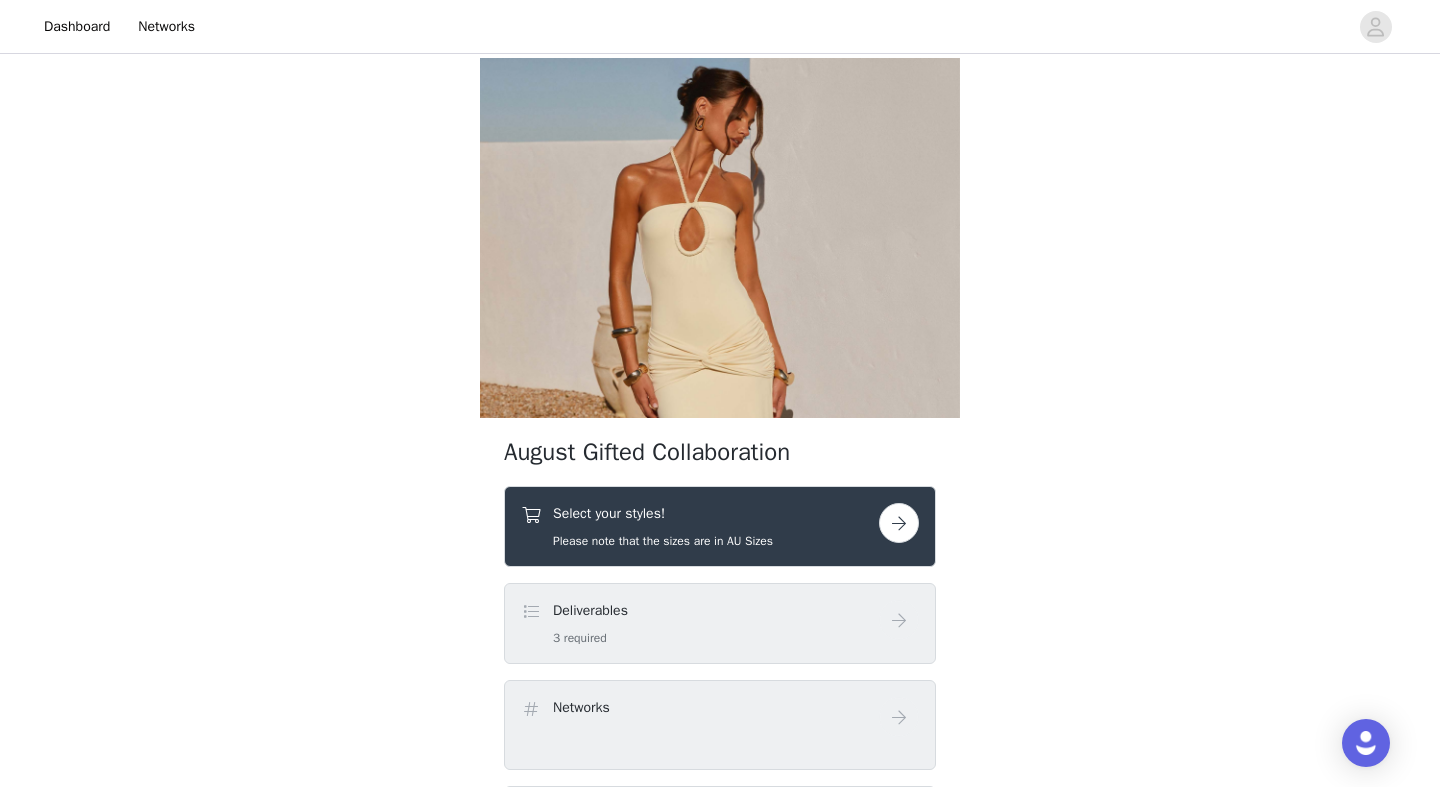 scroll, scrollTop: 0, scrollLeft: 0, axis: both 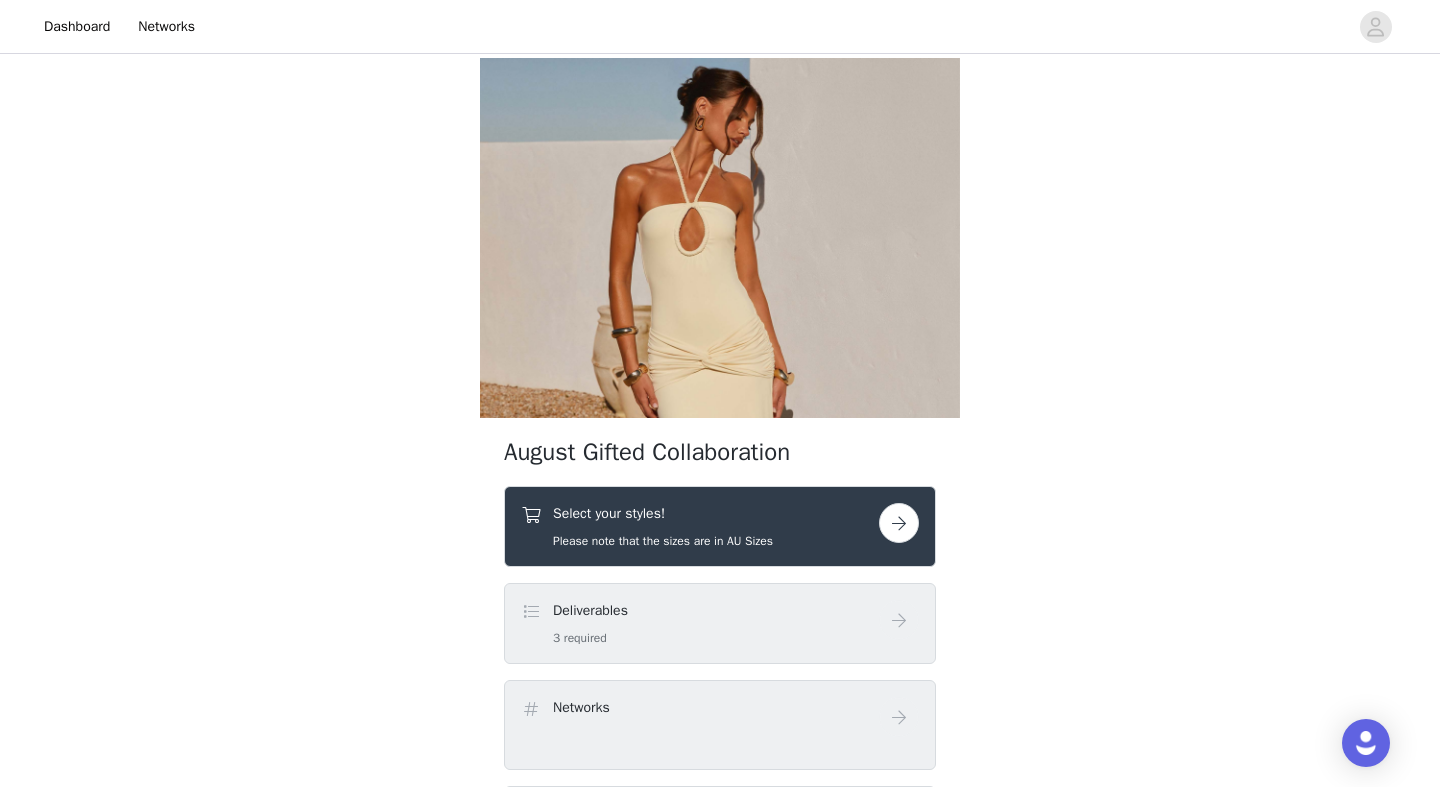 click on "Please note that the sizes are in AU Sizes" at bounding box center (663, 541) 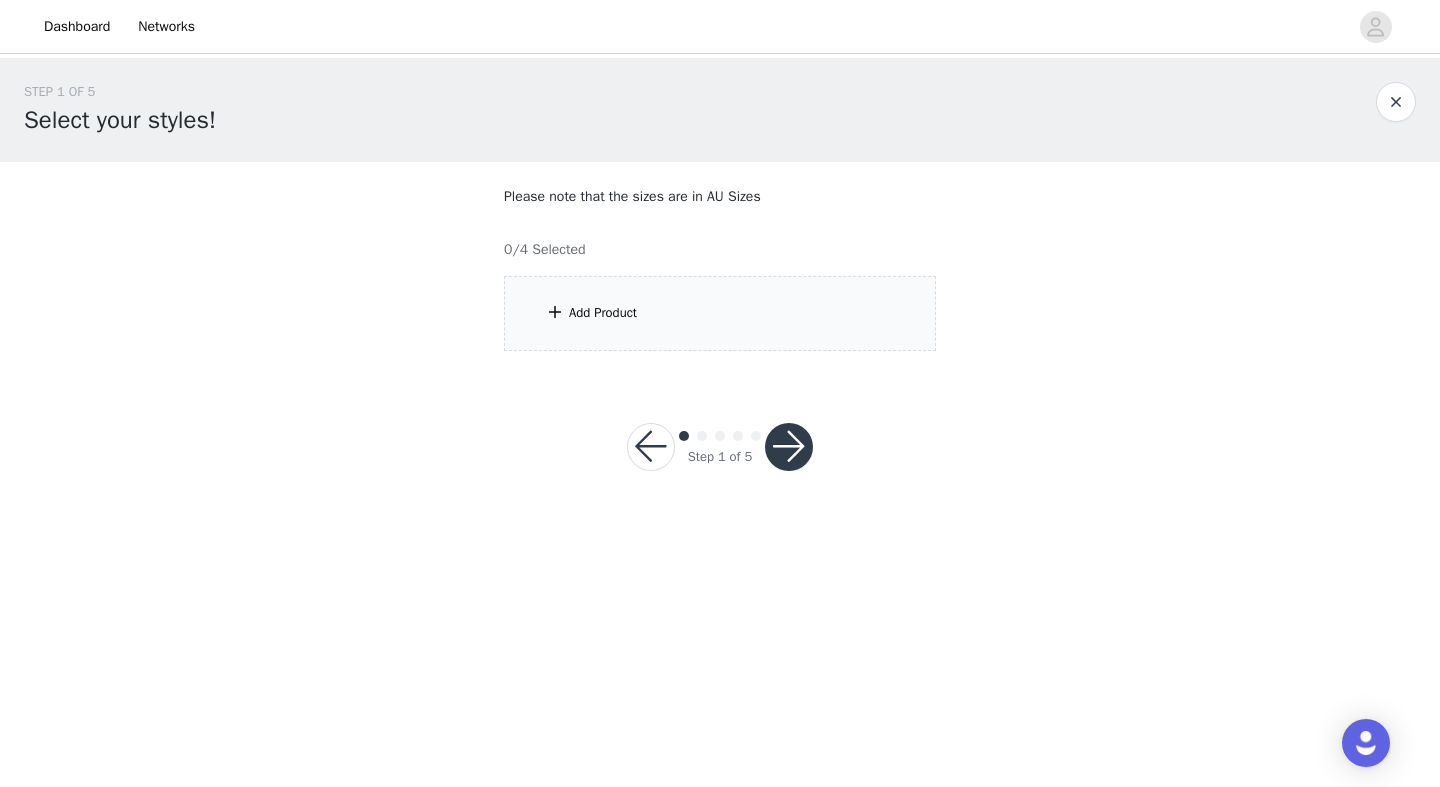 click on "Add Product" at bounding box center (720, 313) 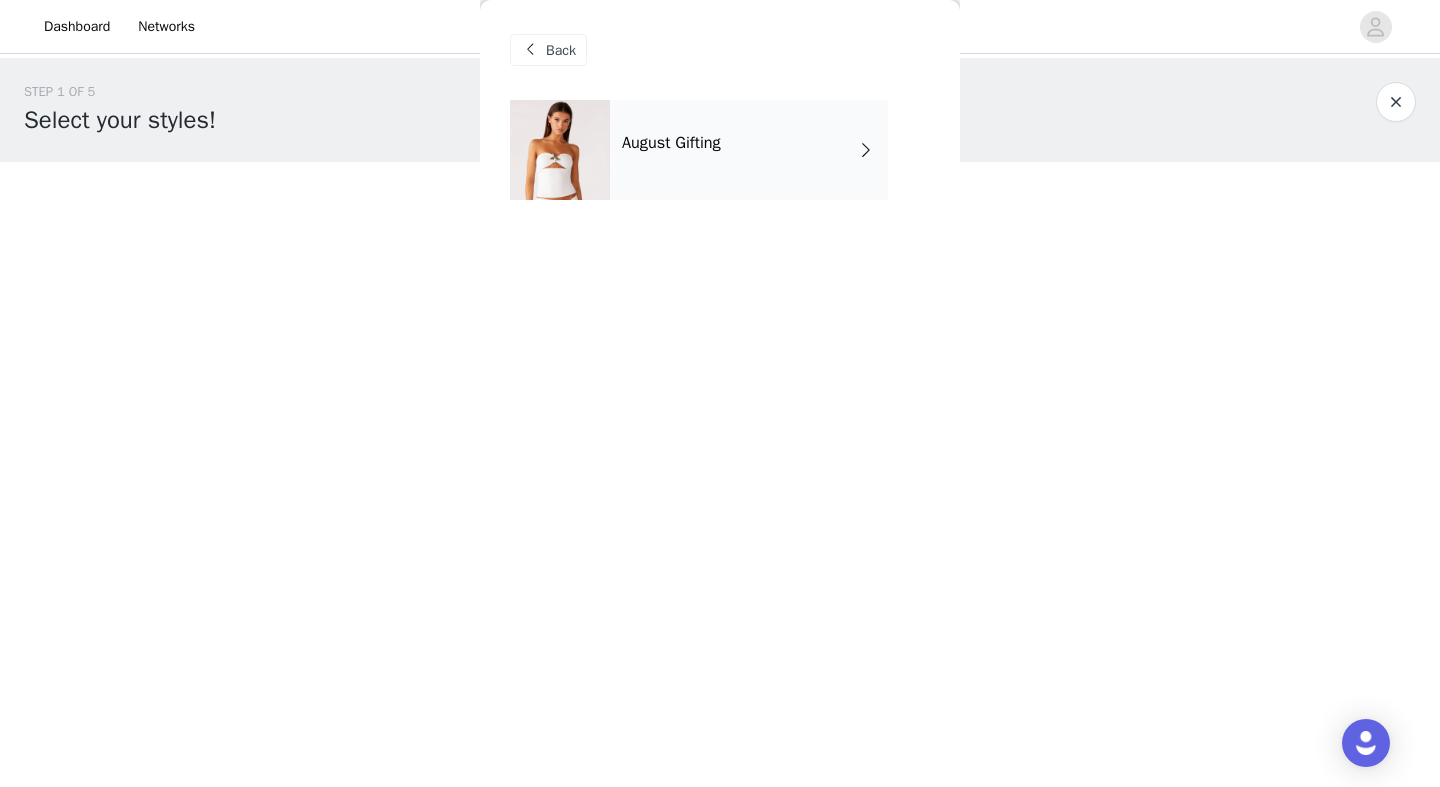 click on "August Gifting" at bounding box center [749, 150] 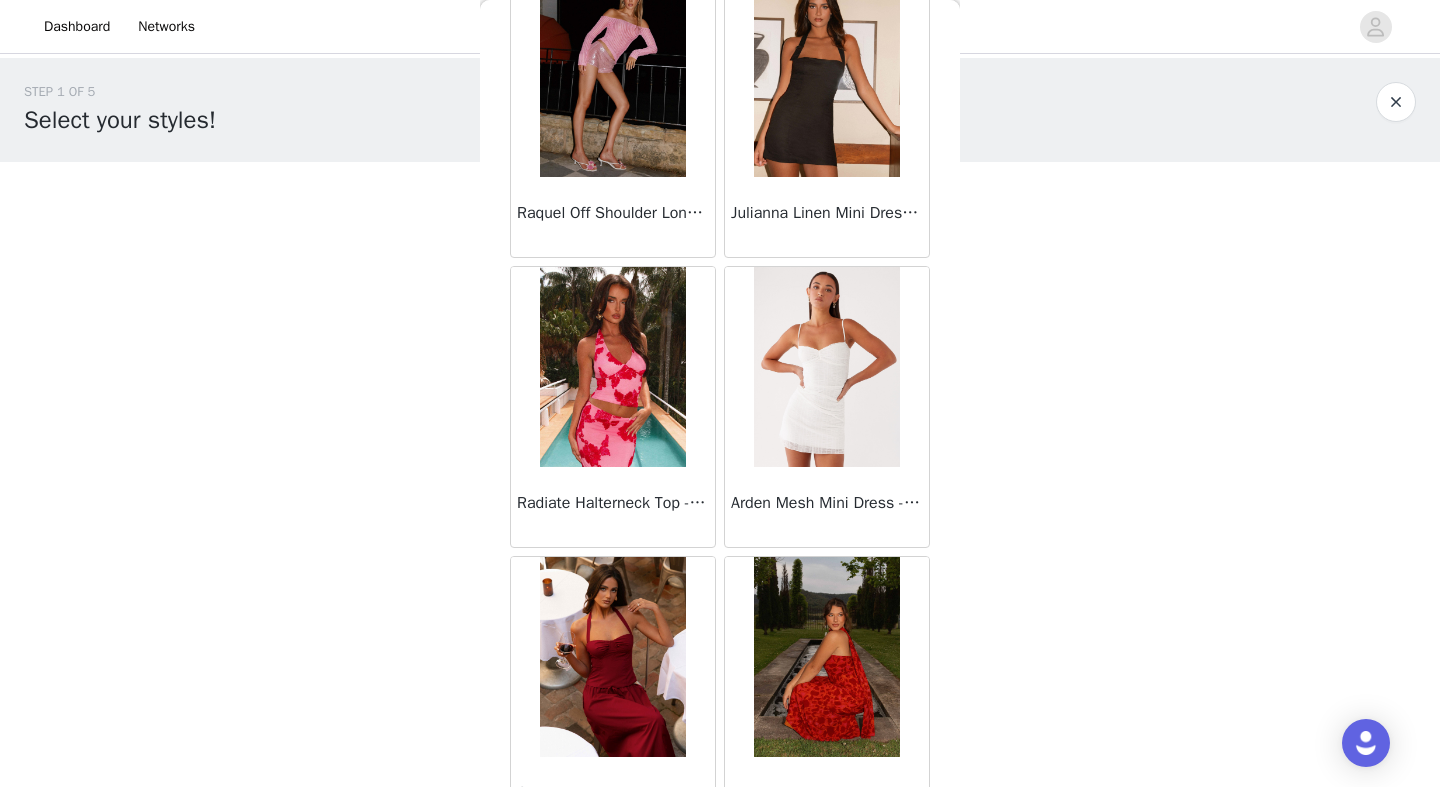 scroll, scrollTop: 415, scrollLeft: 0, axis: vertical 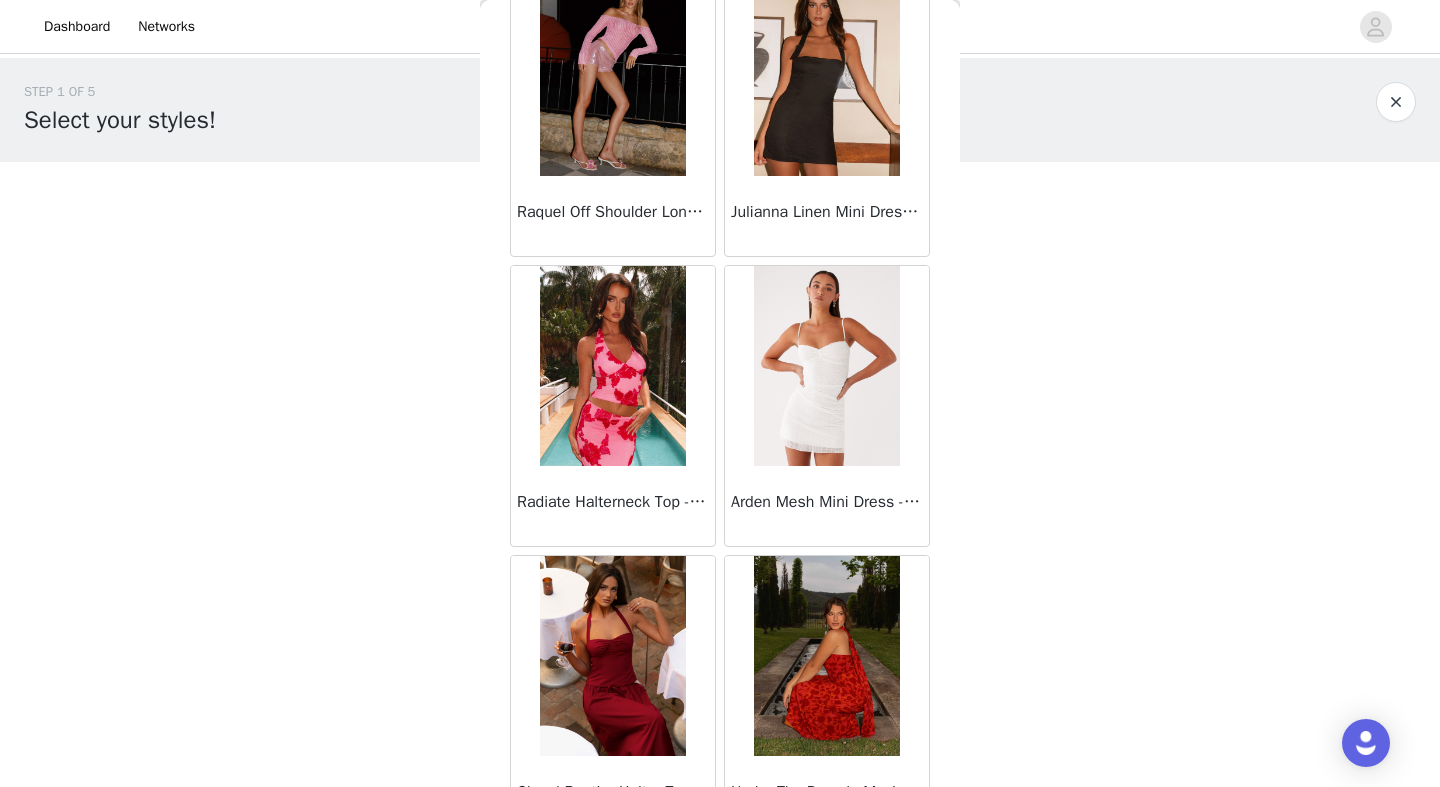 click at bounding box center [612, 366] 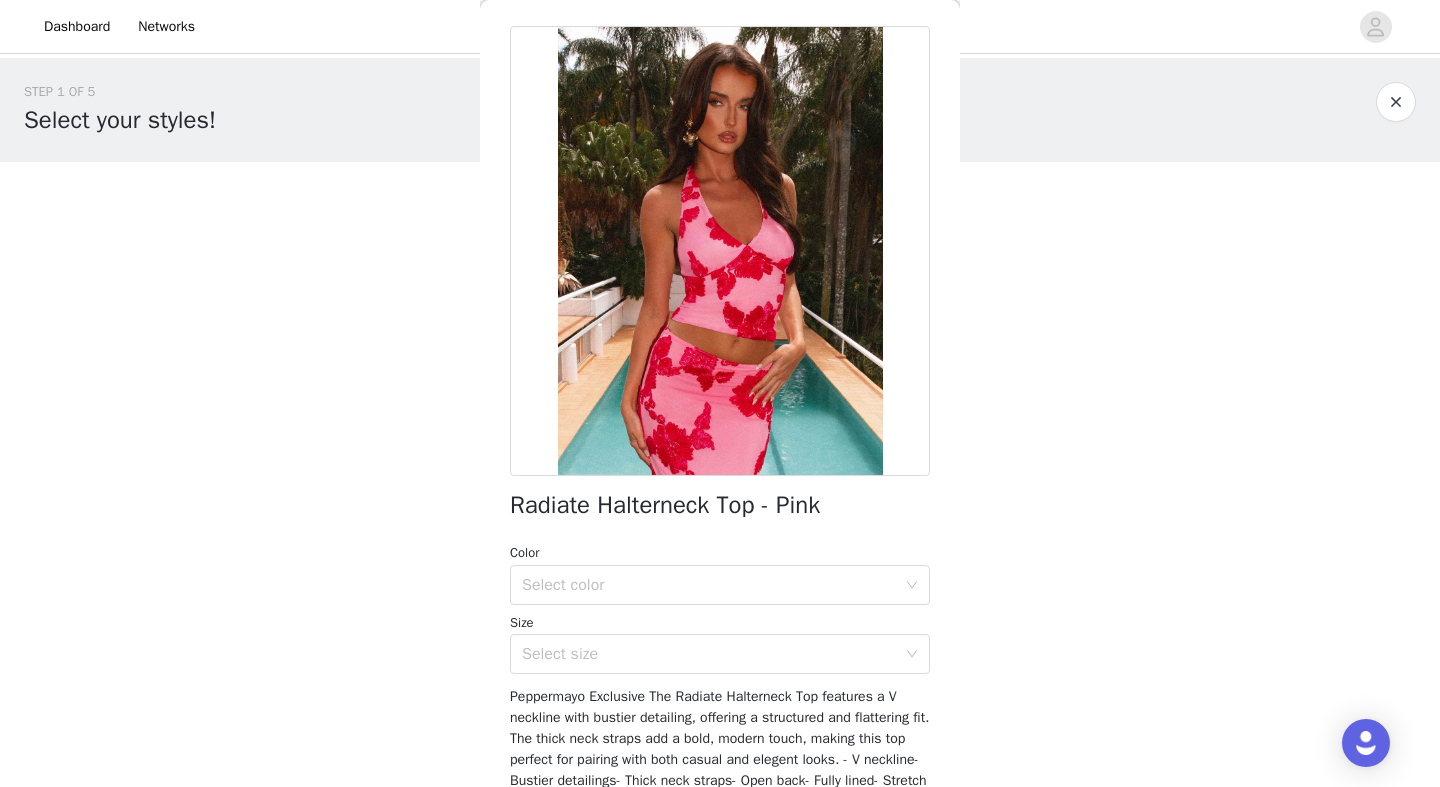 scroll, scrollTop: 95, scrollLeft: 0, axis: vertical 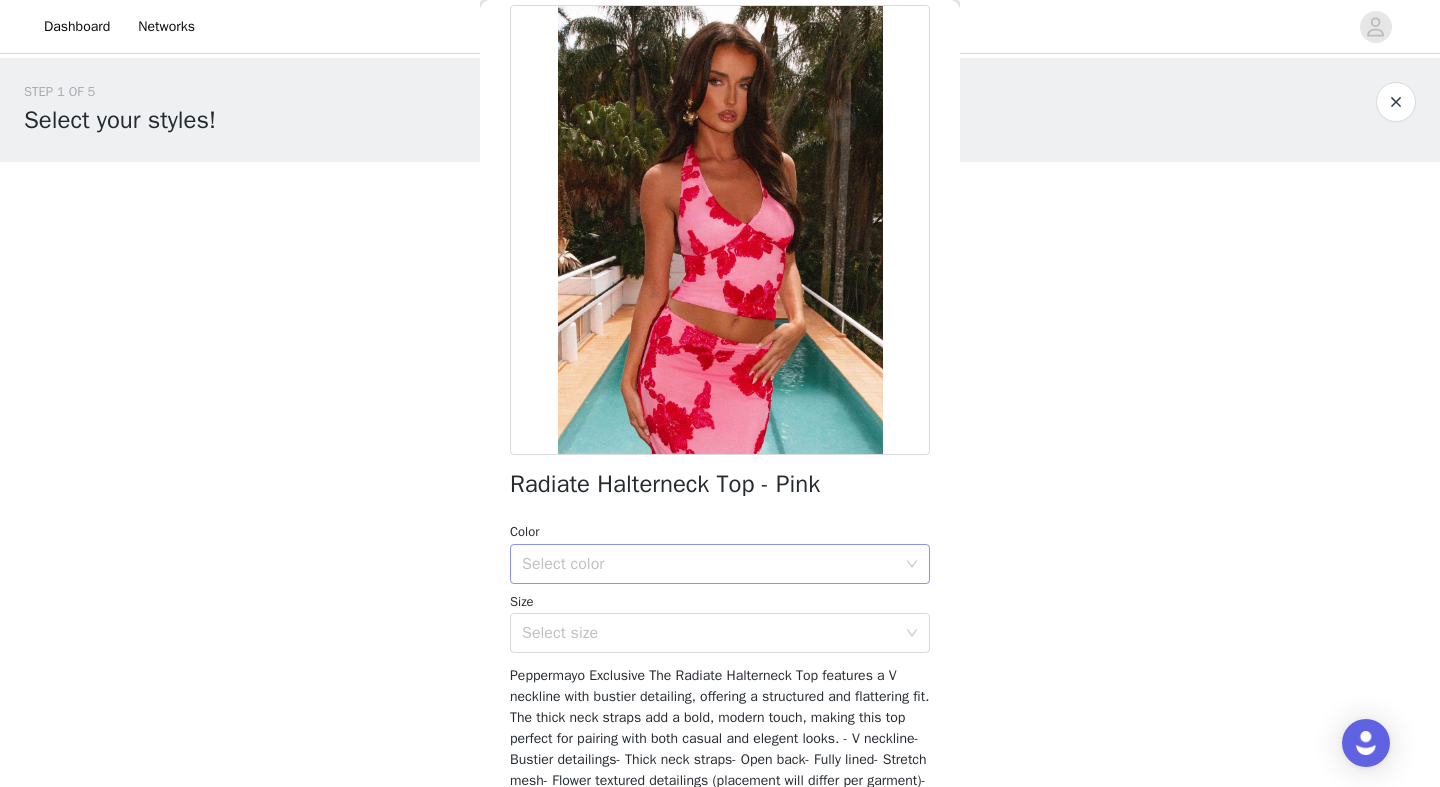 click on "Select color" at bounding box center (709, 564) 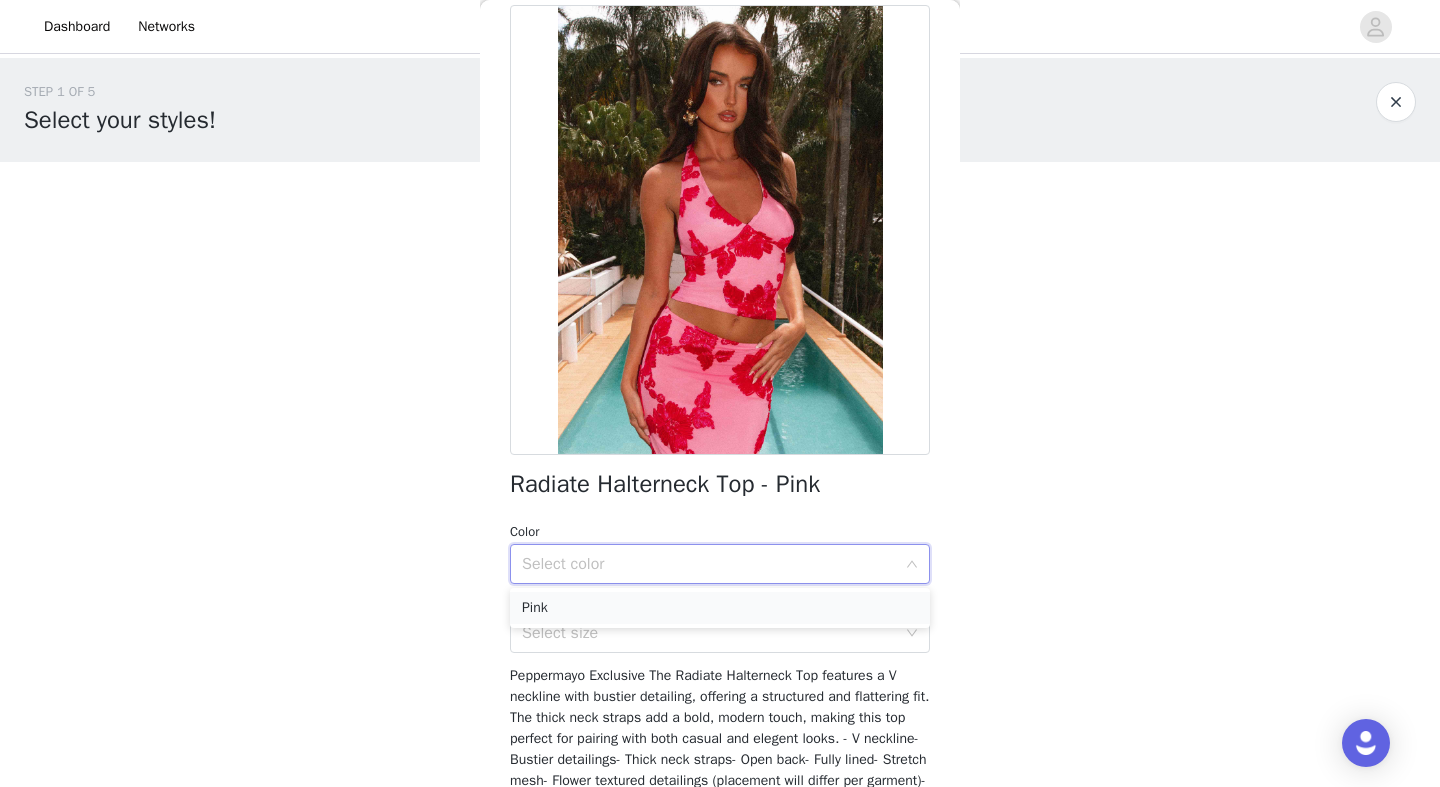 click on "Pink" at bounding box center (720, 608) 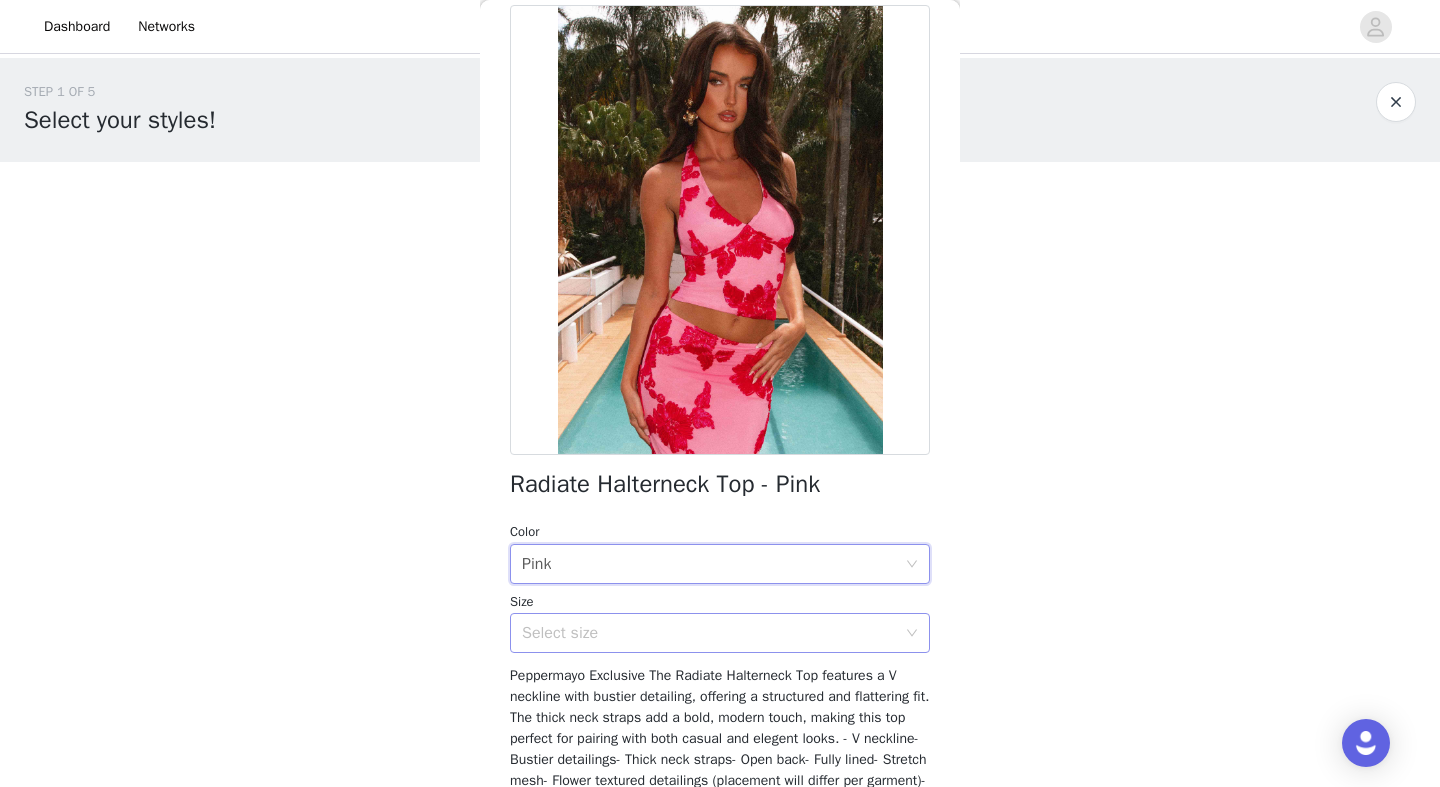 click on "Select size" at bounding box center (709, 633) 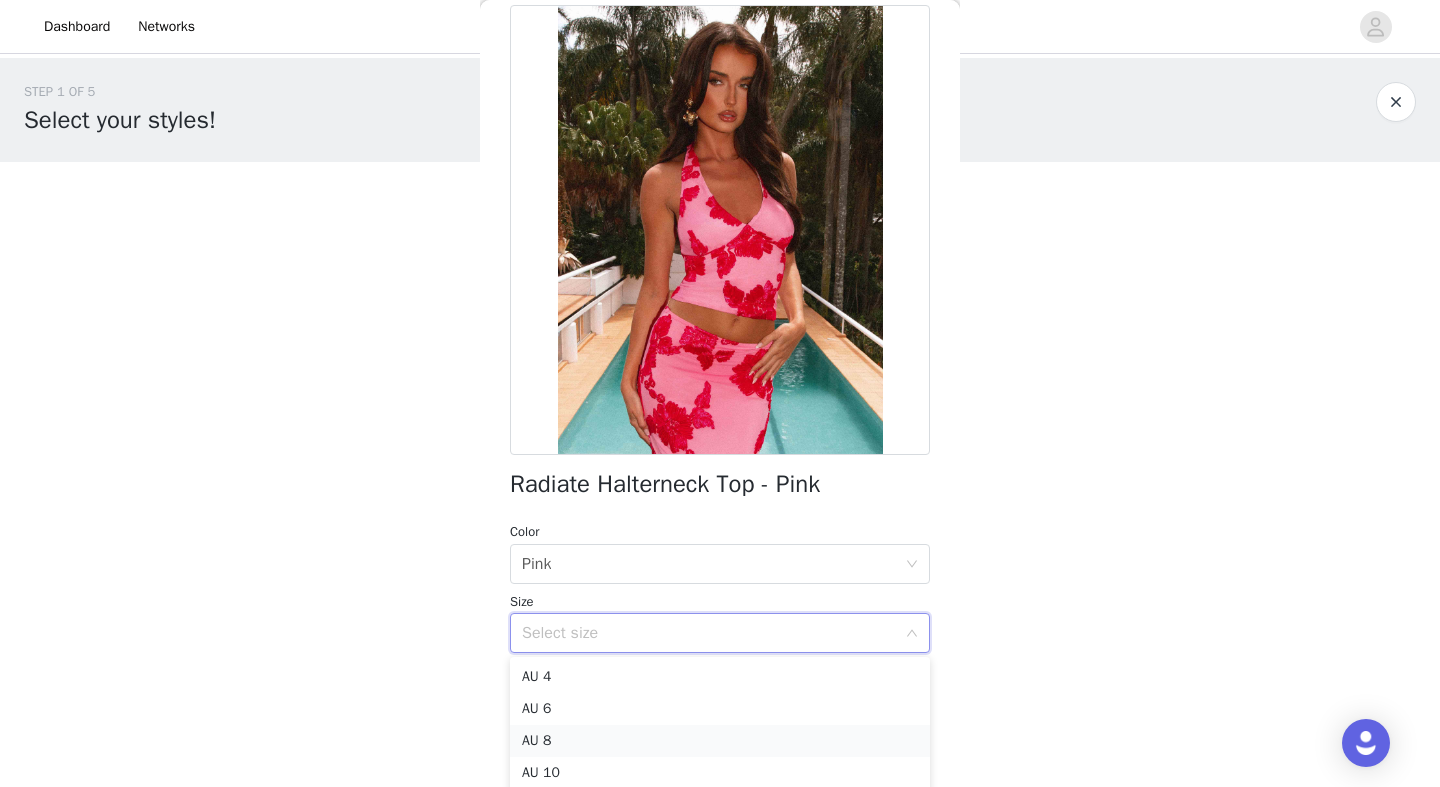 click on "AU 8" at bounding box center (720, 741) 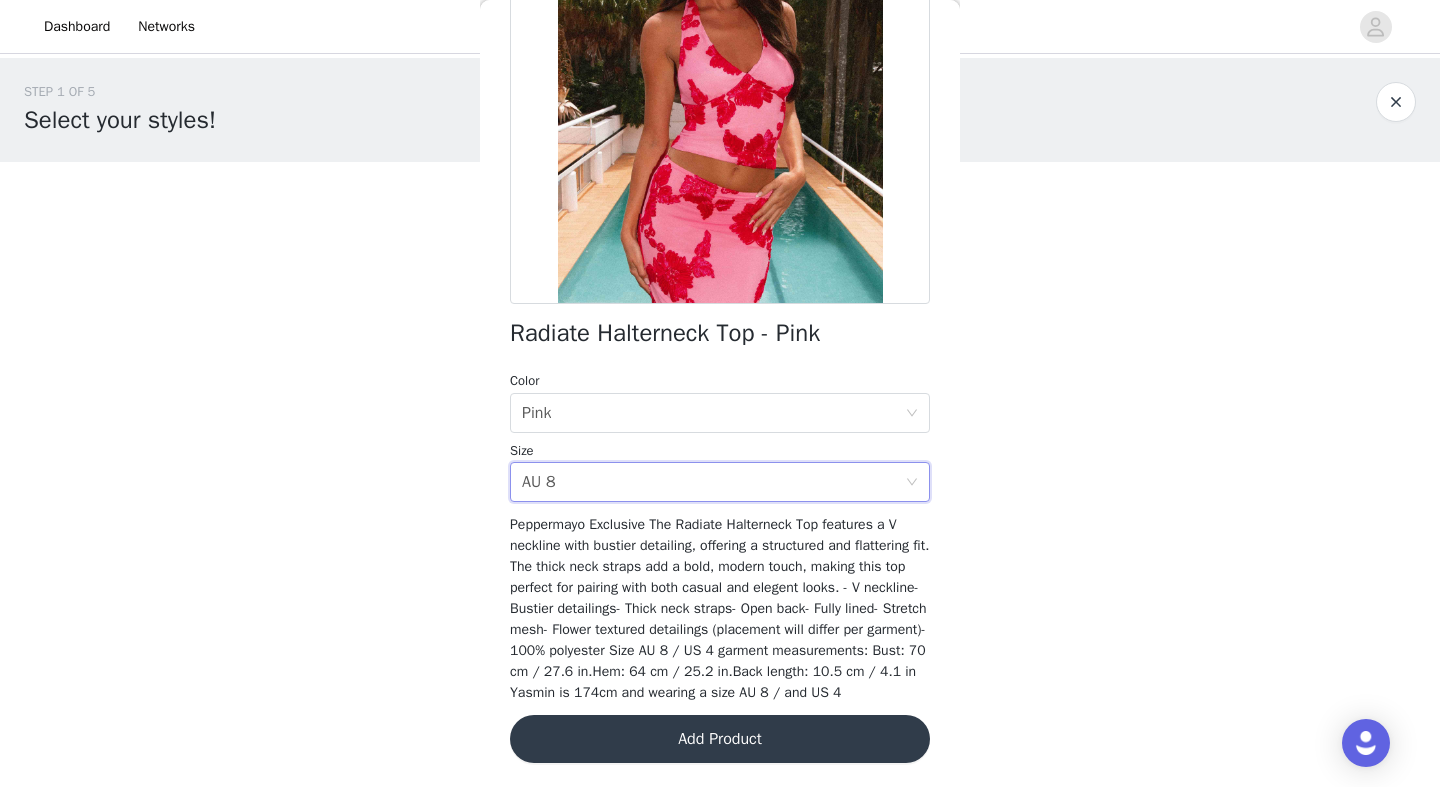 scroll, scrollTop: 267, scrollLeft: 0, axis: vertical 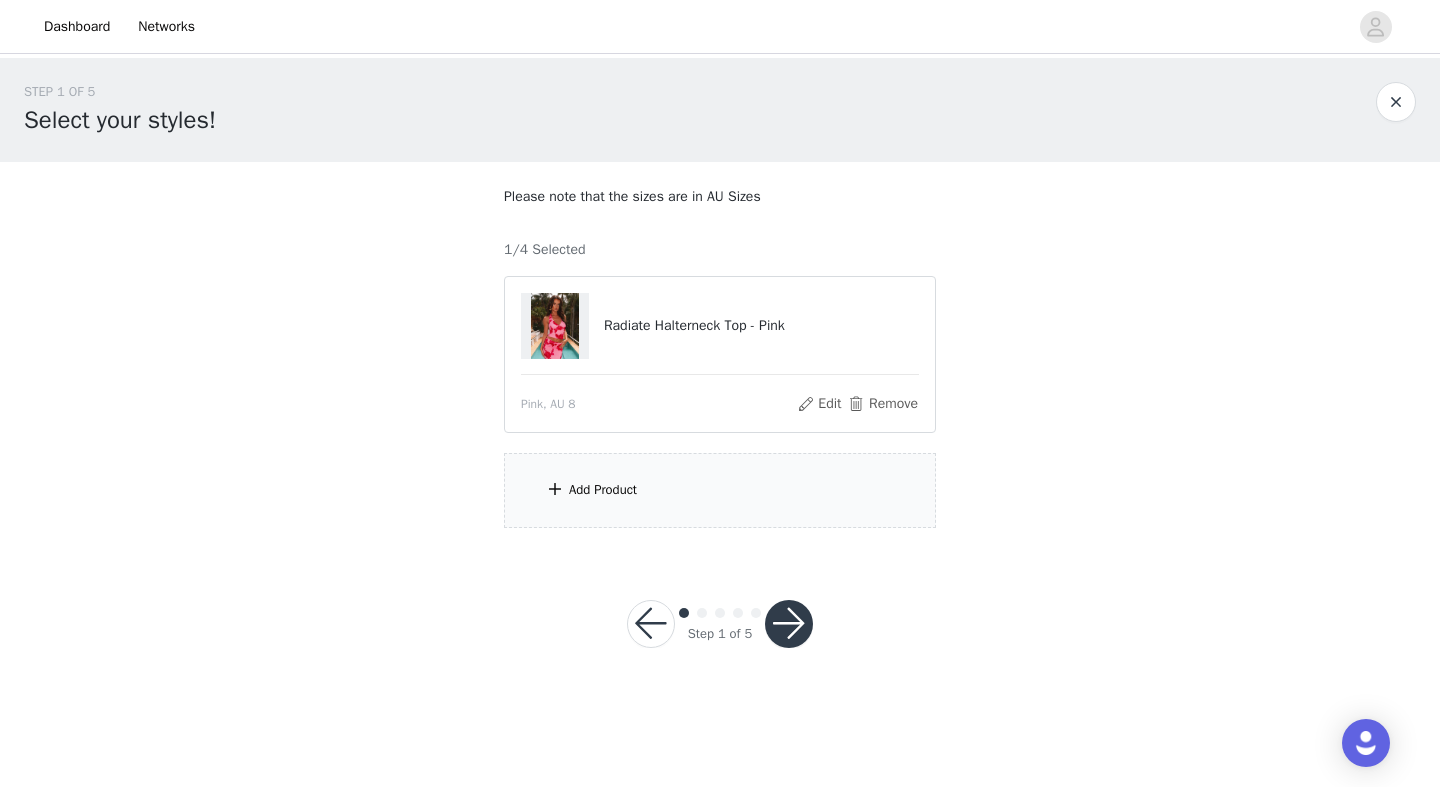 click on "Add Product" at bounding box center [720, 490] 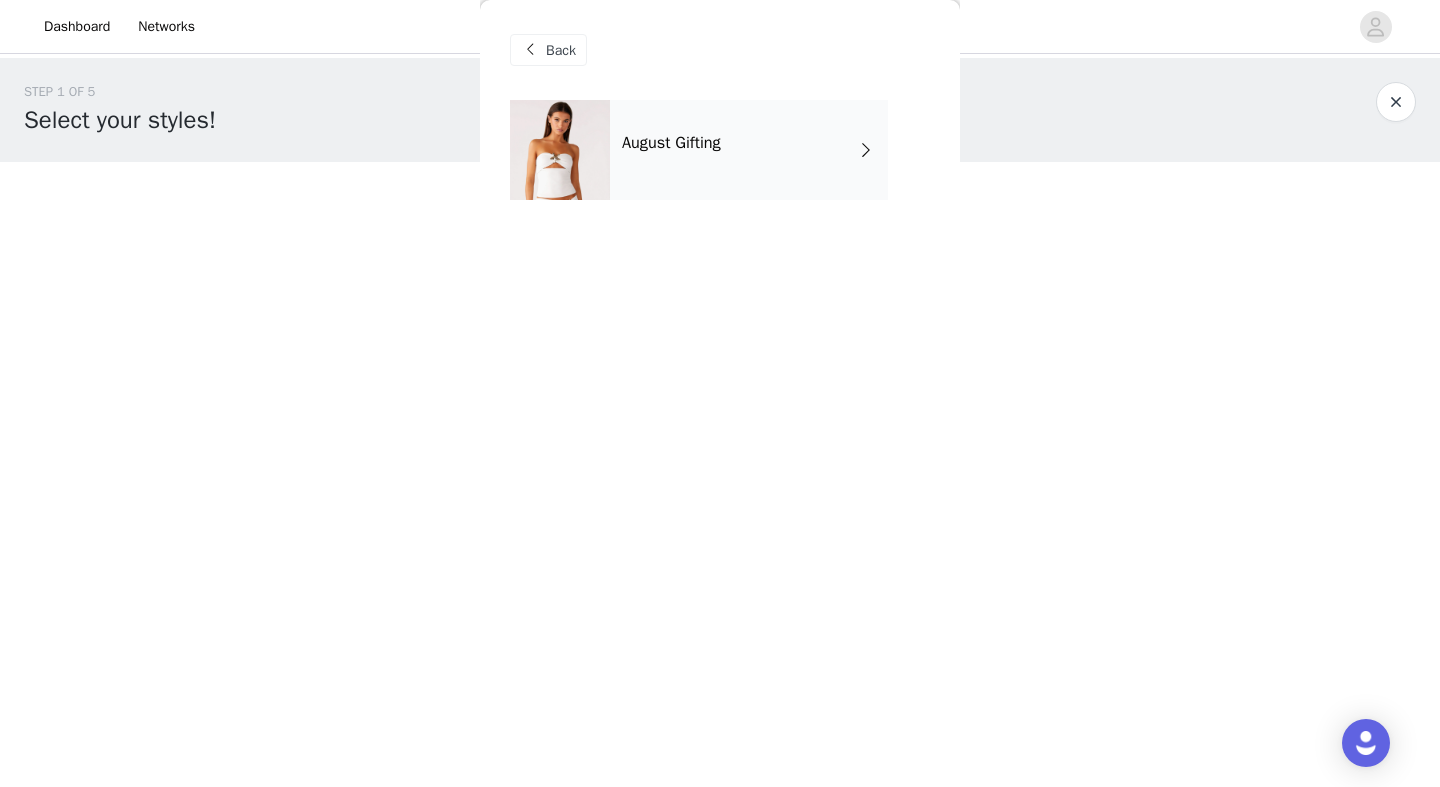click on "August Gifting" at bounding box center (749, 150) 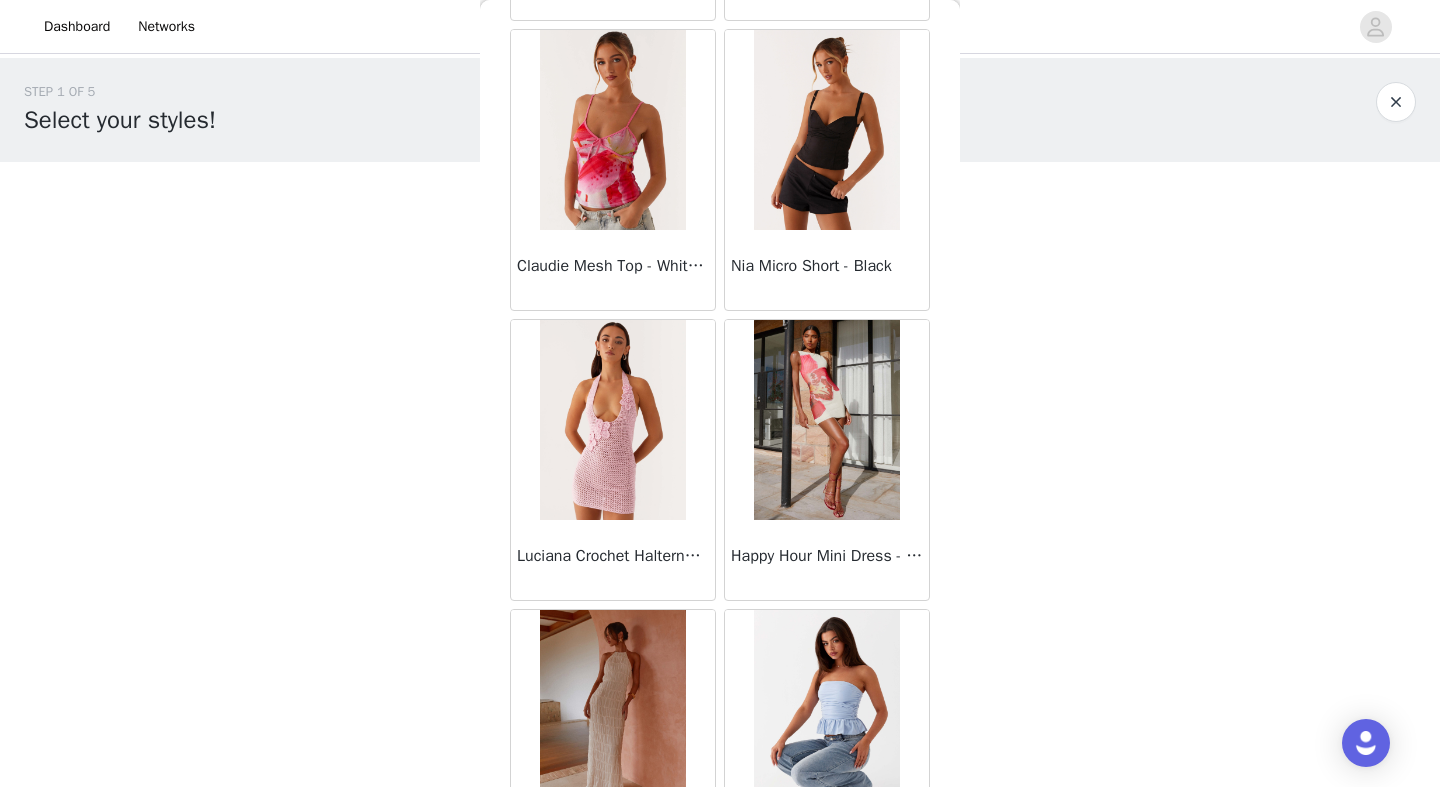 scroll, scrollTop: 2273, scrollLeft: 0, axis: vertical 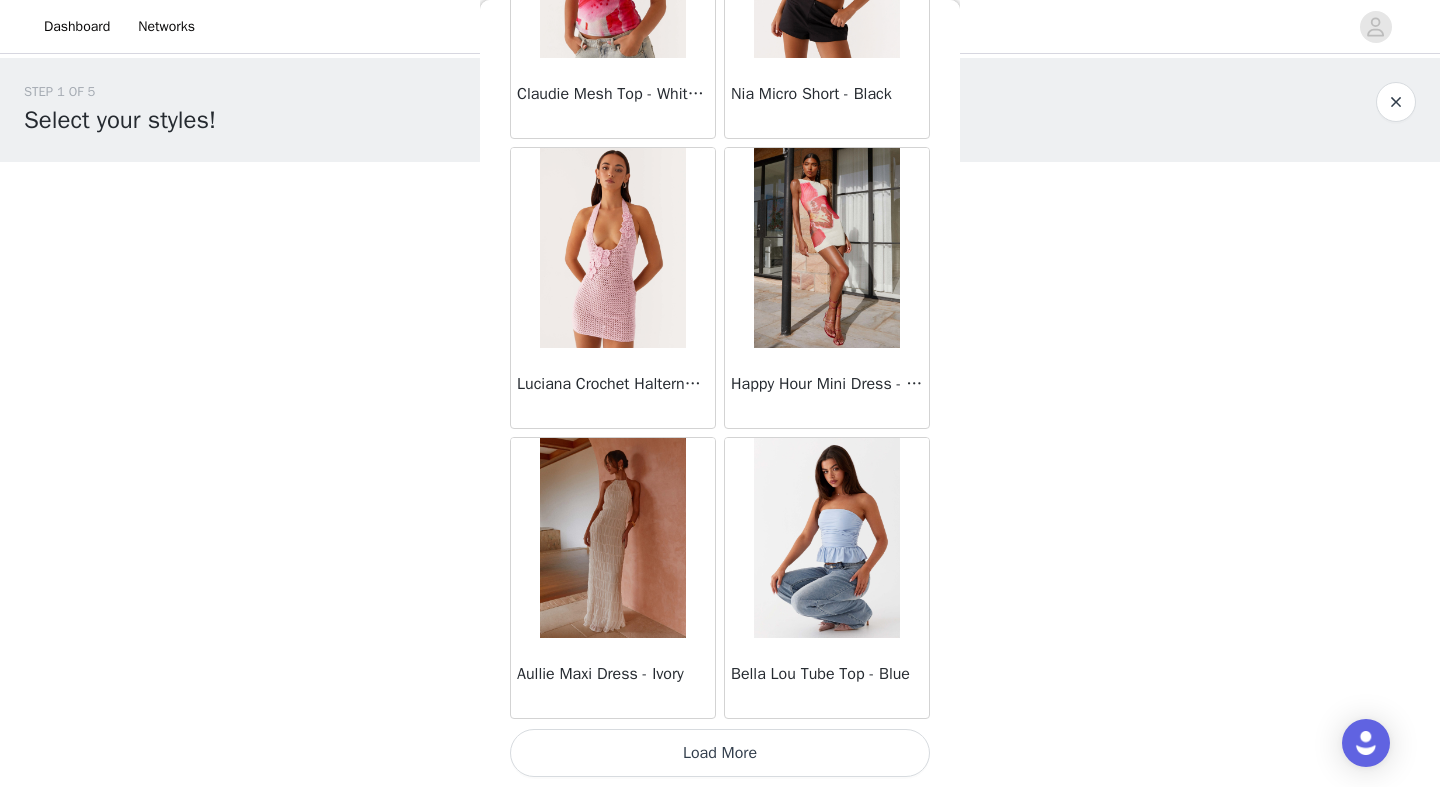 click on "Load More" at bounding box center (720, 753) 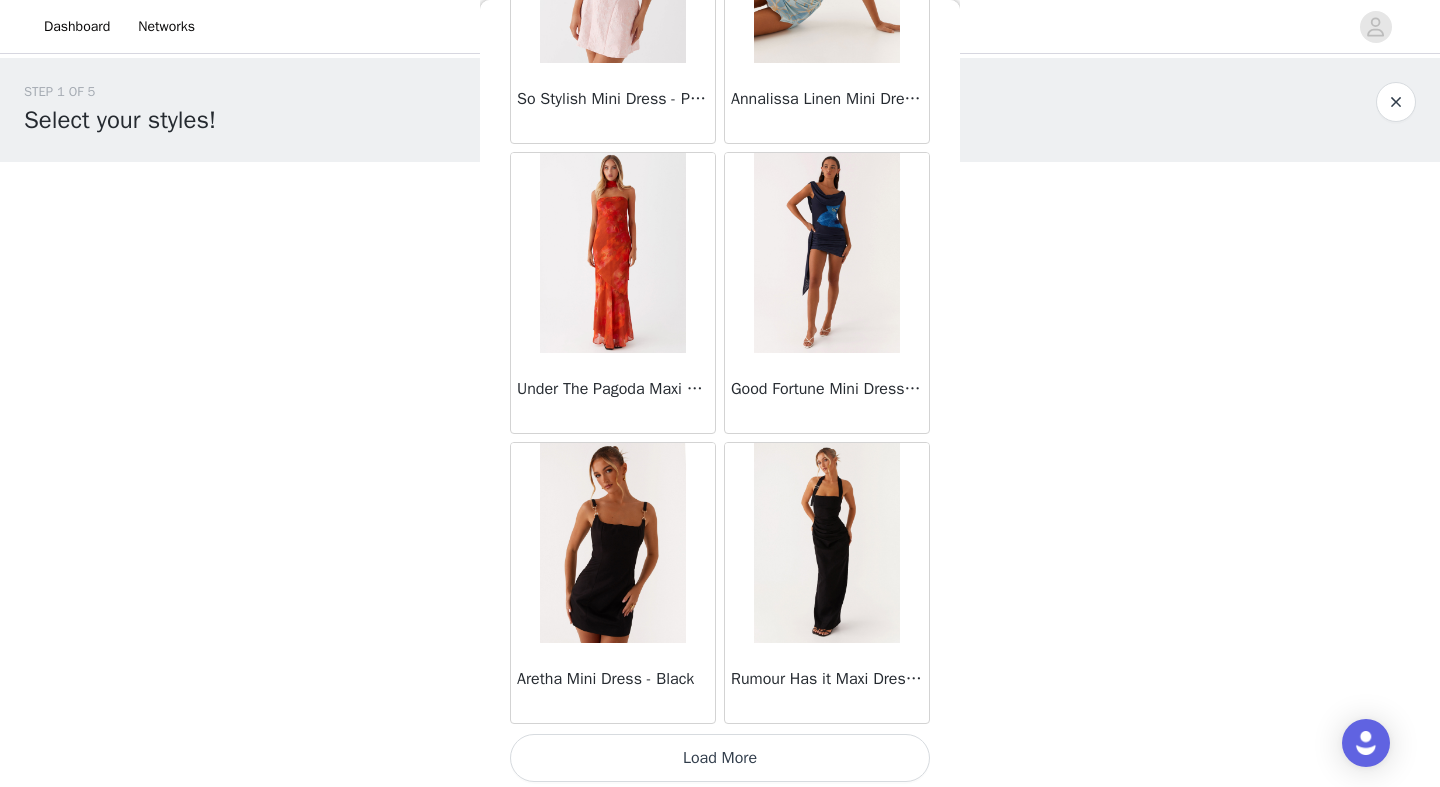 scroll, scrollTop: 5173, scrollLeft: 0, axis: vertical 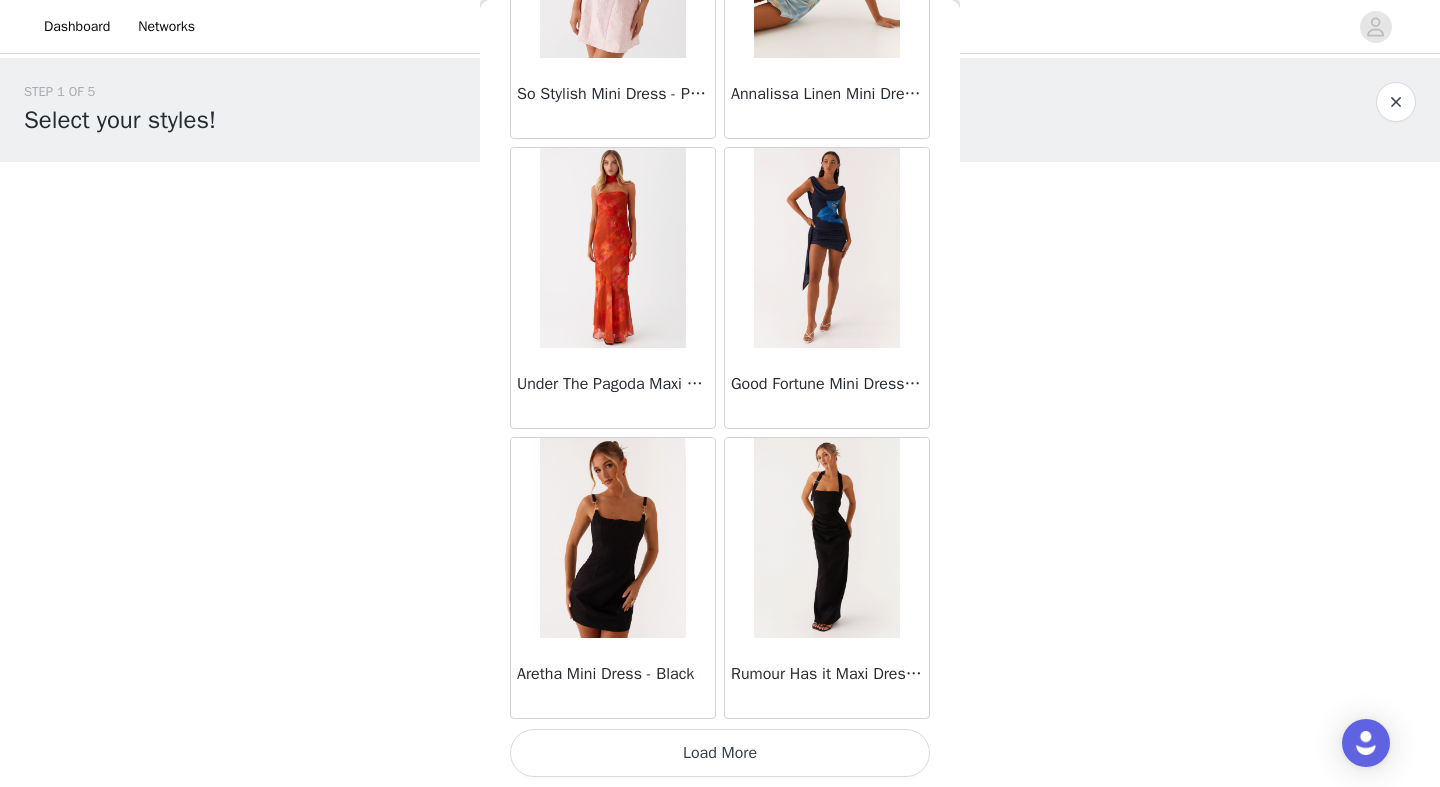 click on "Load More" at bounding box center (720, 753) 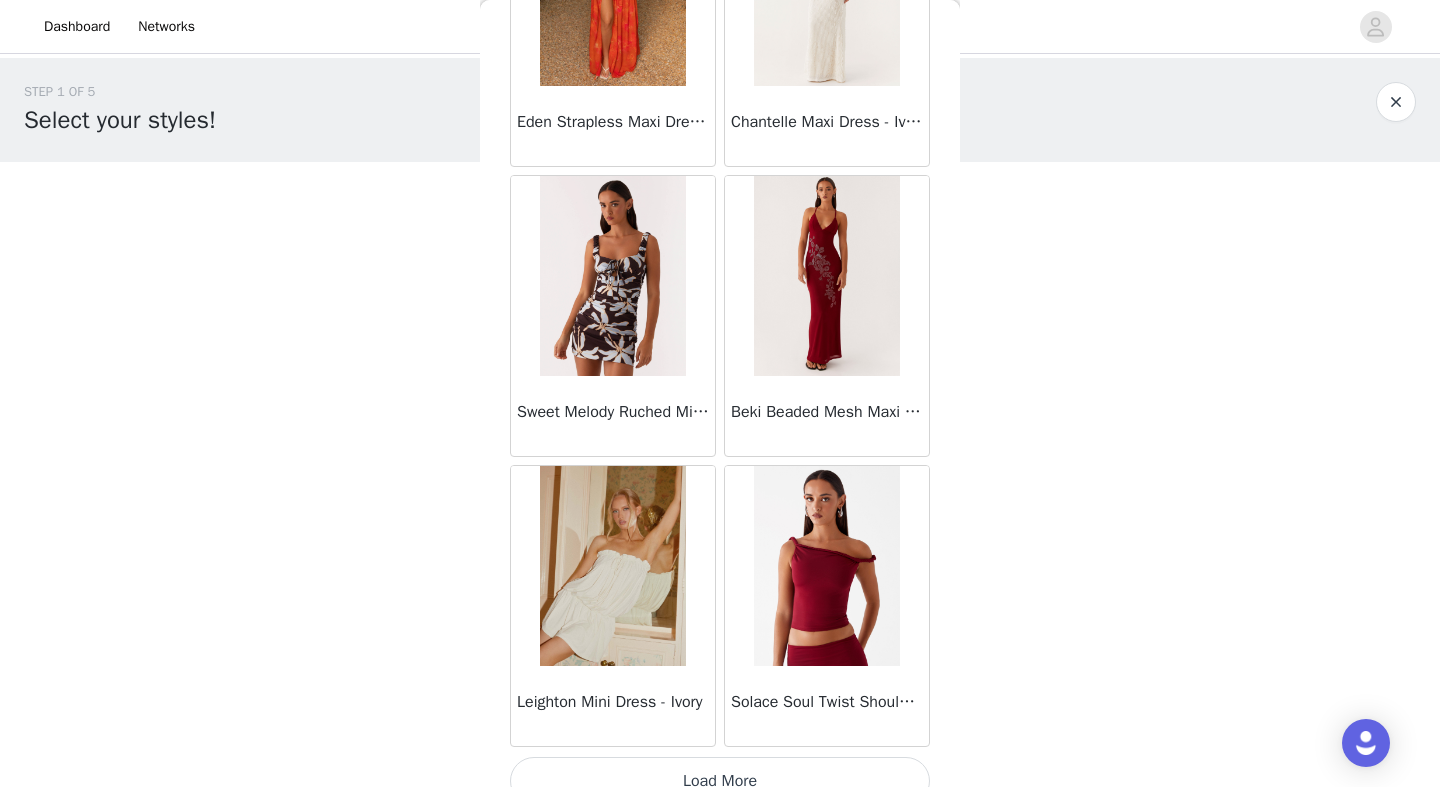 scroll, scrollTop: 8073, scrollLeft: 0, axis: vertical 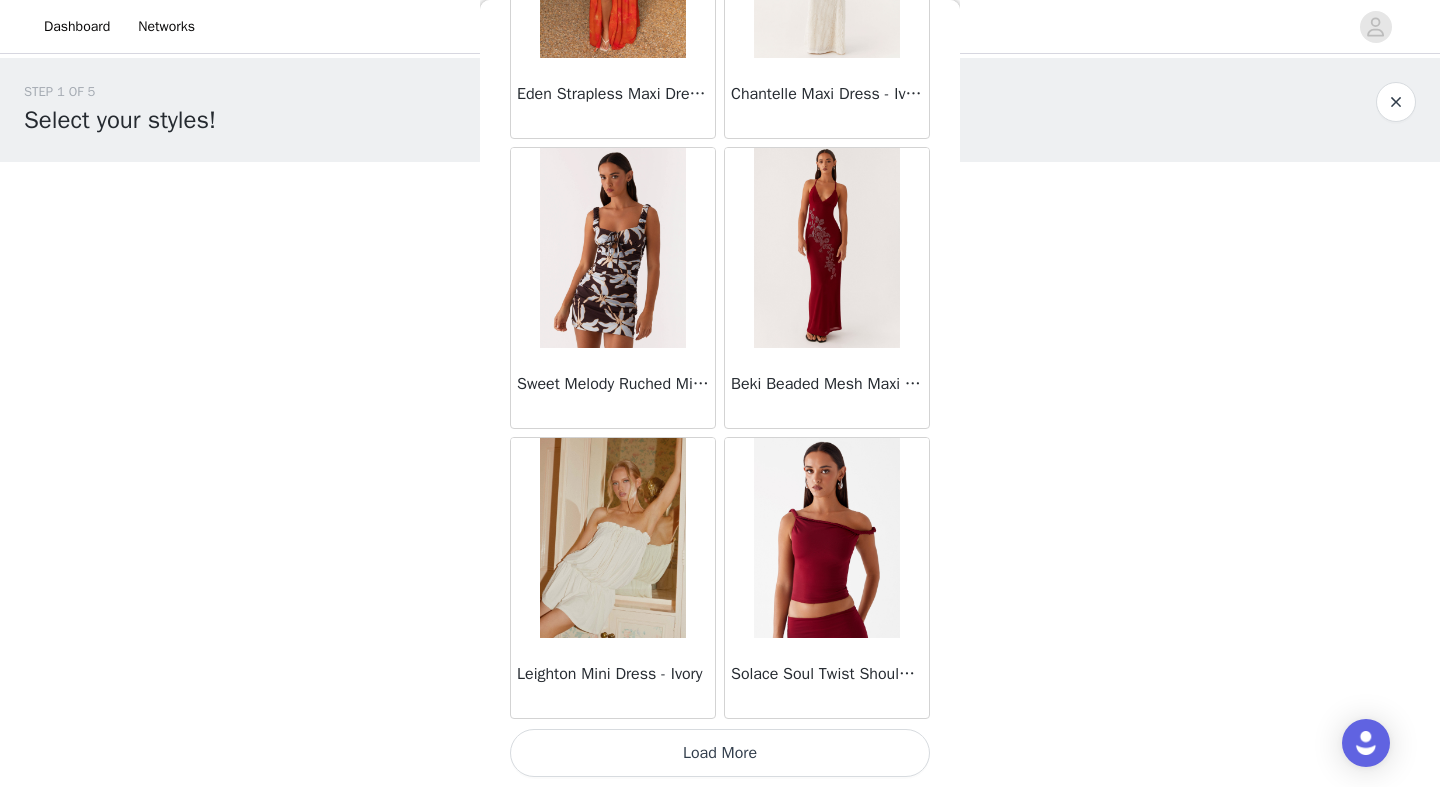 click on "Load More" at bounding box center (720, 753) 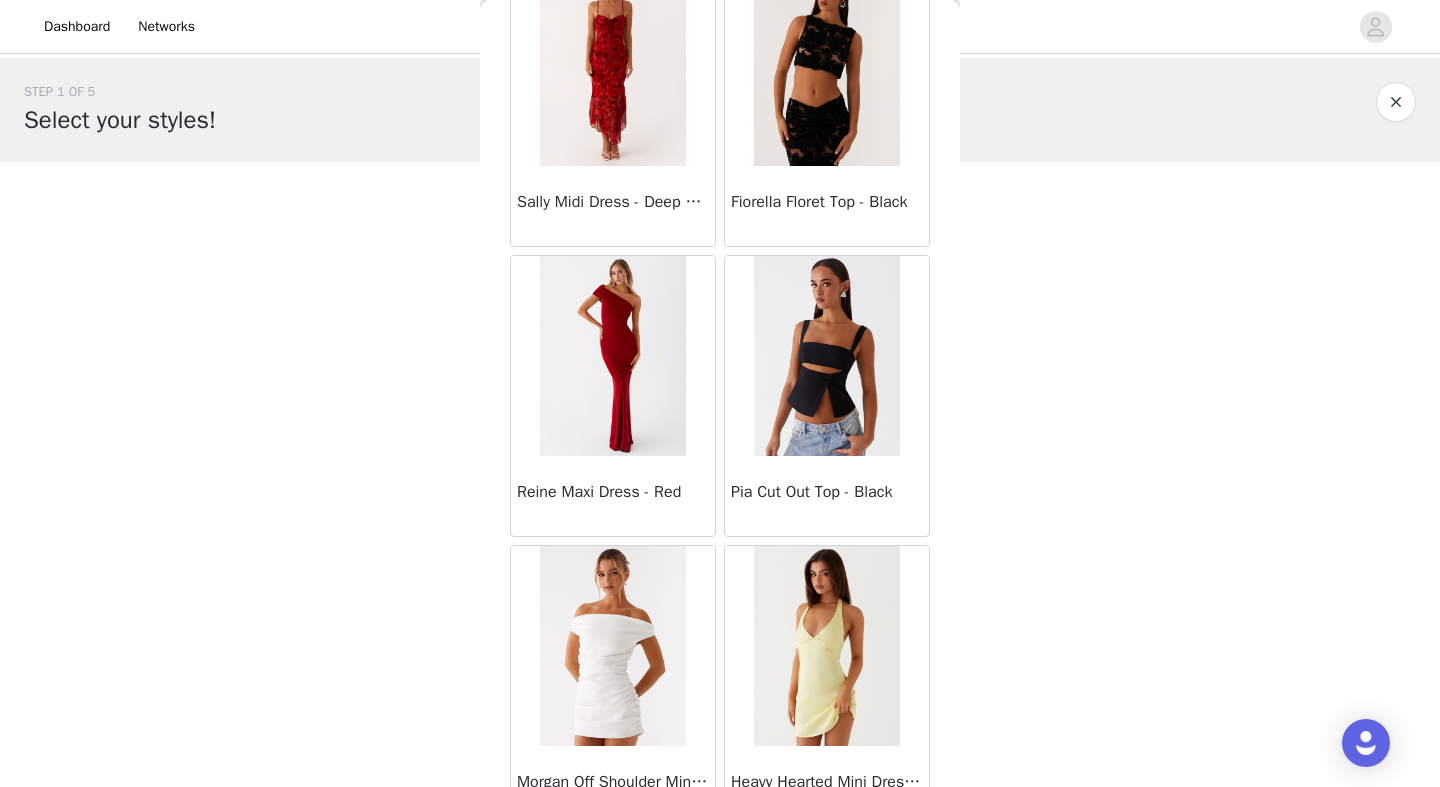 scroll, scrollTop: 10973, scrollLeft: 0, axis: vertical 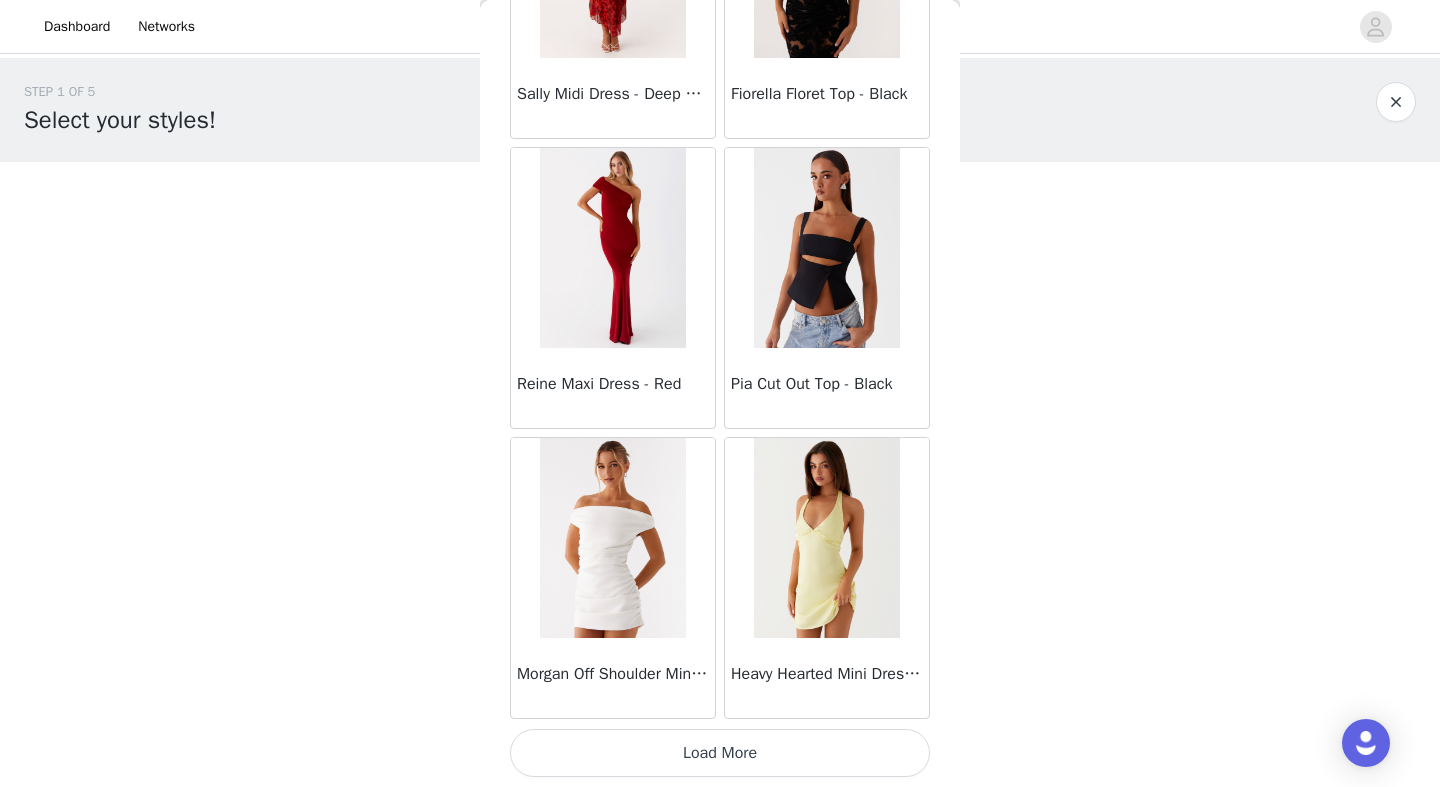 click on "Load More" at bounding box center (720, 753) 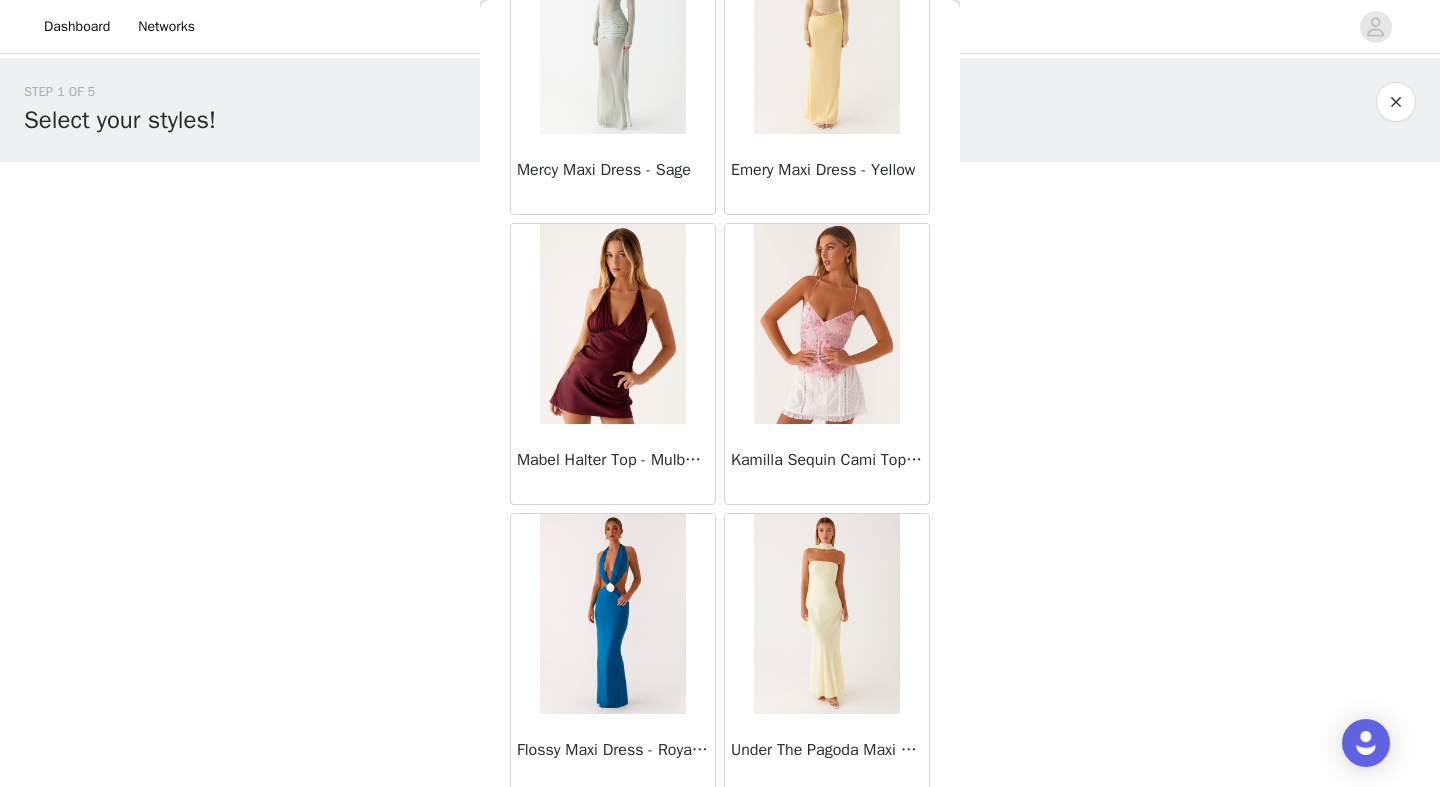 scroll, scrollTop: 13873, scrollLeft: 0, axis: vertical 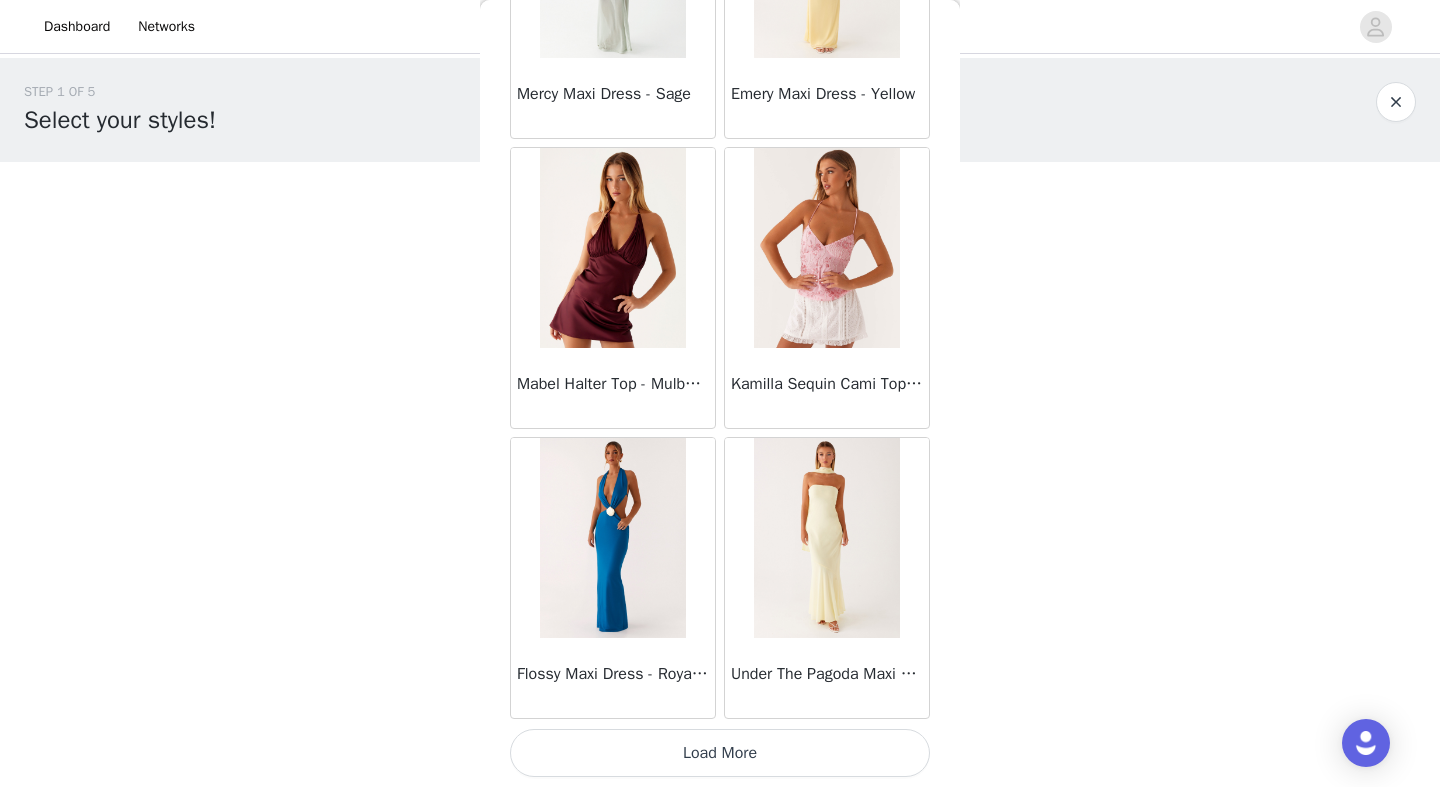 click on "Load More" at bounding box center (720, 753) 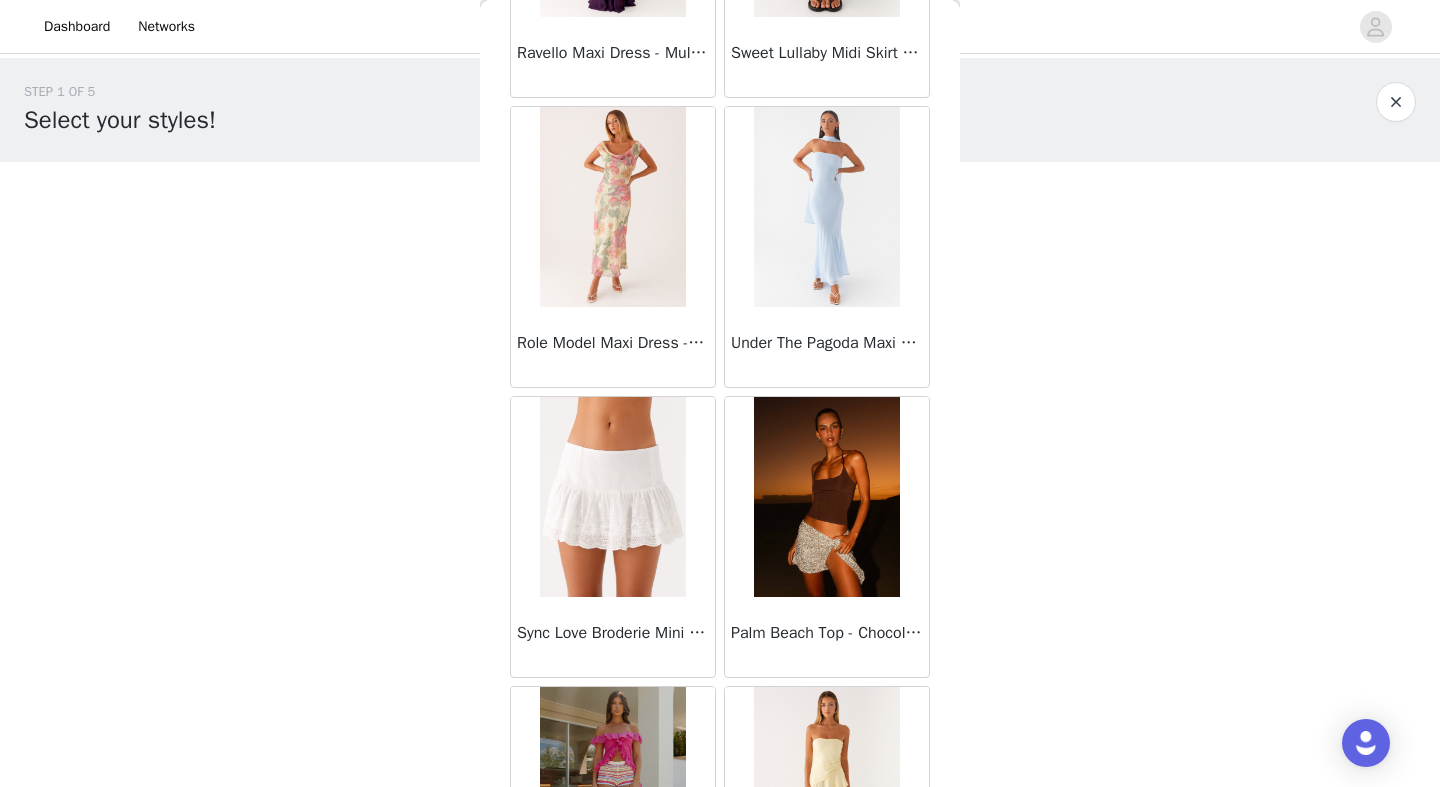 scroll, scrollTop: 16773, scrollLeft: 0, axis: vertical 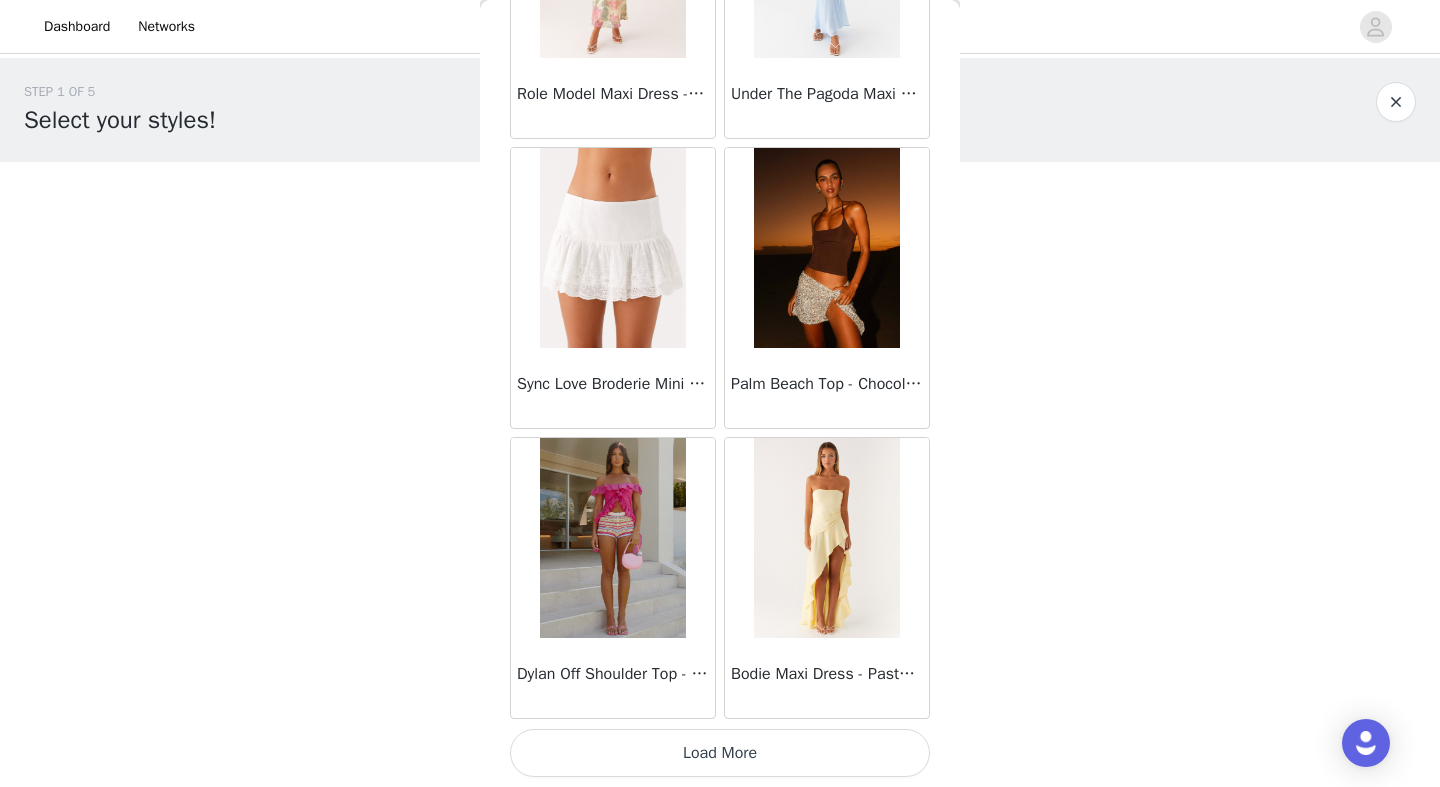 click on "Load More" at bounding box center (720, 753) 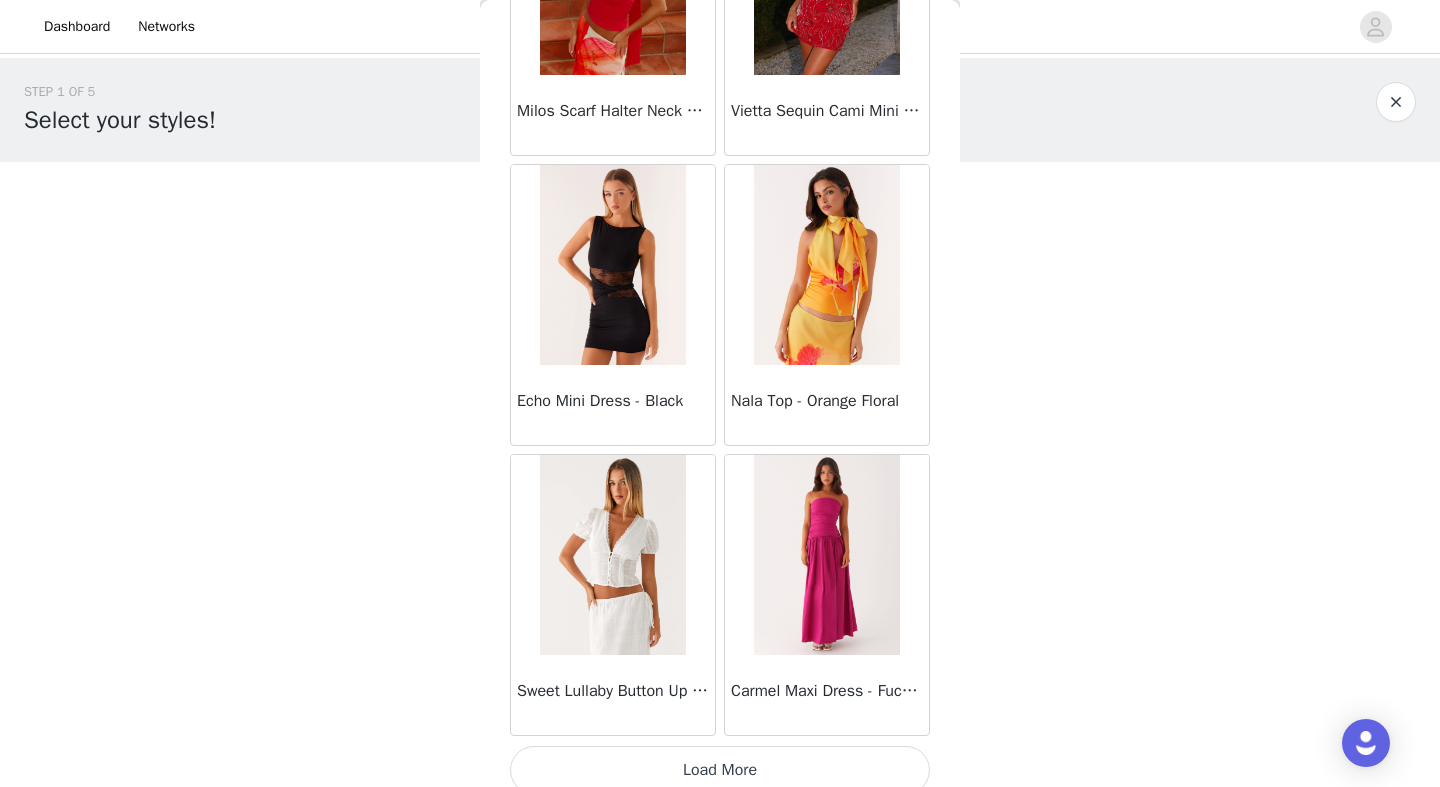 scroll, scrollTop: 19673, scrollLeft: 0, axis: vertical 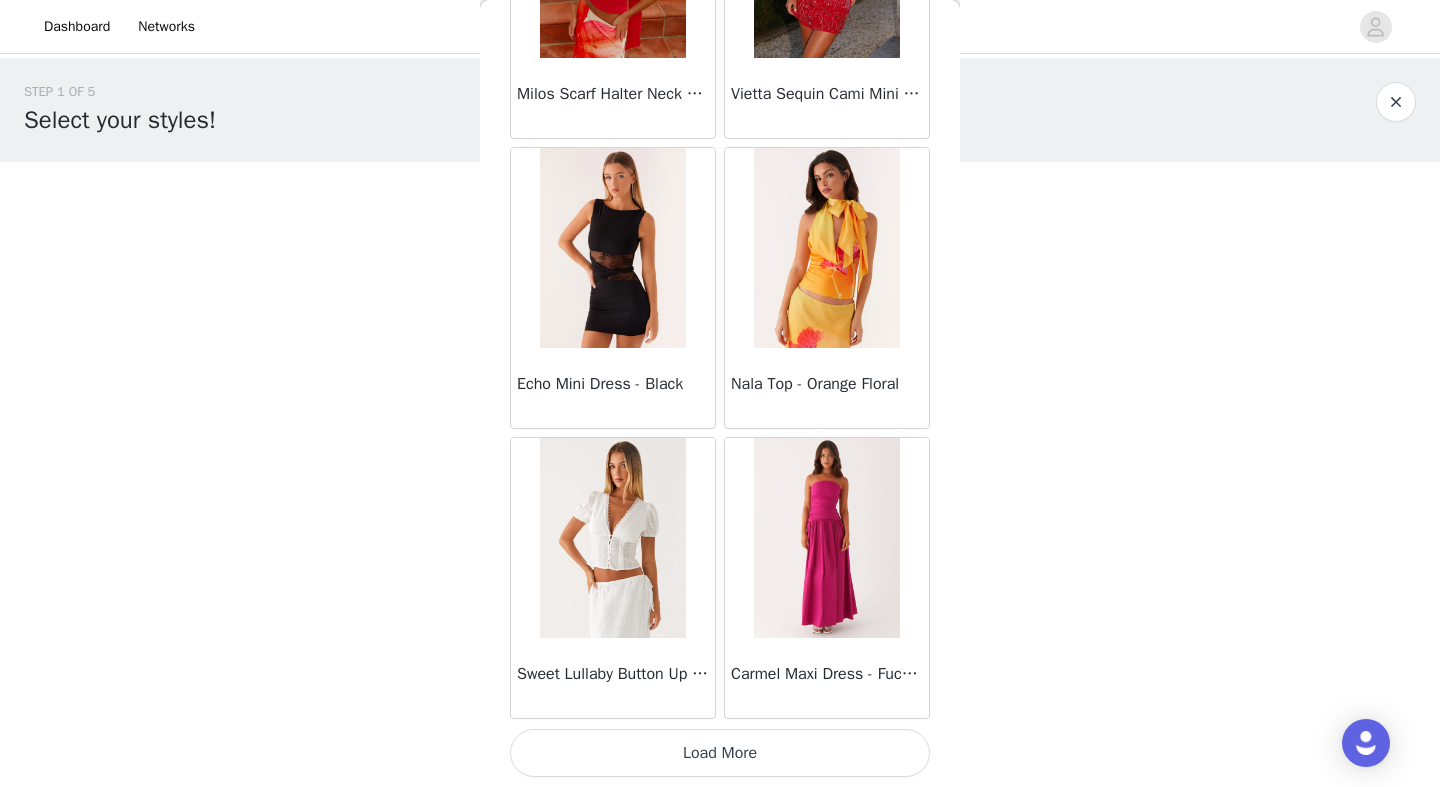 click on "Load More" at bounding box center [720, 753] 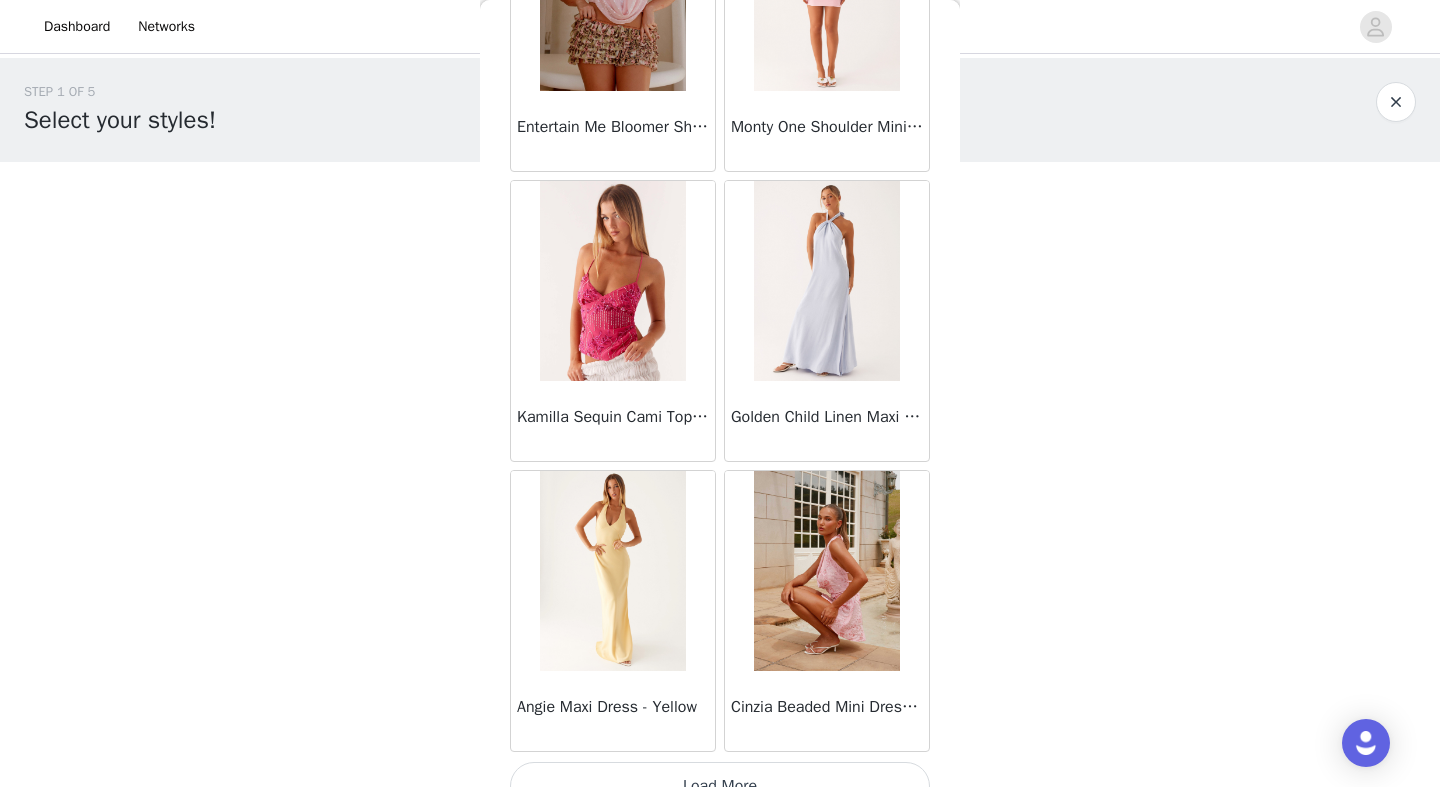 scroll, scrollTop: 22573, scrollLeft: 0, axis: vertical 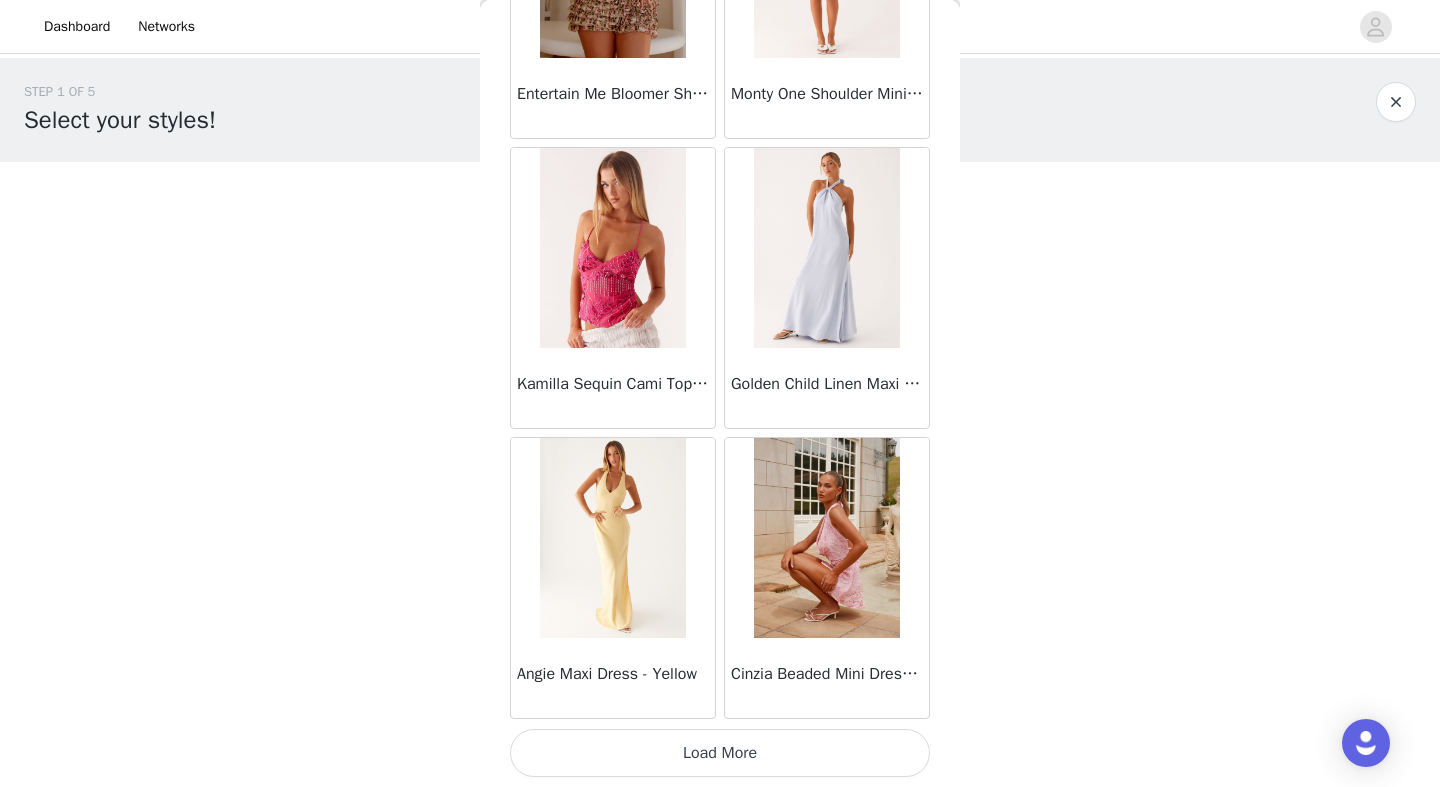 click on "Load More" at bounding box center (720, 753) 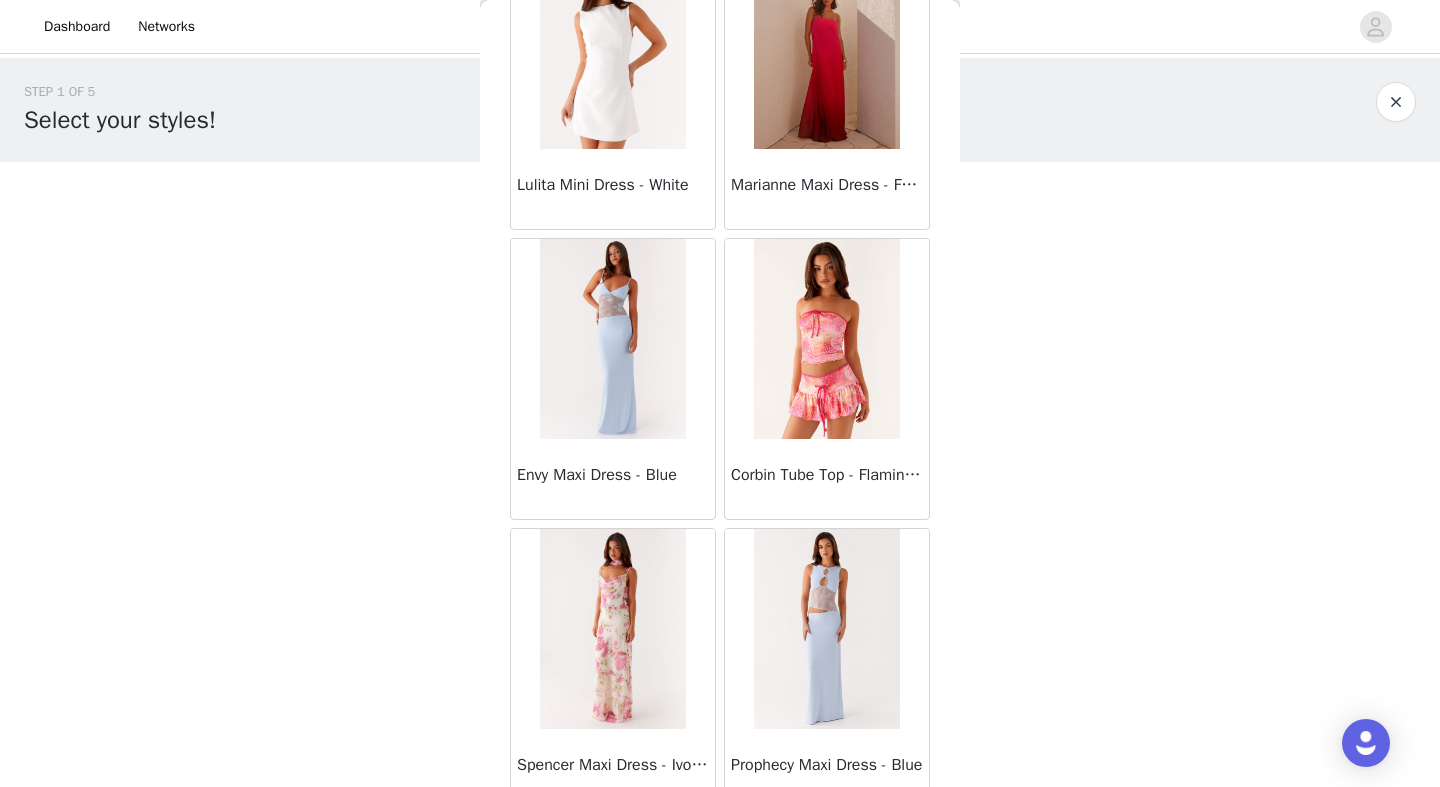 scroll, scrollTop: 25473, scrollLeft: 0, axis: vertical 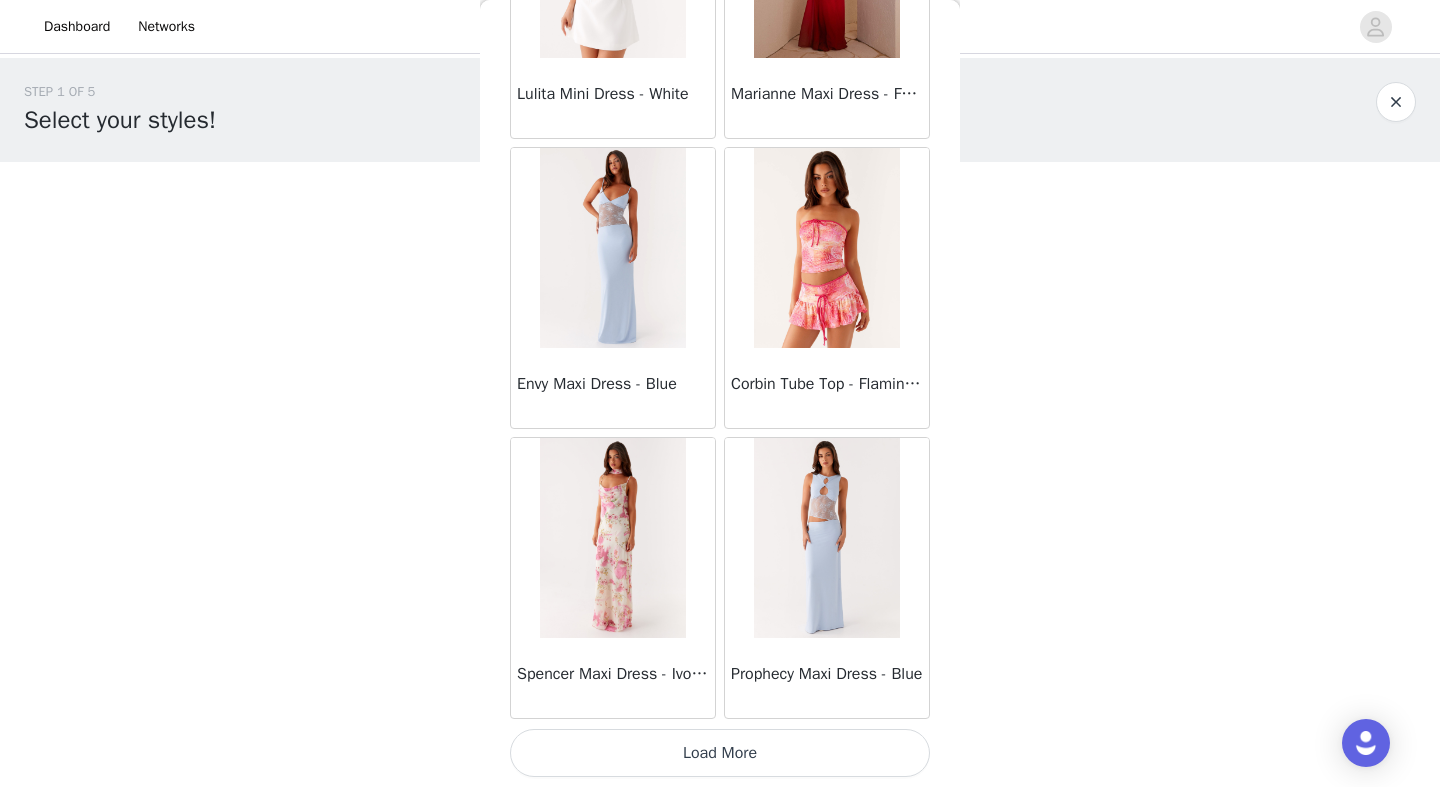 click on "Load More" at bounding box center [720, 753] 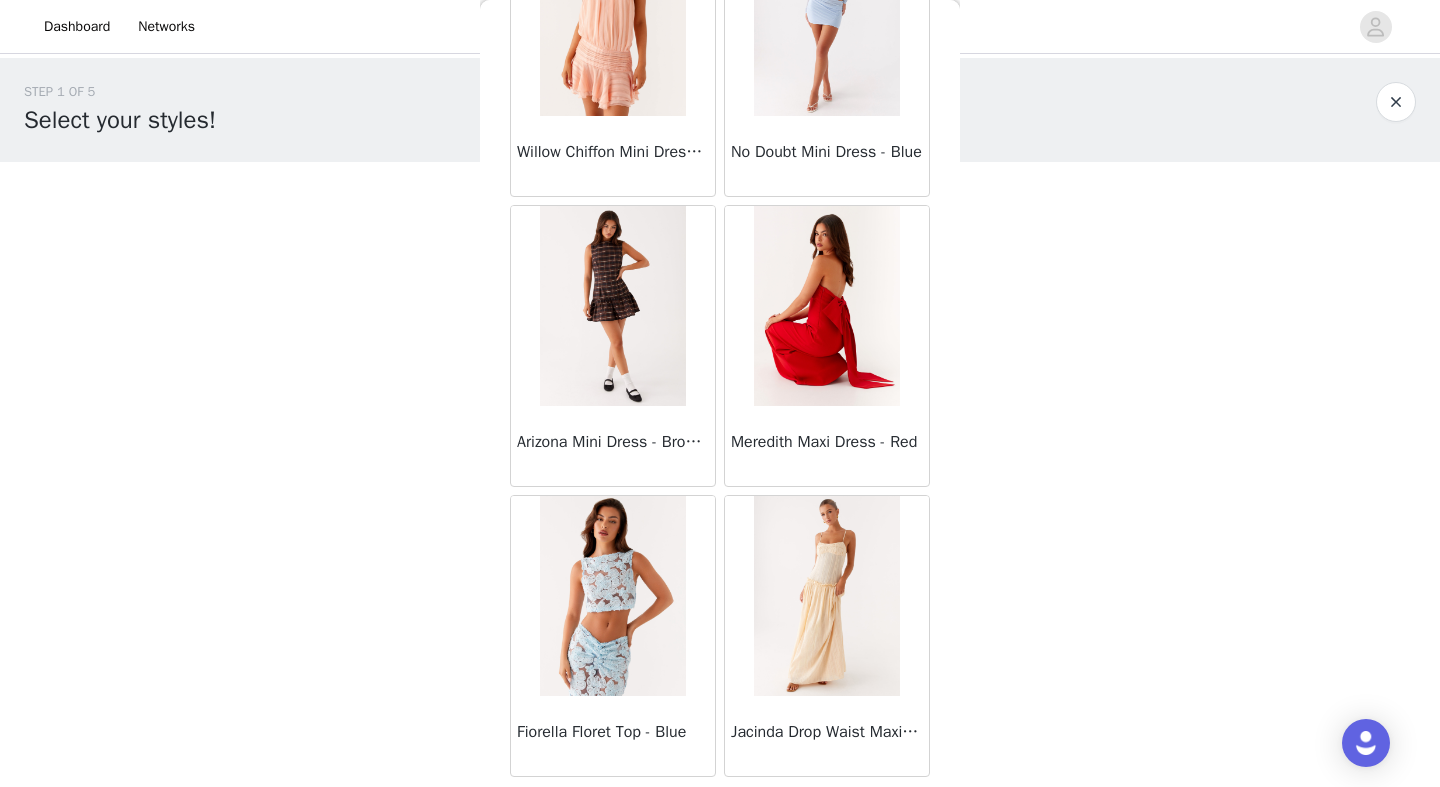 scroll, scrollTop: 28373, scrollLeft: 0, axis: vertical 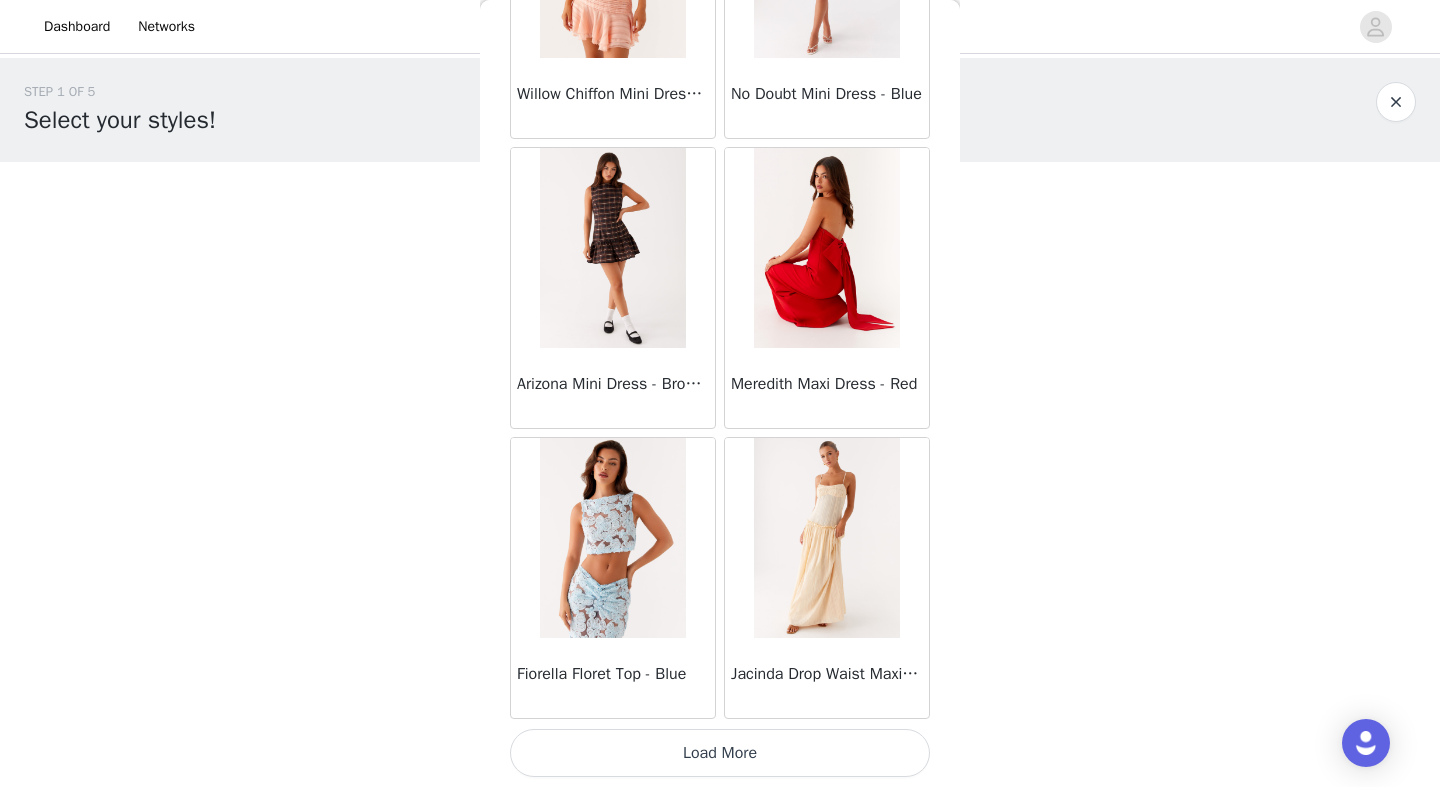 click on "Load More" at bounding box center [720, 753] 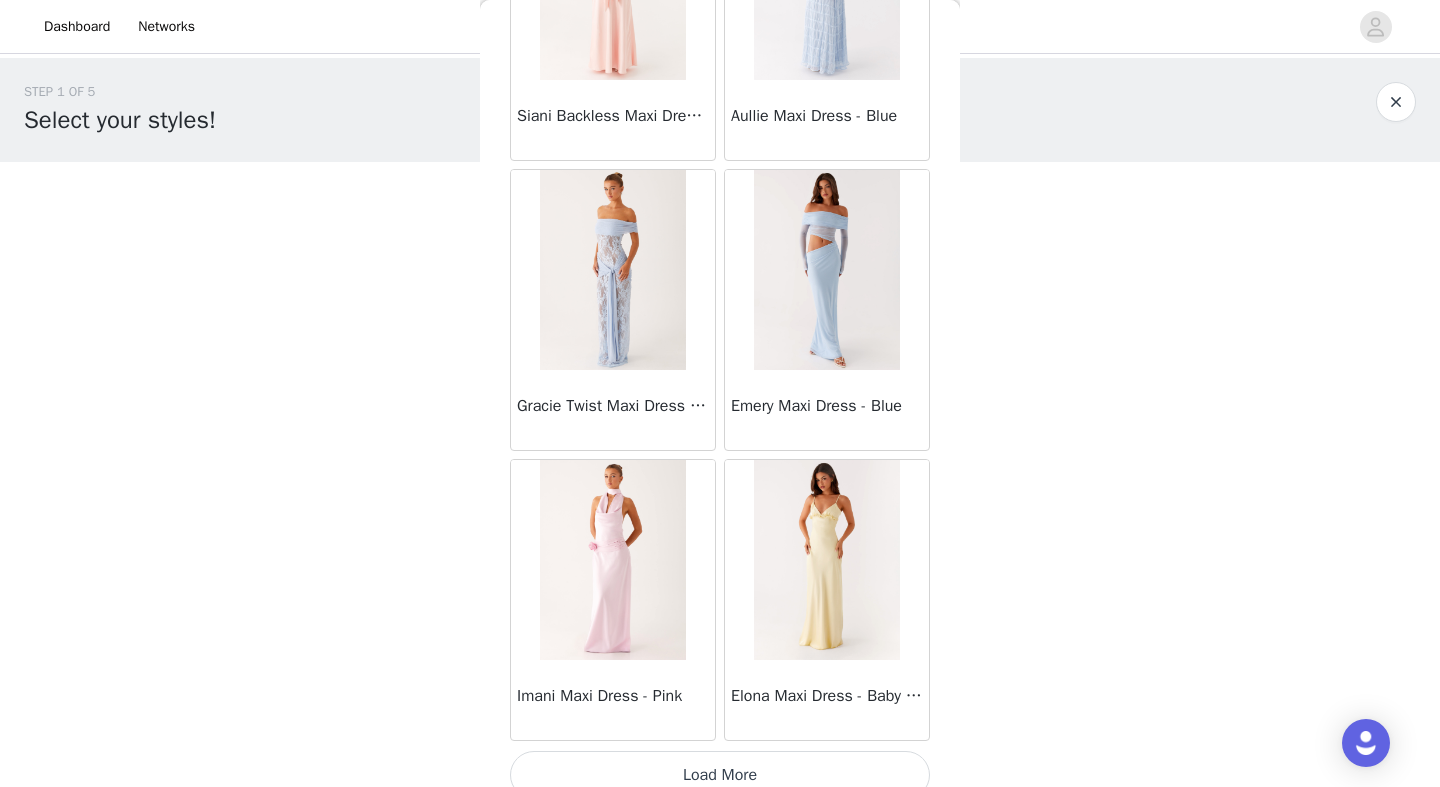 scroll, scrollTop: 31273, scrollLeft: 0, axis: vertical 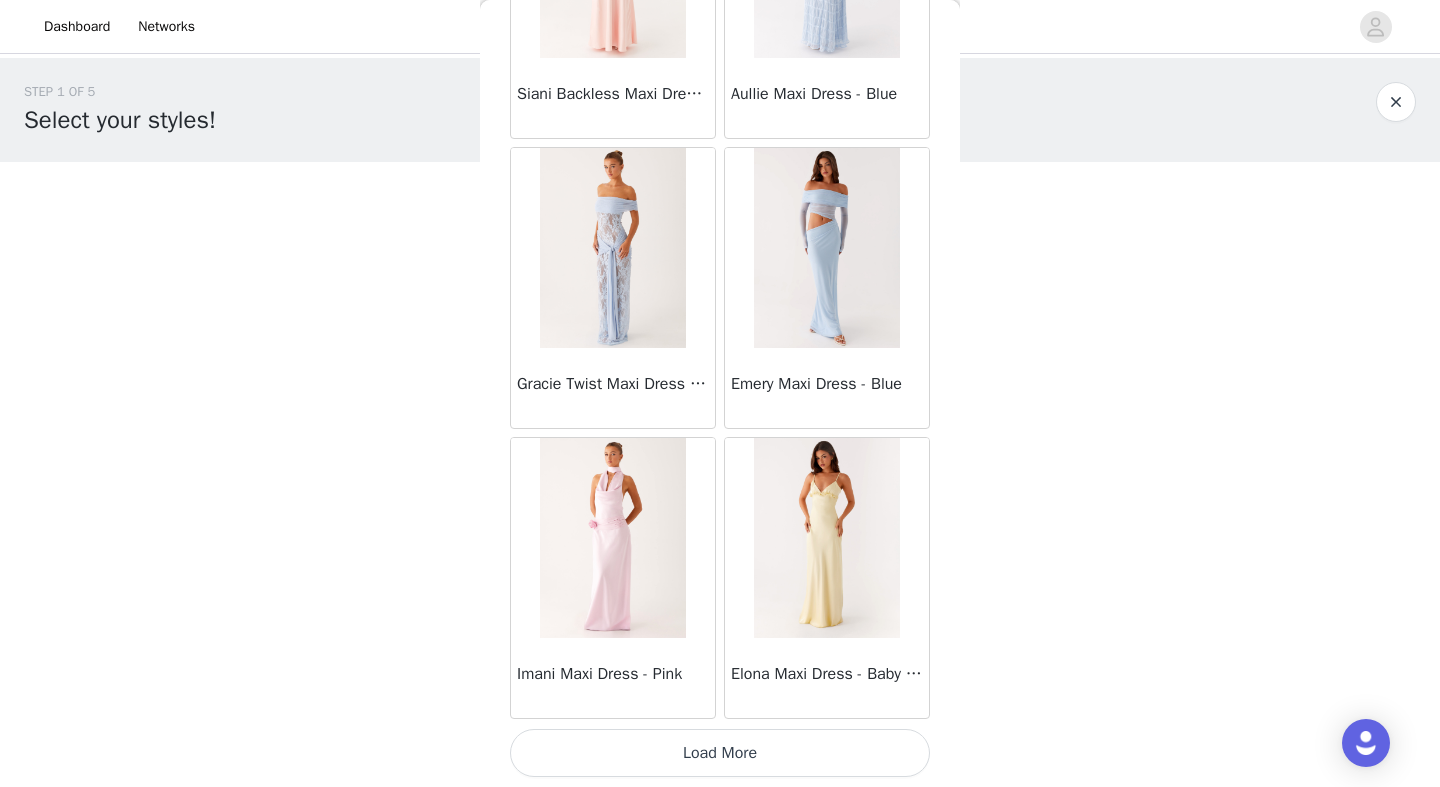 click on "Load More" at bounding box center (720, 753) 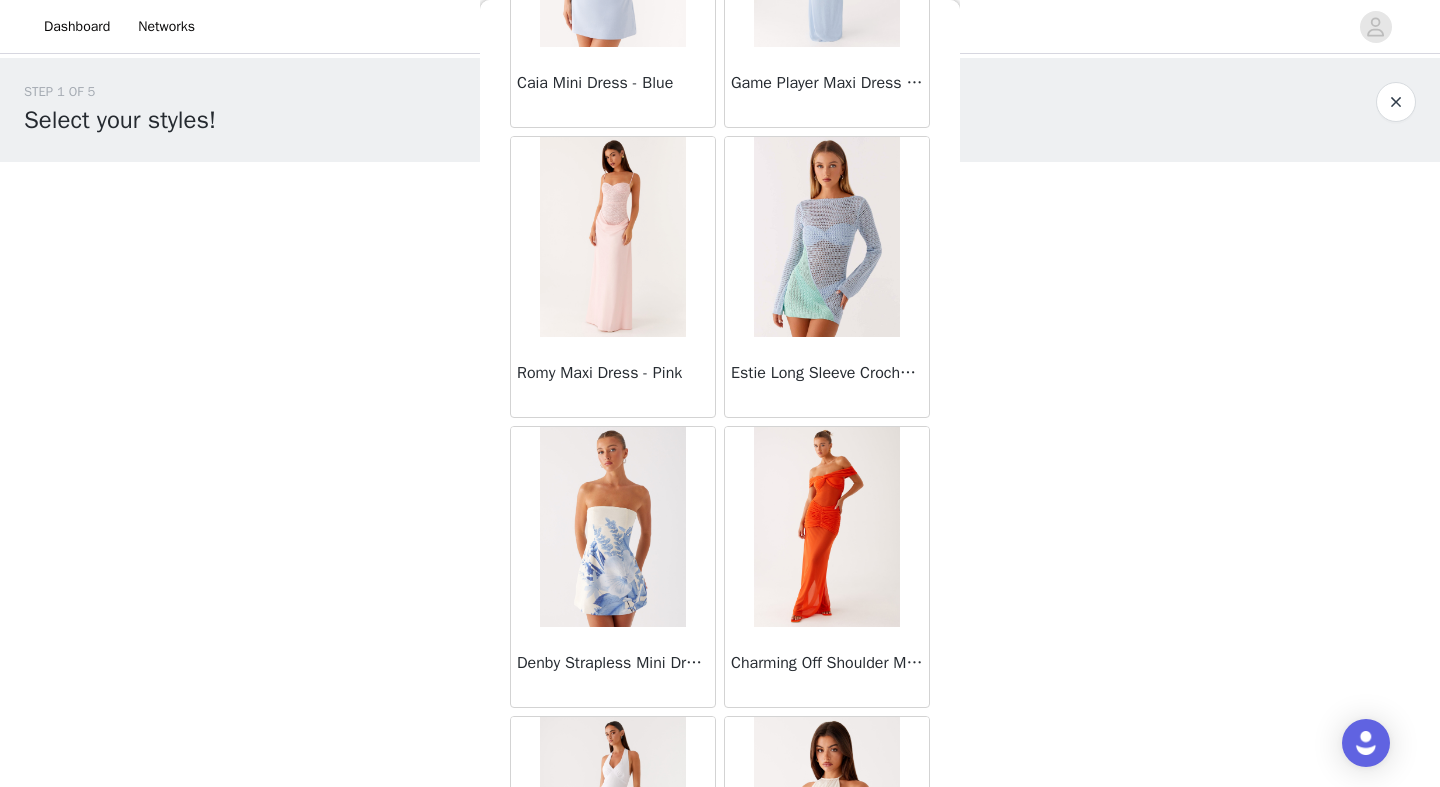 scroll, scrollTop: 34173, scrollLeft: 0, axis: vertical 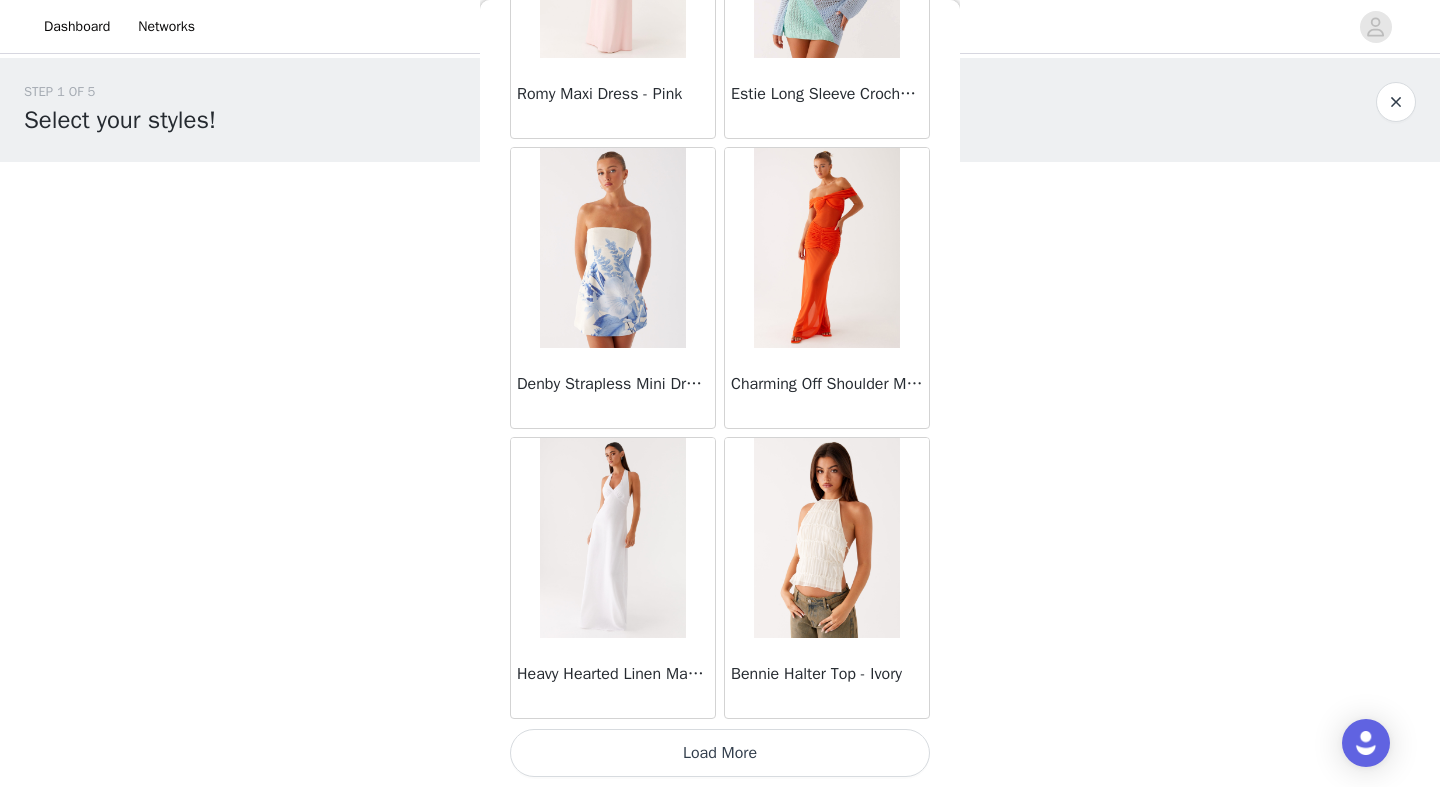 click on "Load More" at bounding box center (720, 753) 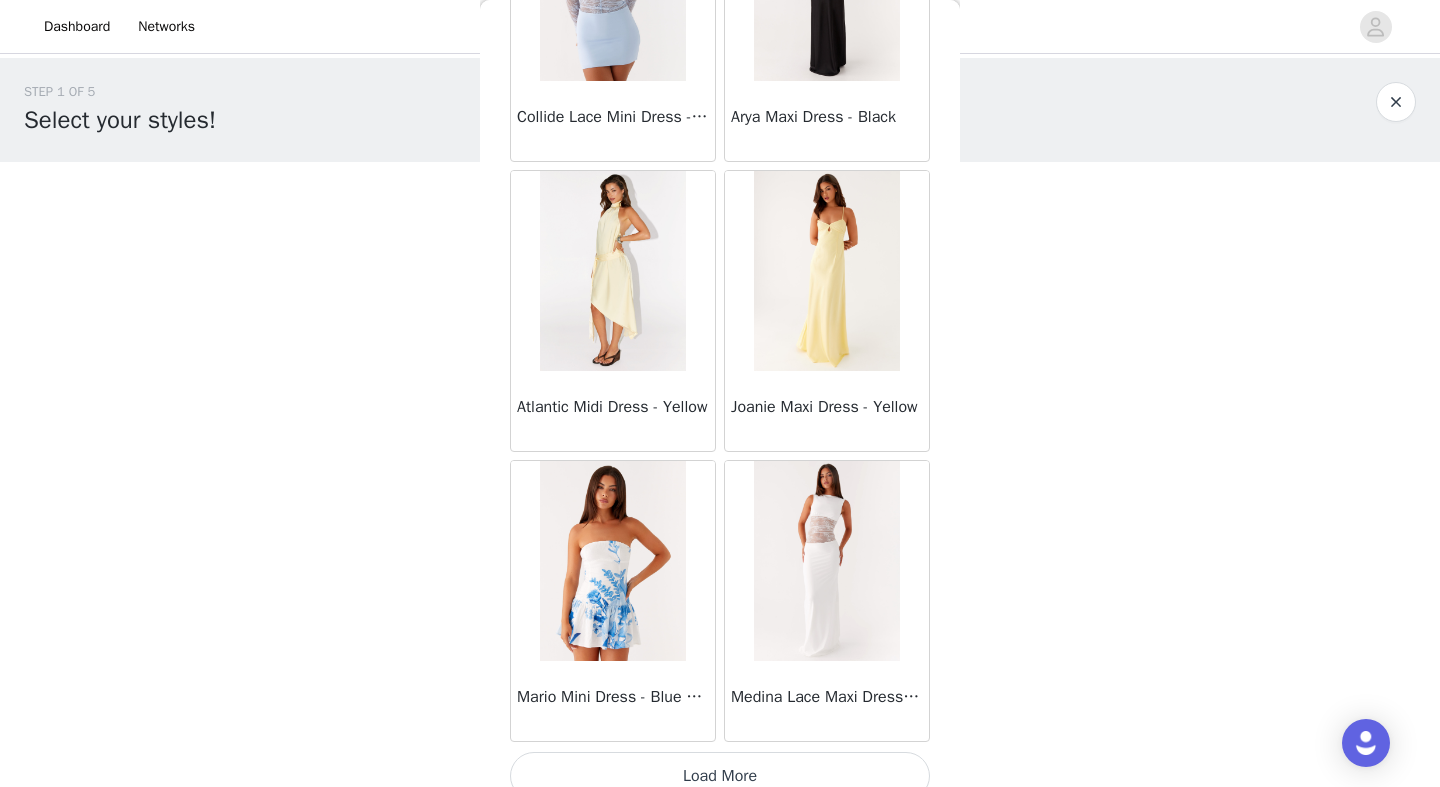 scroll, scrollTop: 37073, scrollLeft: 0, axis: vertical 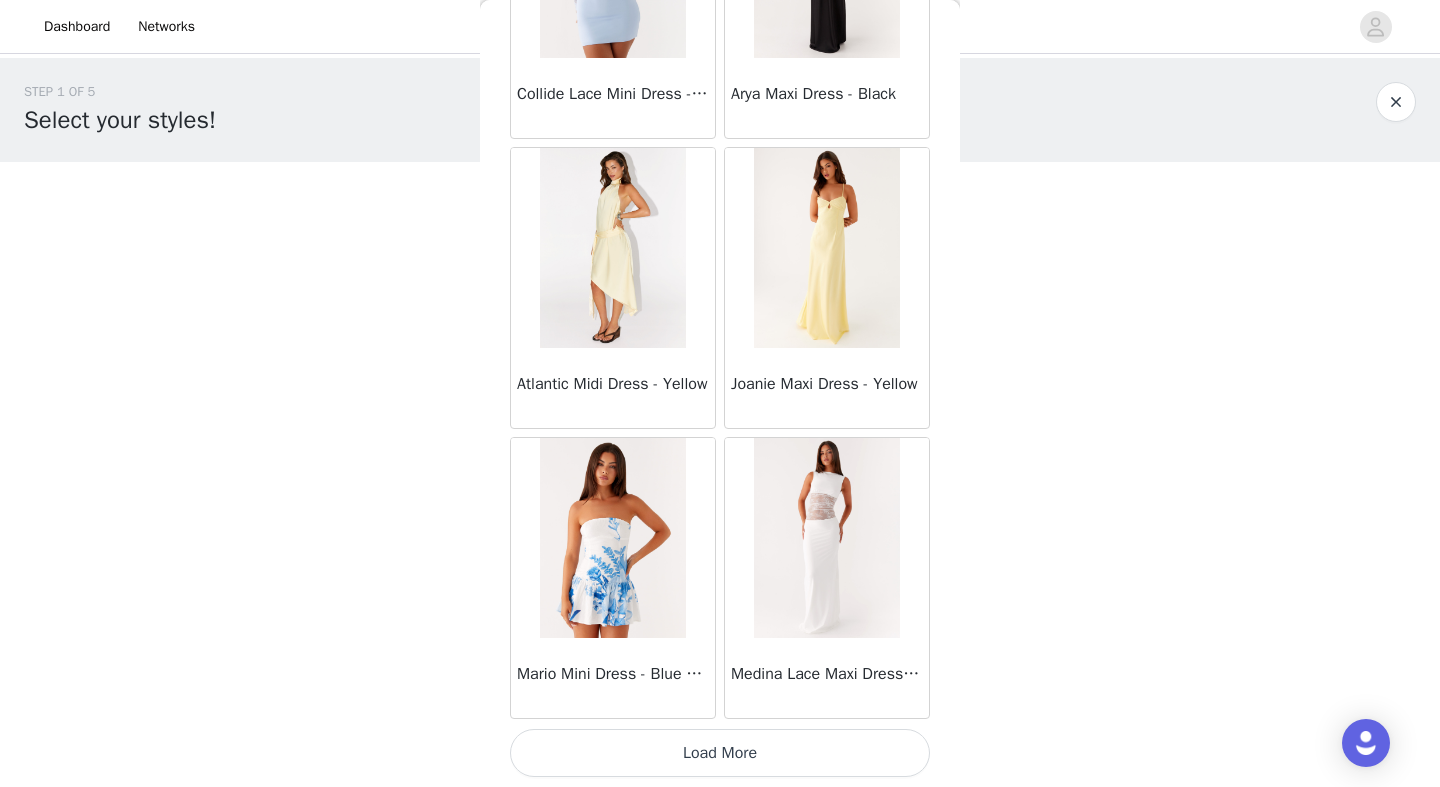 click on "Load More" at bounding box center [720, 753] 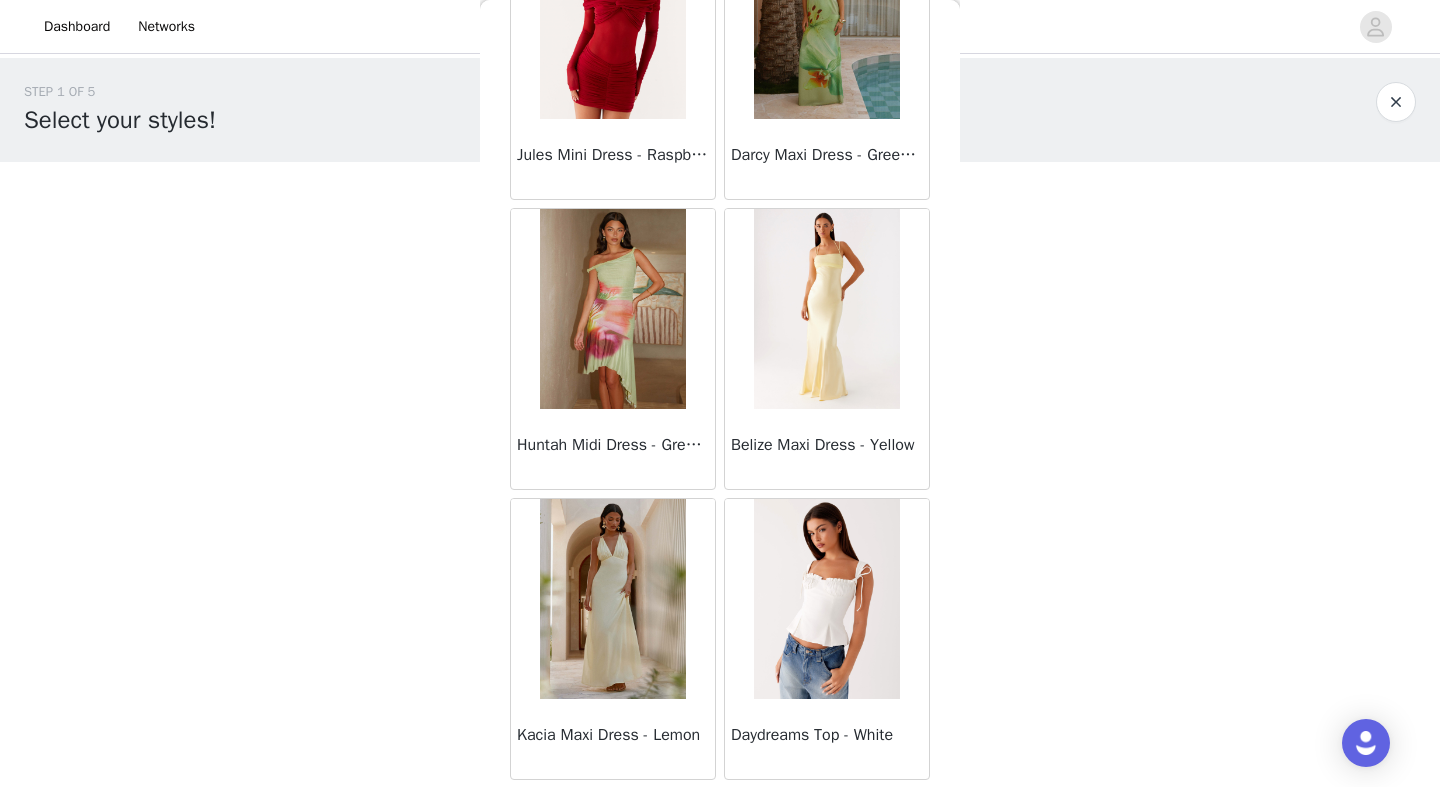 scroll, scrollTop: 39973, scrollLeft: 0, axis: vertical 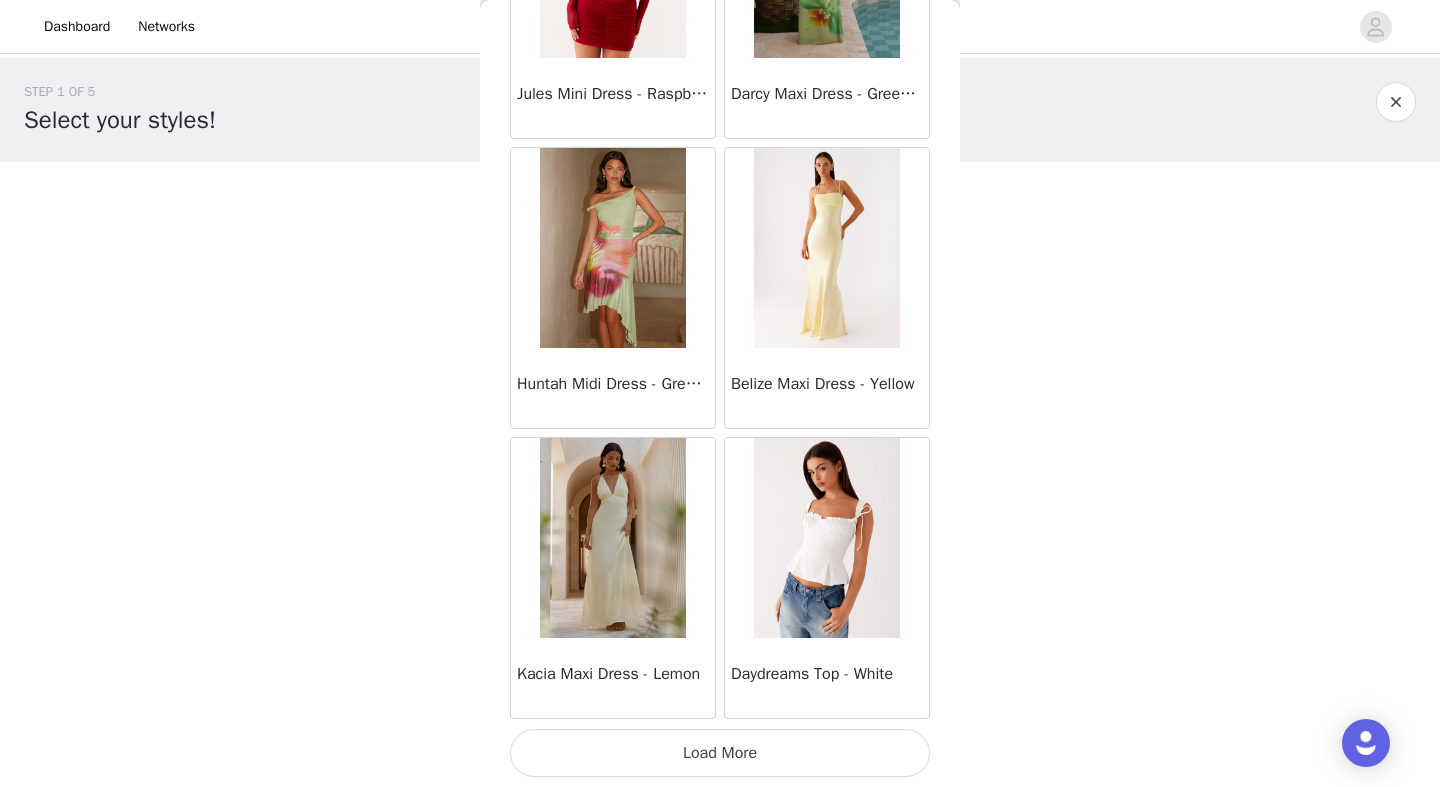 click on "Load More" at bounding box center (720, 753) 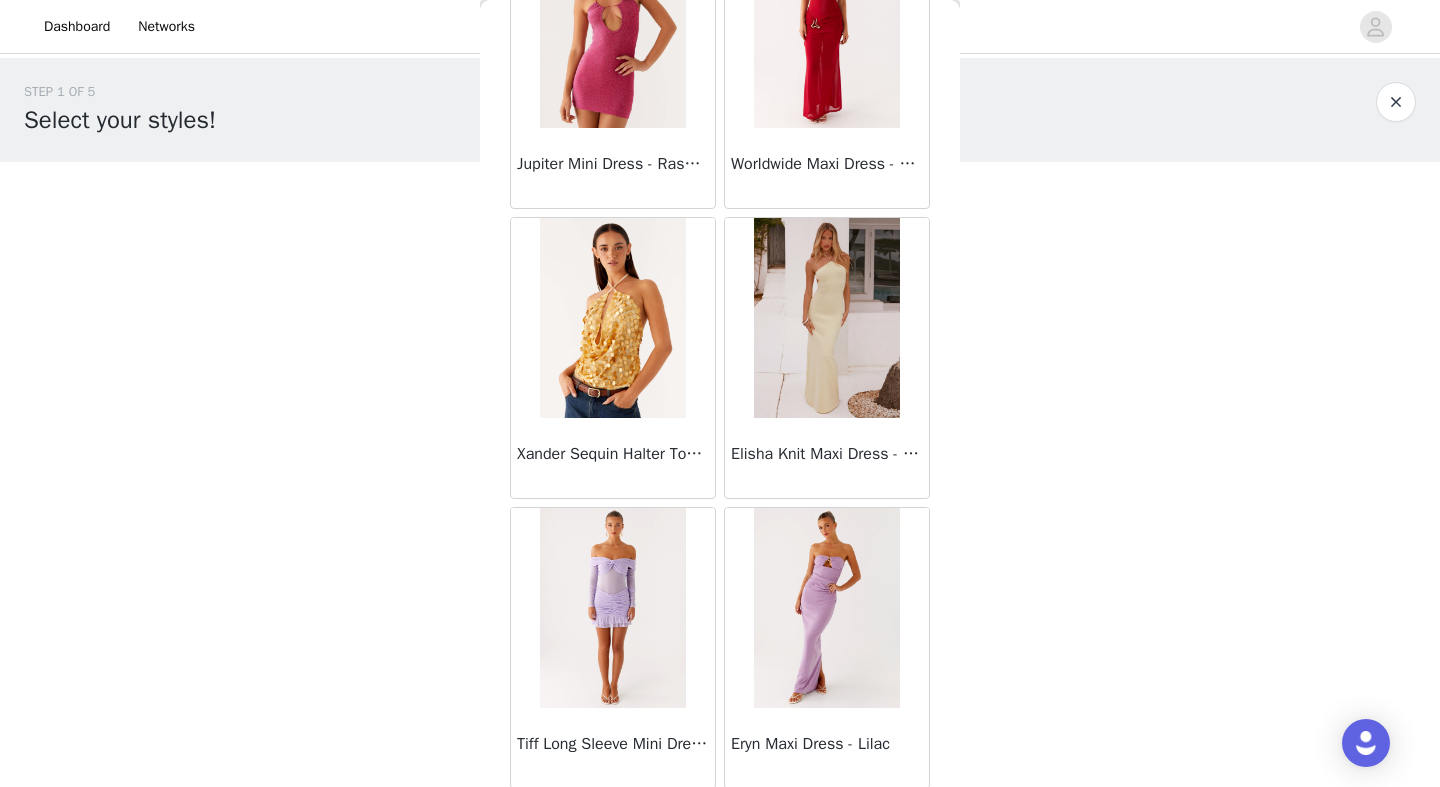 scroll, scrollTop: 42873, scrollLeft: 0, axis: vertical 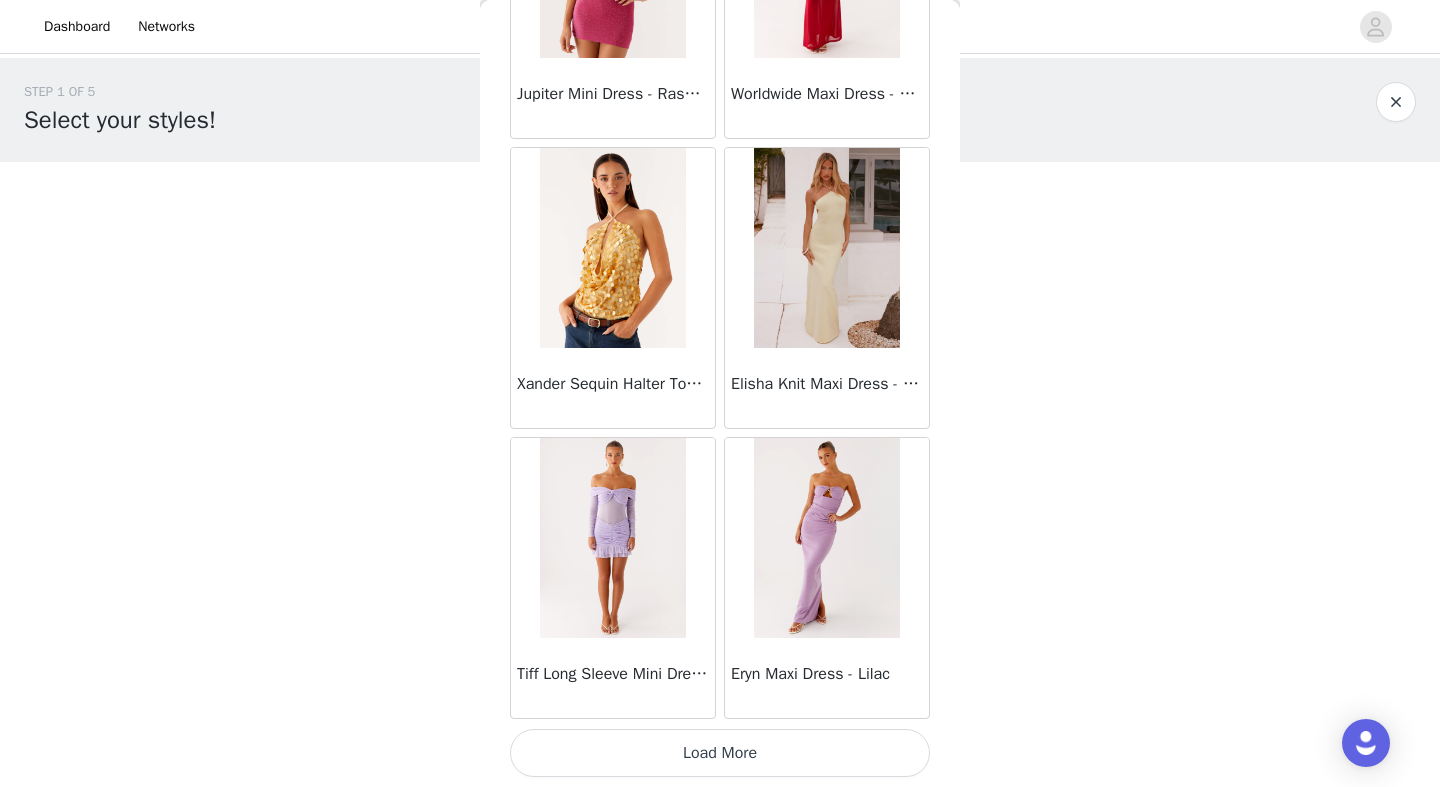 click on "Load More" at bounding box center [720, 753] 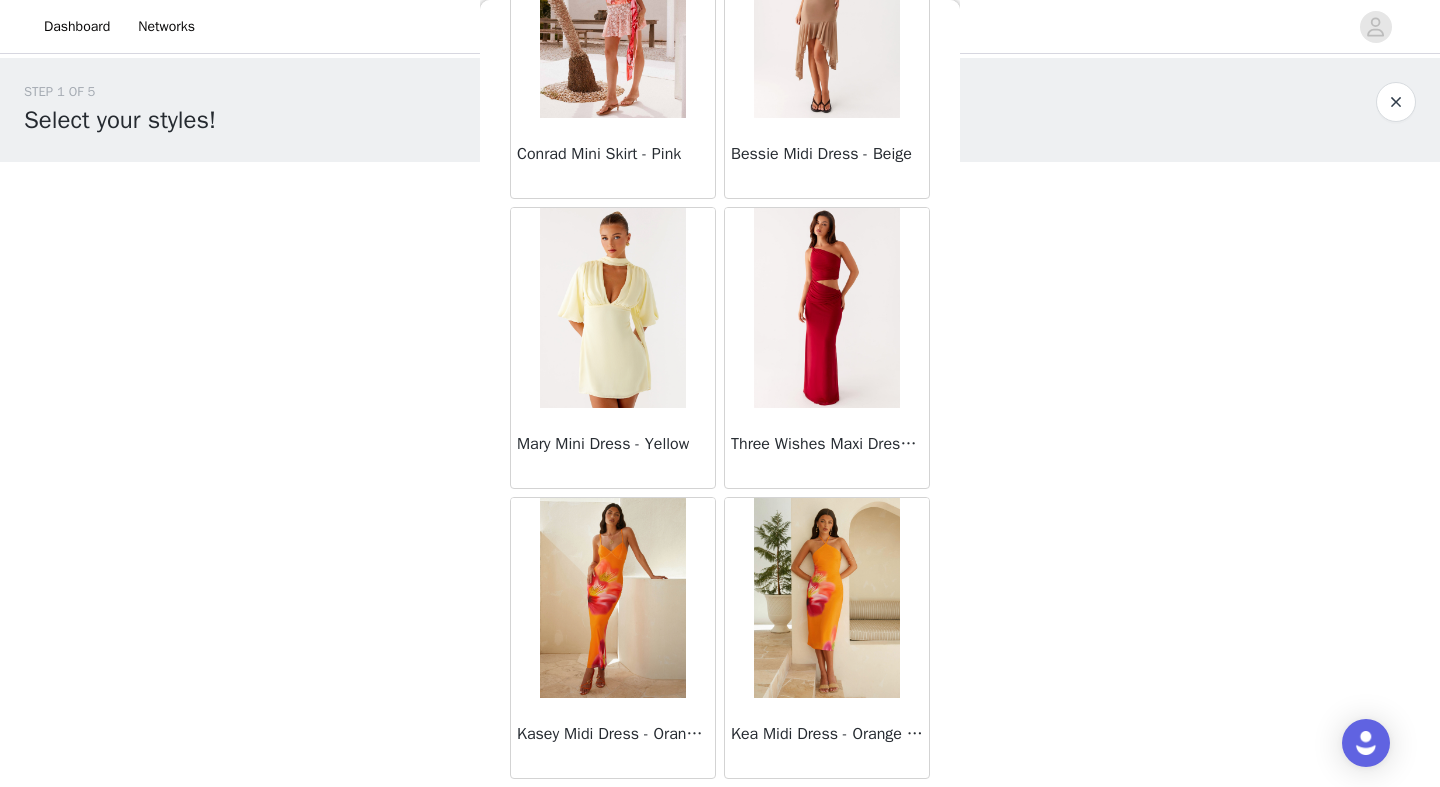 scroll, scrollTop: 45773, scrollLeft: 0, axis: vertical 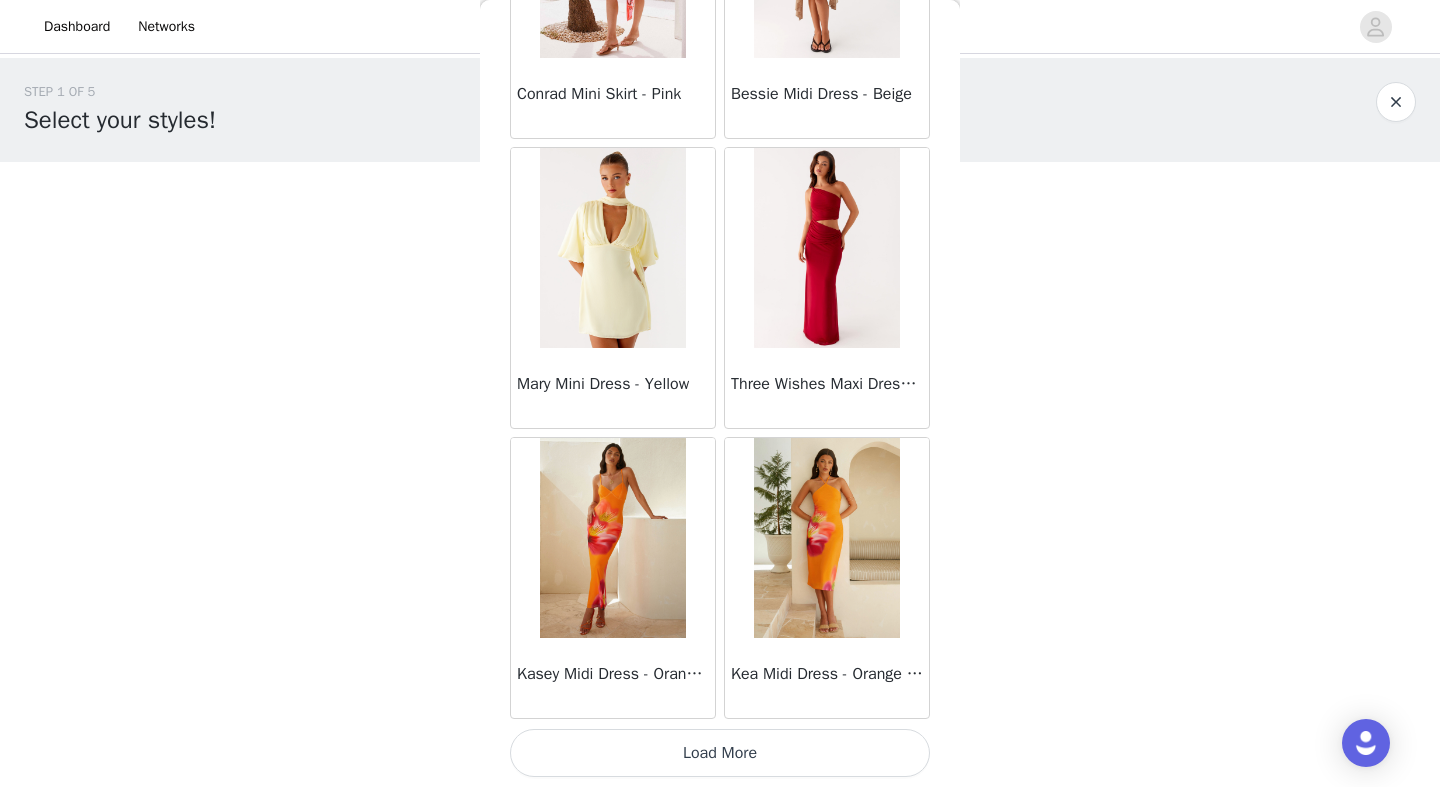 click on "Load More" at bounding box center (720, 753) 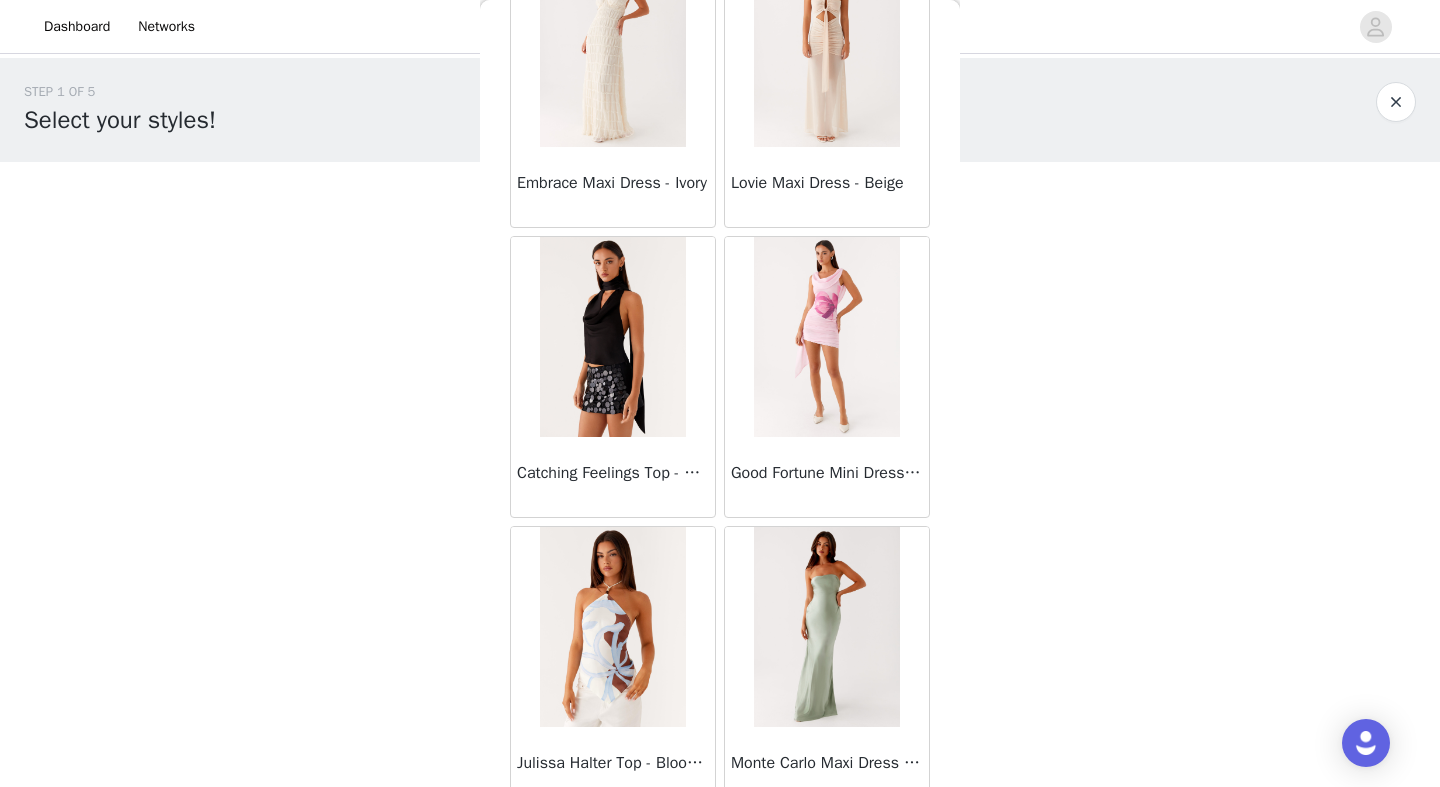 scroll, scrollTop: 47315, scrollLeft: 0, axis: vertical 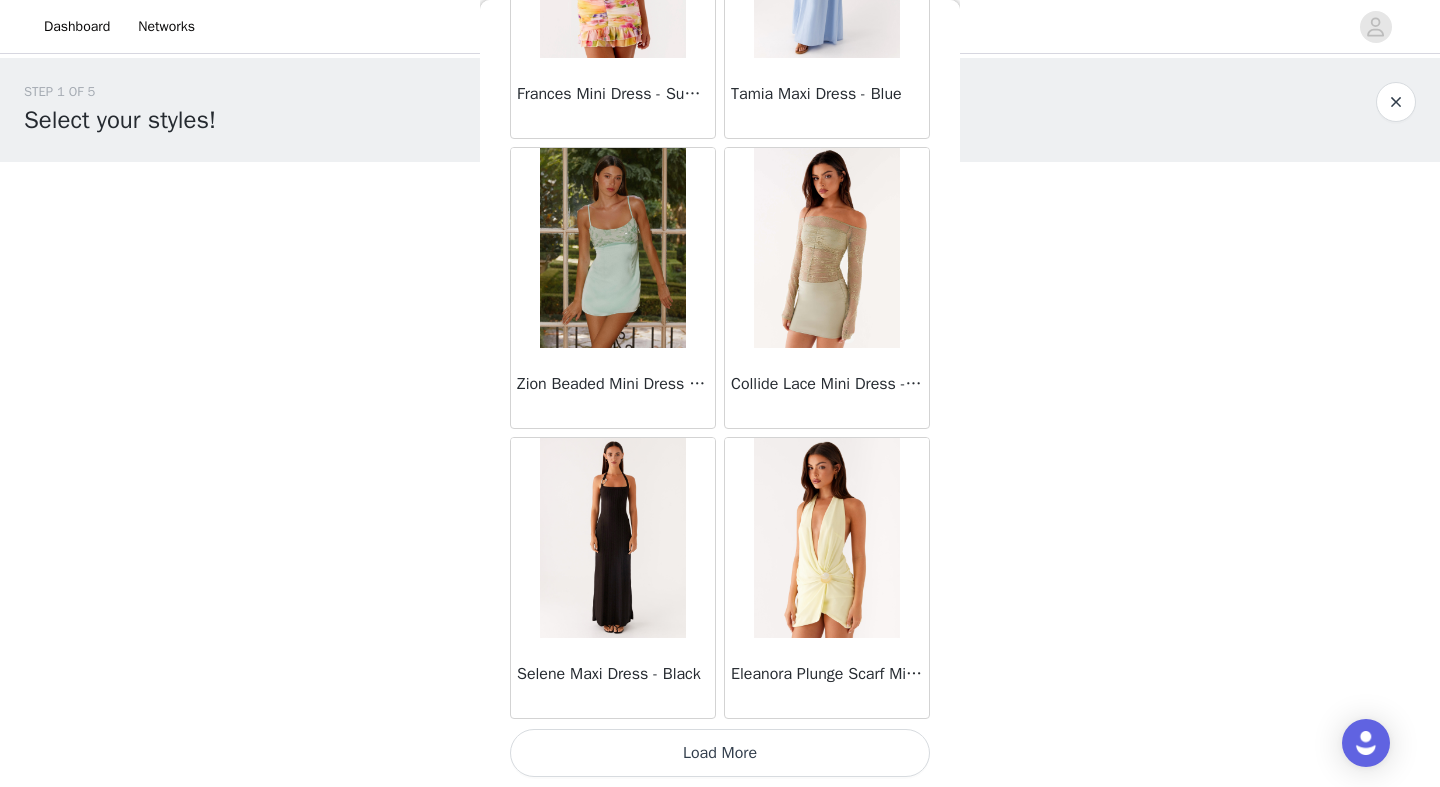 click on "Load More" at bounding box center (720, 753) 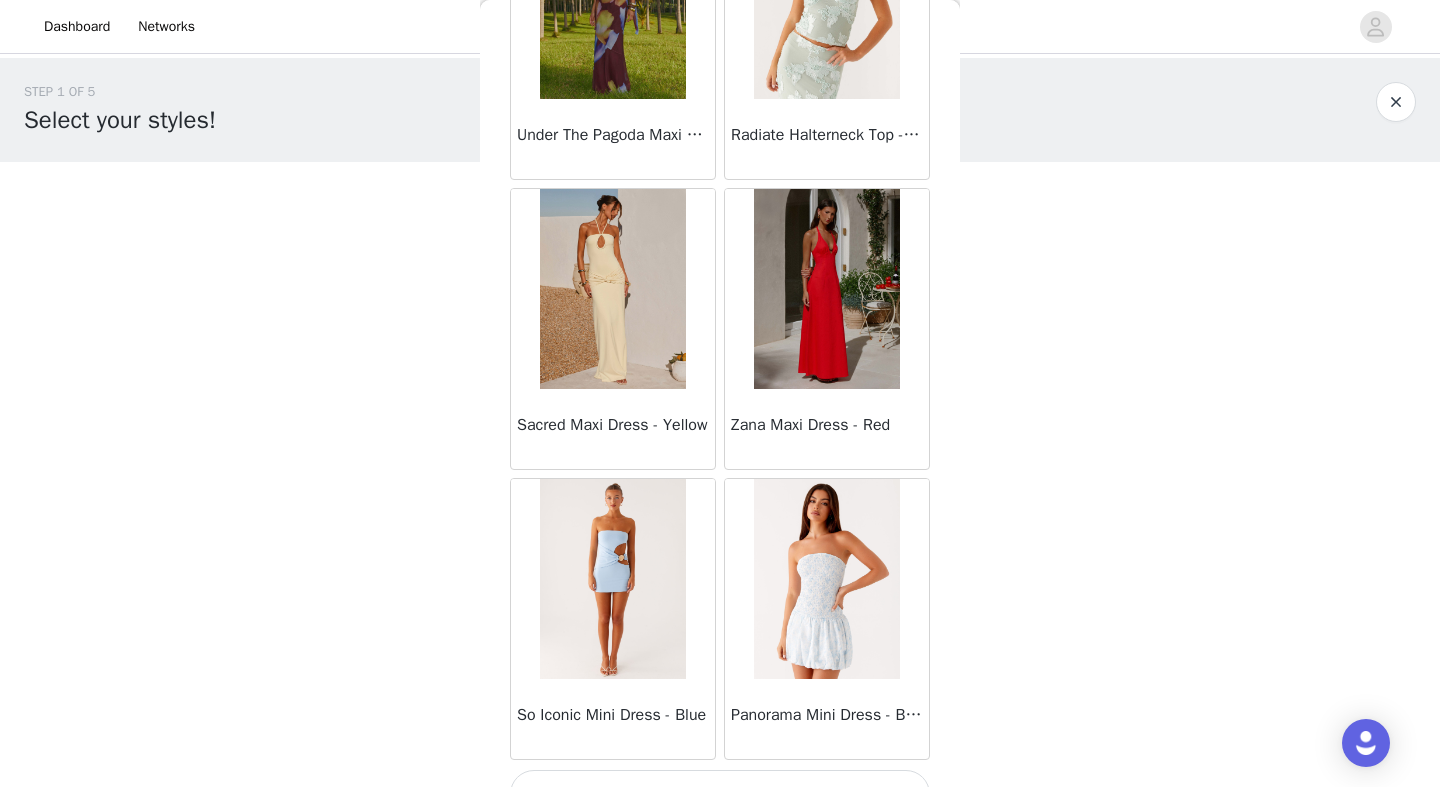 scroll, scrollTop: 51573, scrollLeft: 0, axis: vertical 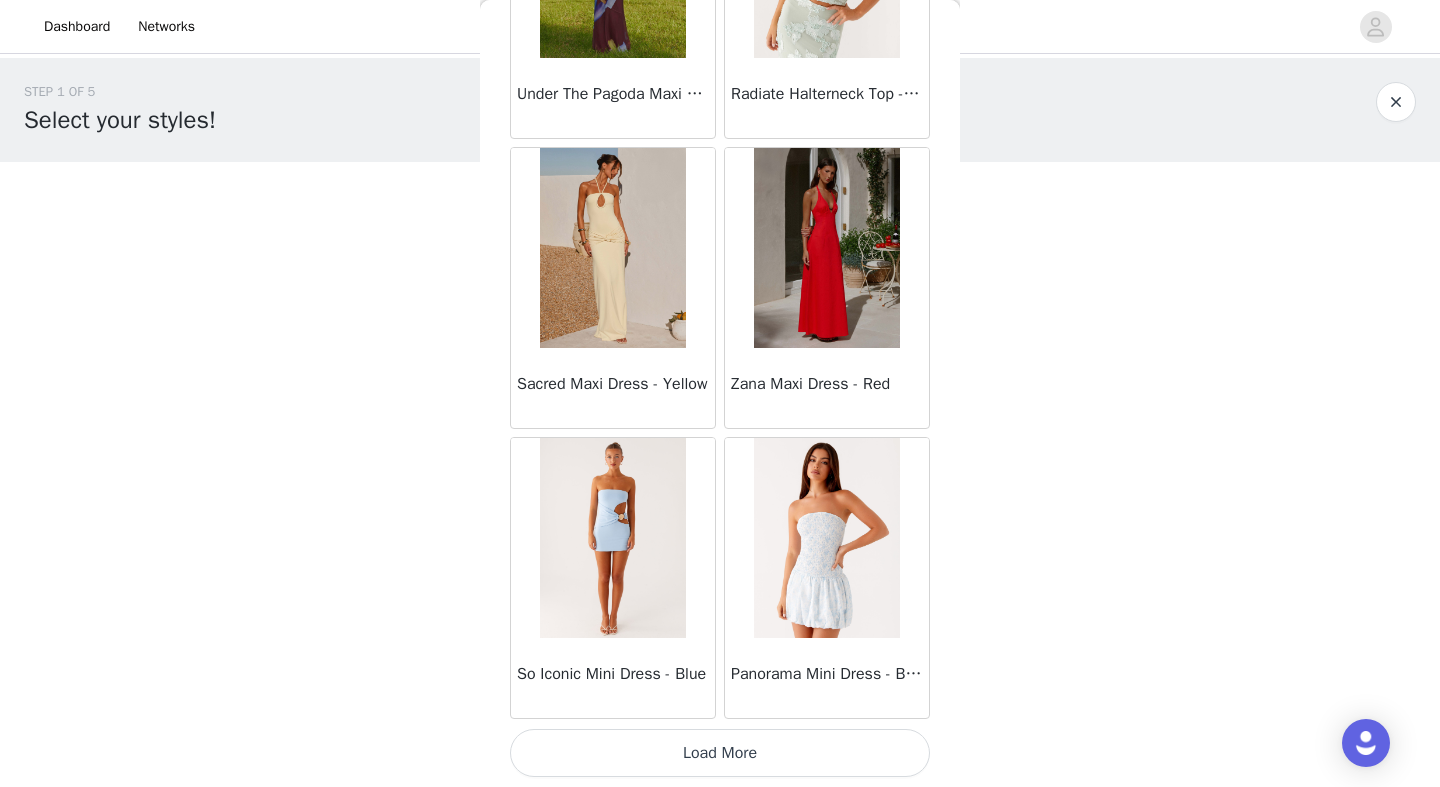 click on "Load More" at bounding box center (720, 753) 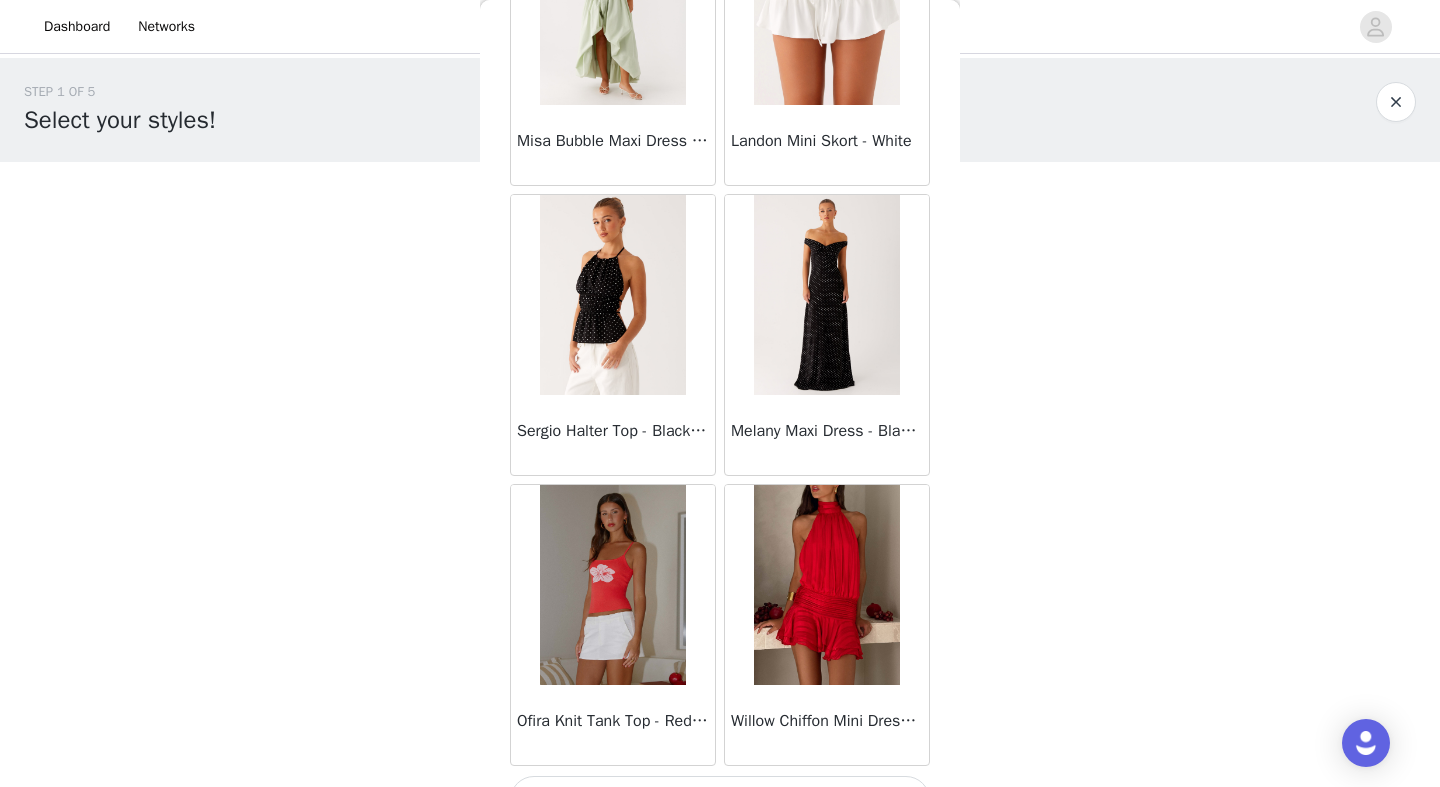 scroll, scrollTop: 54473, scrollLeft: 0, axis: vertical 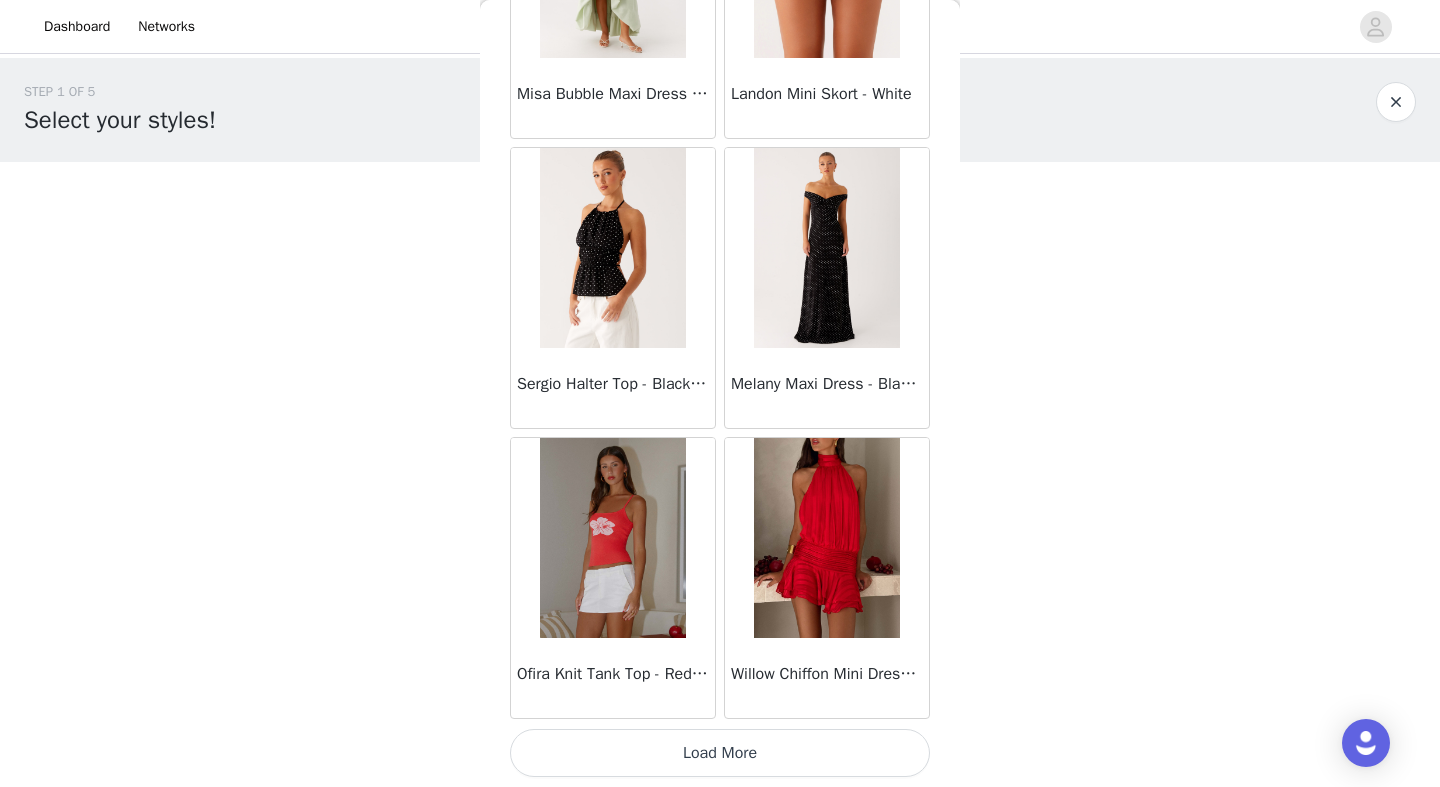 click on "Load More" at bounding box center [720, 753] 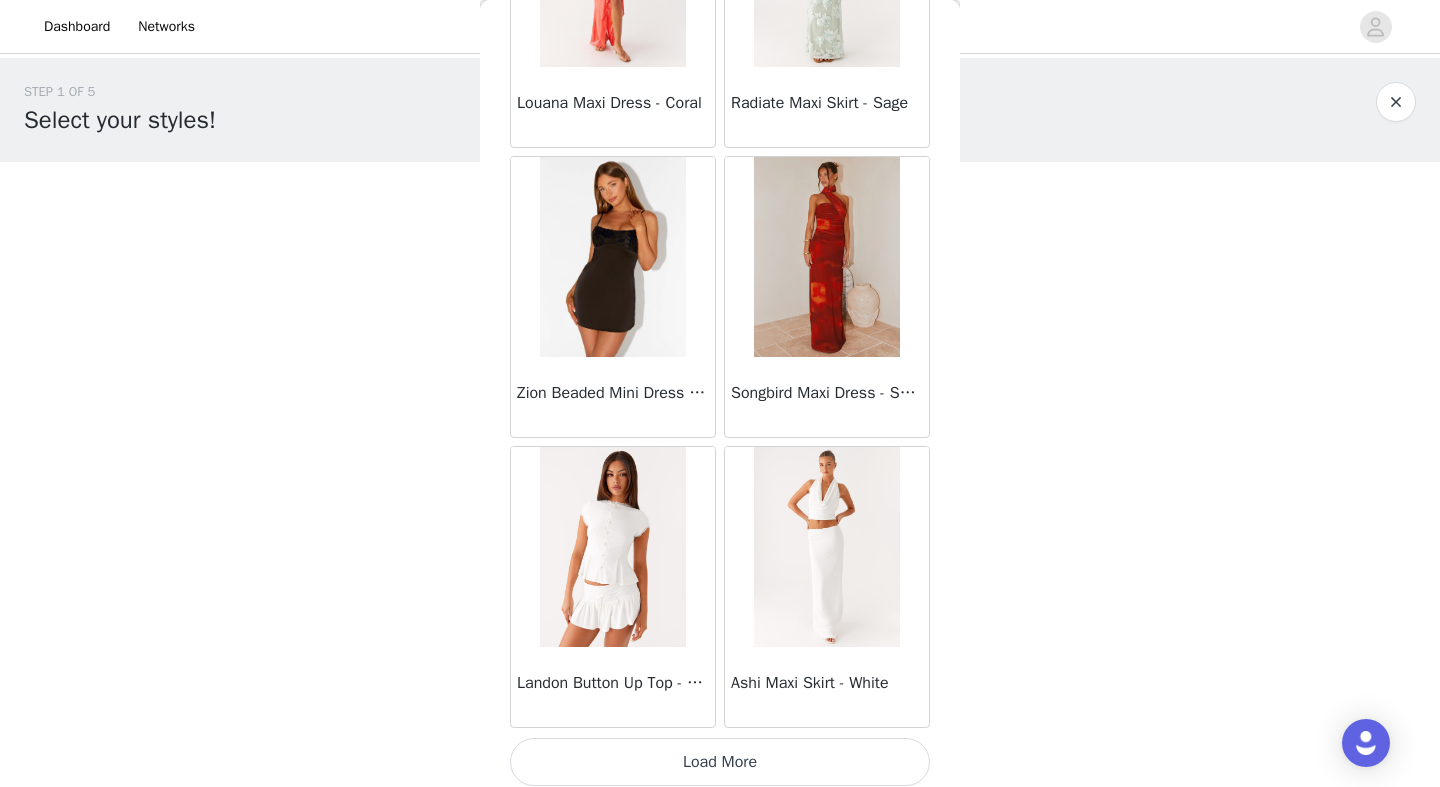 scroll, scrollTop: 57373, scrollLeft: 0, axis: vertical 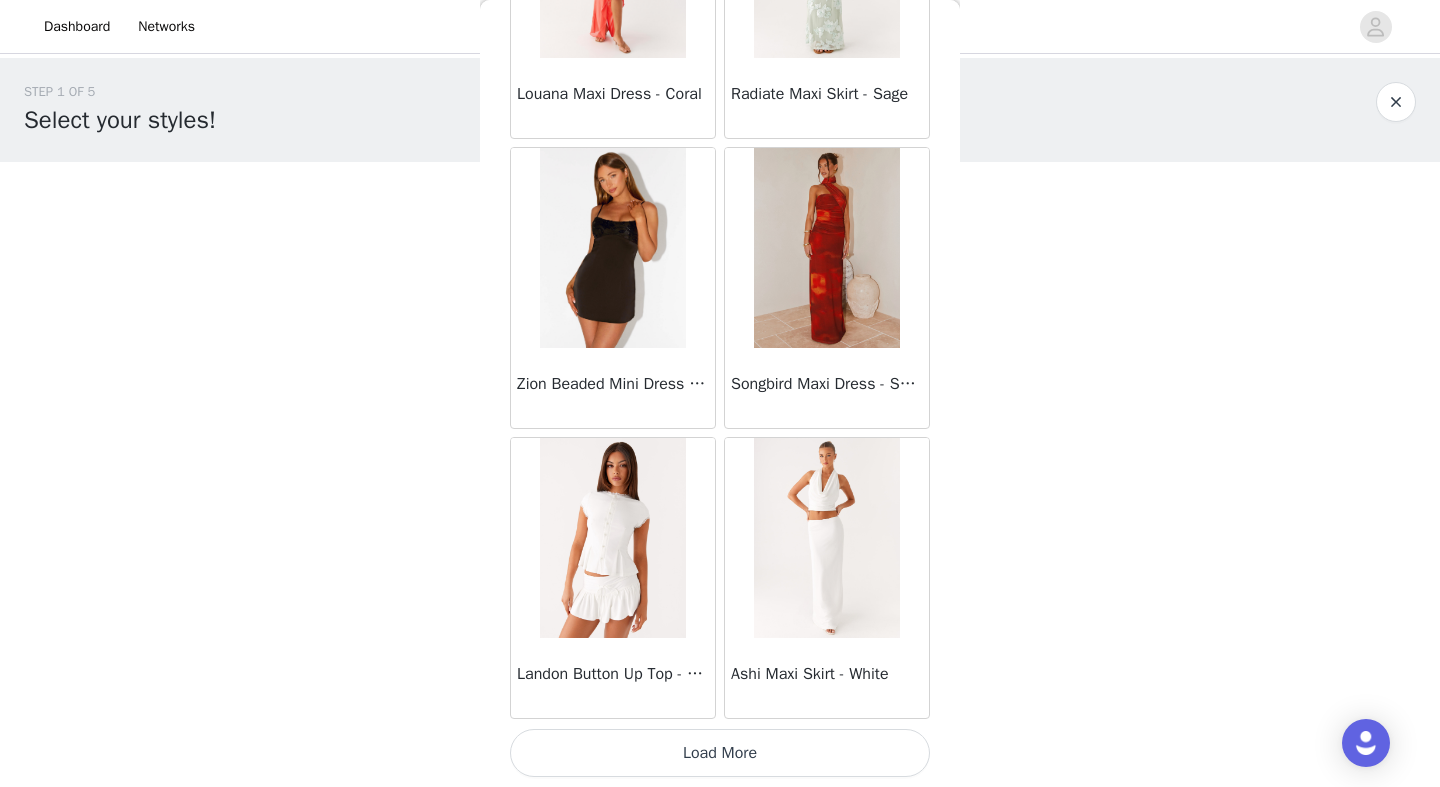 click on "Load More" at bounding box center [720, 753] 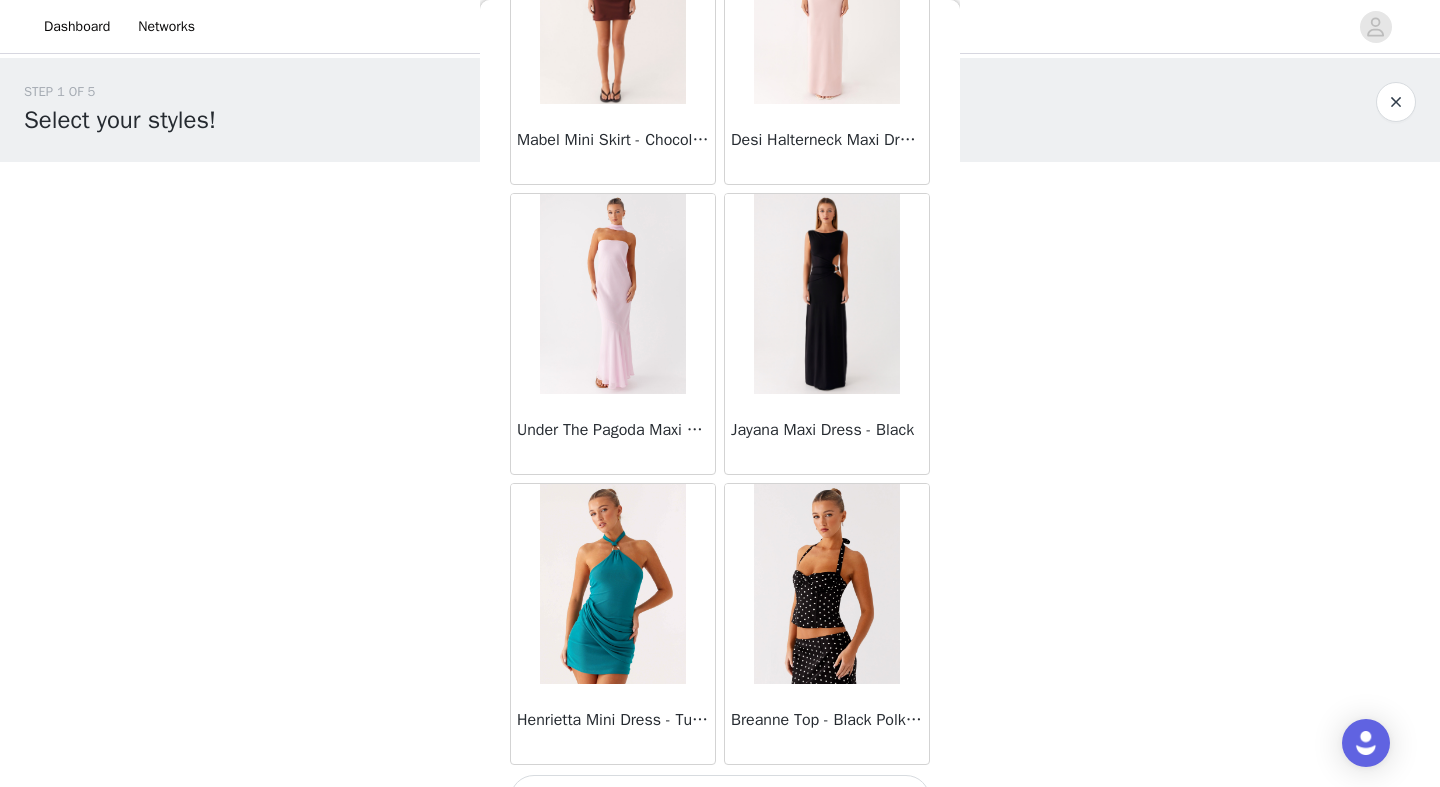 scroll, scrollTop: 60273, scrollLeft: 0, axis: vertical 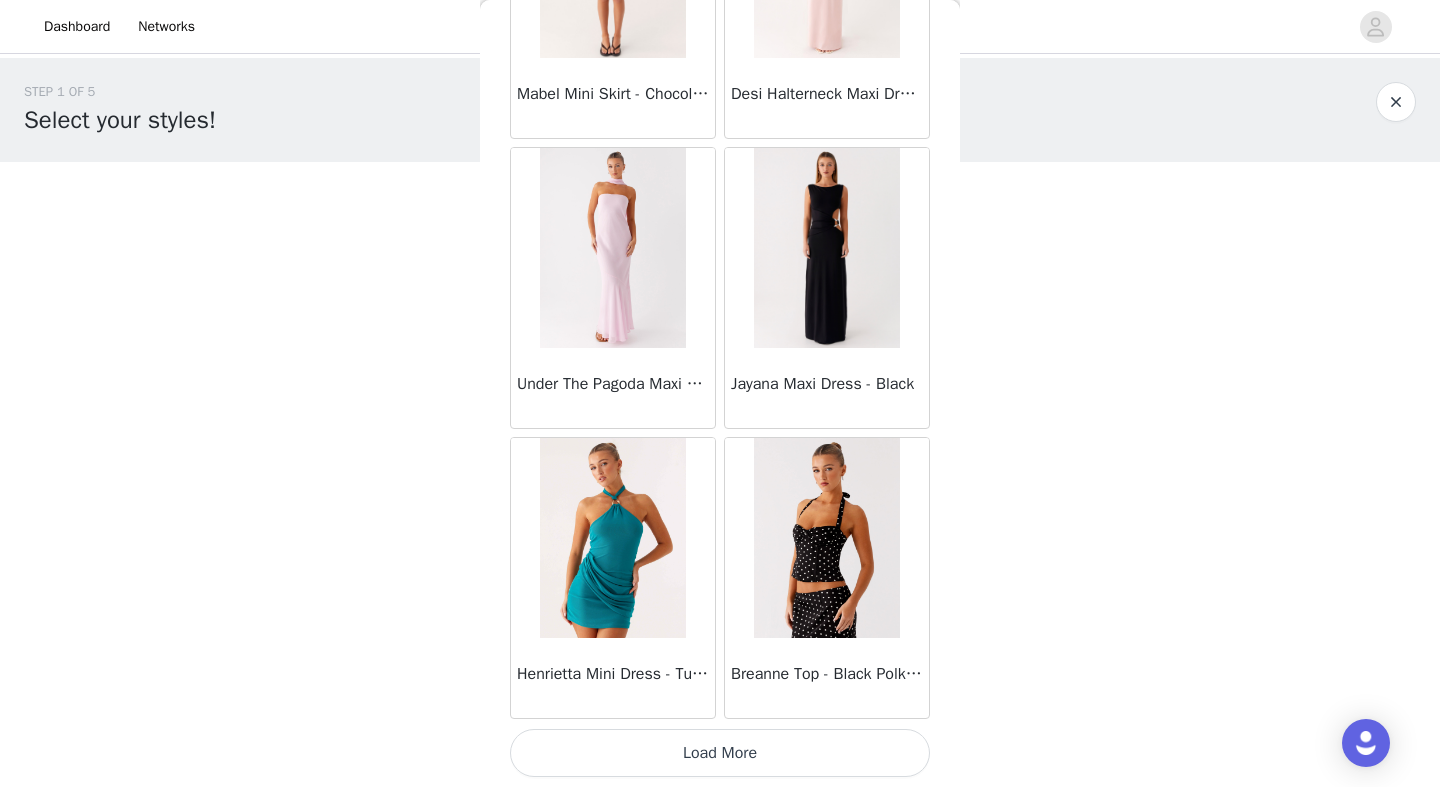 click on "Load More" at bounding box center (720, 753) 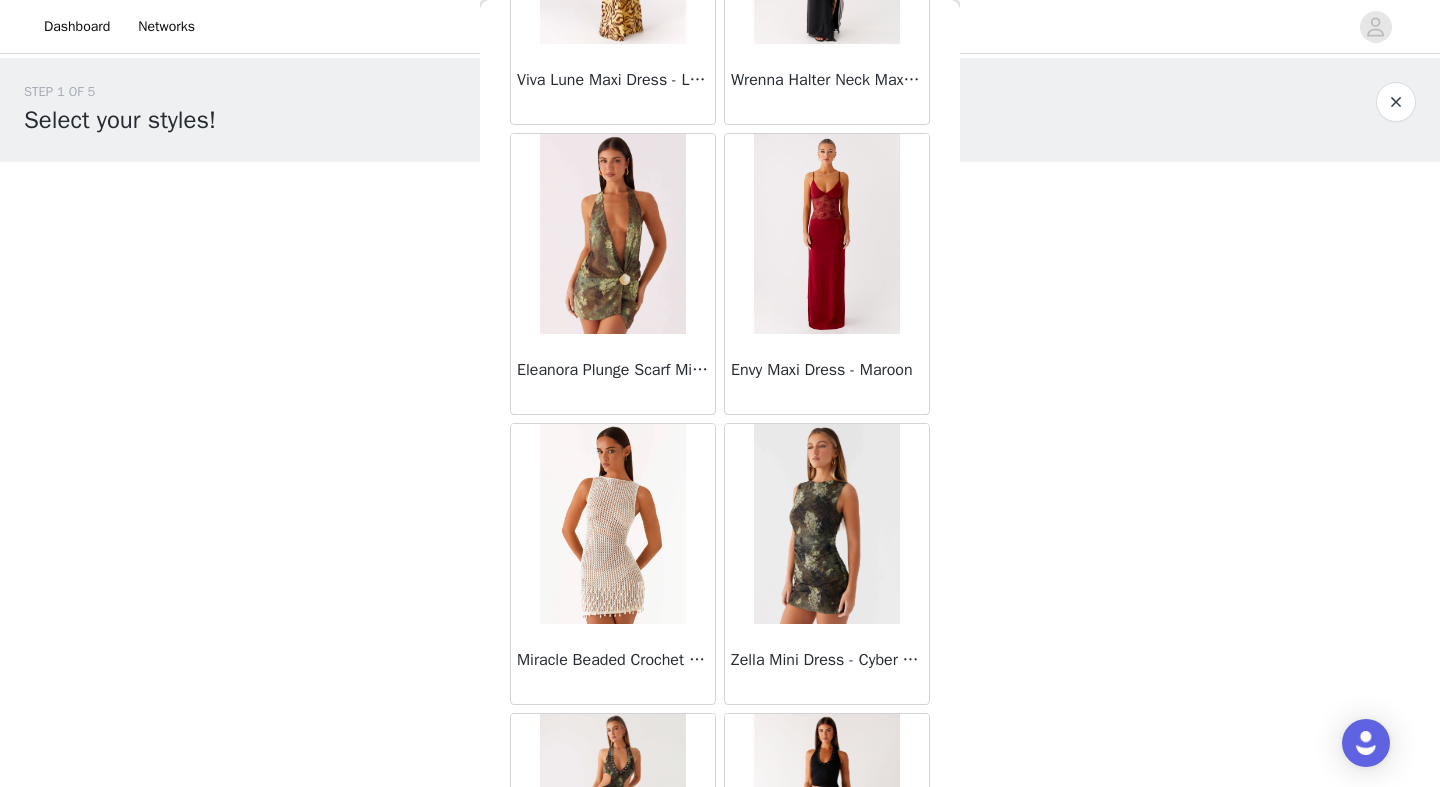 scroll, scrollTop: 62896, scrollLeft: 0, axis: vertical 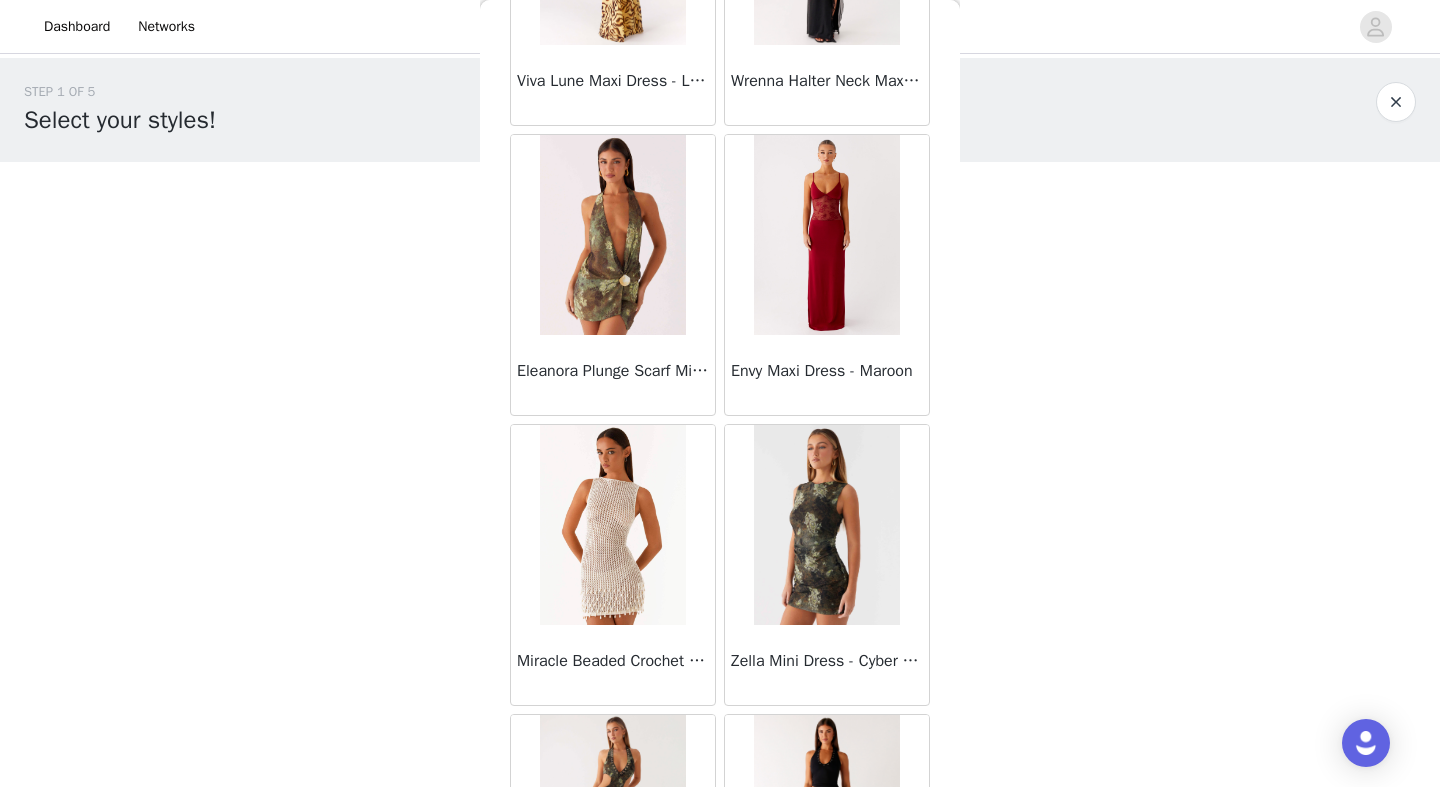 click at bounding box center [826, 235] 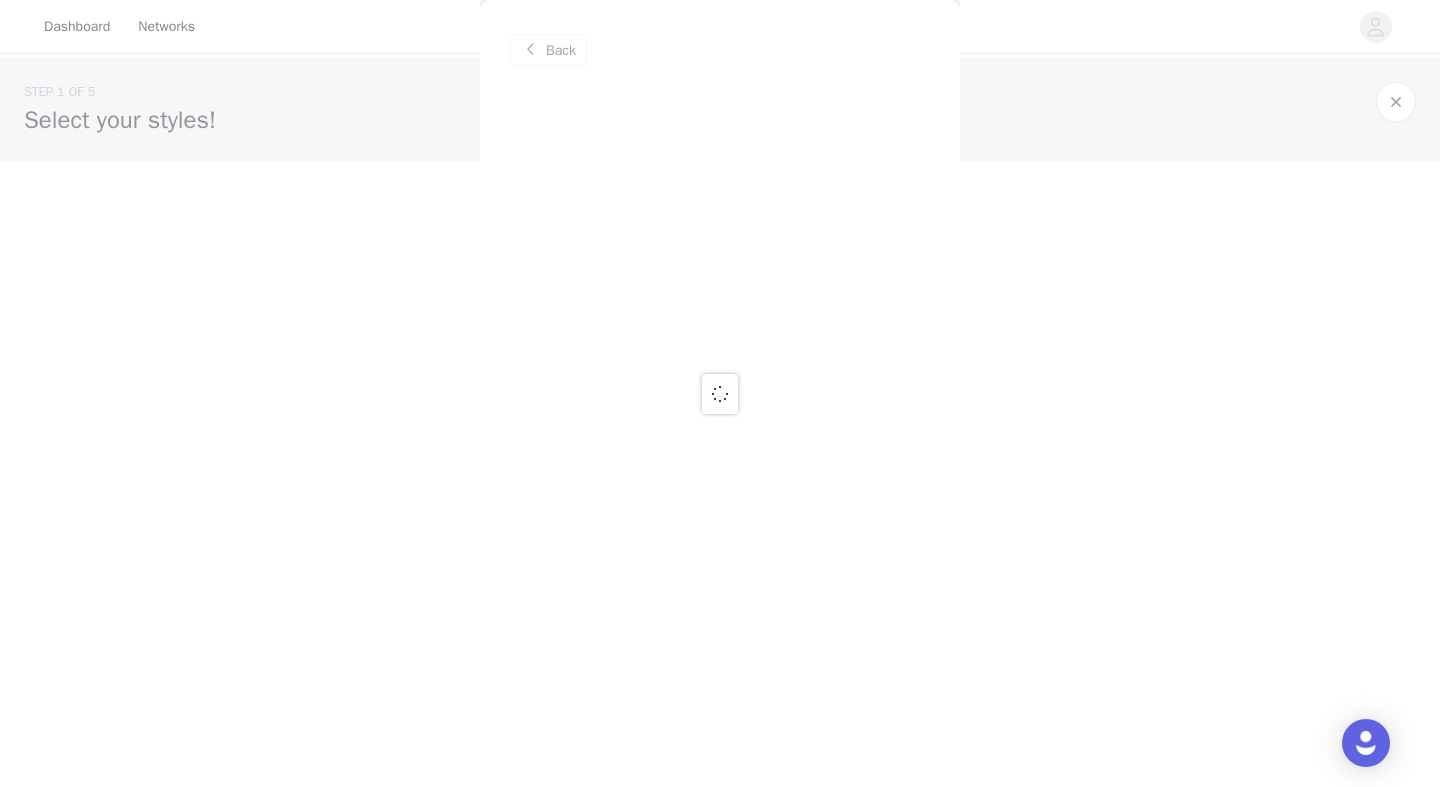 scroll, scrollTop: 0, scrollLeft: 0, axis: both 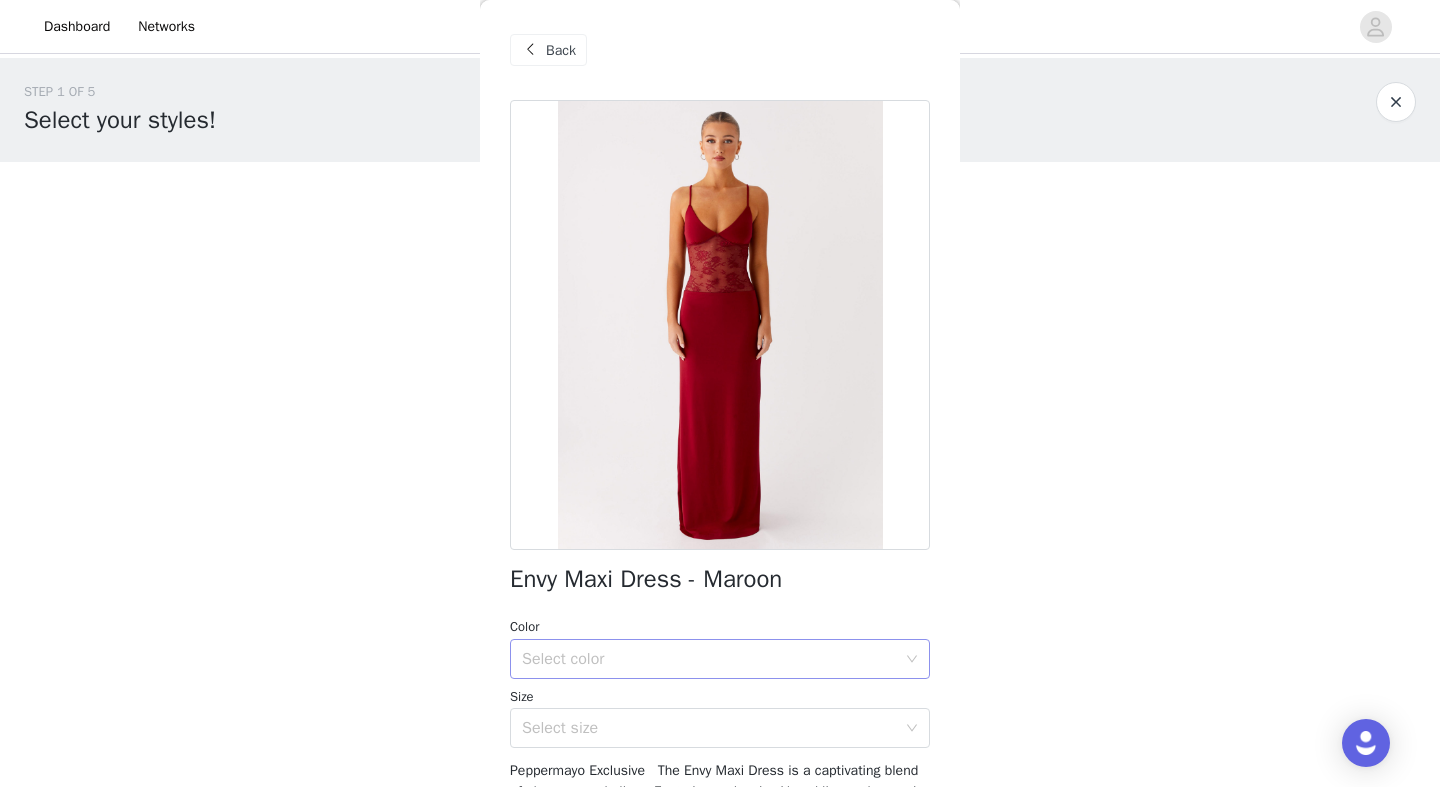 click on "Select color" at bounding box center [713, 659] 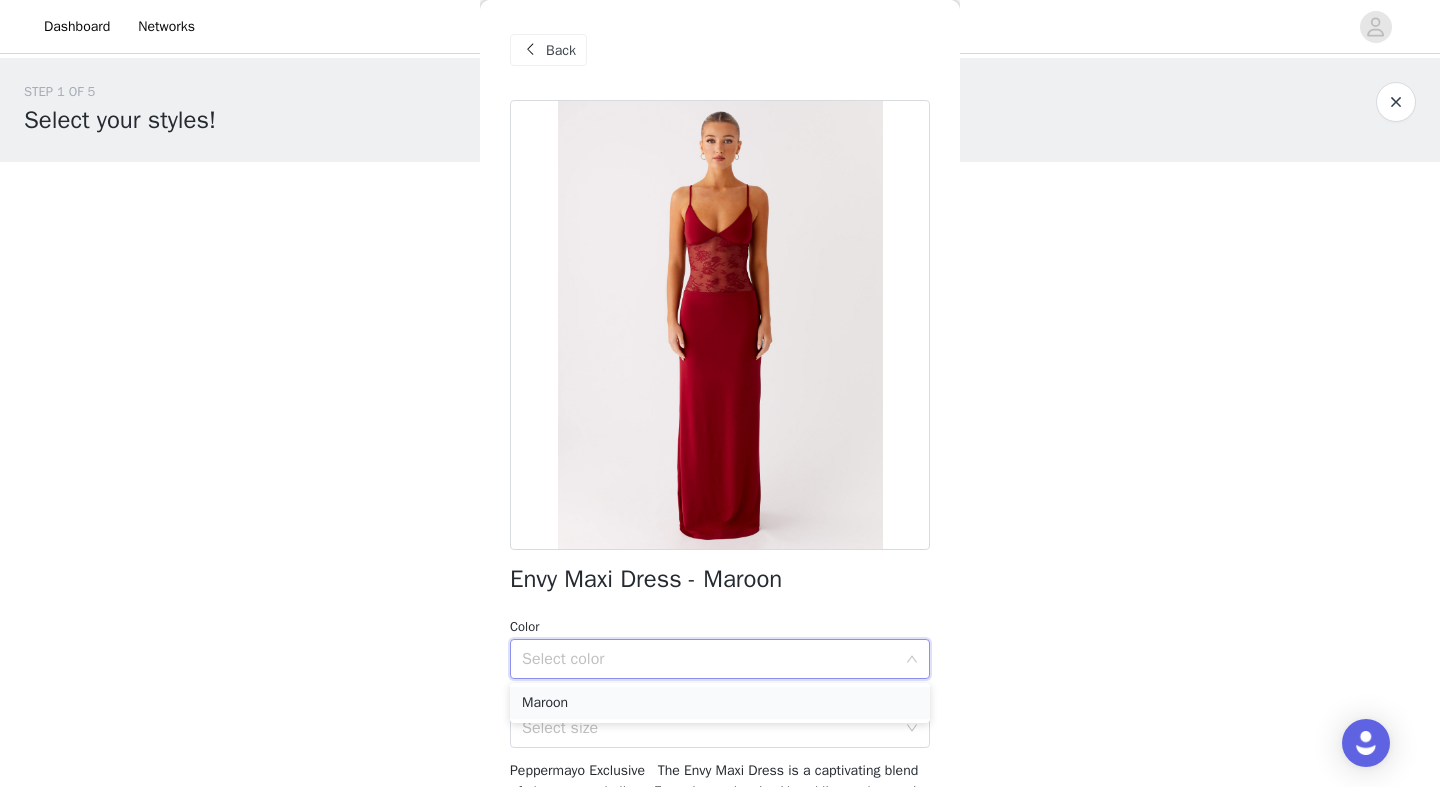 click on "Maroon" at bounding box center (720, 703) 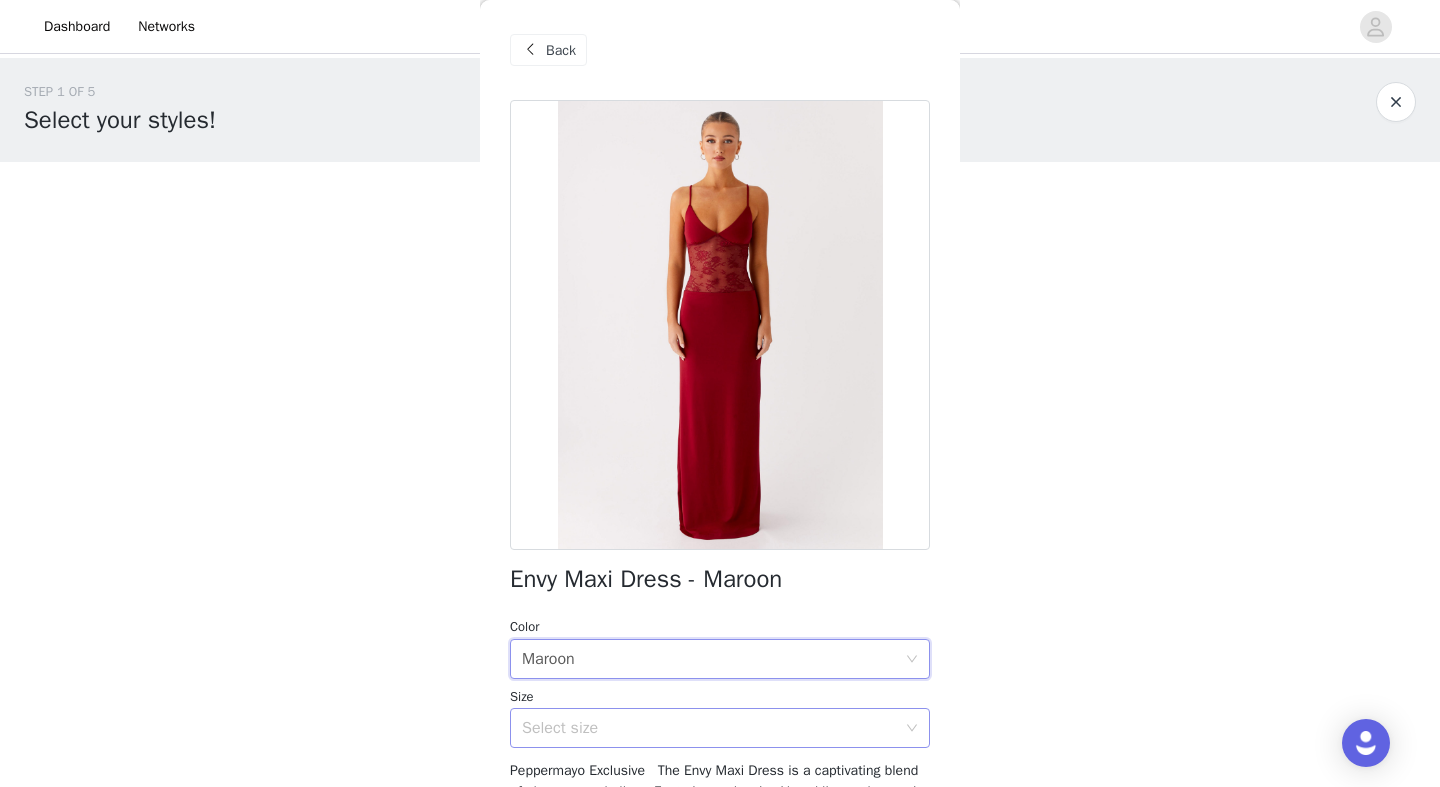 click on "Select size" at bounding box center [709, 728] 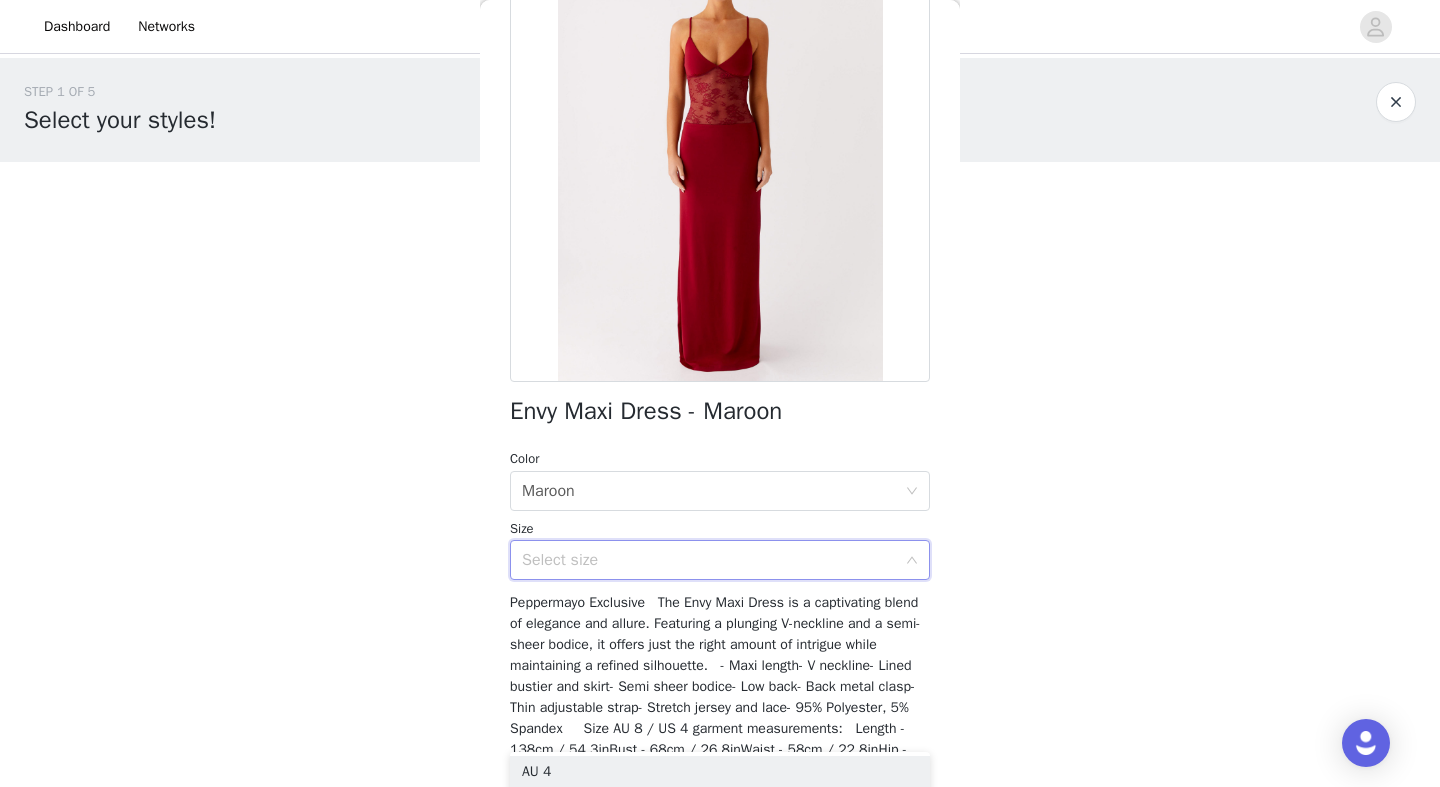 scroll, scrollTop: 171, scrollLeft: 0, axis: vertical 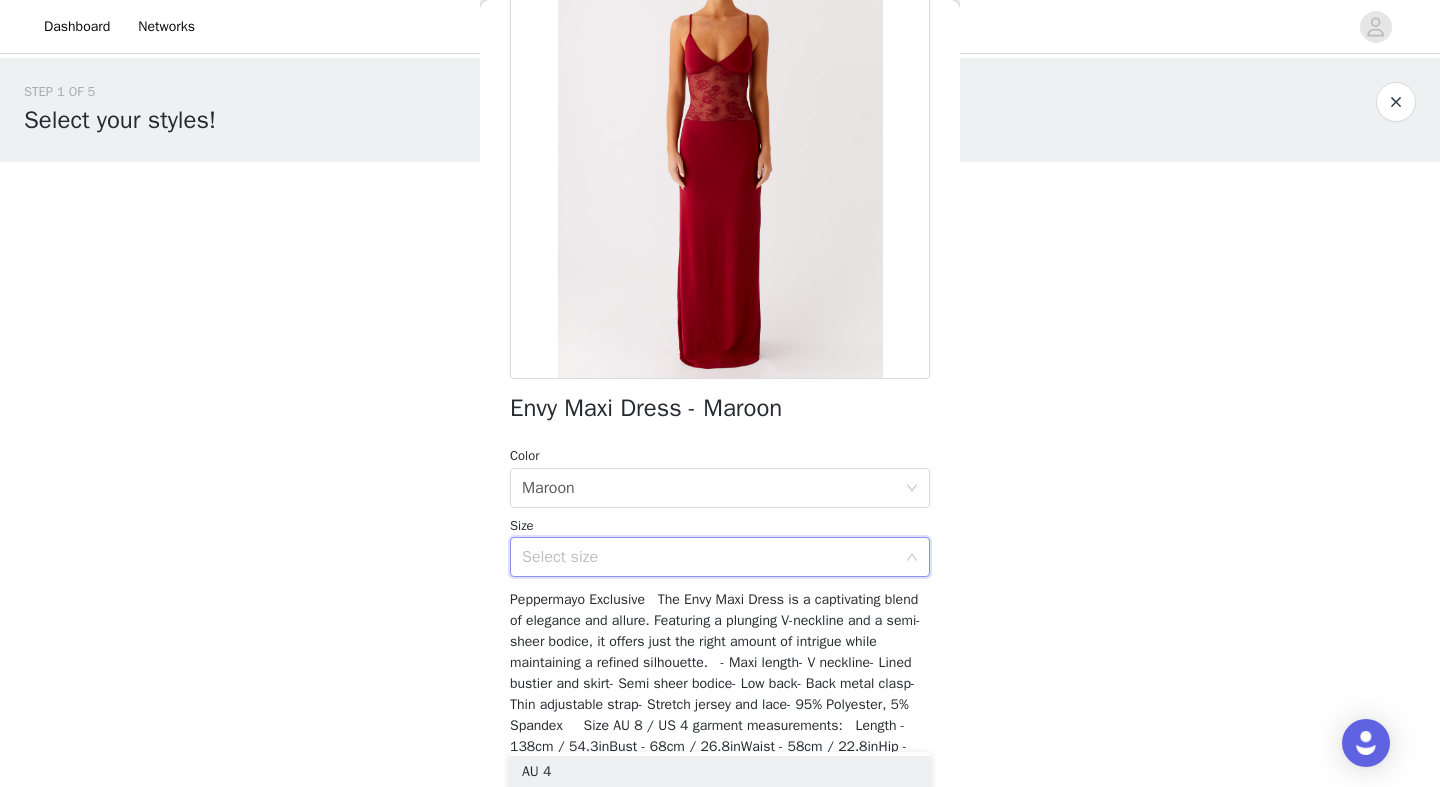 click on "Select size" at bounding box center (713, 557) 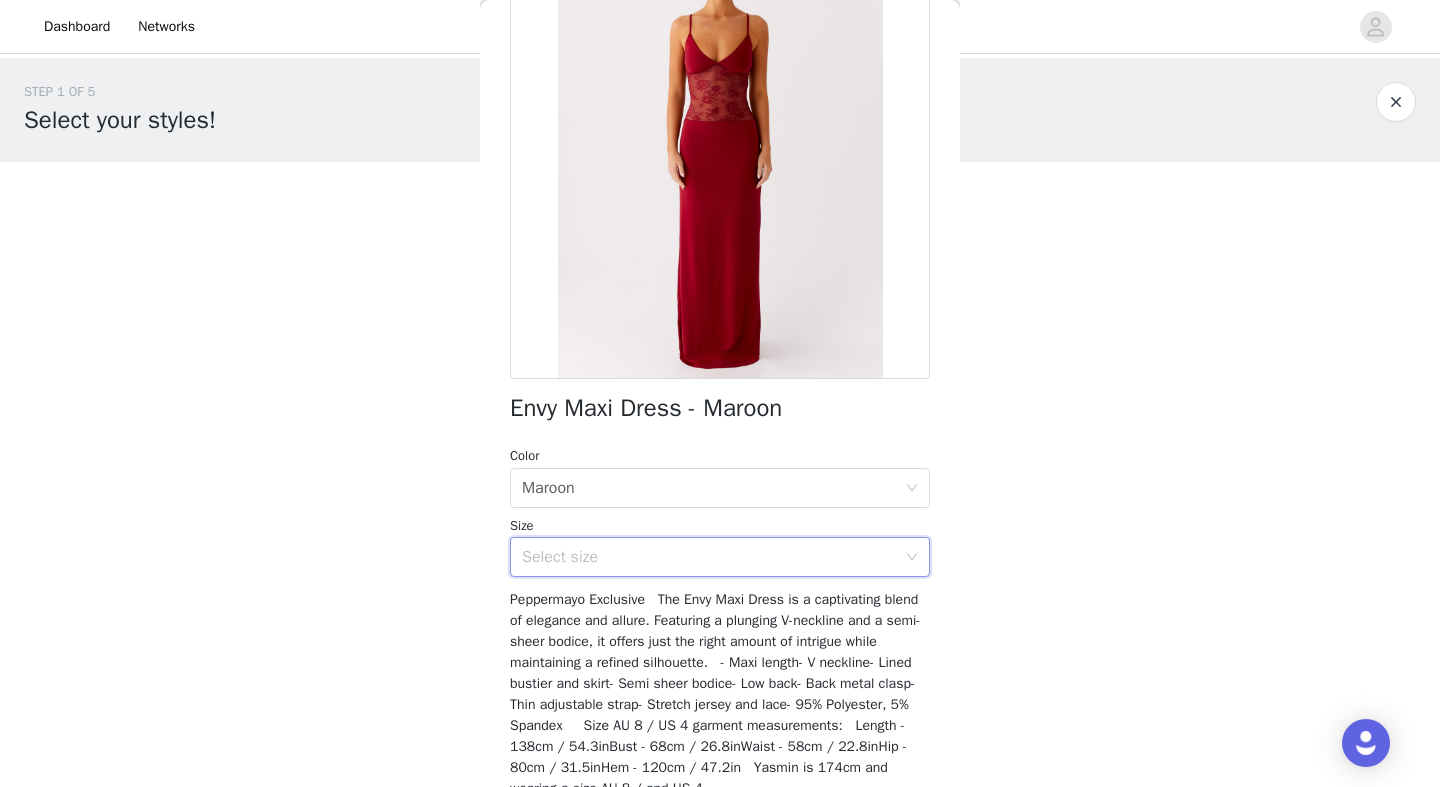 click on "Select size" at bounding box center [709, 557] 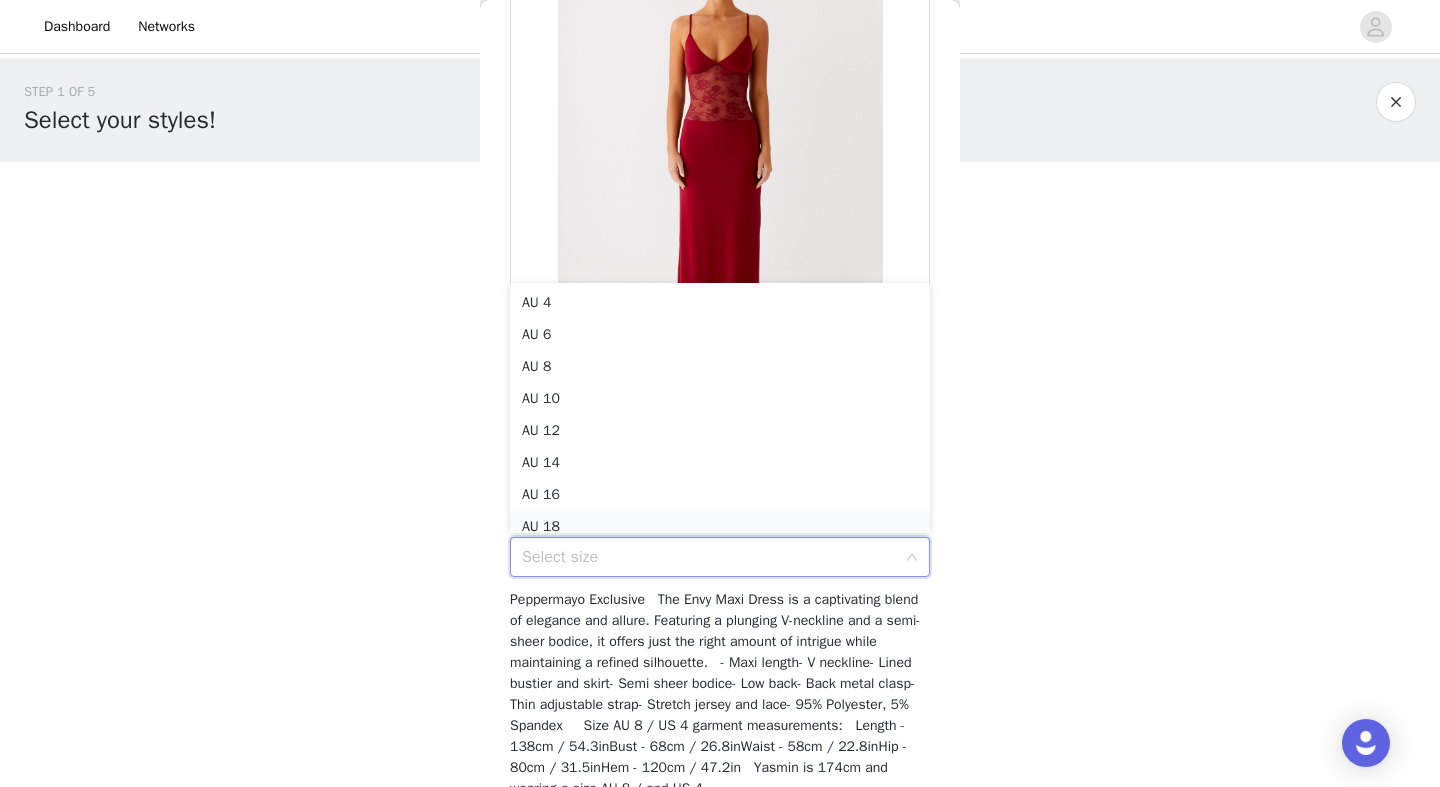 scroll, scrollTop: 10, scrollLeft: 0, axis: vertical 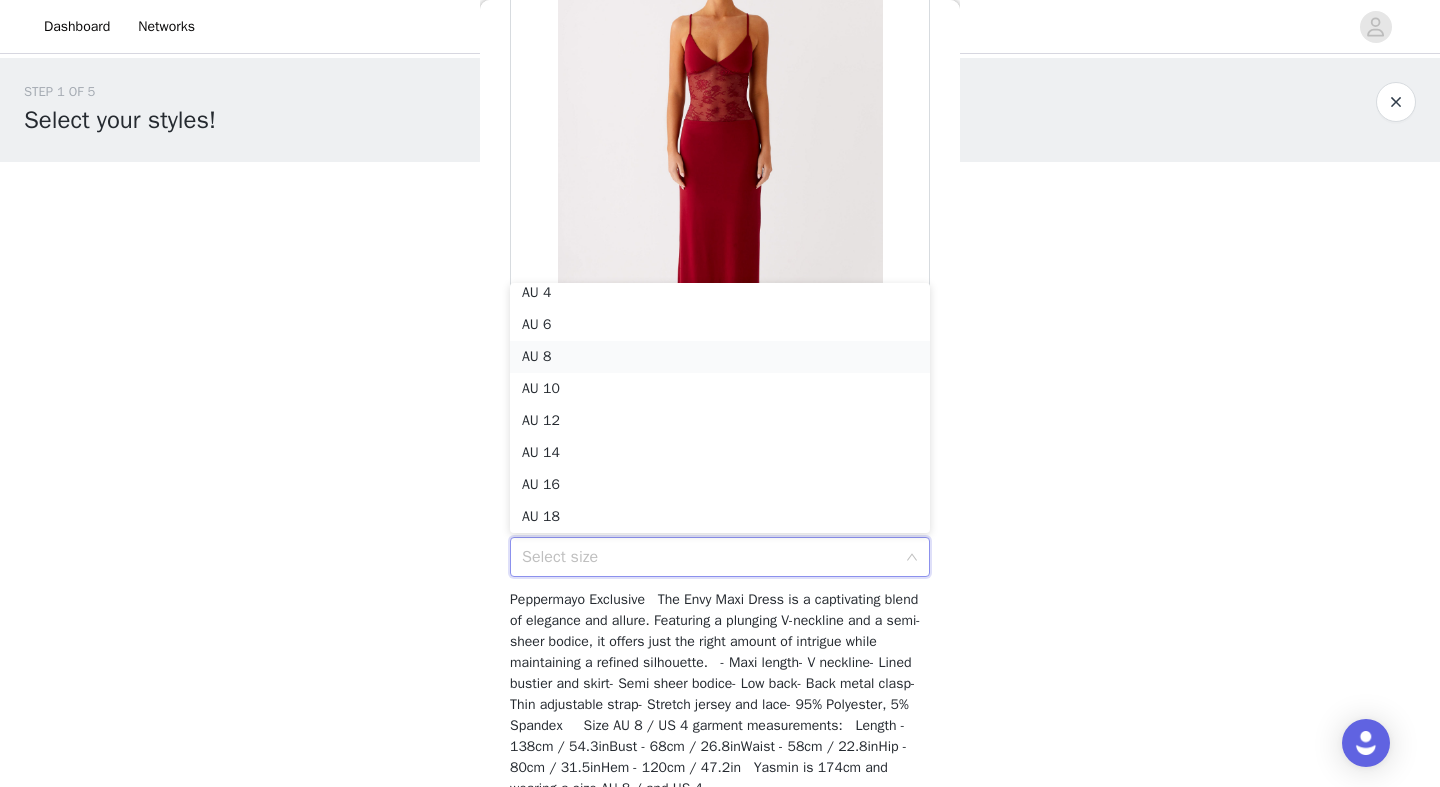 click on "AU 8" at bounding box center (720, 357) 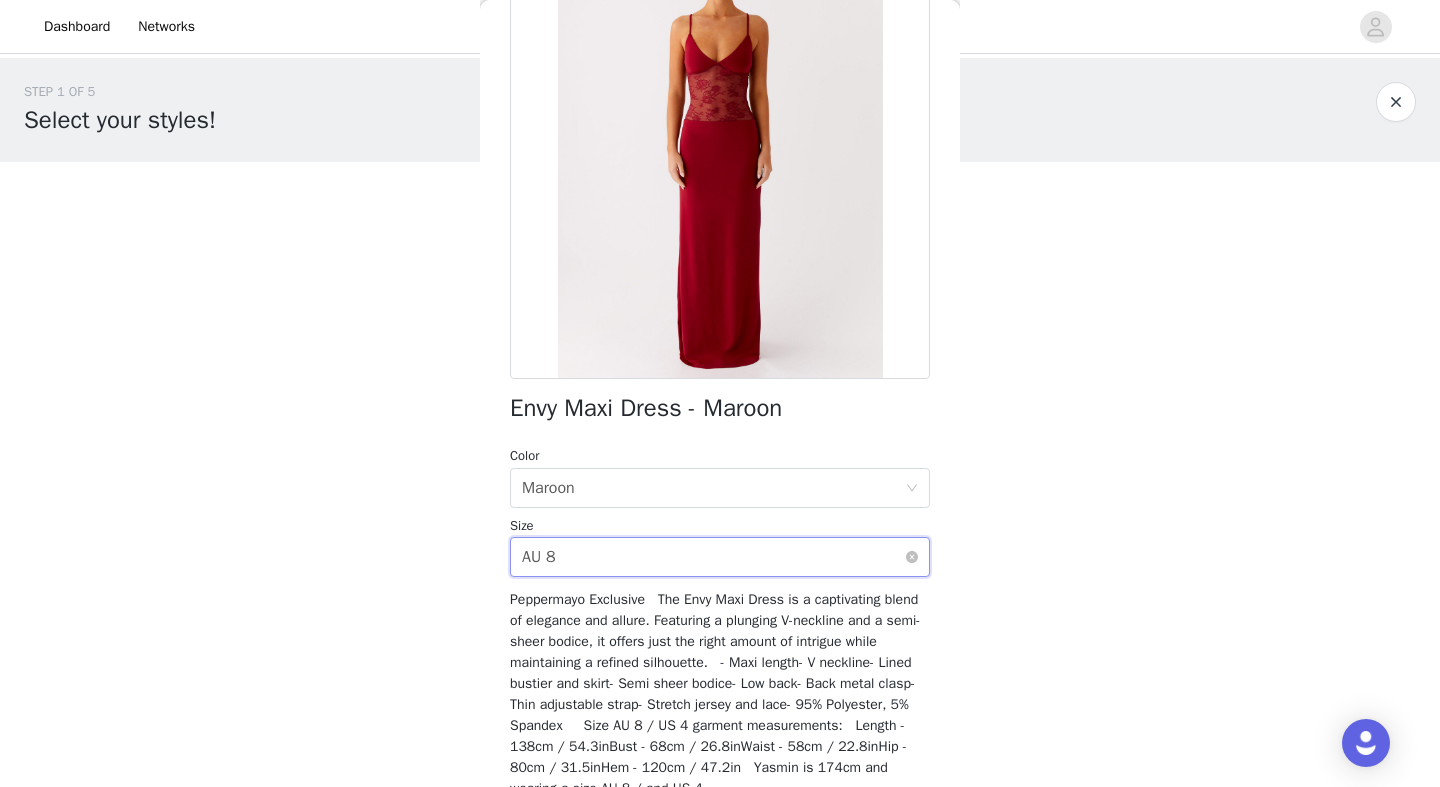 scroll, scrollTop: 267, scrollLeft: 0, axis: vertical 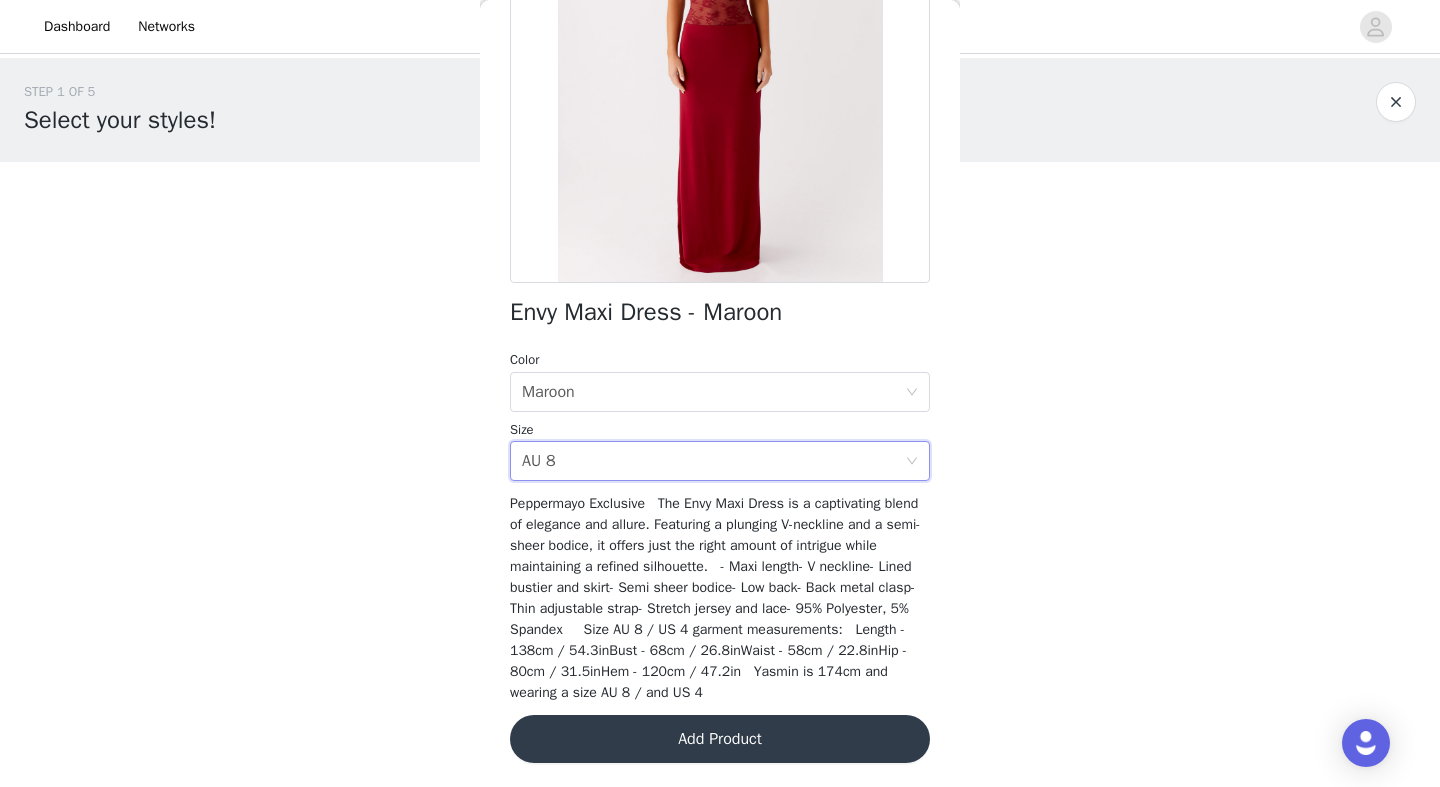 click on "Add Product" at bounding box center (720, 739) 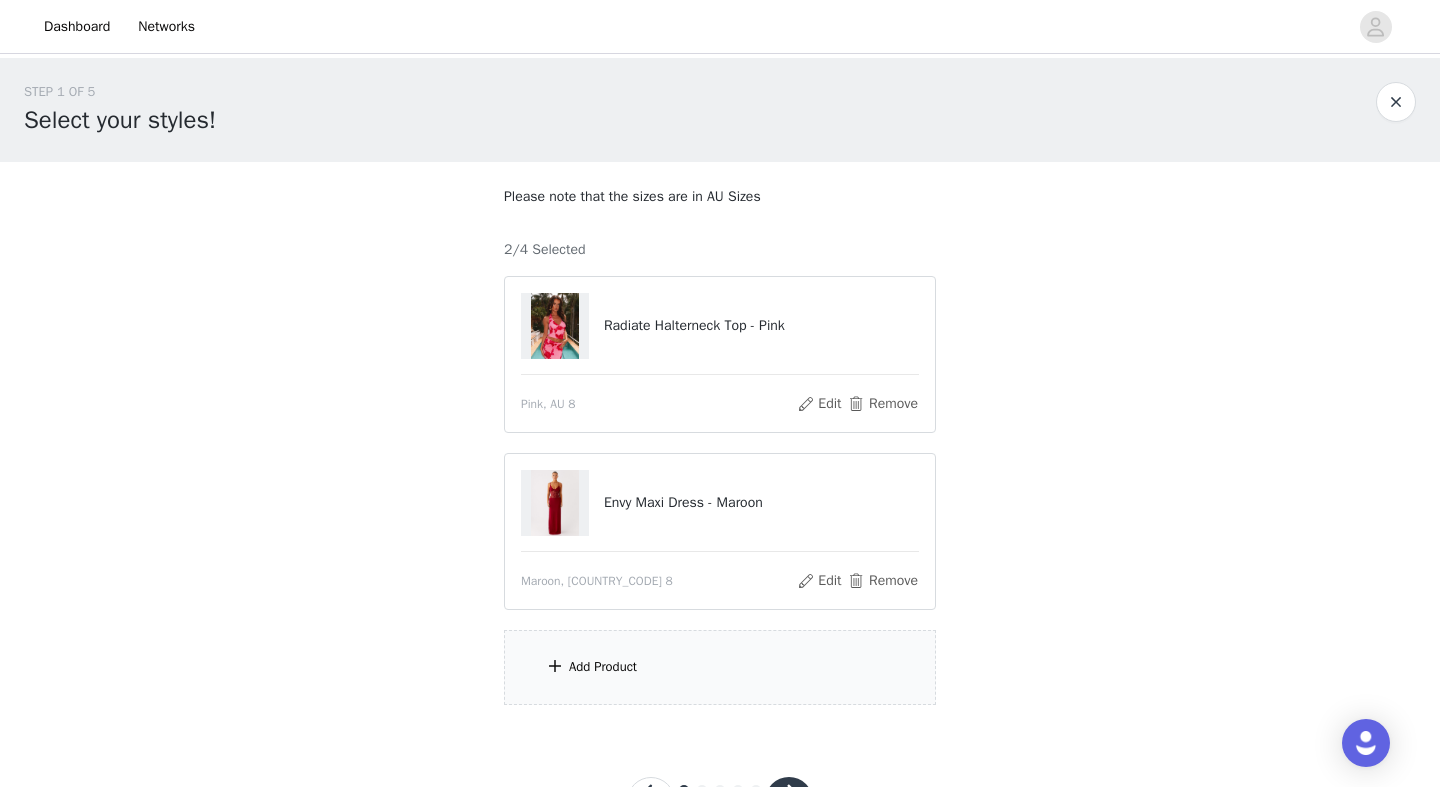 click on "Add Product" at bounding box center (720, 667) 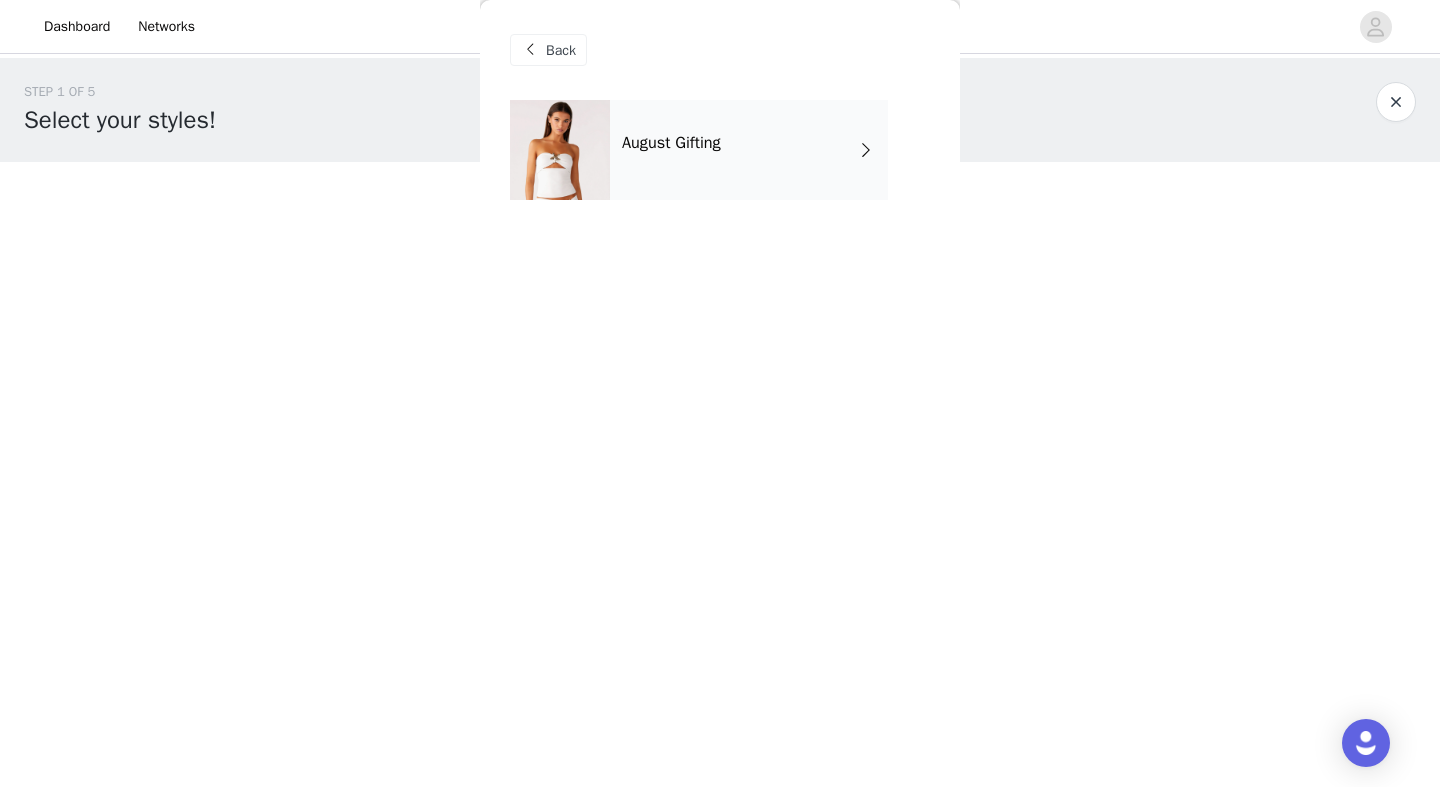 click on "August Gifting" at bounding box center [749, 150] 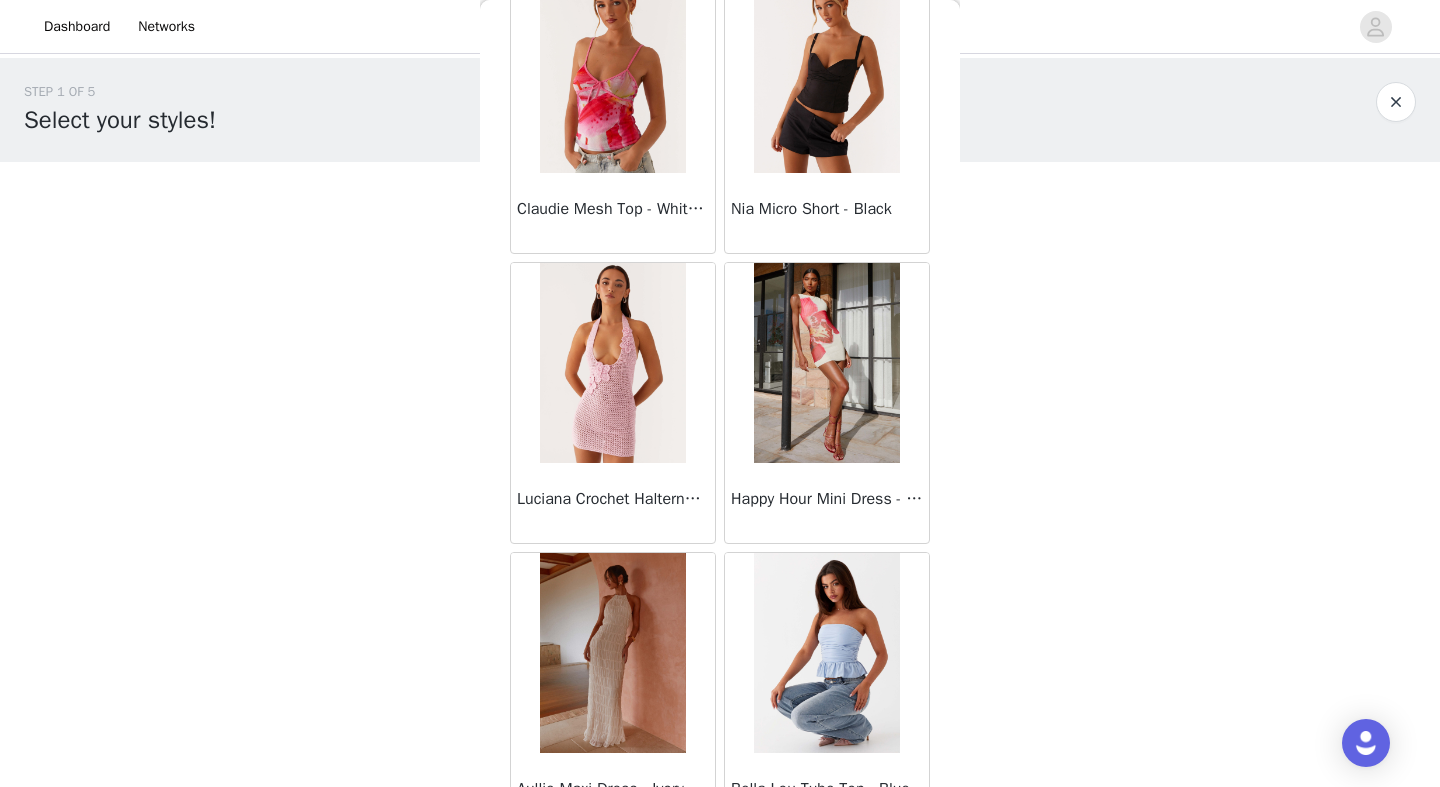 scroll, scrollTop: 2273, scrollLeft: 0, axis: vertical 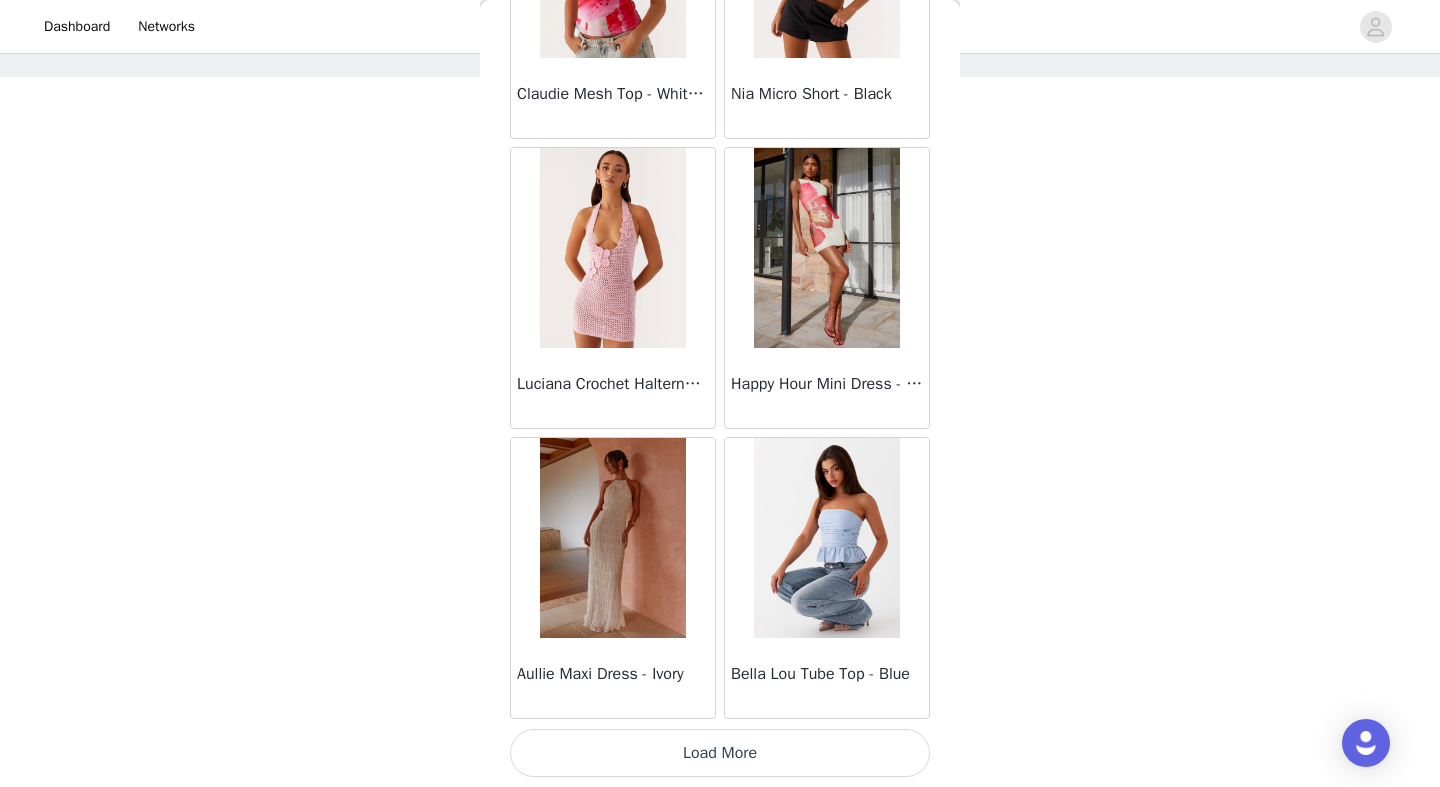 click on "Load More" at bounding box center [720, 753] 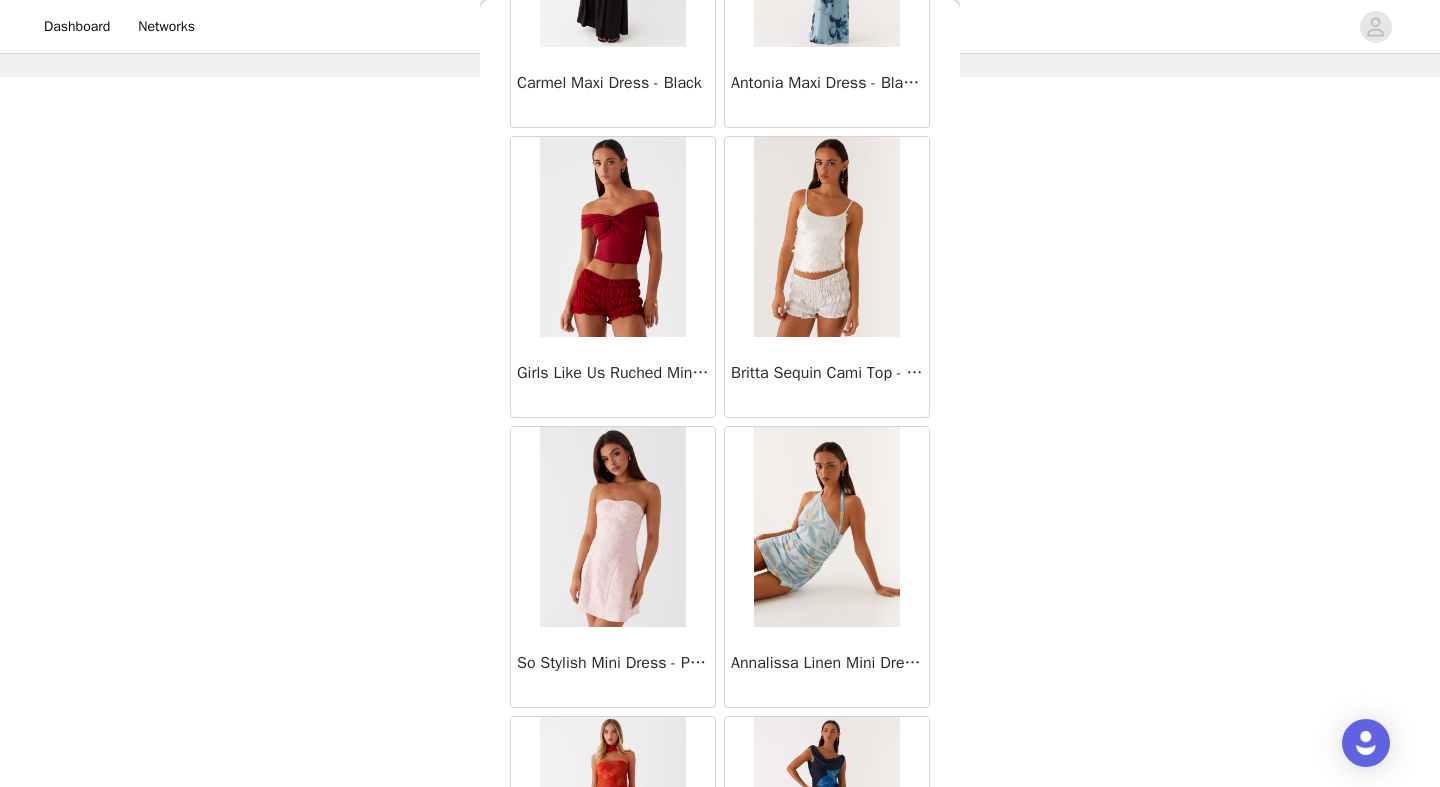 scroll, scrollTop: 5173, scrollLeft: 0, axis: vertical 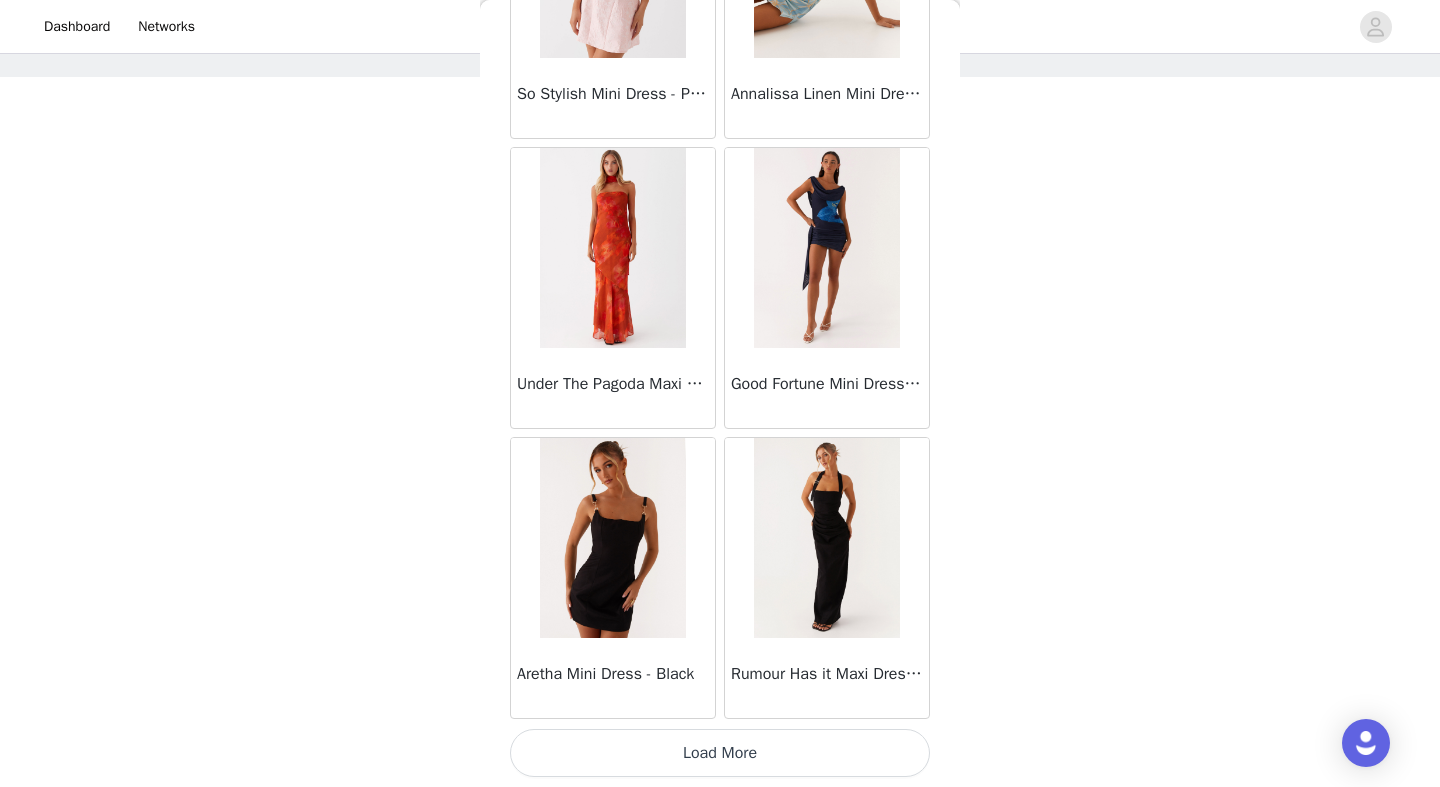 click on "Load More" at bounding box center [720, 753] 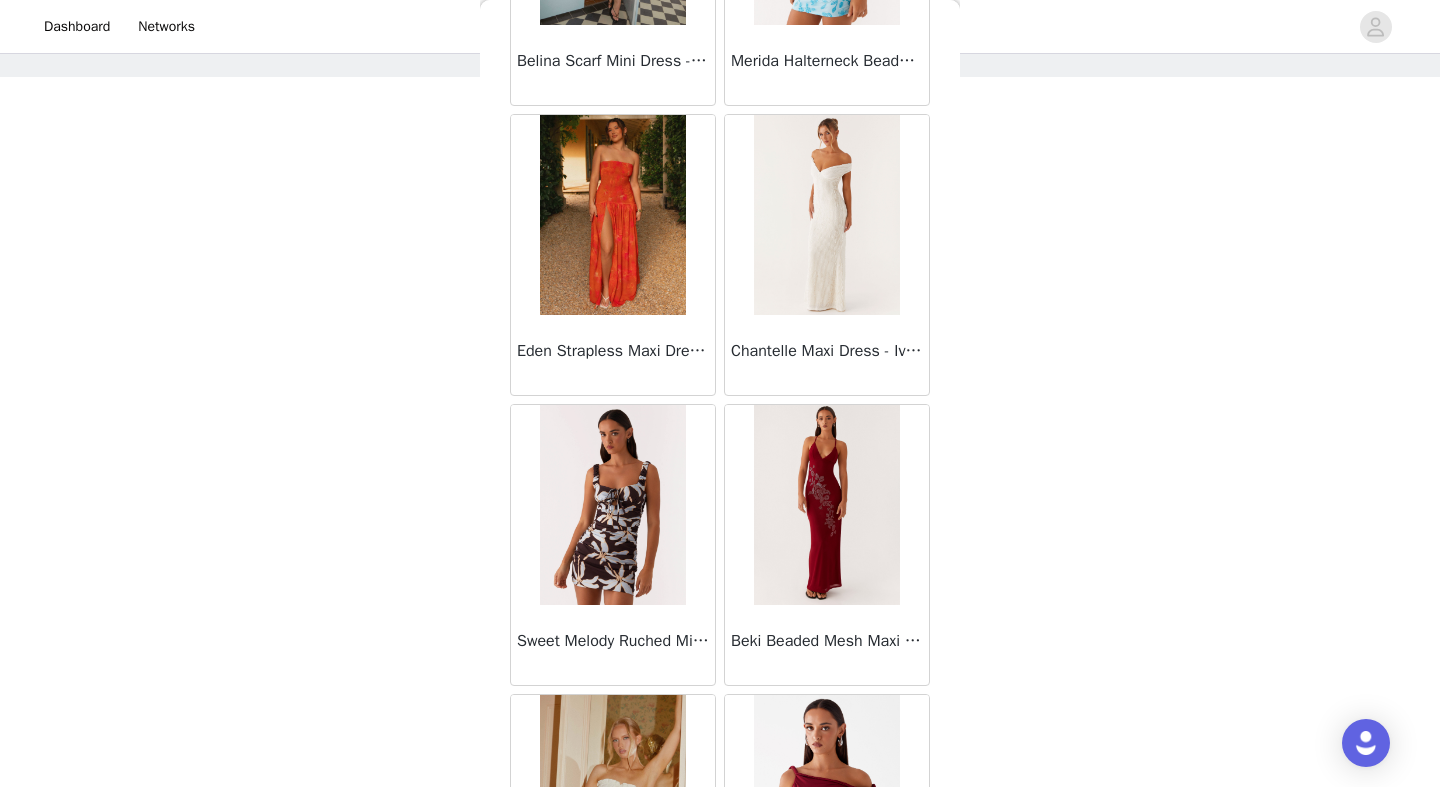 scroll, scrollTop: 8073, scrollLeft: 0, axis: vertical 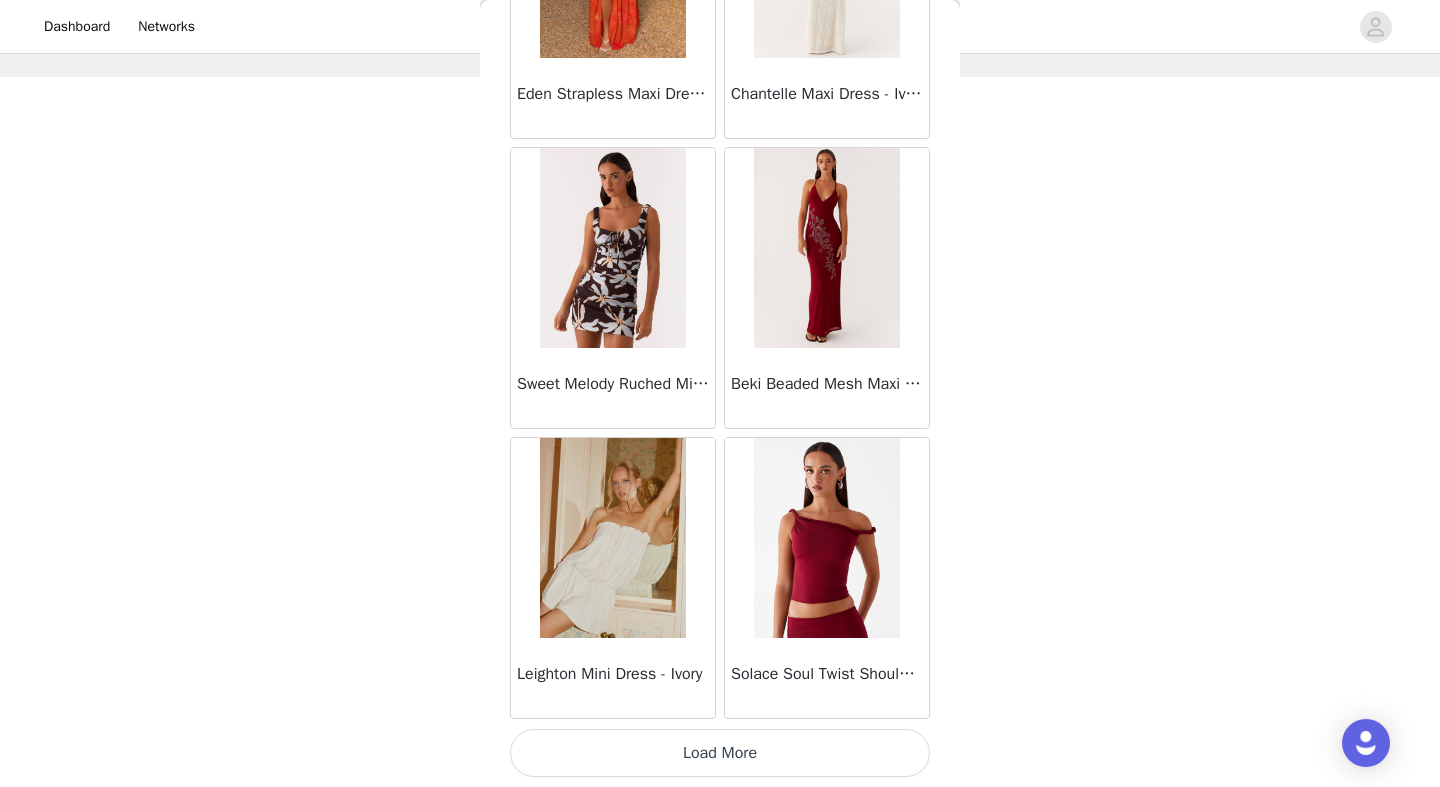 click on "Load More" at bounding box center [720, 753] 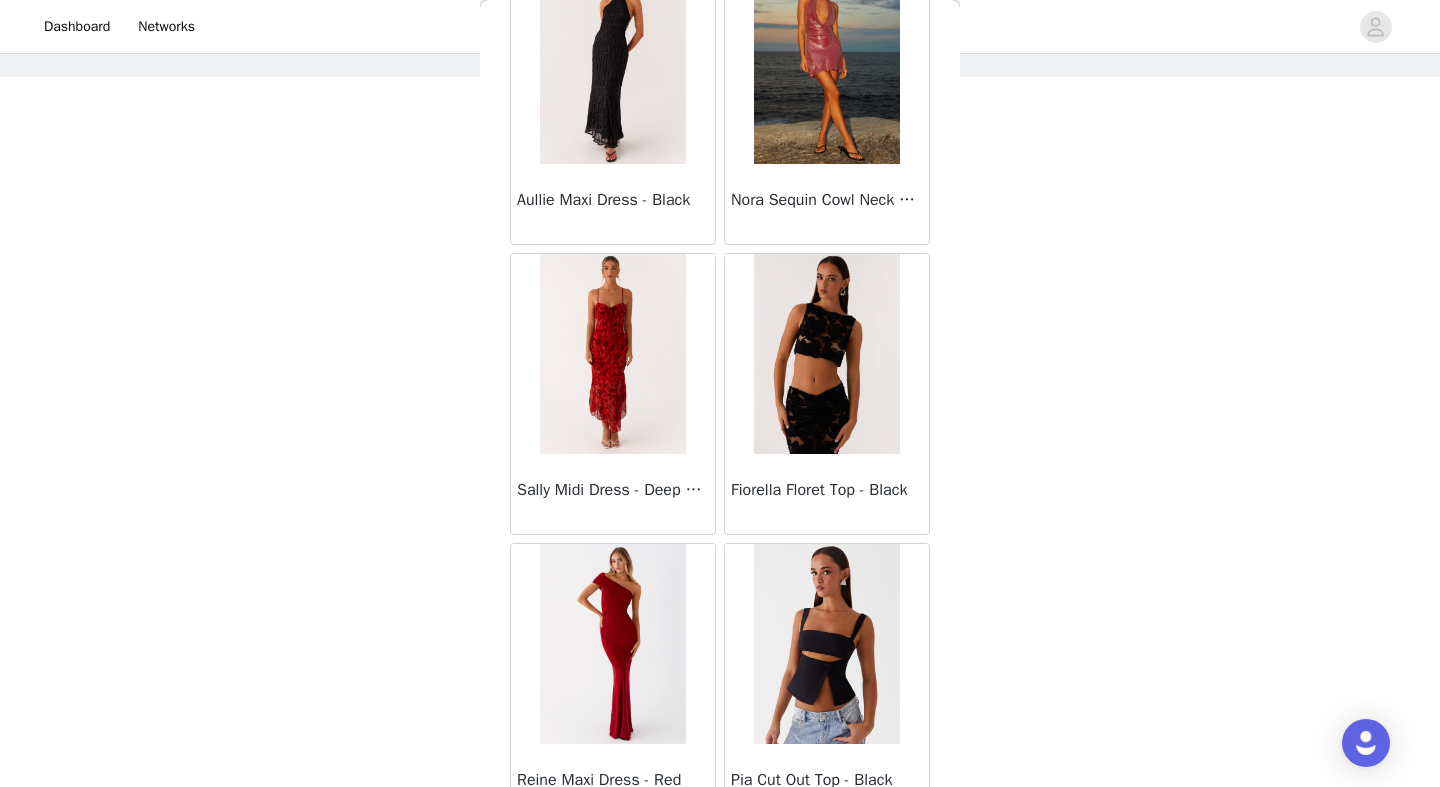 scroll, scrollTop: 10973, scrollLeft: 0, axis: vertical 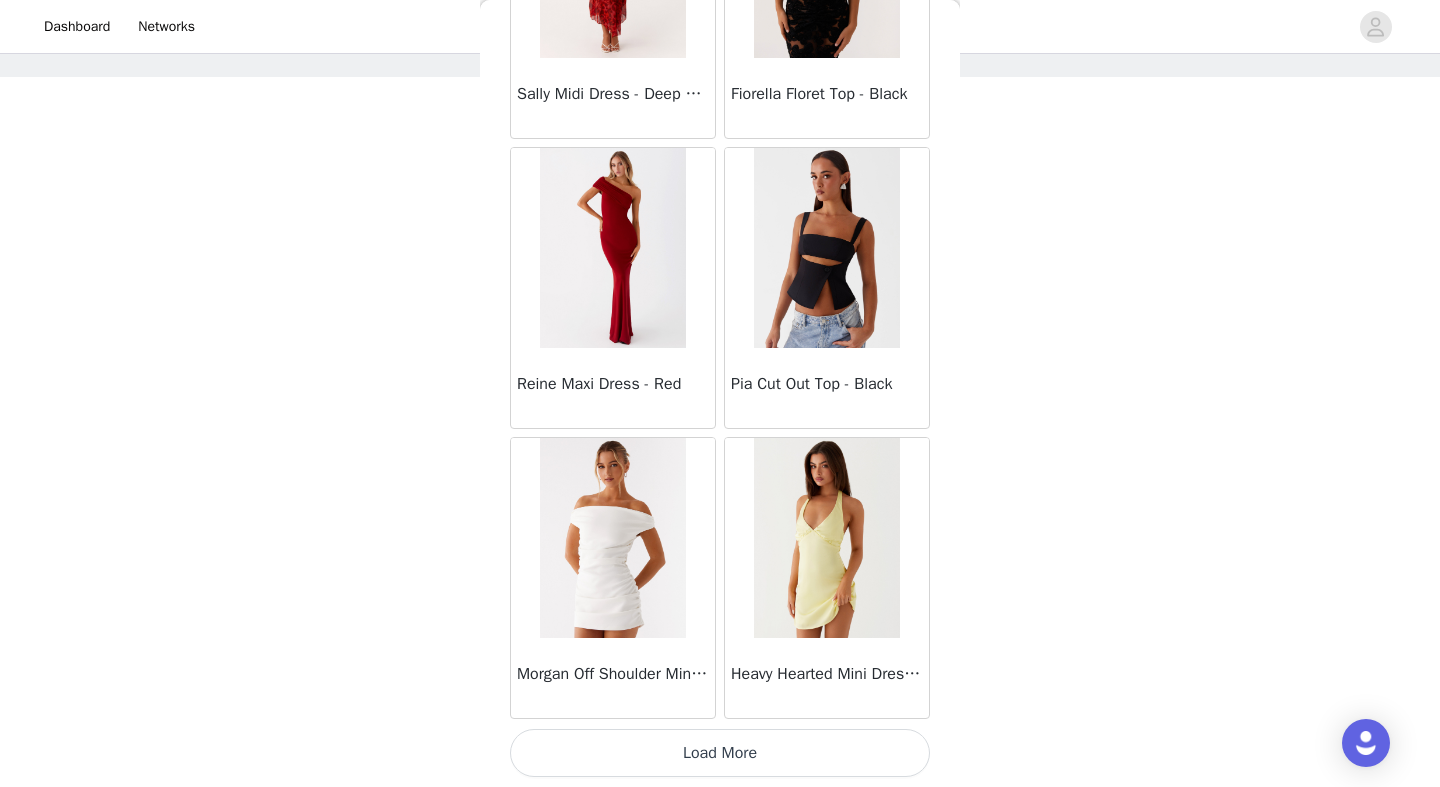 click on "Load More" at bounding box center (720, 753) 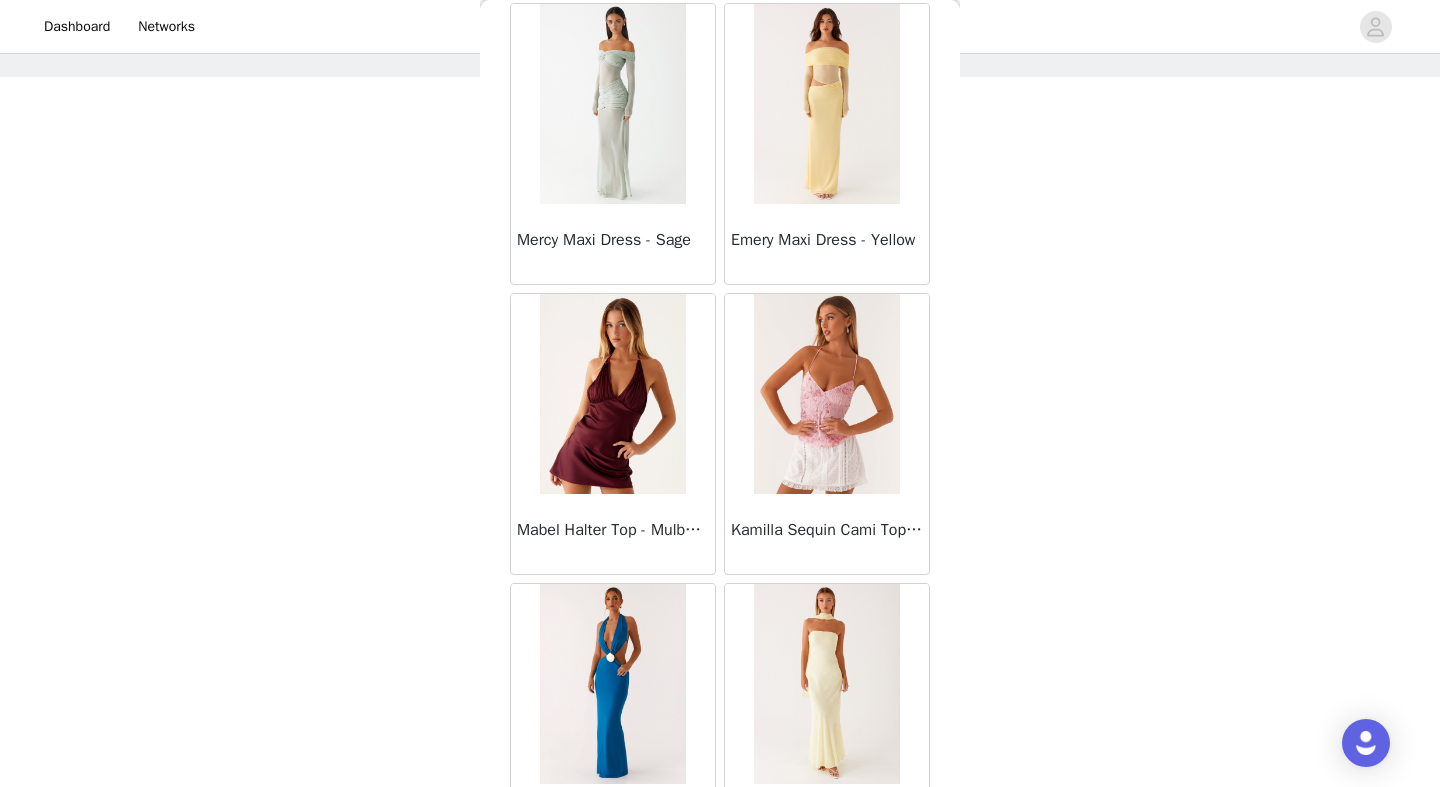 scroll, scrollTop: 13873, scrollLeft: 0, axis: vertical 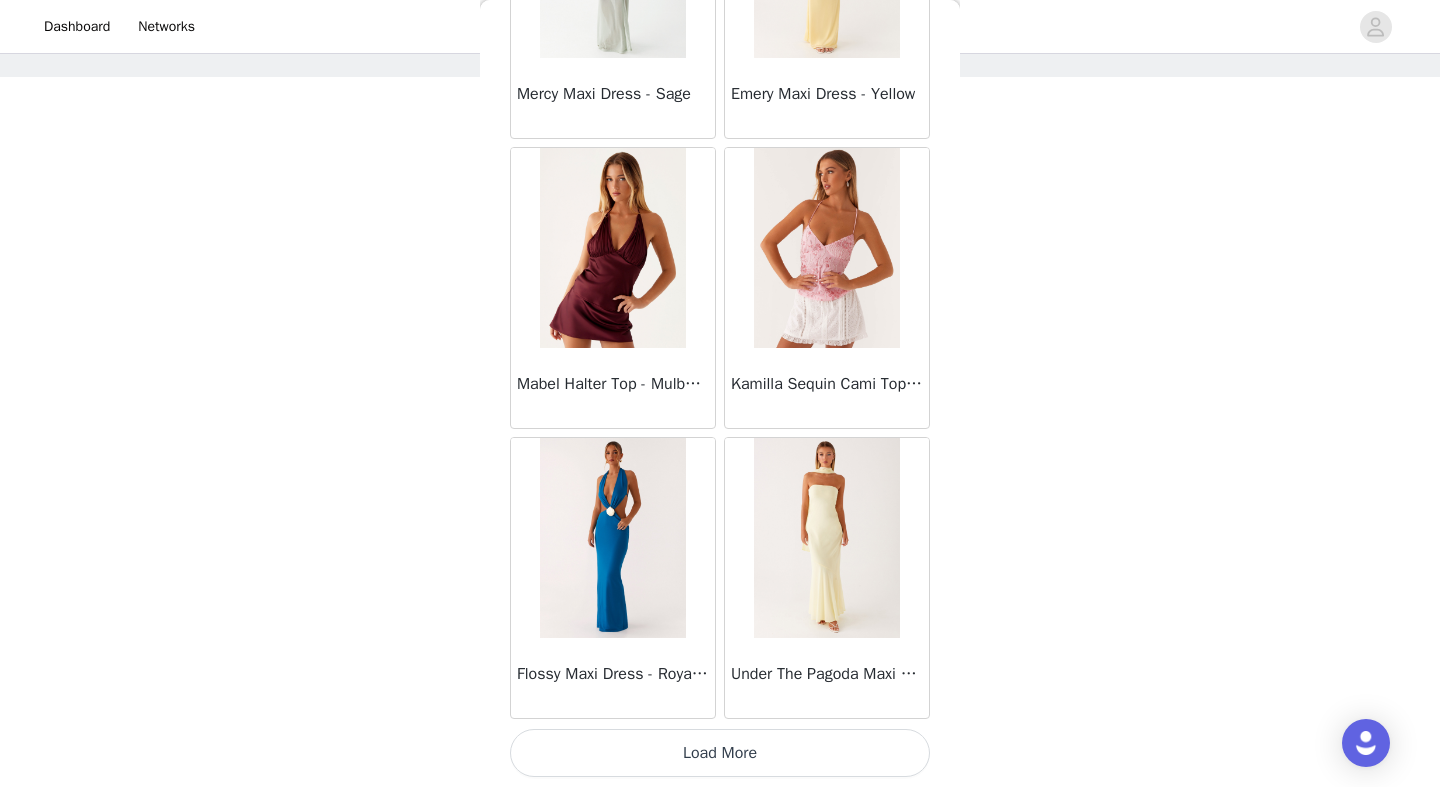 click on "Load More" at bounding box center (720, 753) 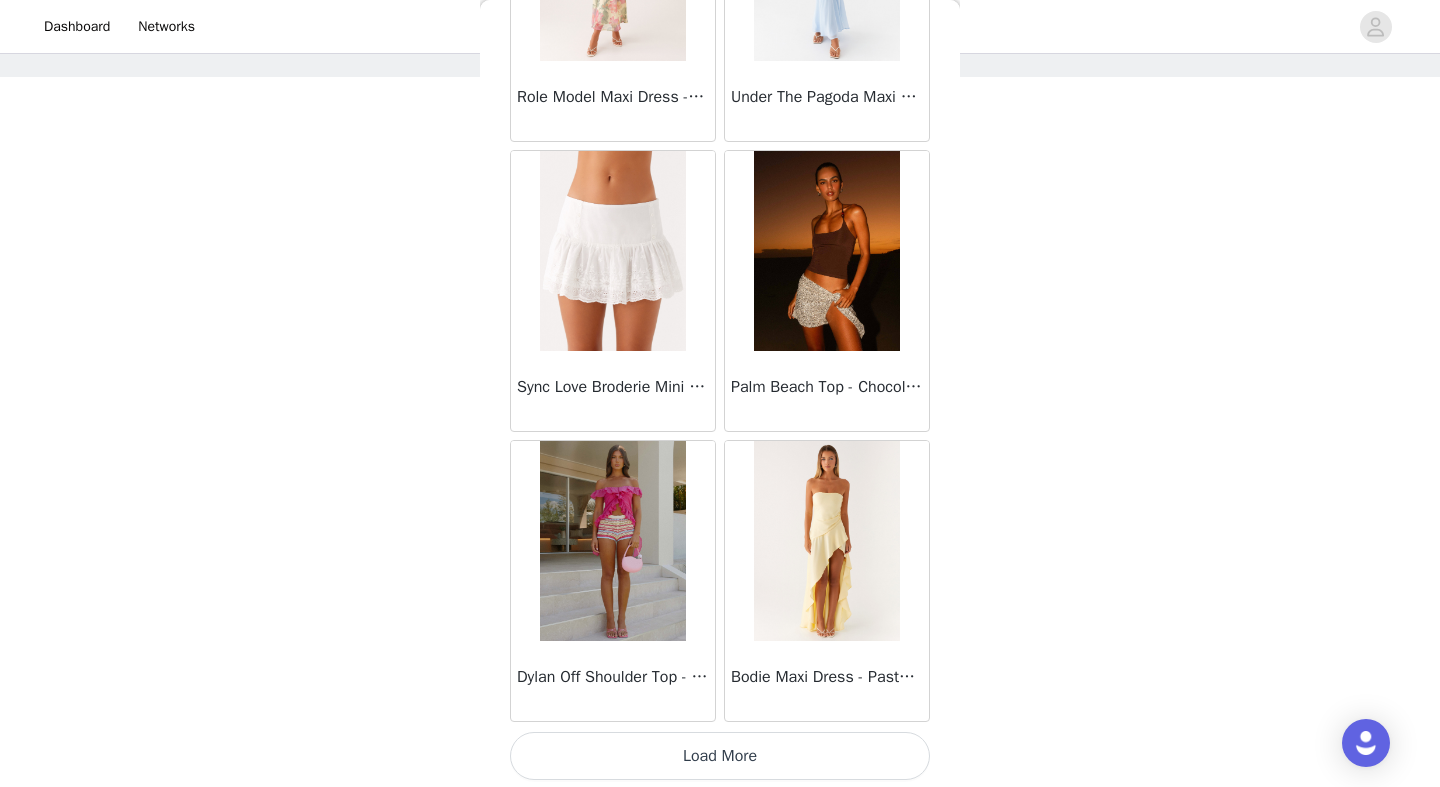 scroll, scrollTop: 16773, scrollLeft: 0, axis: vertical 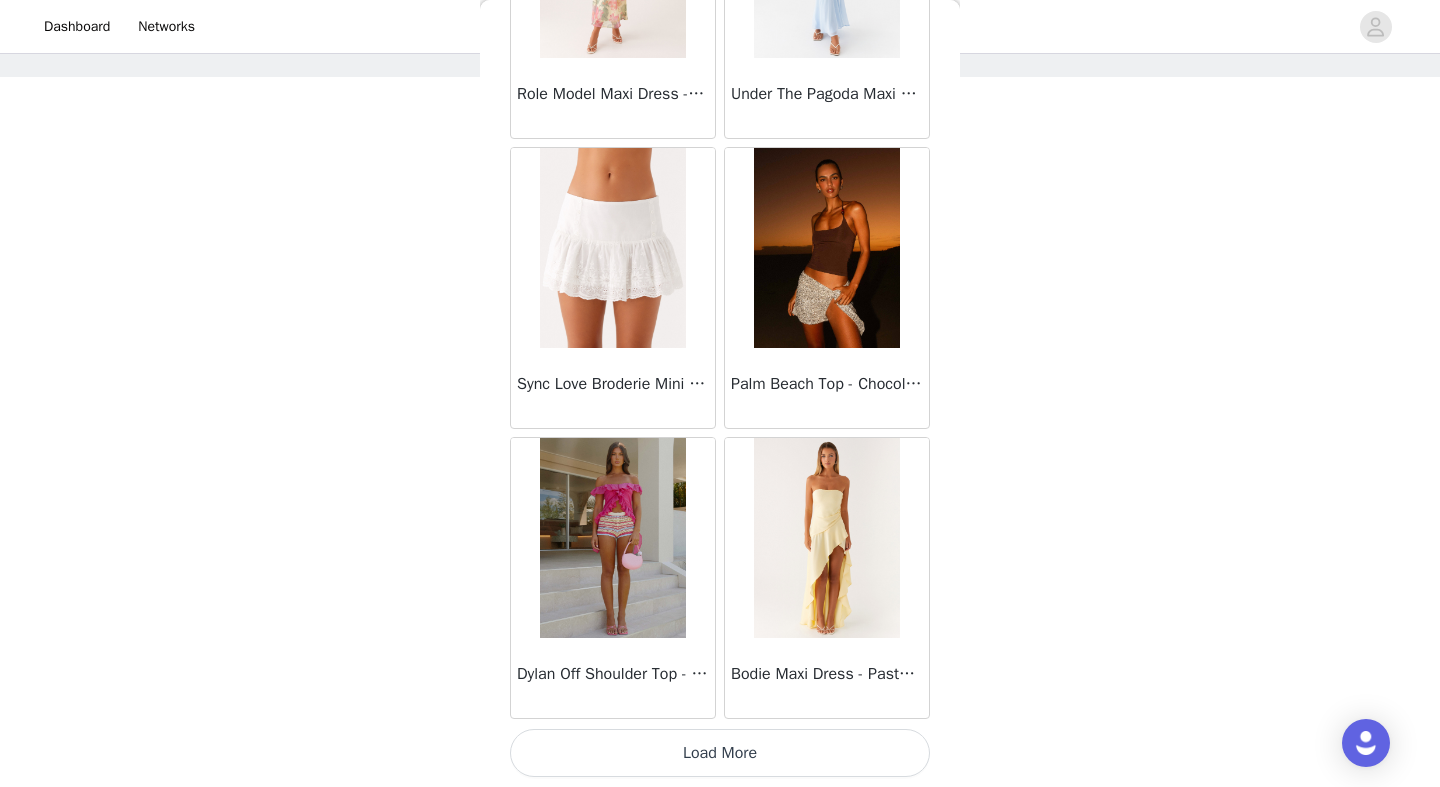 click on "Load More" at bounding box center (720, 753) 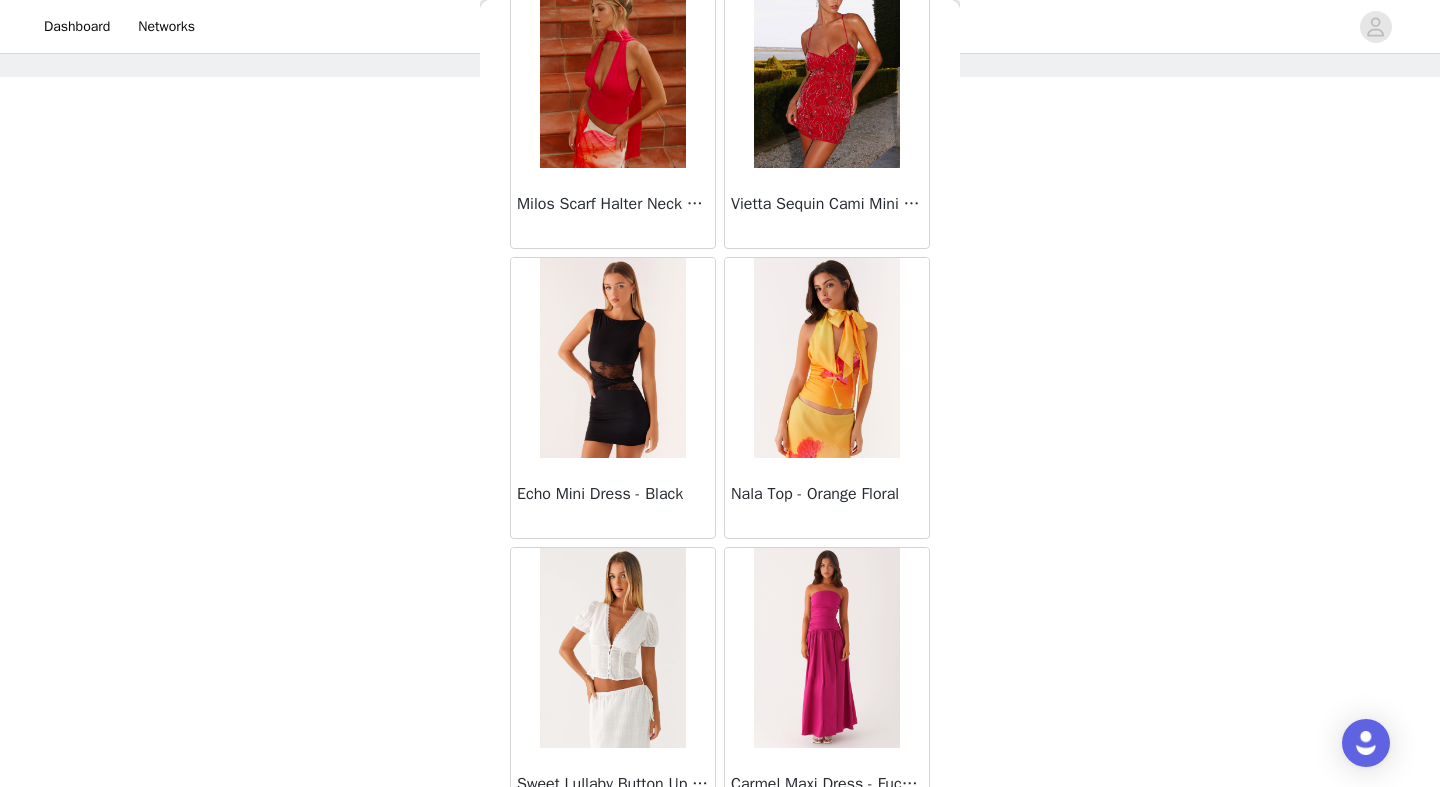 scroll, scrollTop: 19673, scrollLeft: 0, axis: vertical 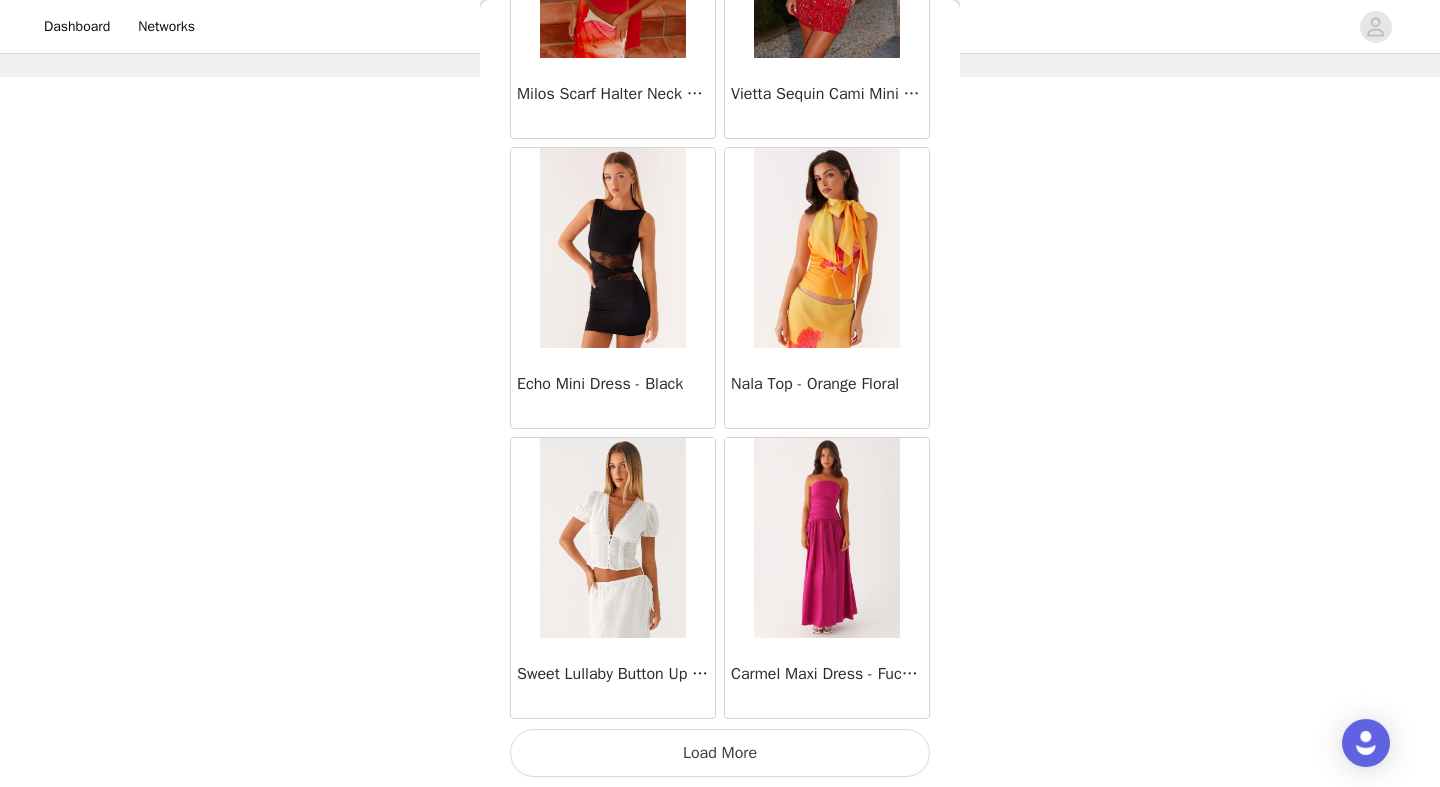 click on "Load More" at bounding box center [720, 753] 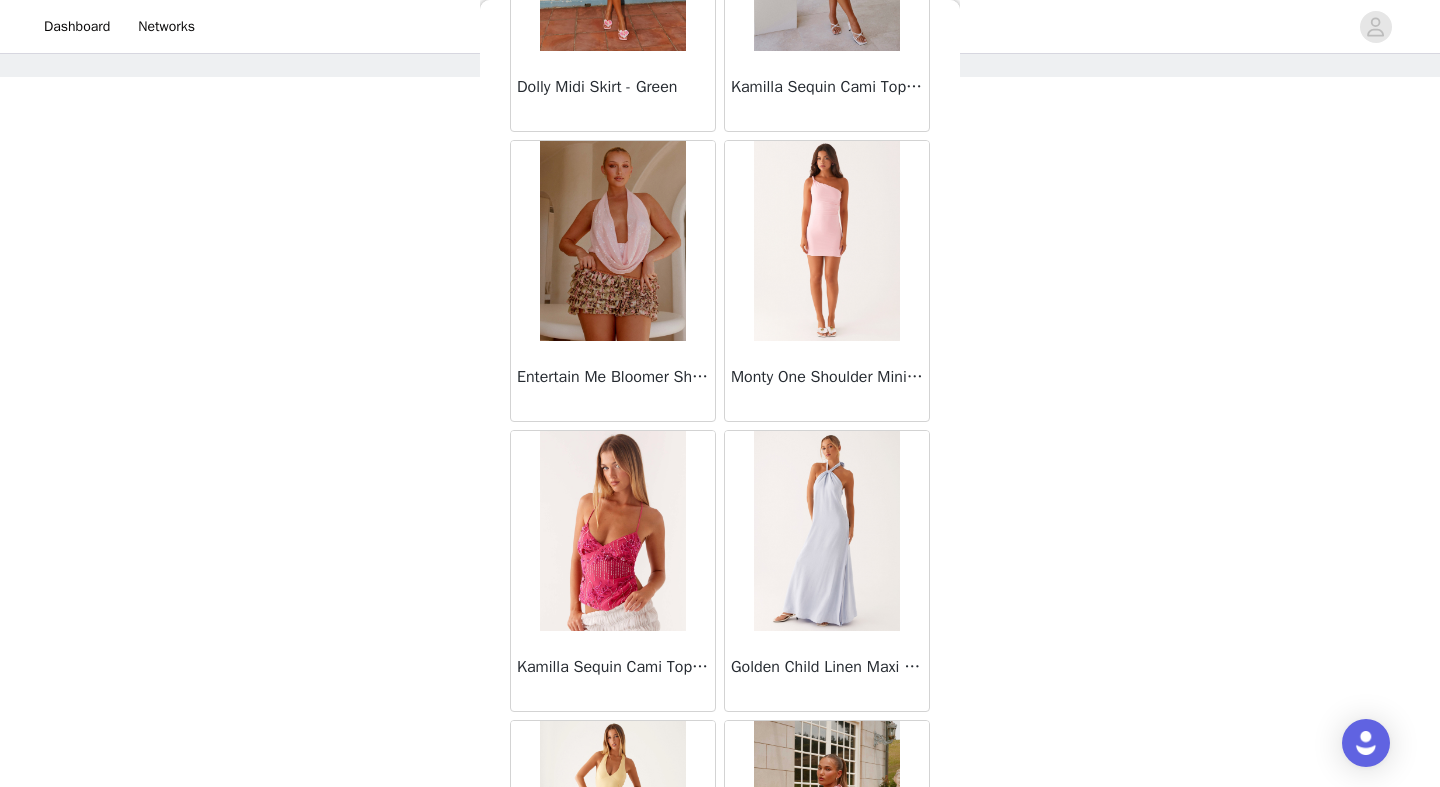 scroll, scrollTop: 22573, scrollLeft: 0, axis: vertical 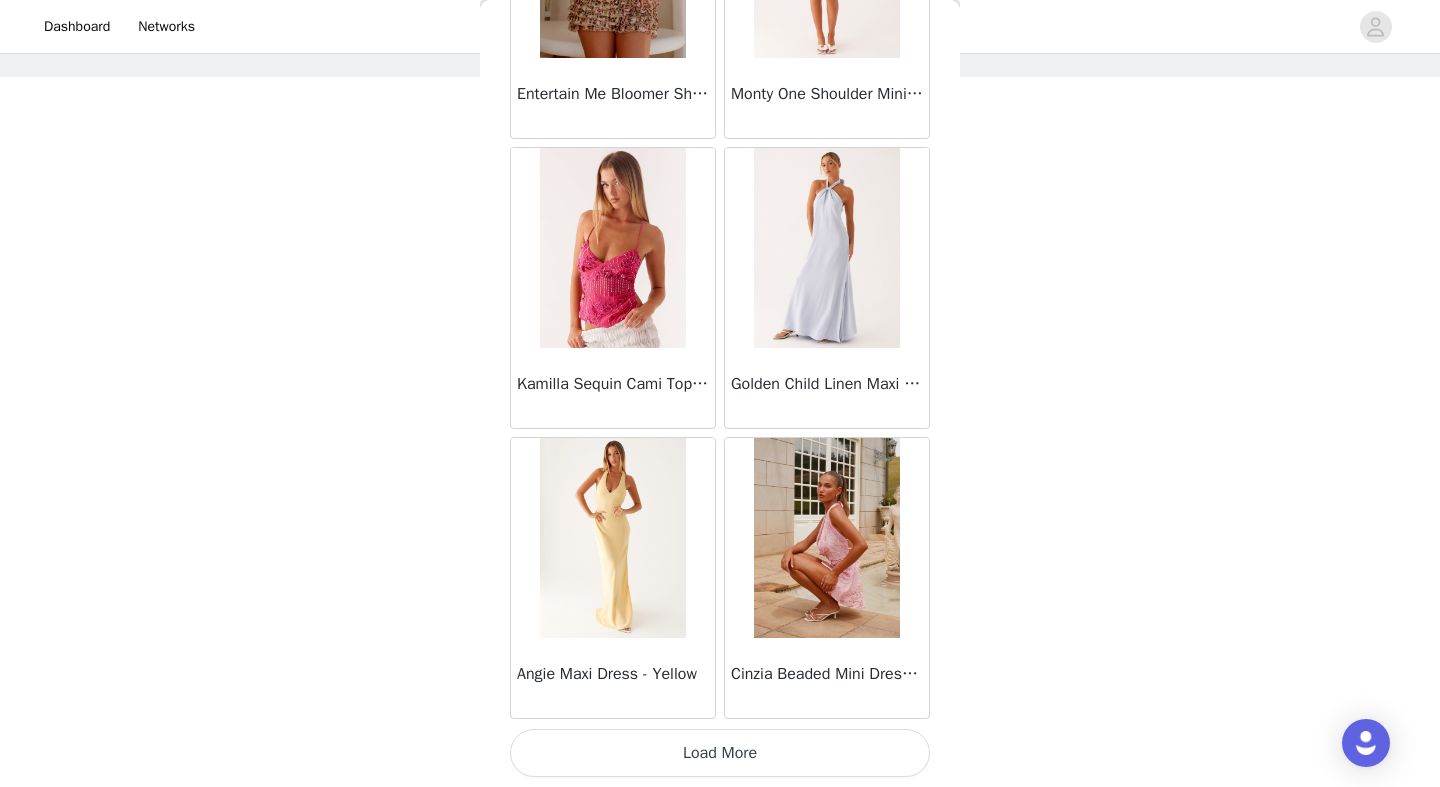 click on "Load More" at bounding box center (720, 753) 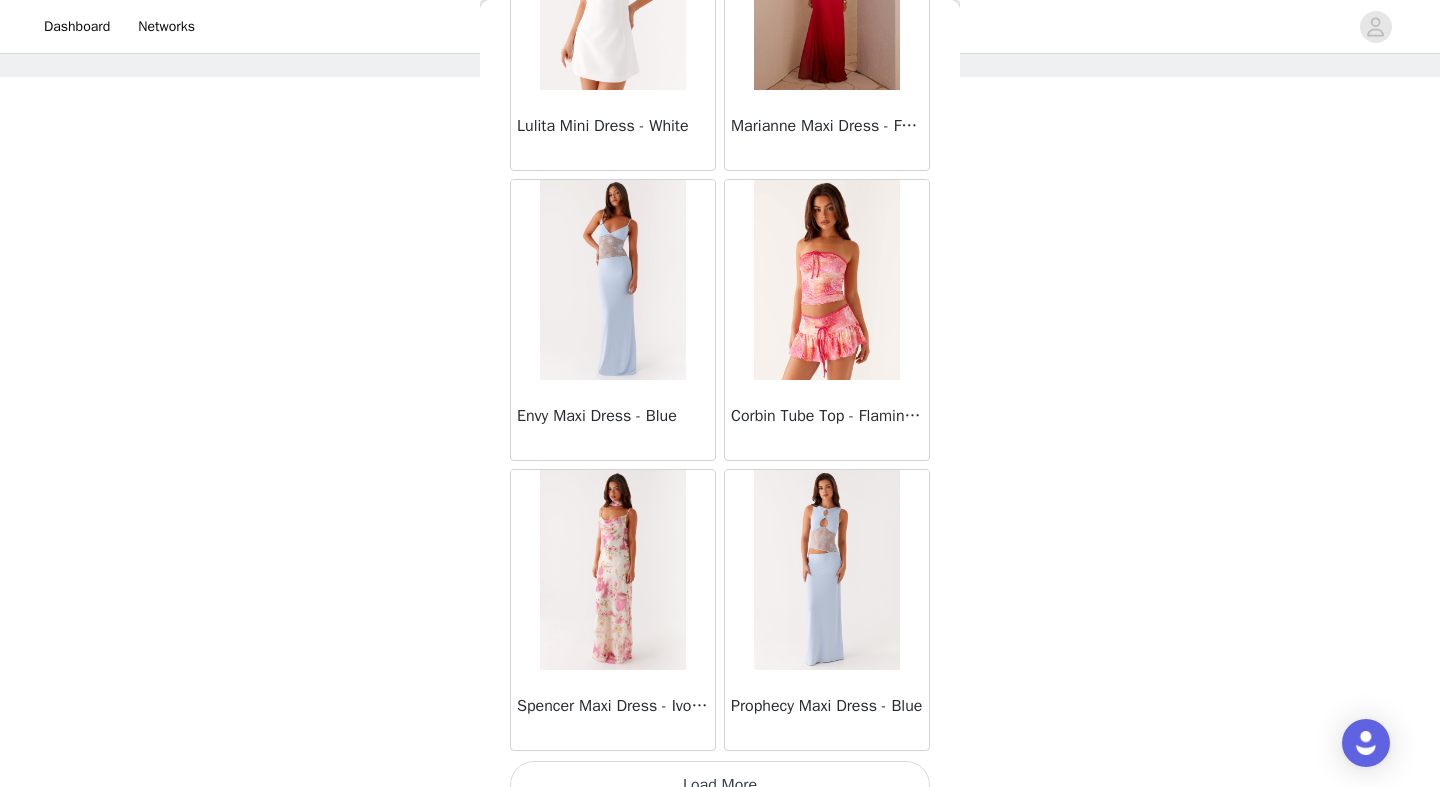 scroll, scrollTop: 25473, scrollLeft: 0, axis: vertical 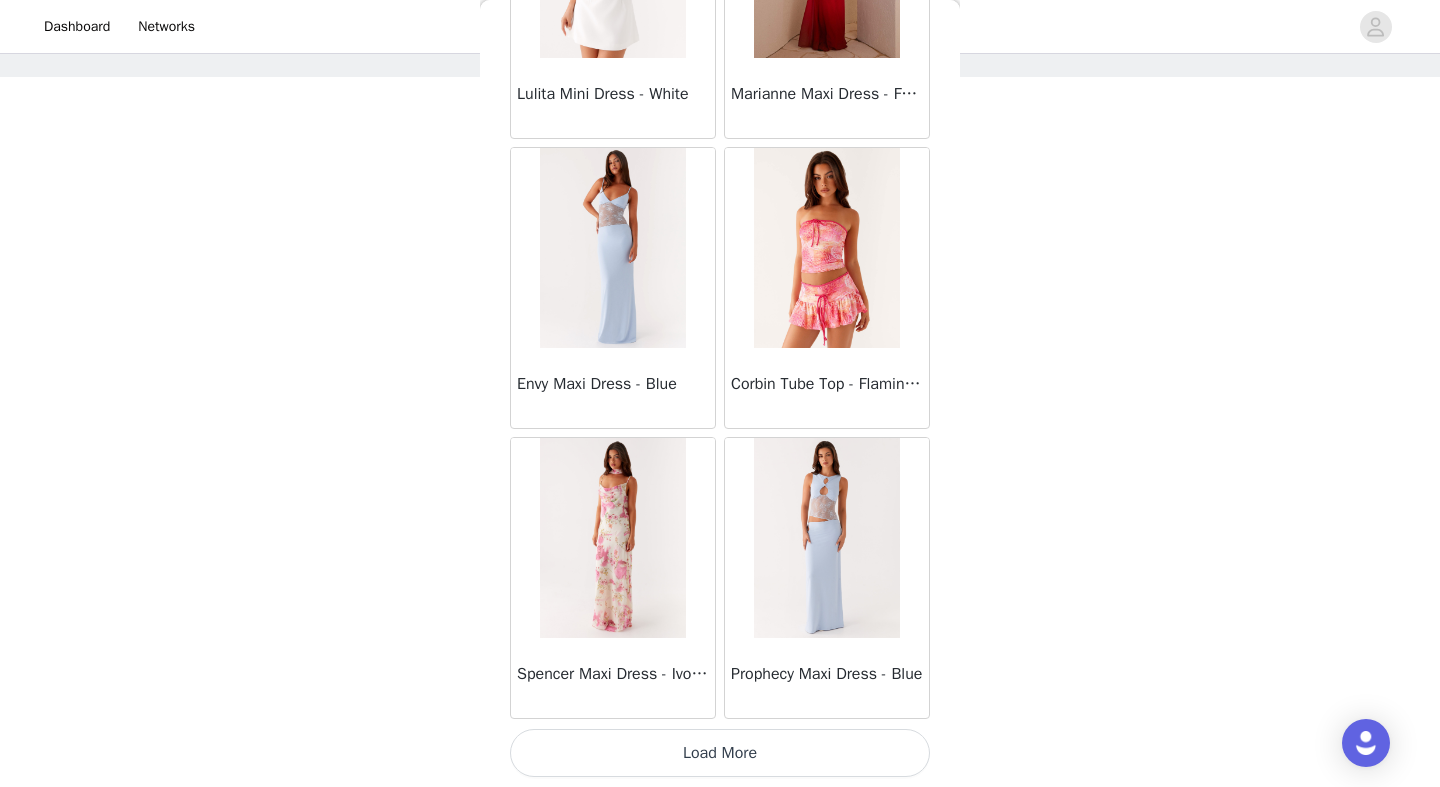 click on "Load More" at bounding box center (720, 753) 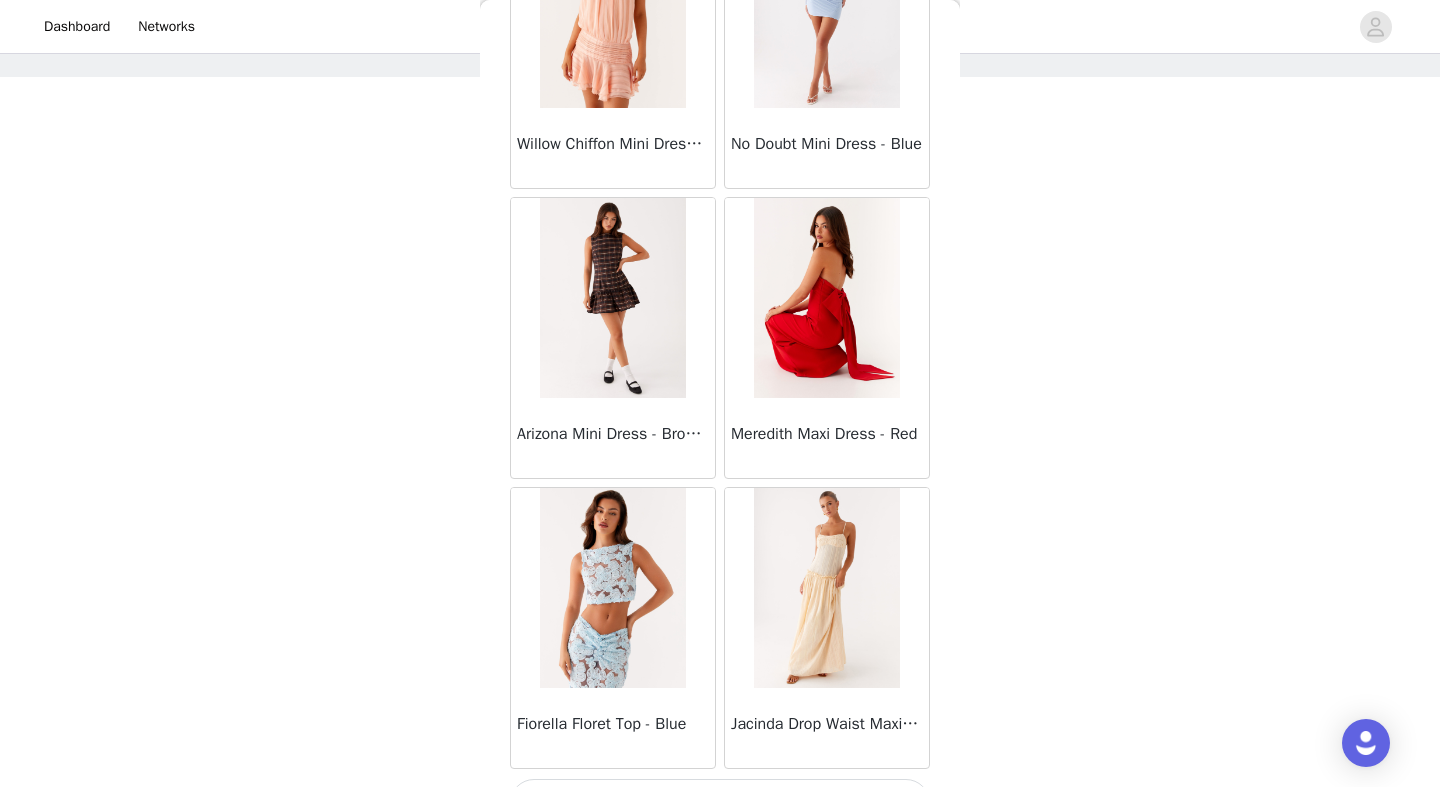 scroll, scrollTop: 28373, scrollLeft: 0, axis: vertical 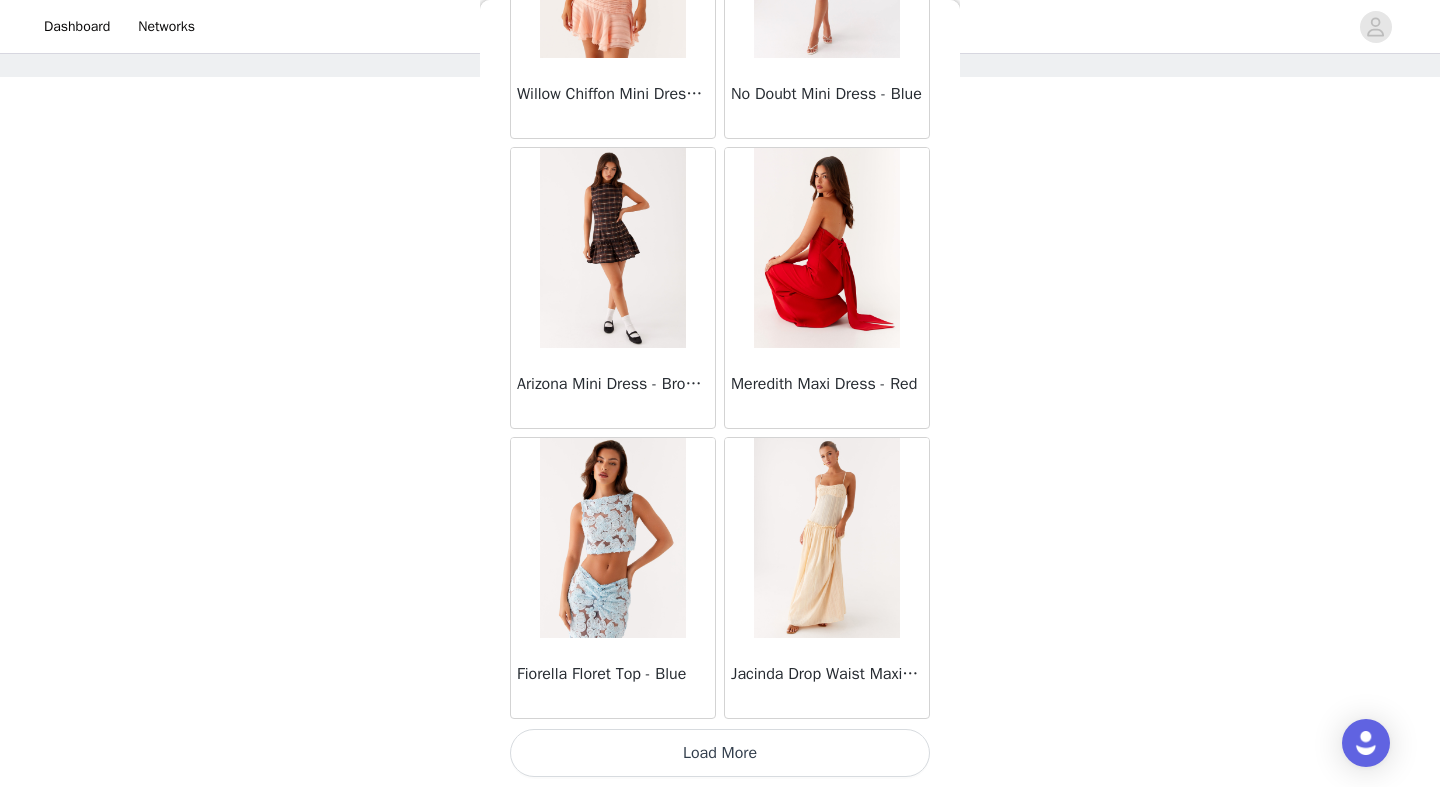click on "Load More" at bounding box center (720, 753) 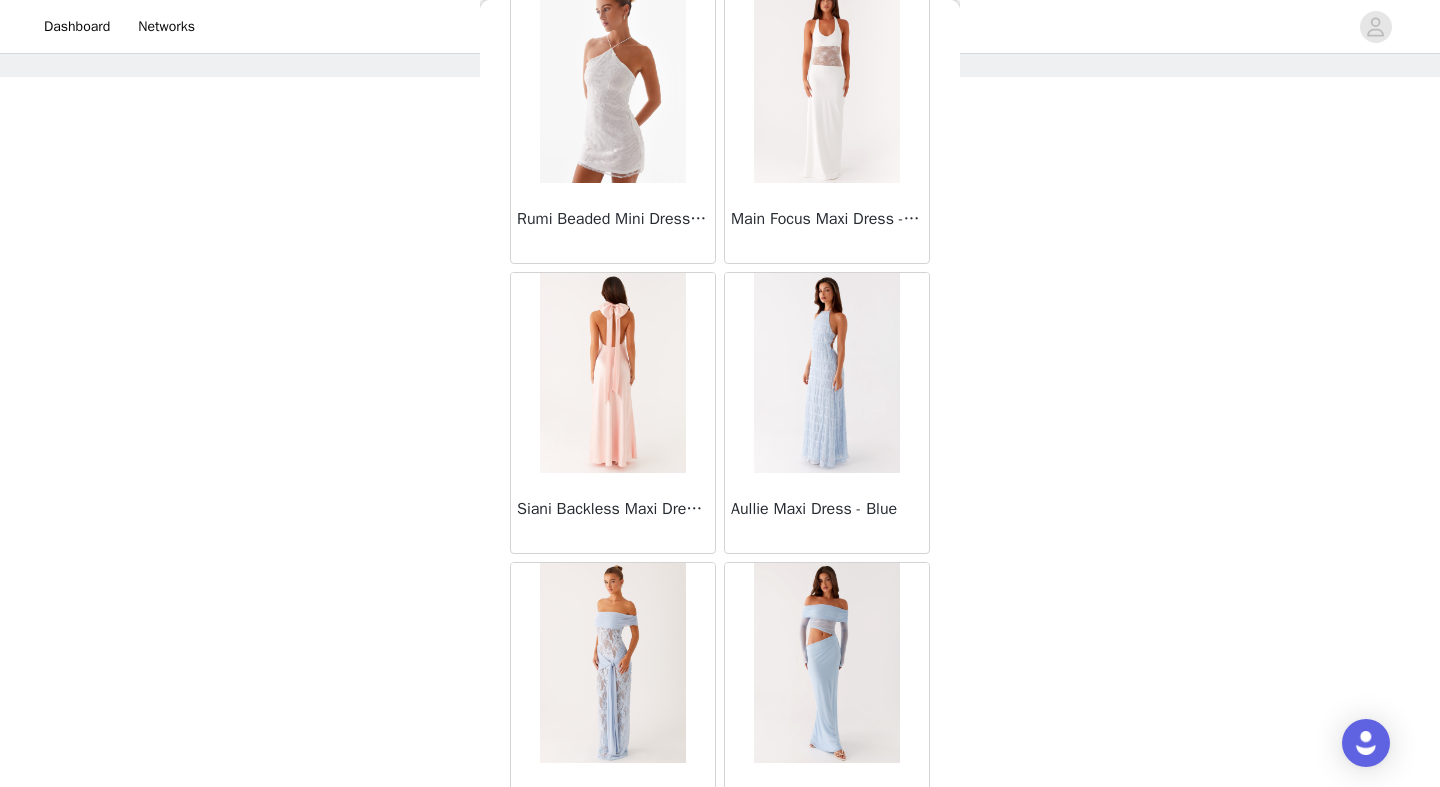 scroll, scrollTop: 31273, scrollLeft: 0, axis: vertical 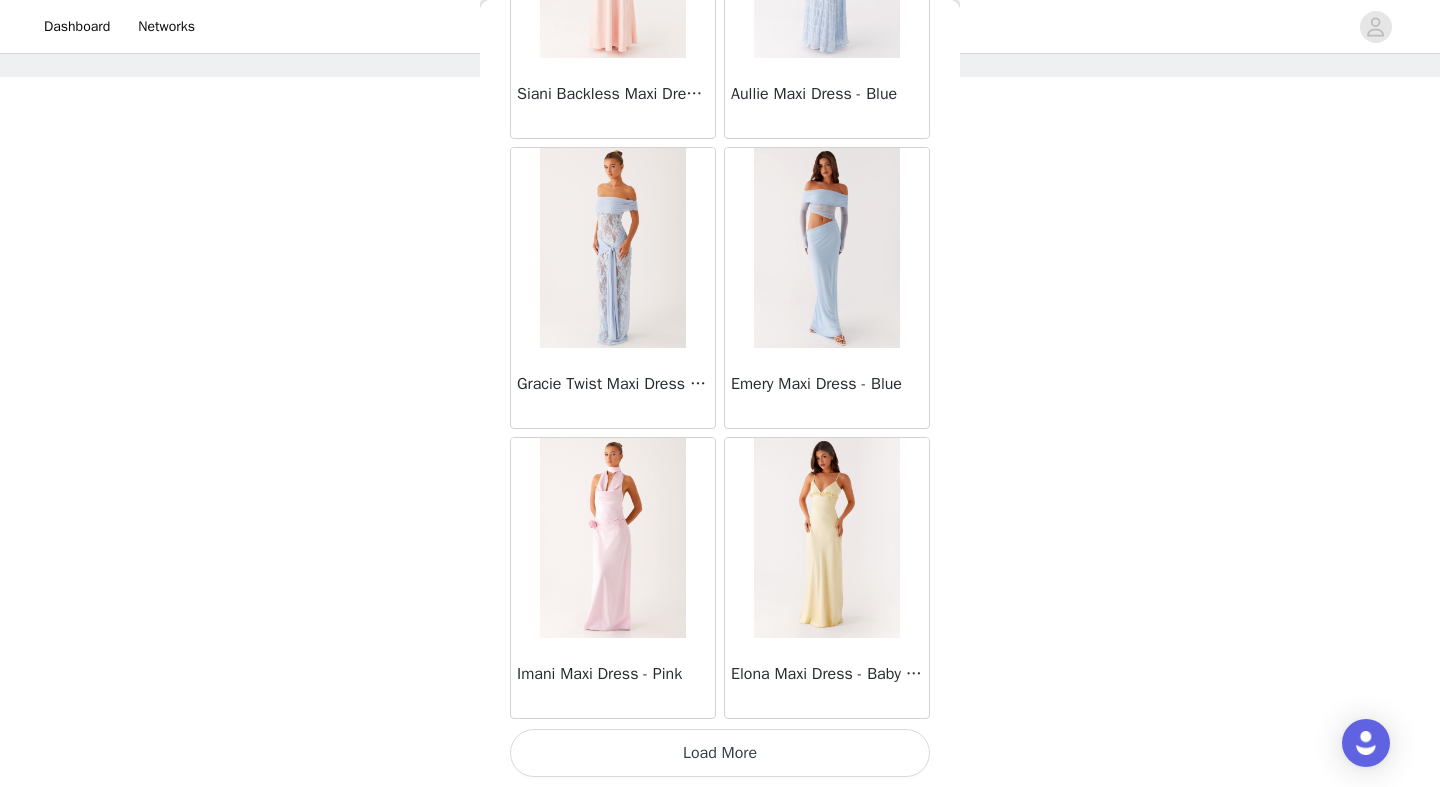 click on "Load More" at bounding box center (720, 753) 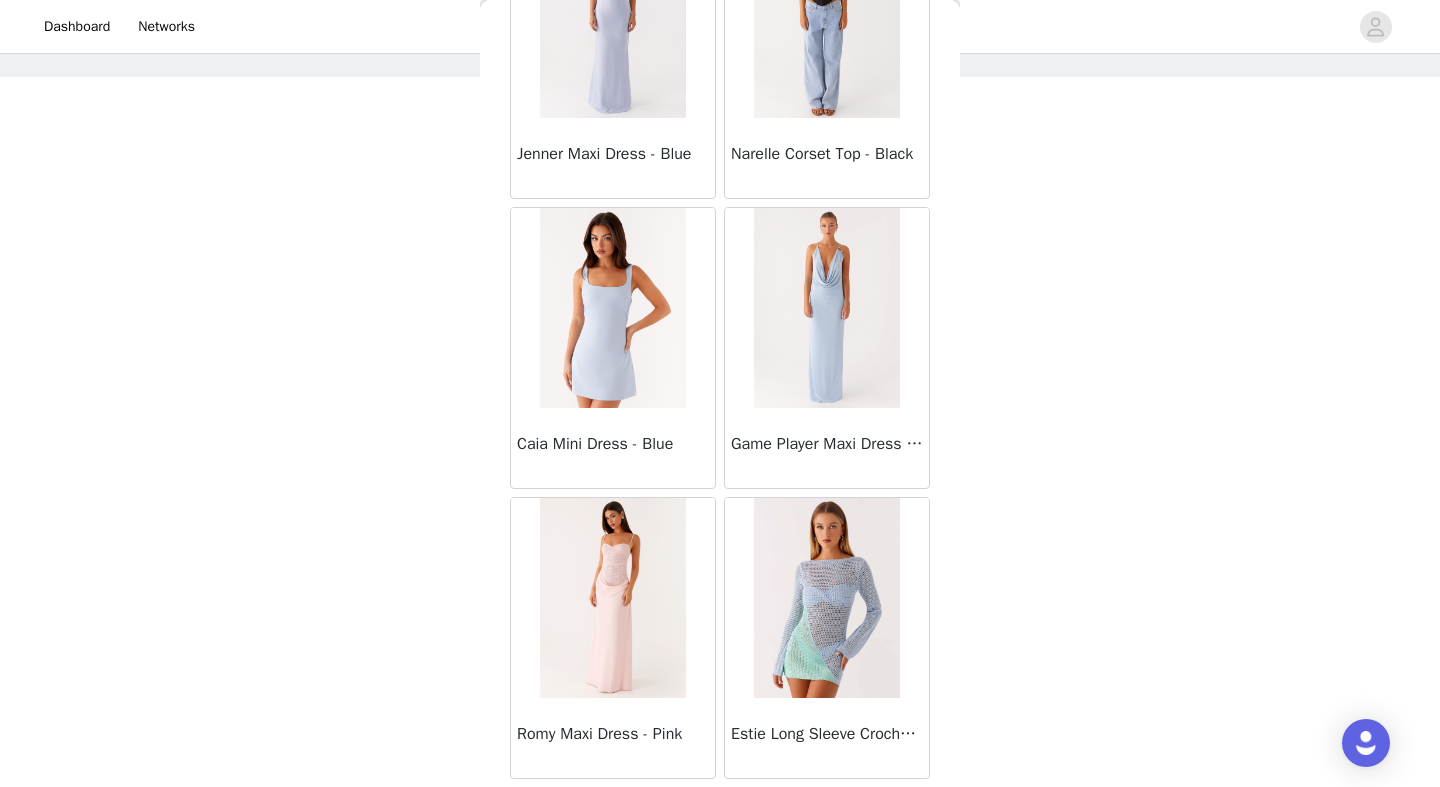 scroll, scrollTop: 34173, scrollLeft: 0, axis: vertical 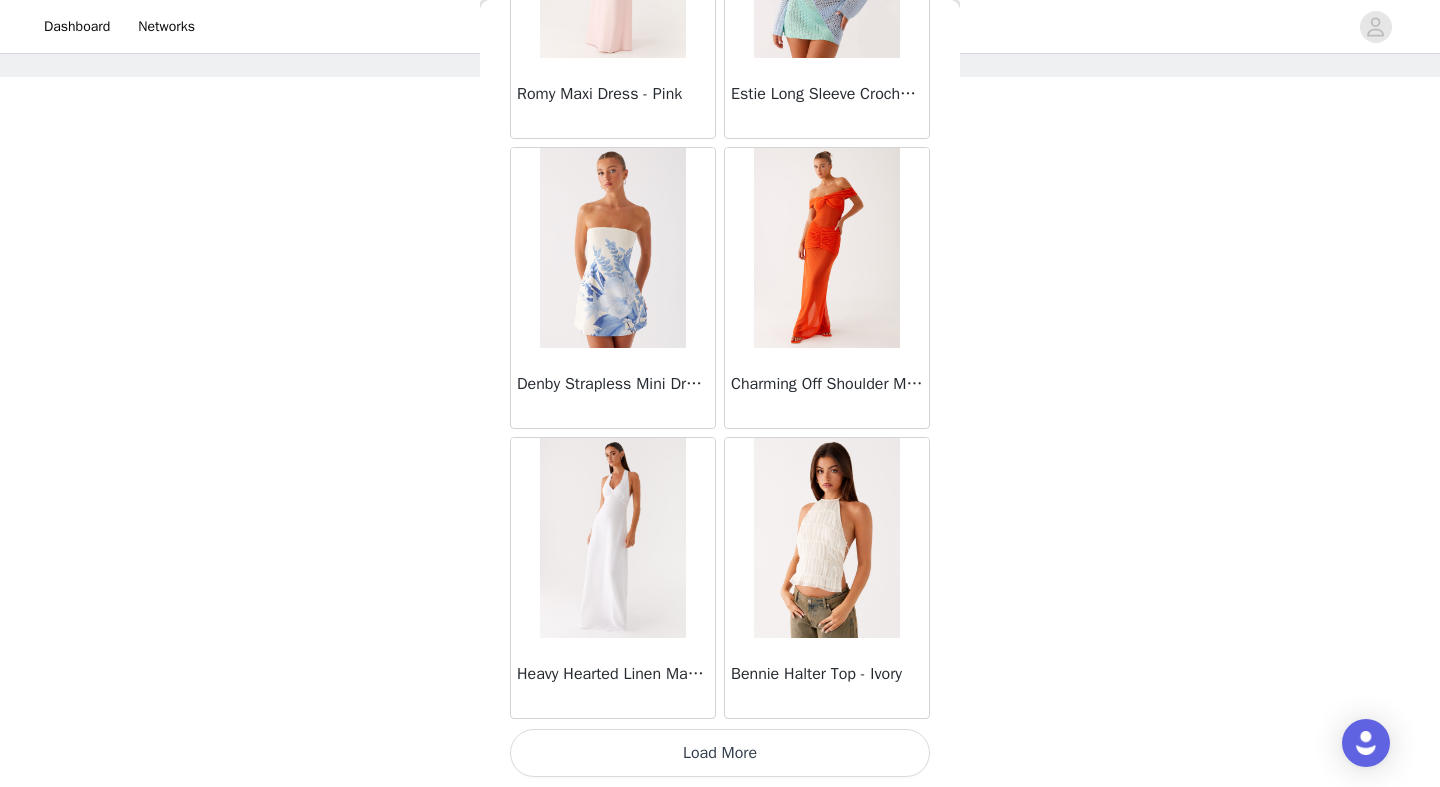 click on "Load More" at bounding box center (720, 753) 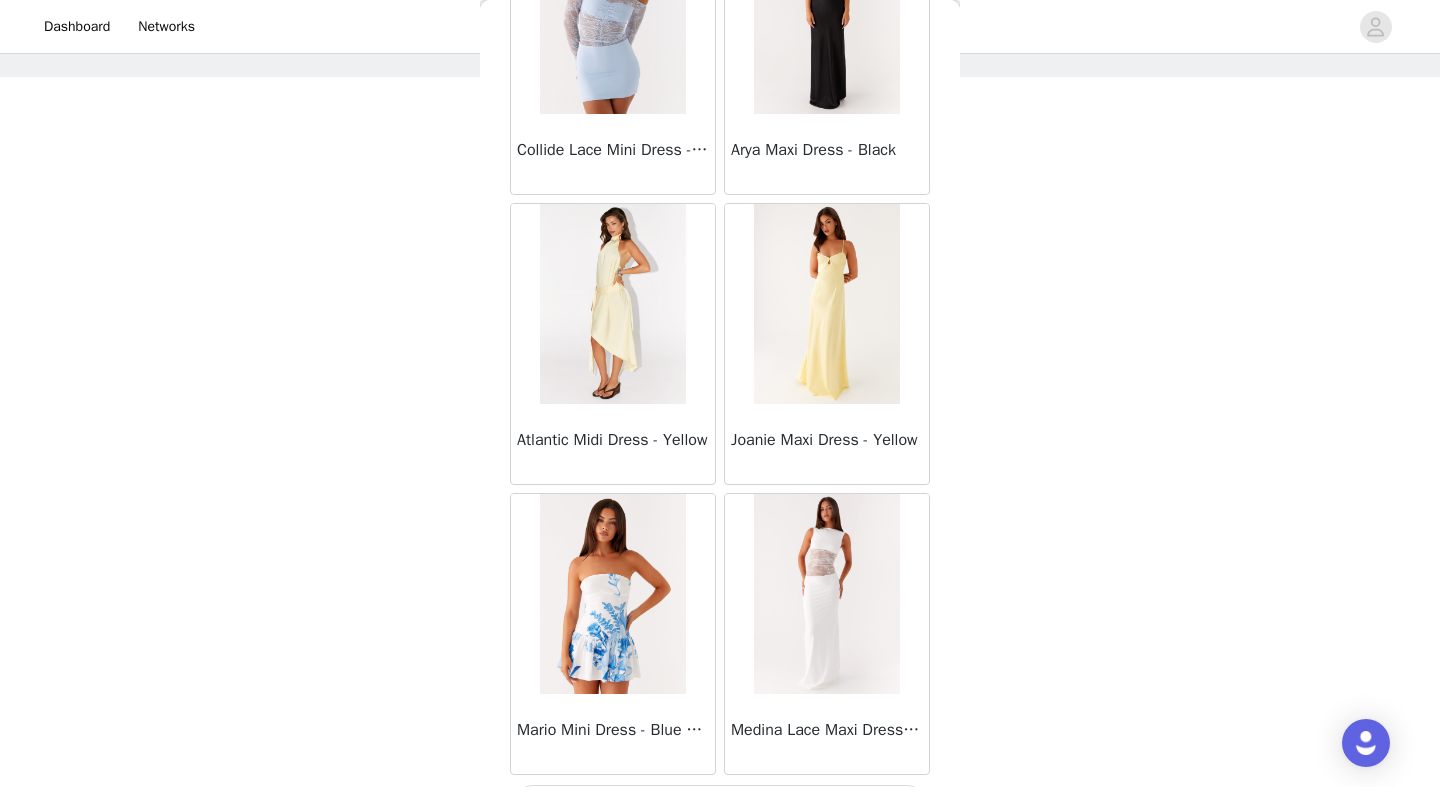 scroll, scrollTop: 37073, scrollLeft: 0, axis: vertical 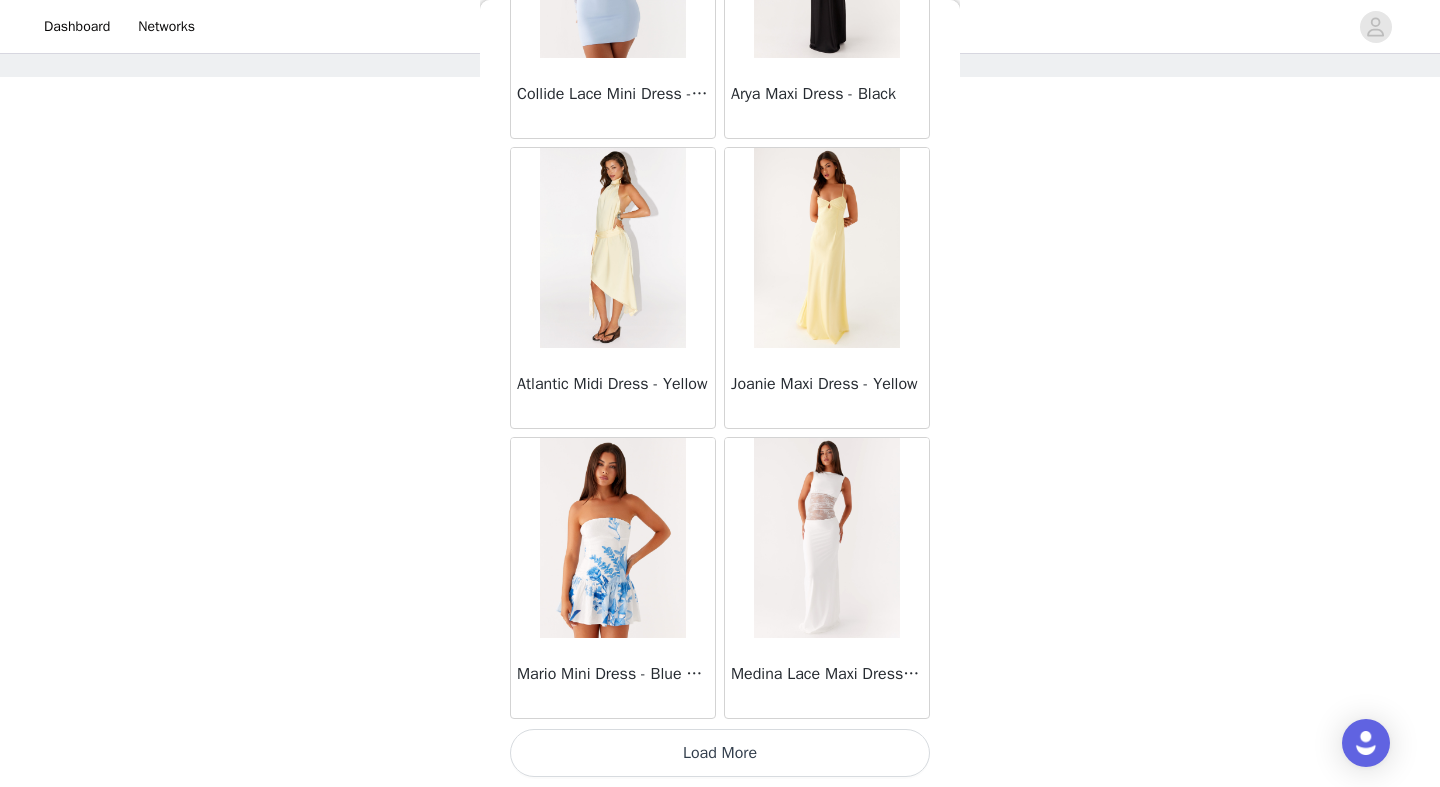 click on "Load More" at bounding box center [720, 753] 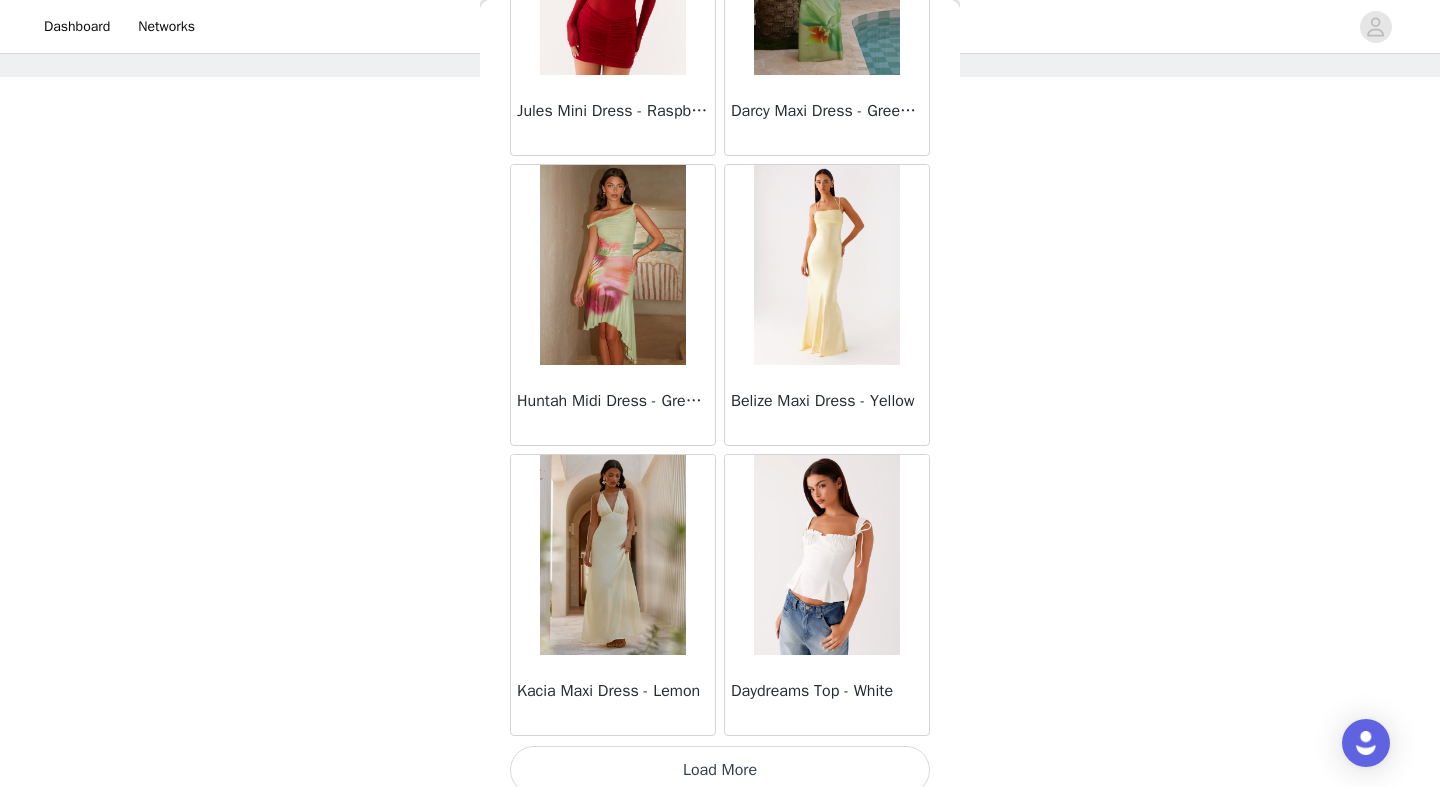 scroll, scrollTop: 39973, scrollLeft: 0, axis: vertical 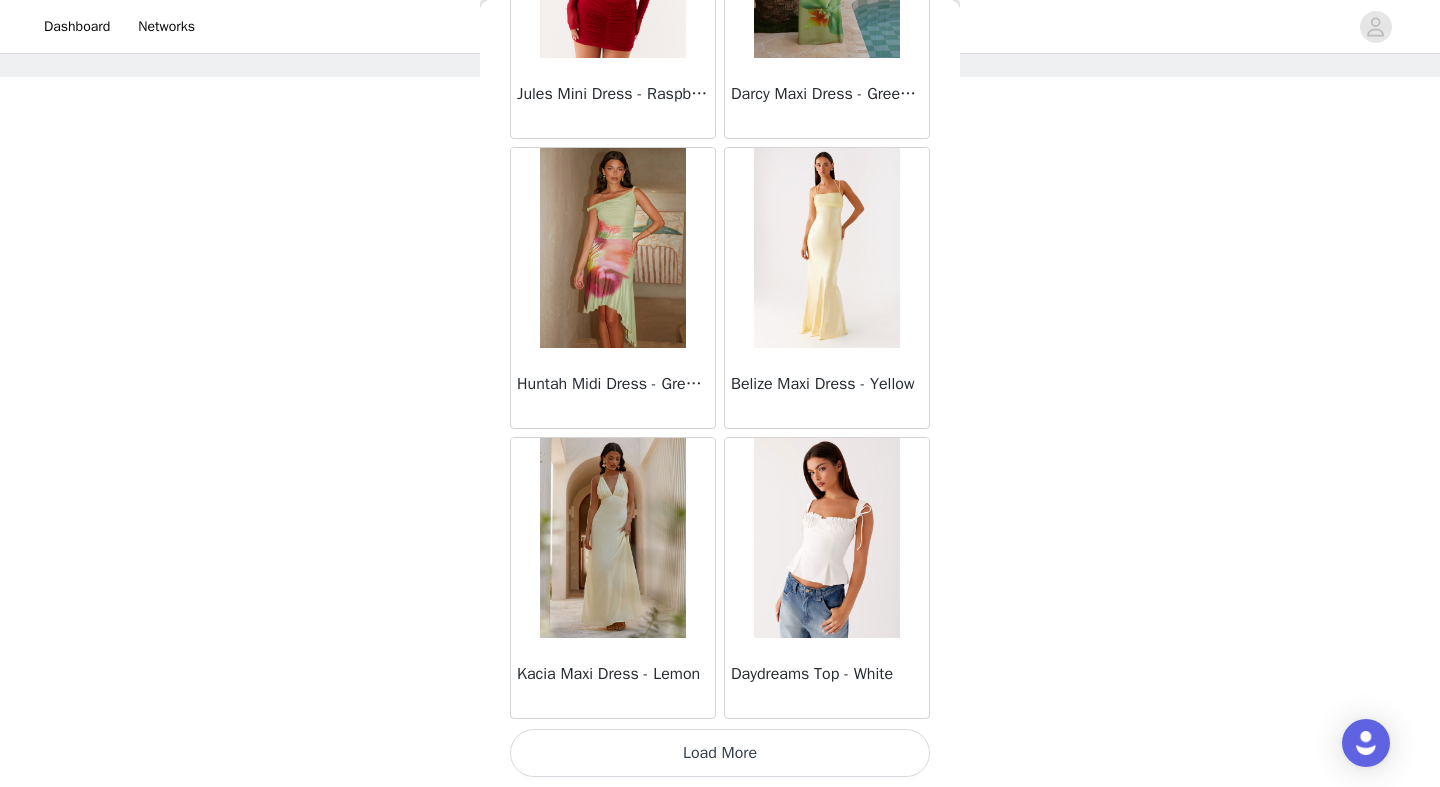 click on "Load More" at bounding box center (720, 753) 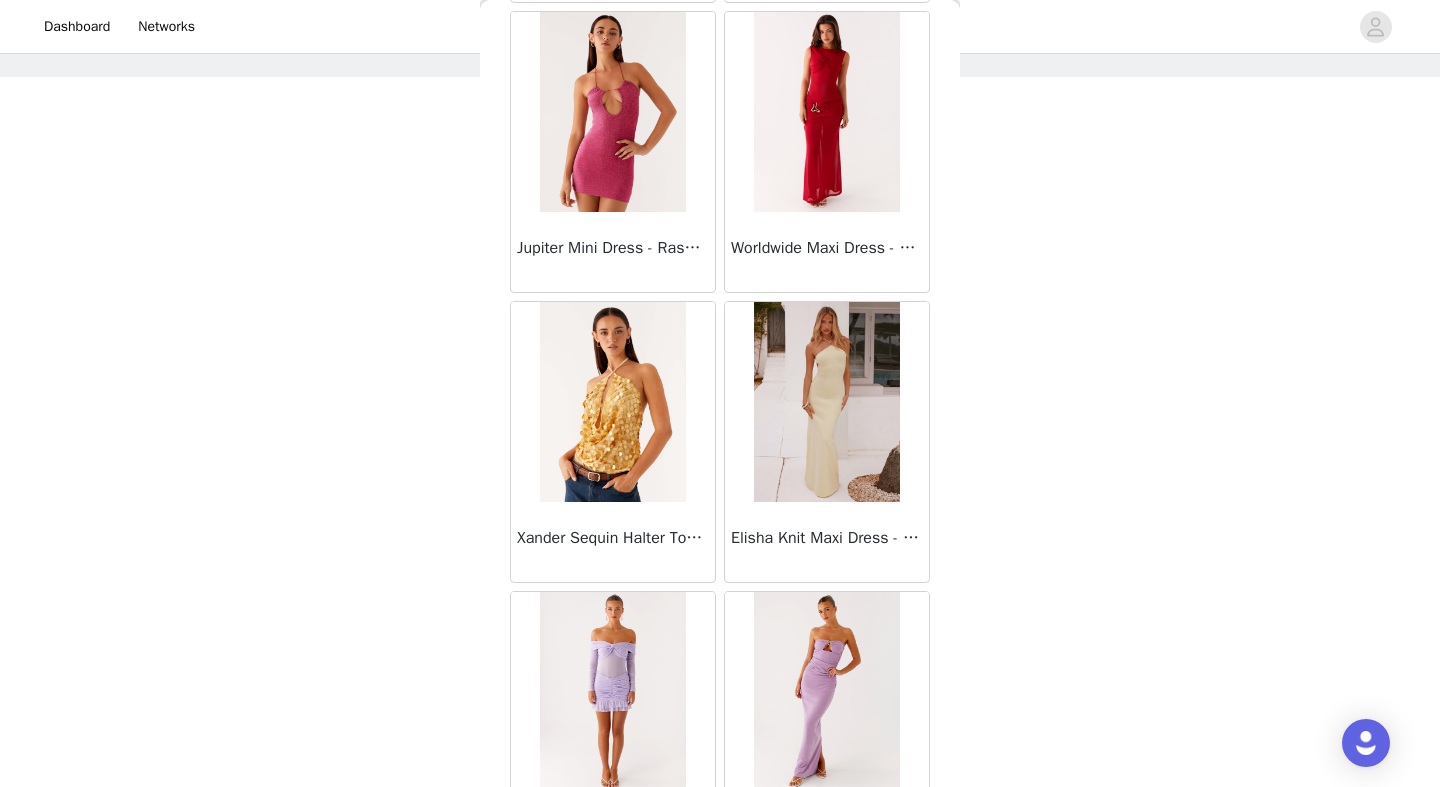 scroll, scrollTop: 42873, scrollLeft: 0, axis: vertical 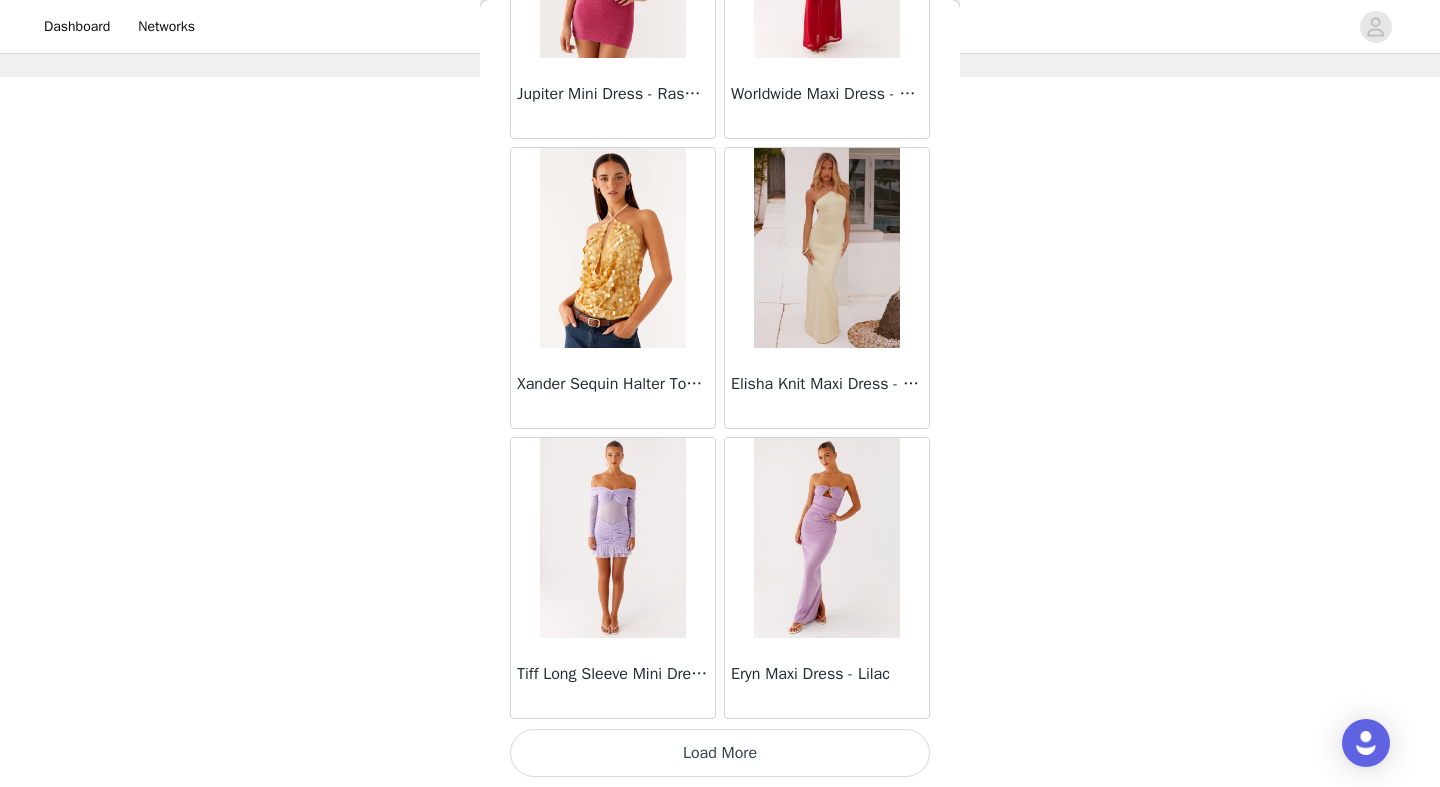 click on "Load More" at bounding box center (720, 753) 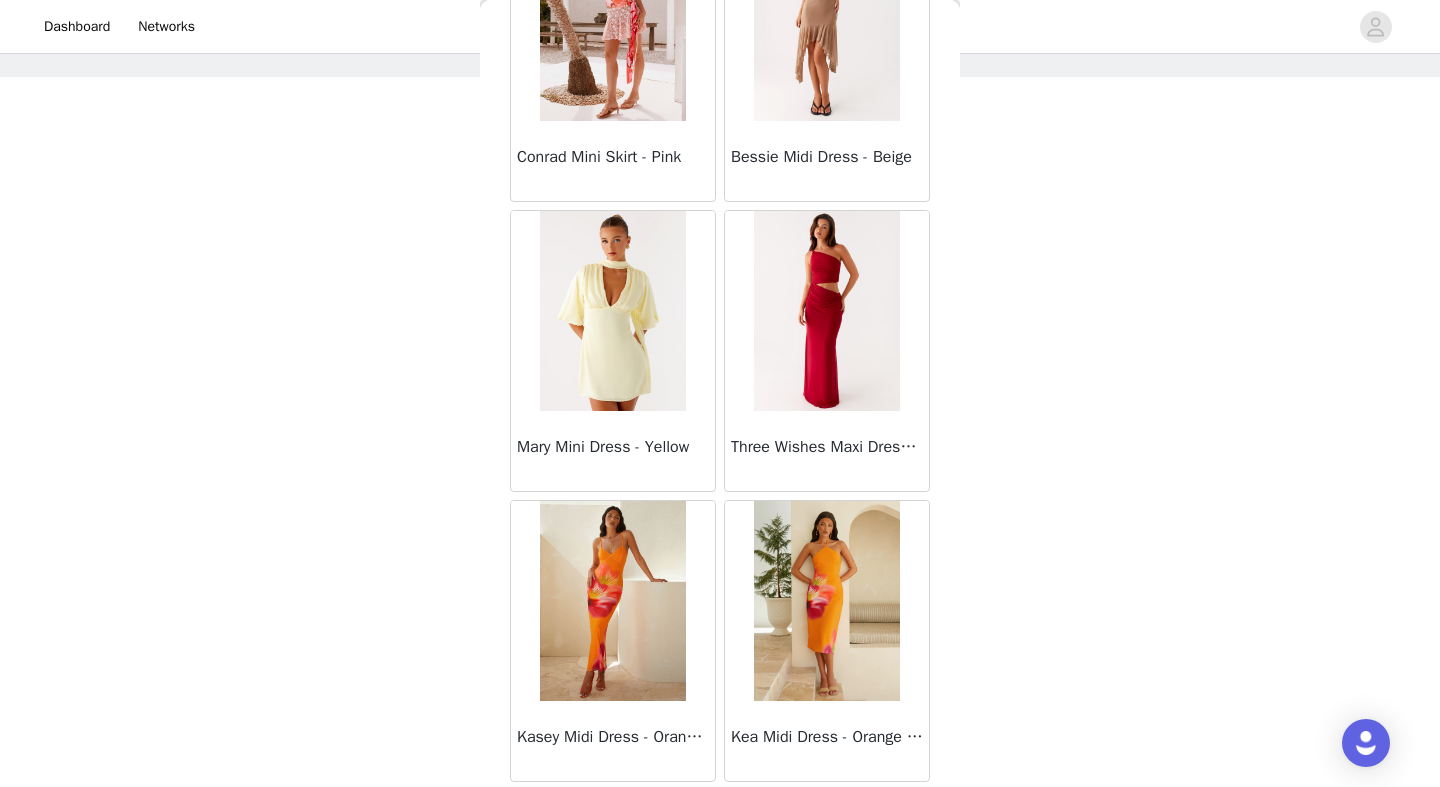 scroll, scrollTop: 45773, scrollLeft: 0, axis: vertical 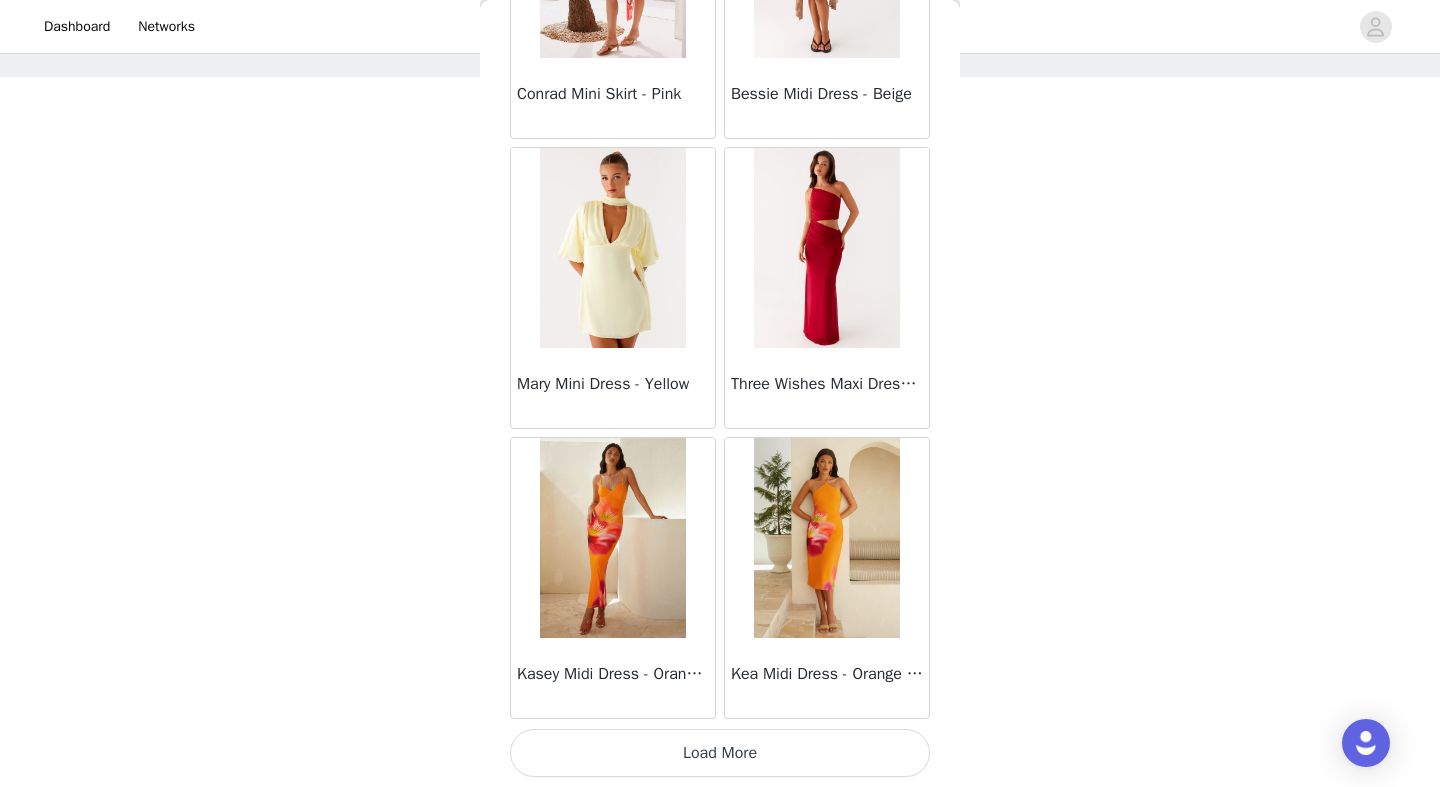 click on "Load More" at bounding box center [720, 753] 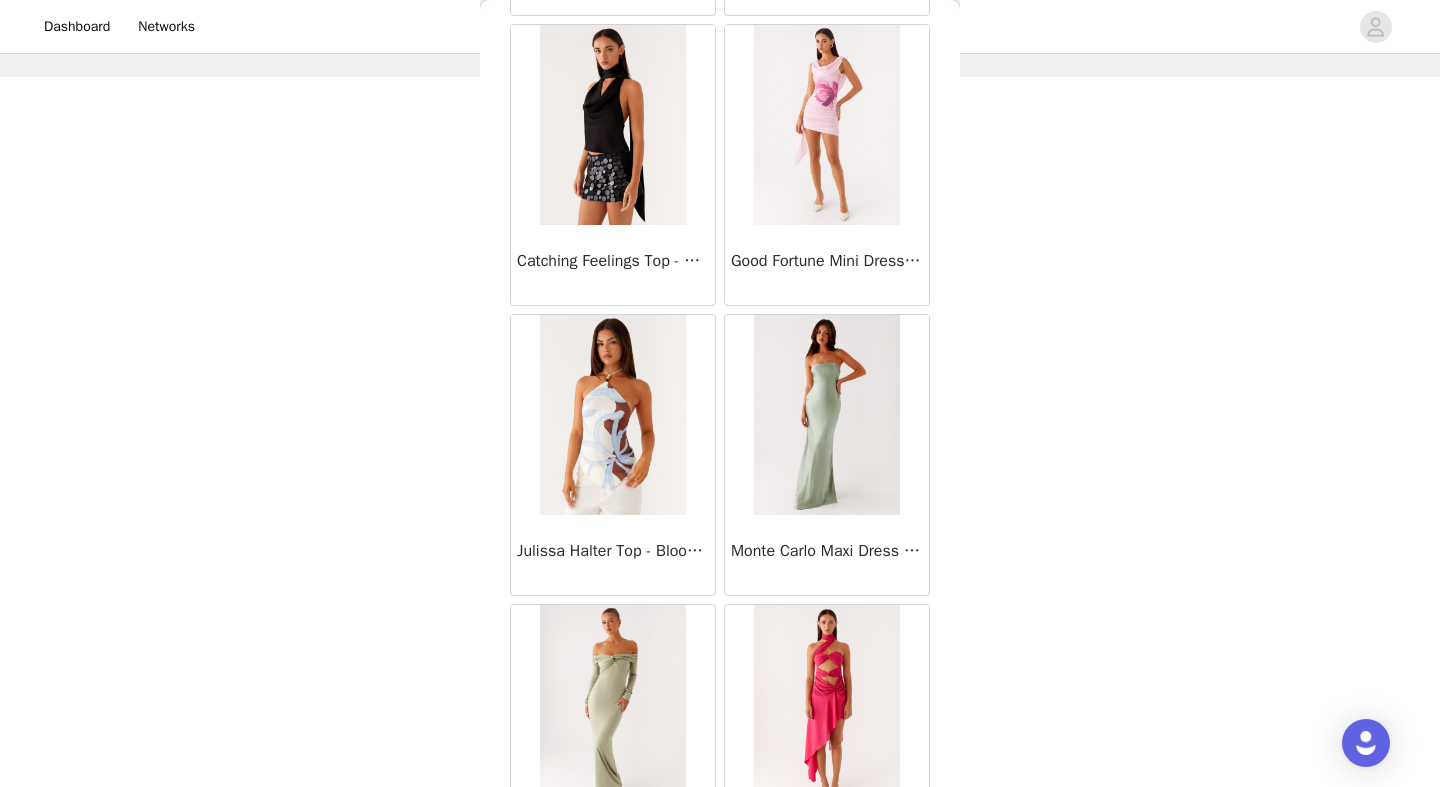 scroll, scrollTop: 47354, scrollLeft: 0, axis: vertical 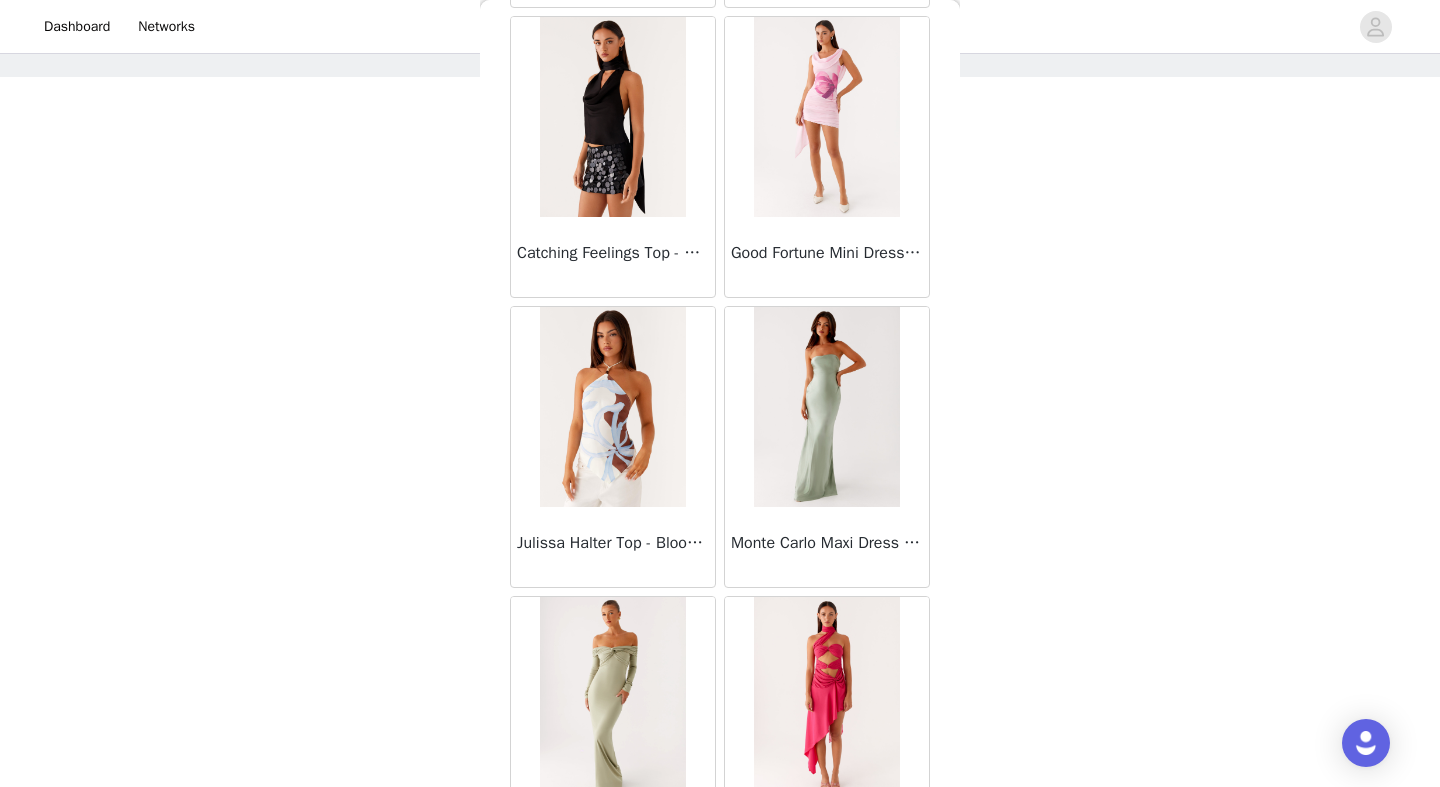 click at bounding box center [612, 407] 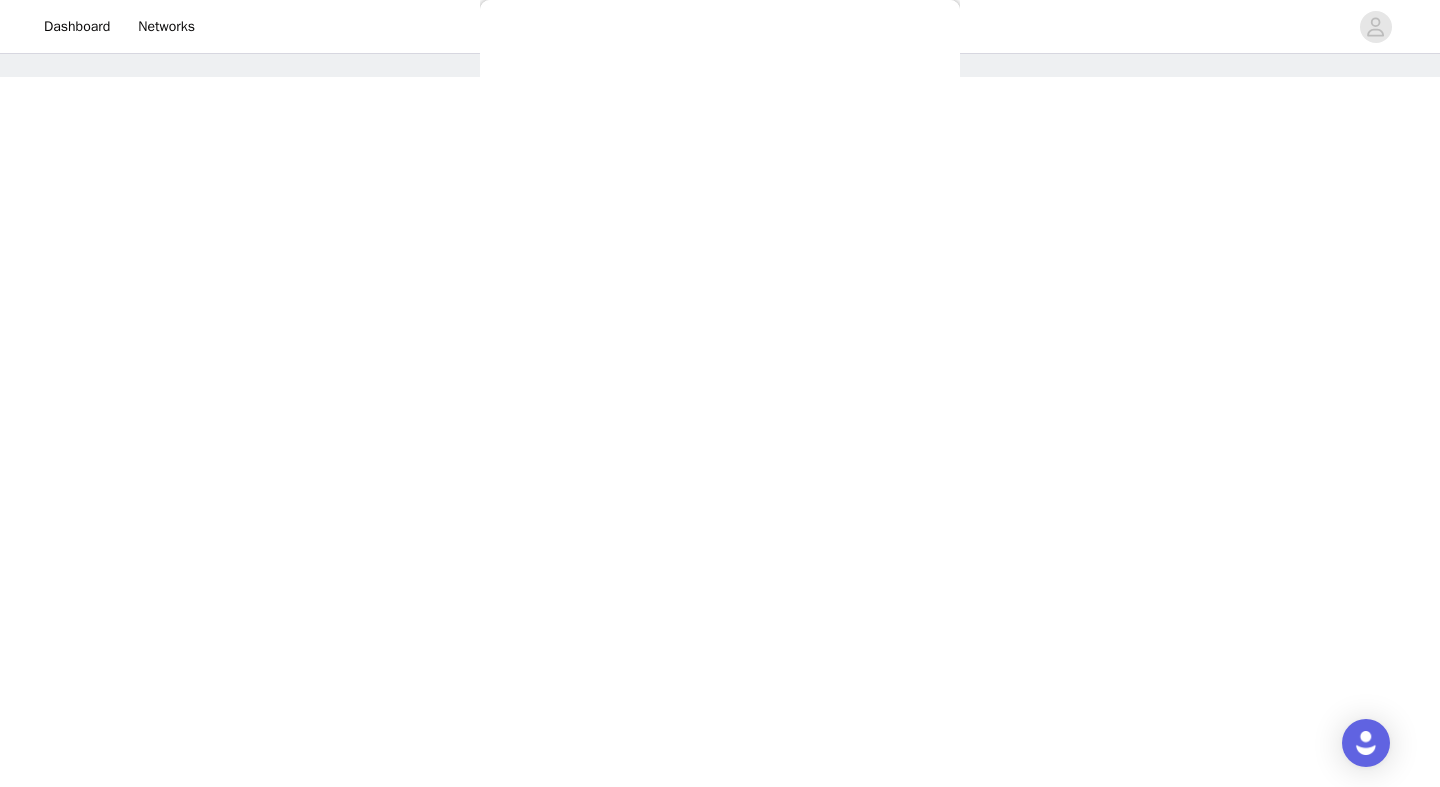 scroll, scrollTop: 0, scrollLeft: 0, axis: both 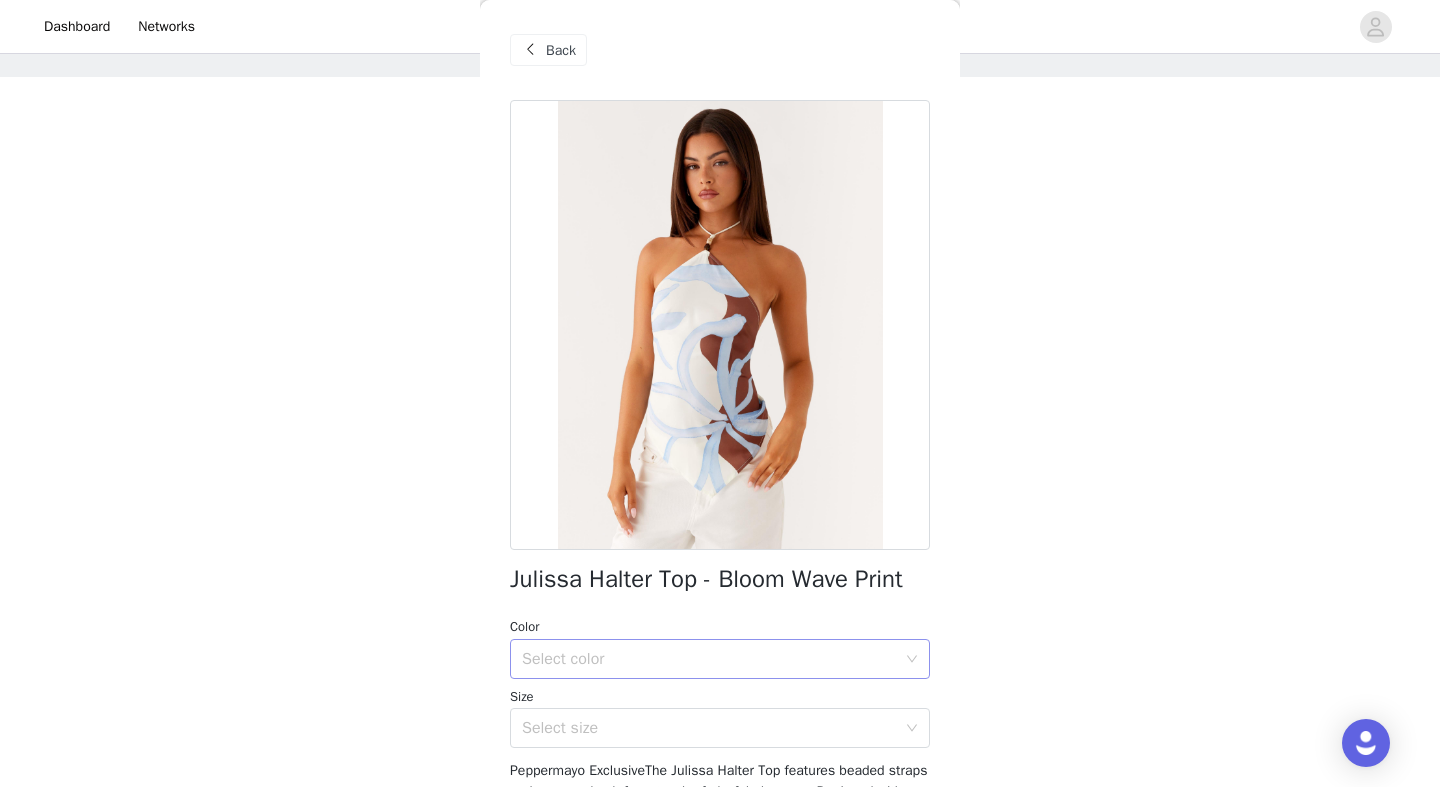 click on "Select color" at bounding box center [709, 659] 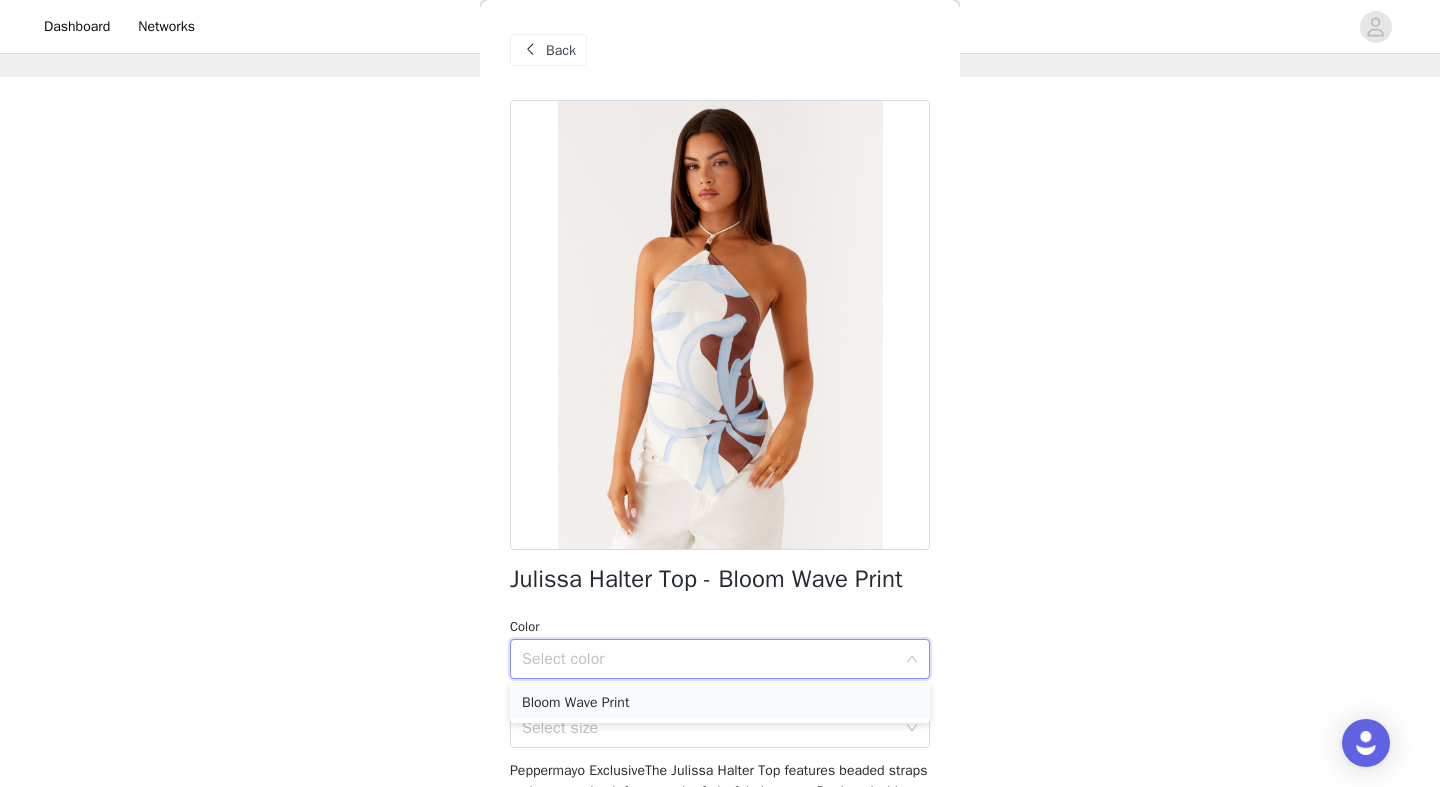 click on "Bloom Wave Print" at bounding box center [720, 703] 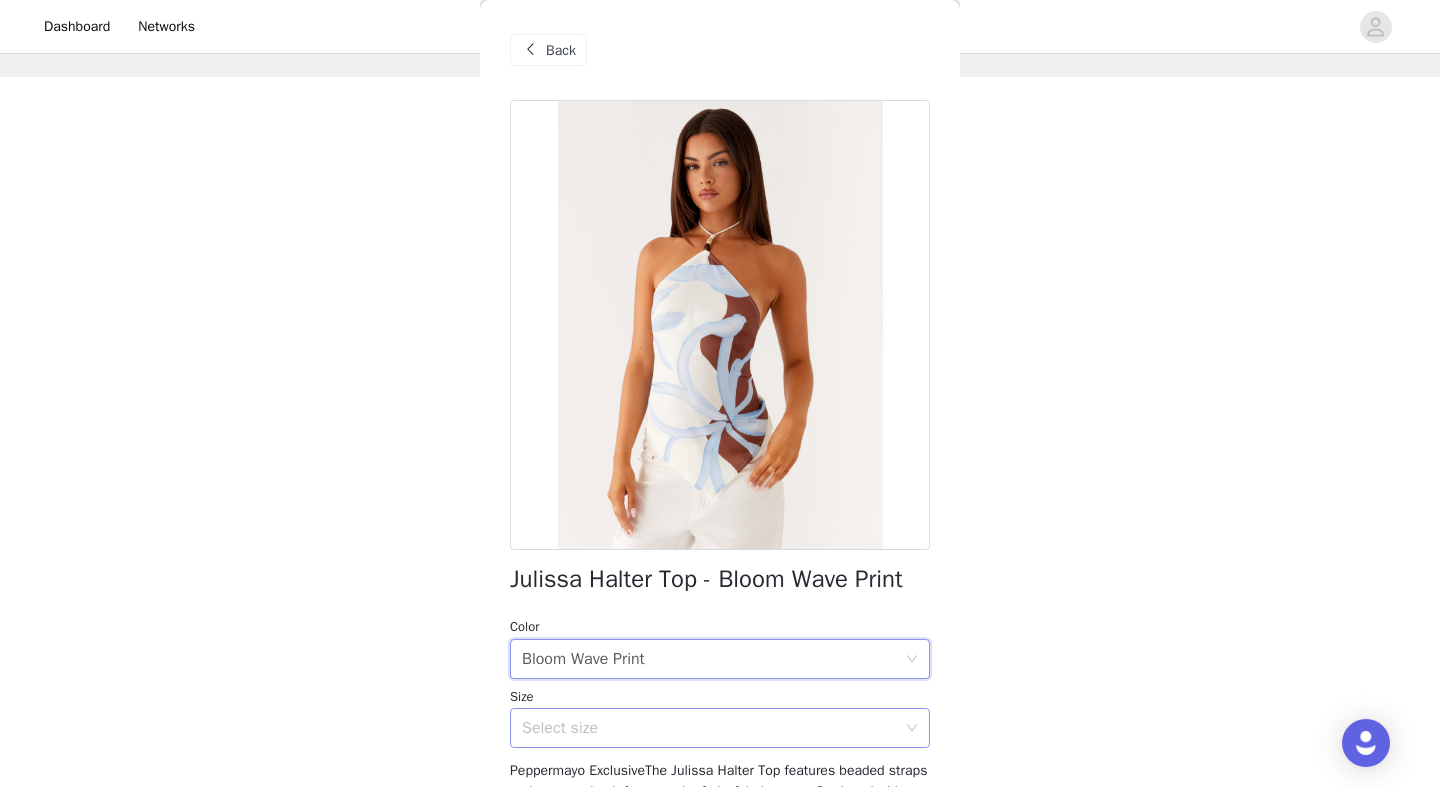 click on "Select size" at bounding box center [709, 728] 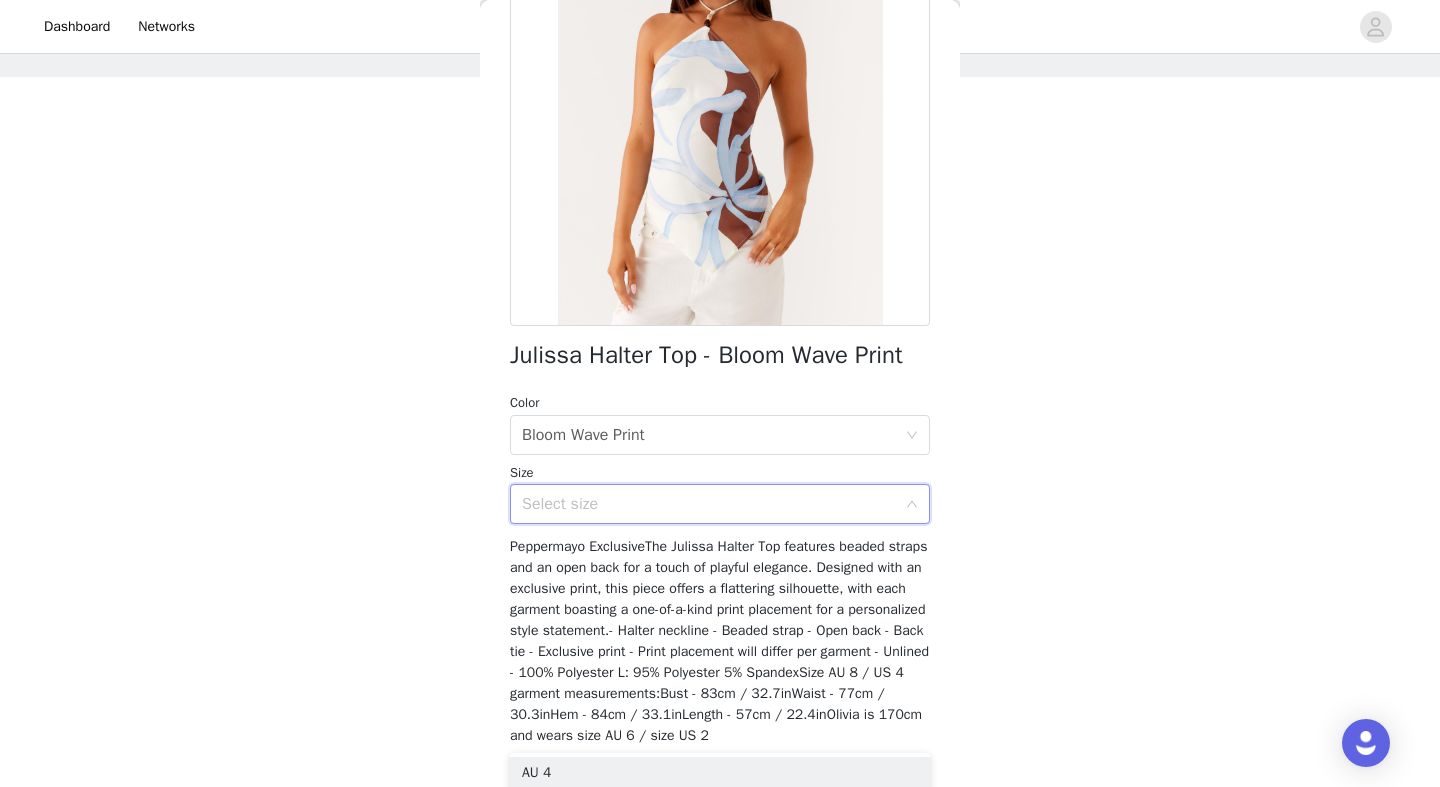 scroll, scrollTop: 234, scrollLeft: 0, axis: vertical 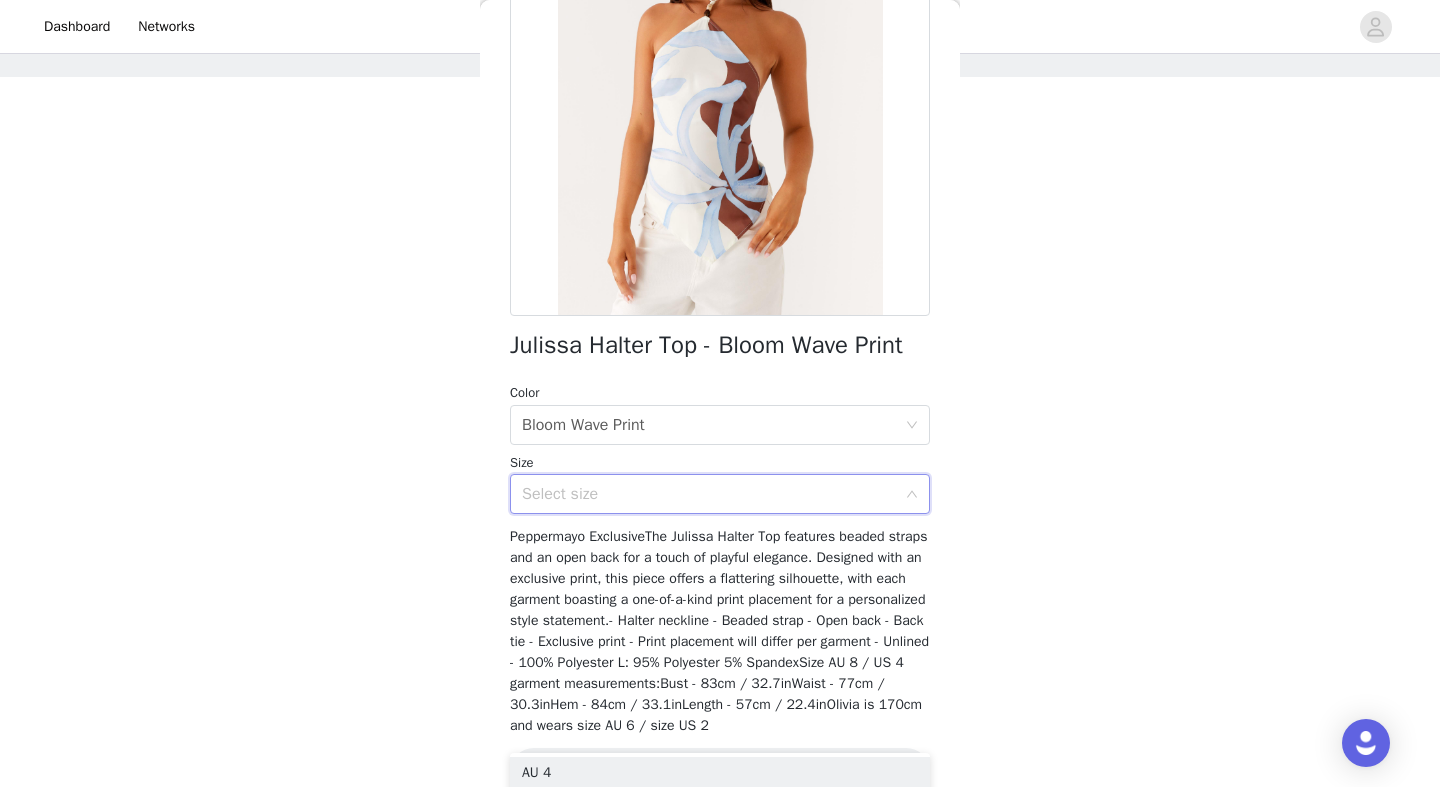 click on "Select size" at bounding box center [709, 494] 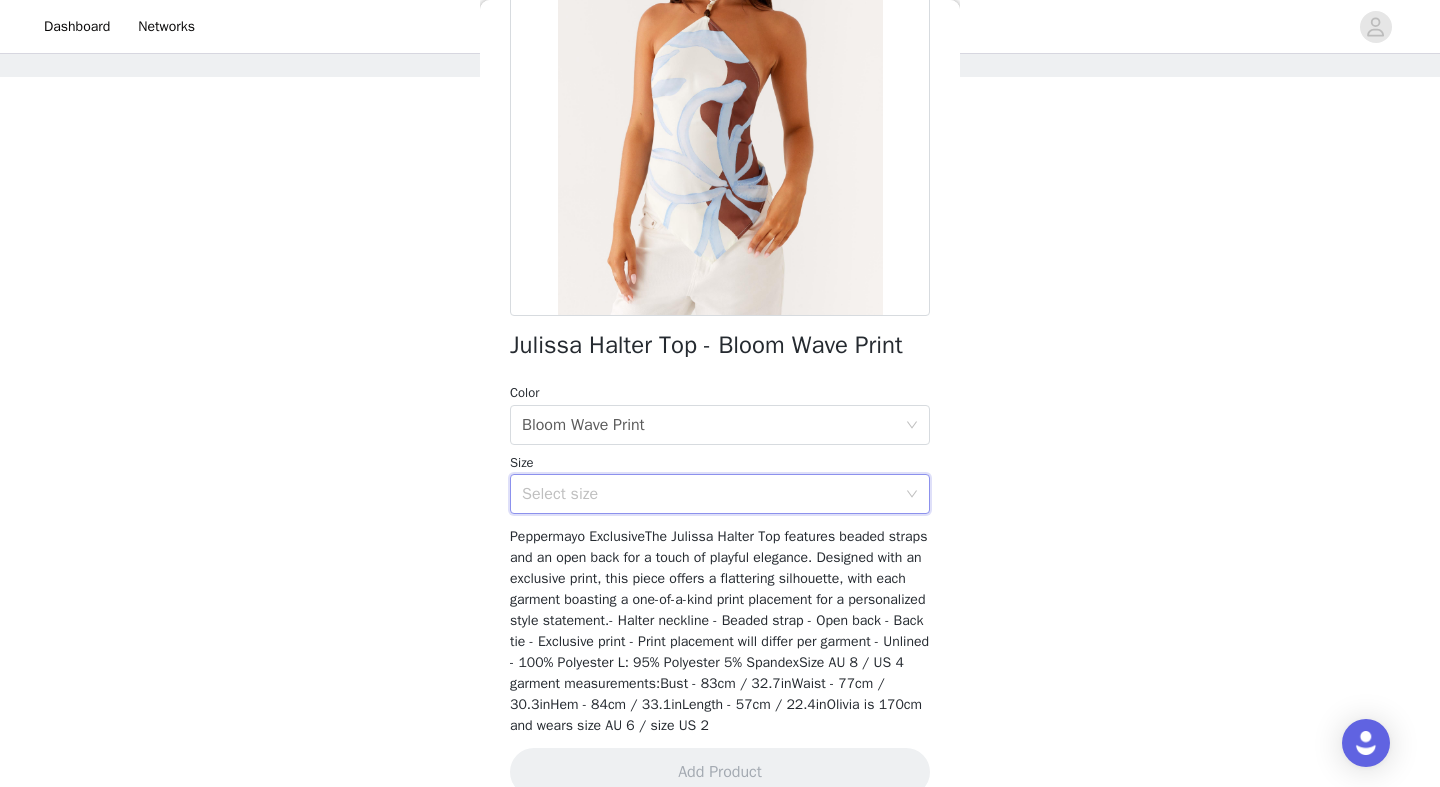 click on "Select size" at bounding box center (709, 494) 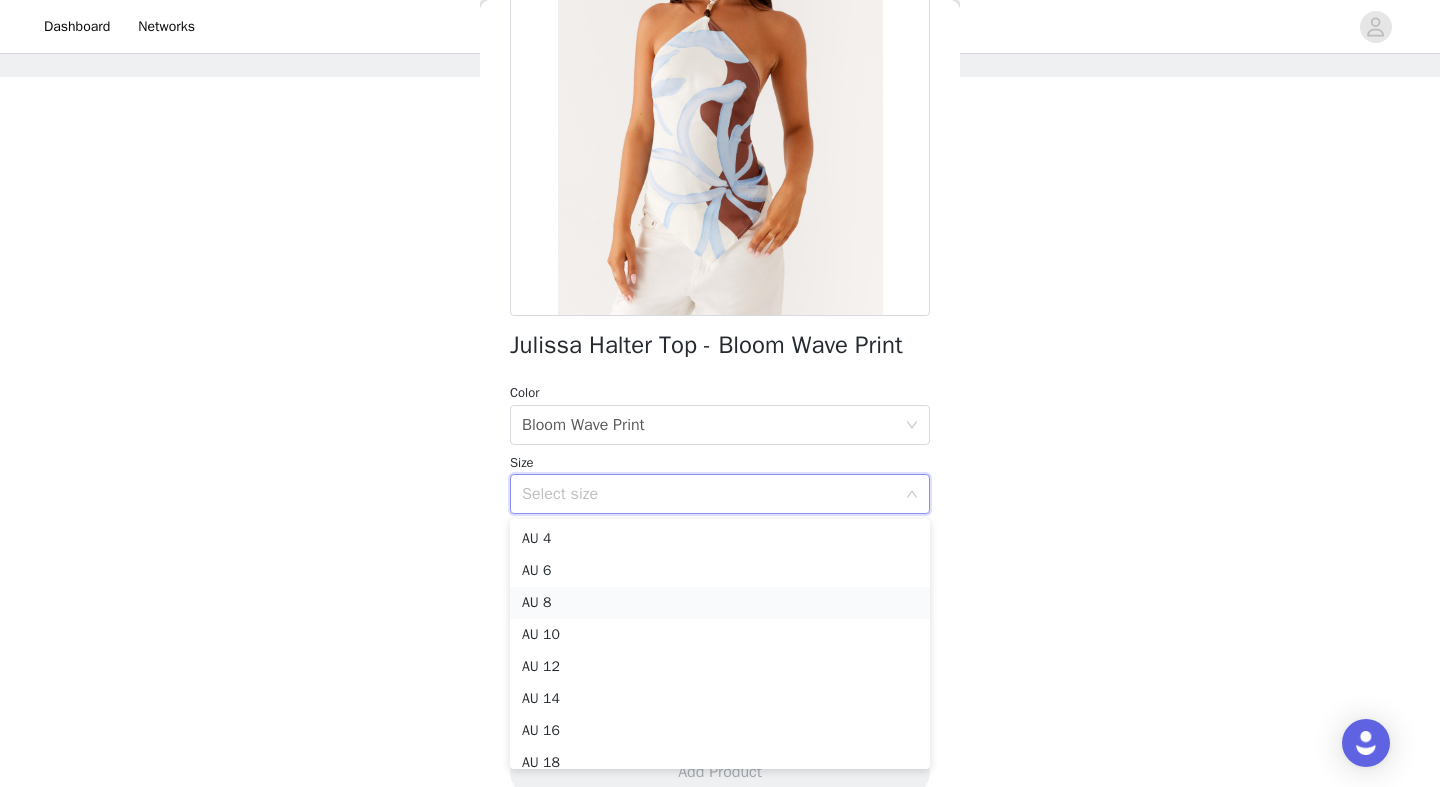 click on "AU 8" at bounding box center [720, 603] 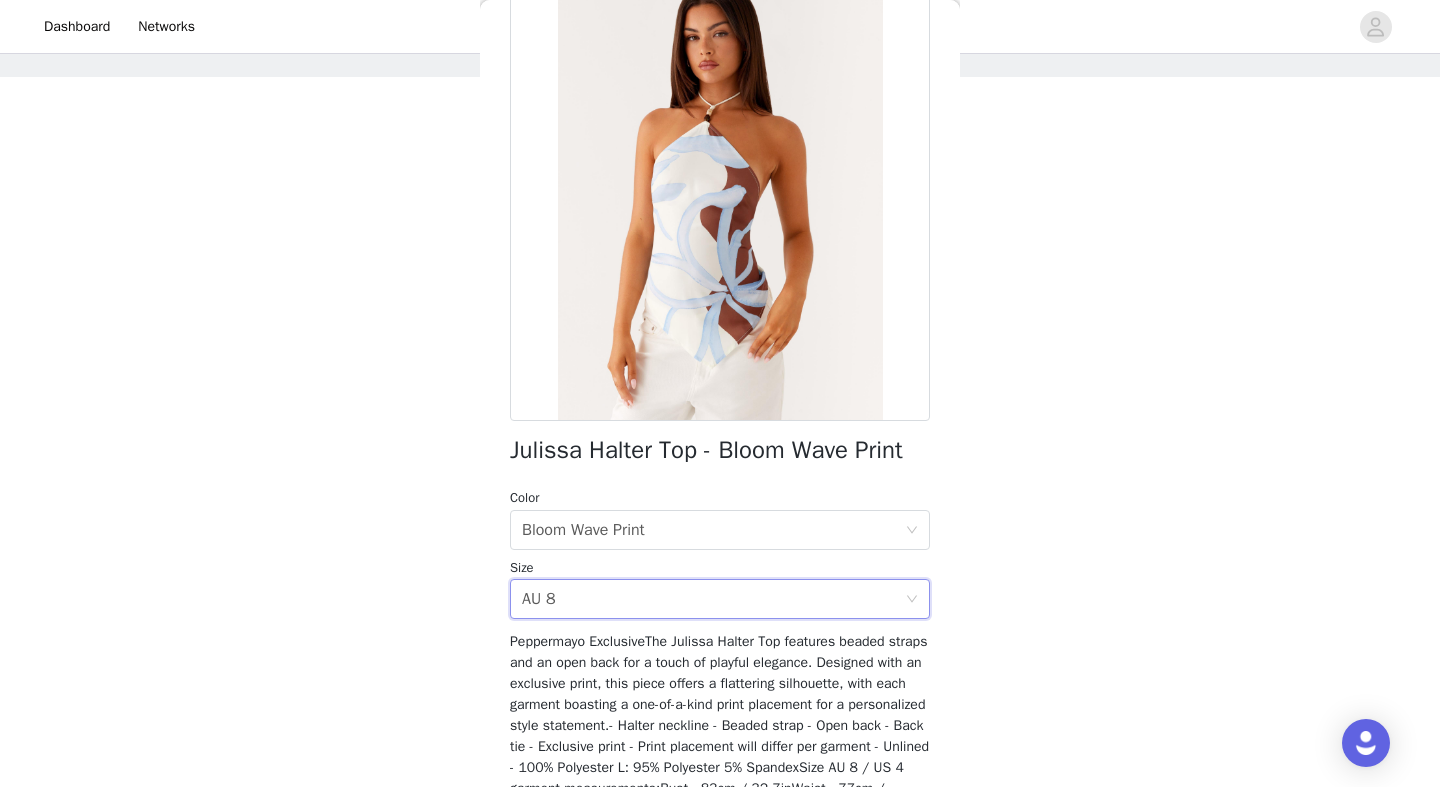 scroll, scrollTop: 288, scrollLeft: 0, axis: vertical 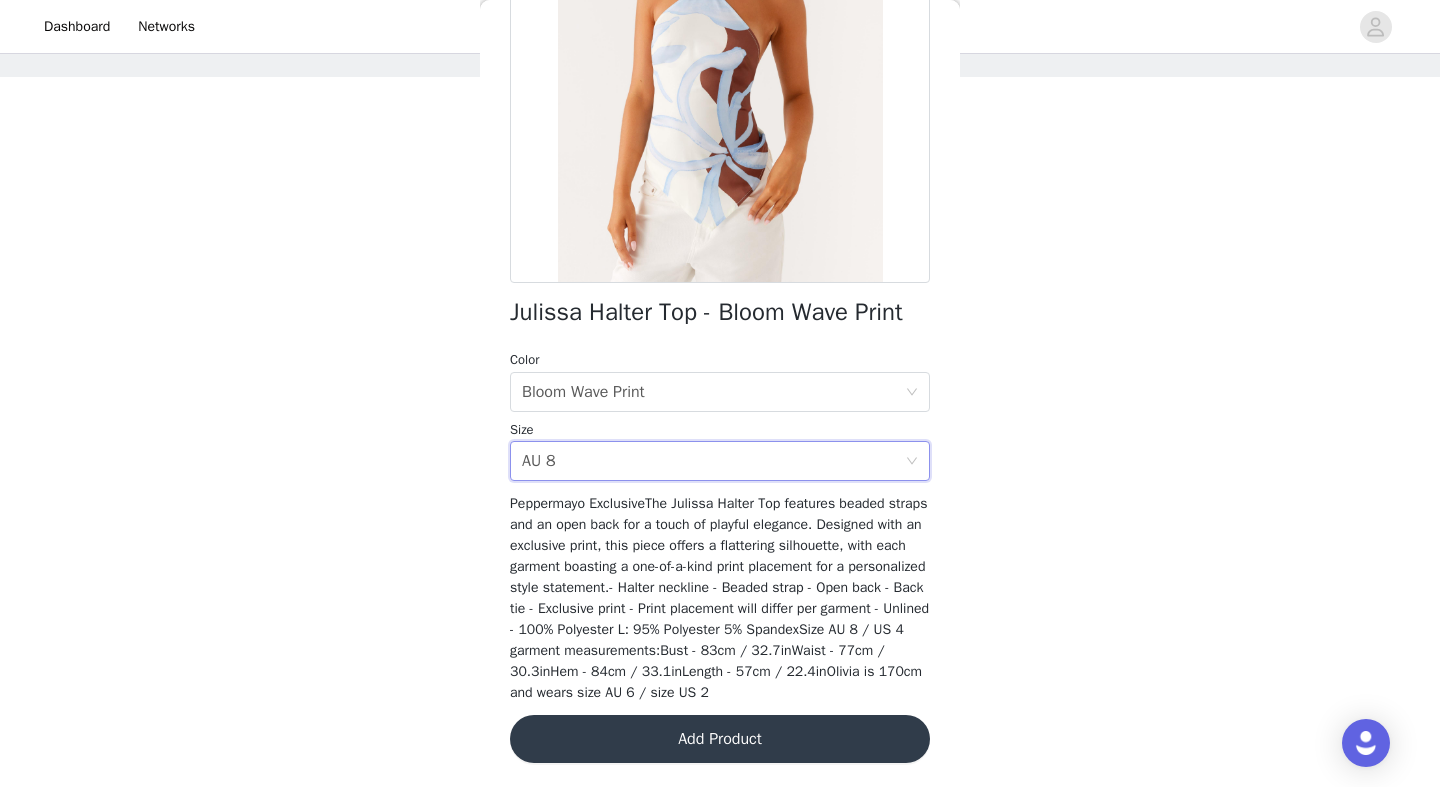 click on "Add Product" at bounding box center [720, 739] 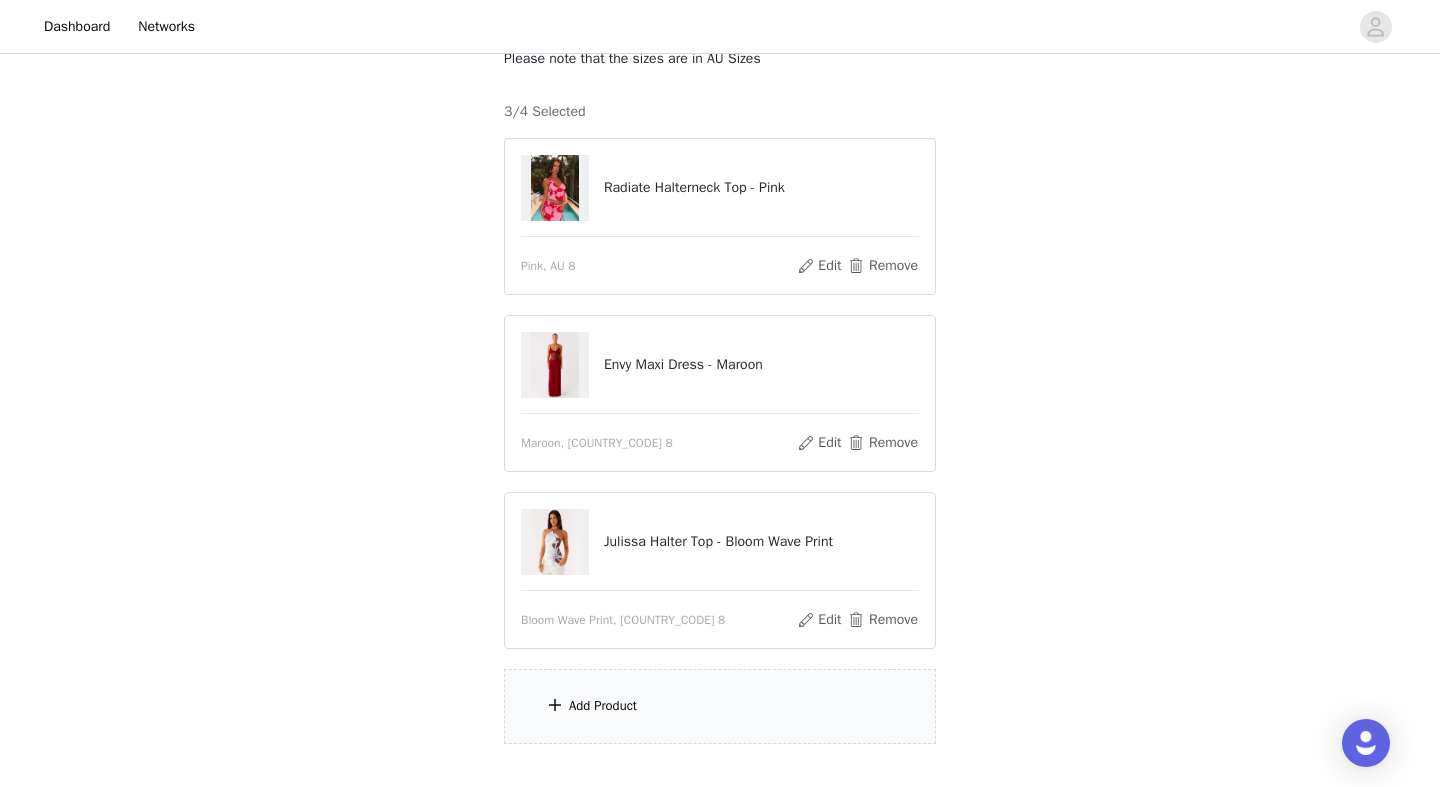 scroll, scrollTop: 149, scrollLeft: 0, axis: vertical 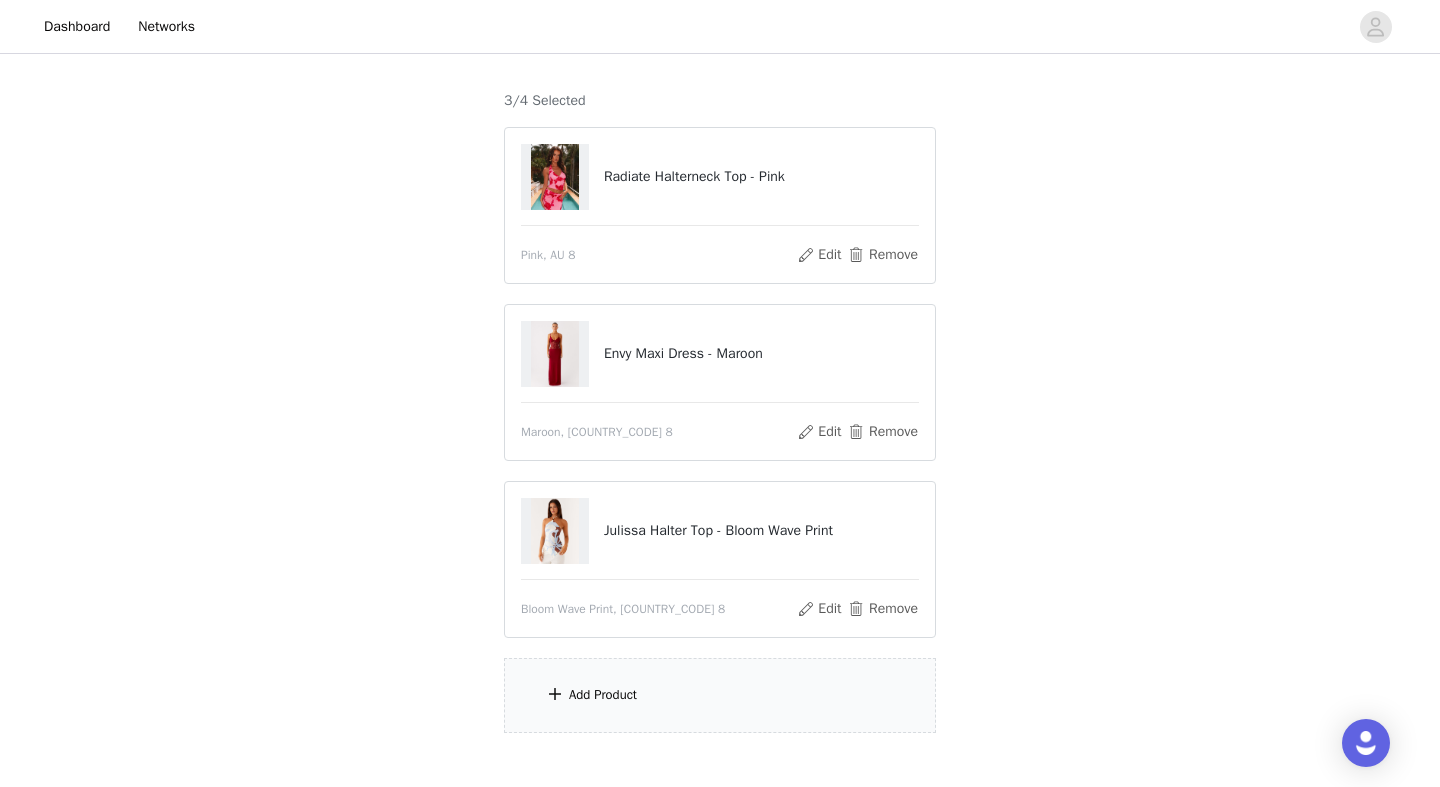 click at bounding box center [555, 694] 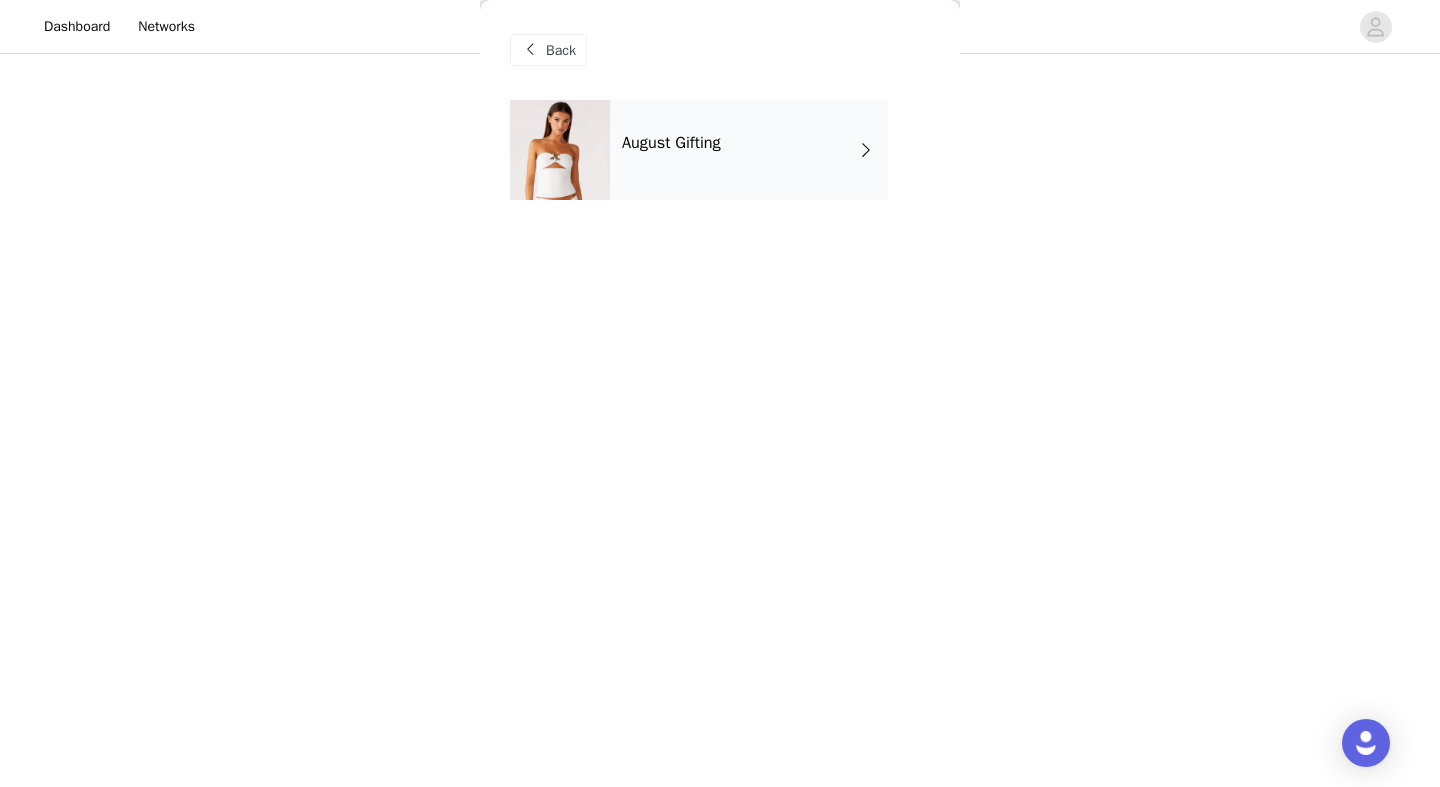 click on "August Gifting" at bounding box center (749, 150) 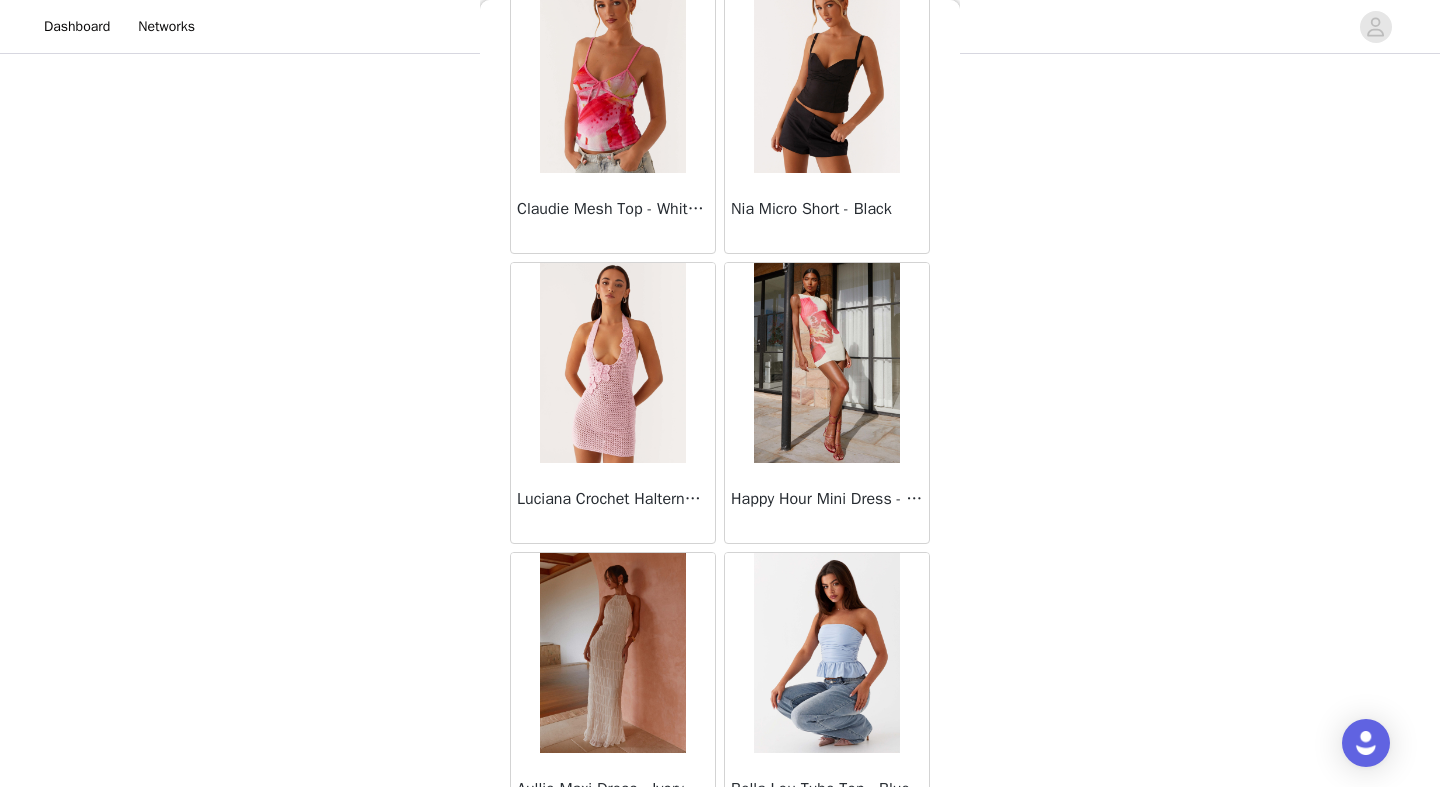 scroll, scrollTop: 2273, scrollLeft: 0, axis: vertical 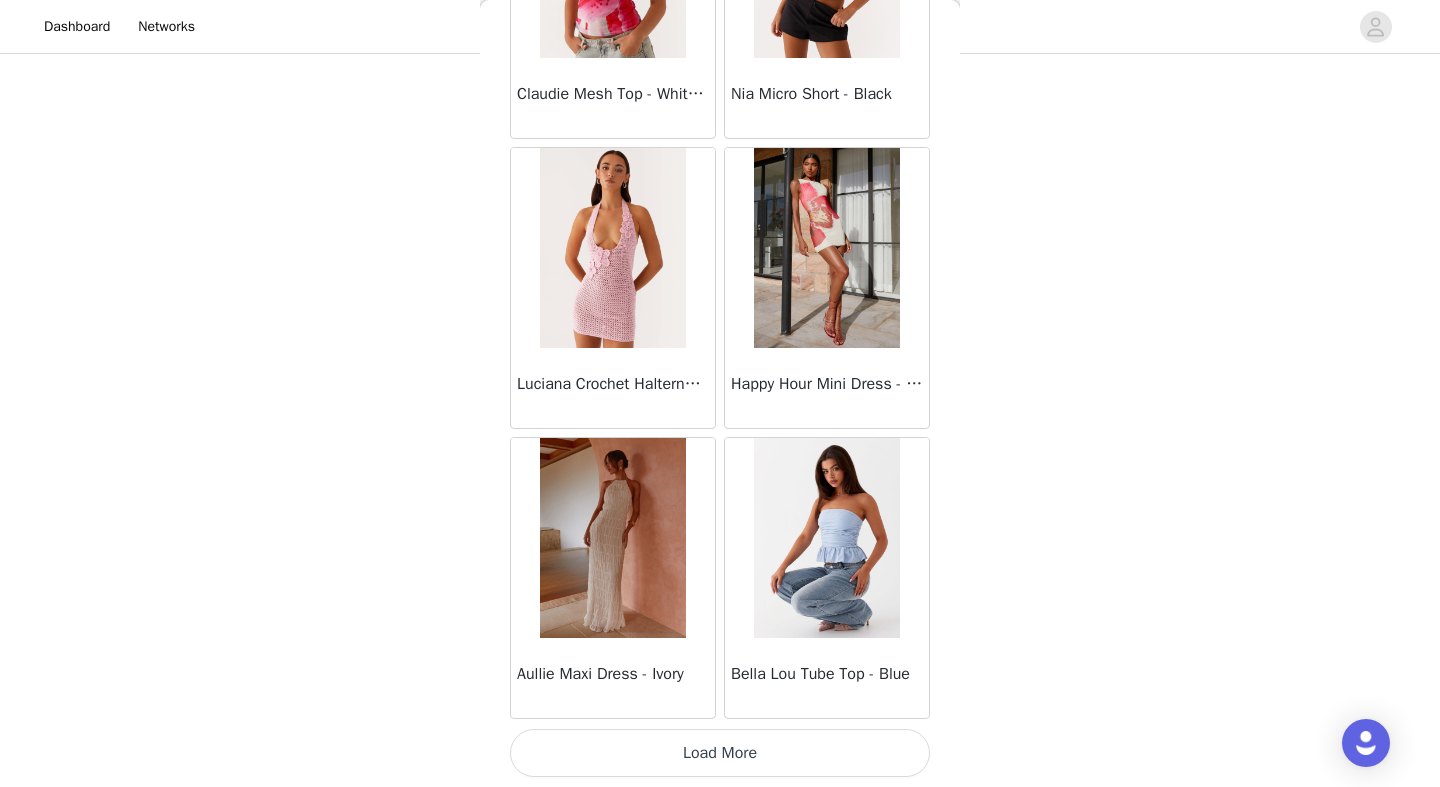 click on "Load More" at bounding box center (720, 753) 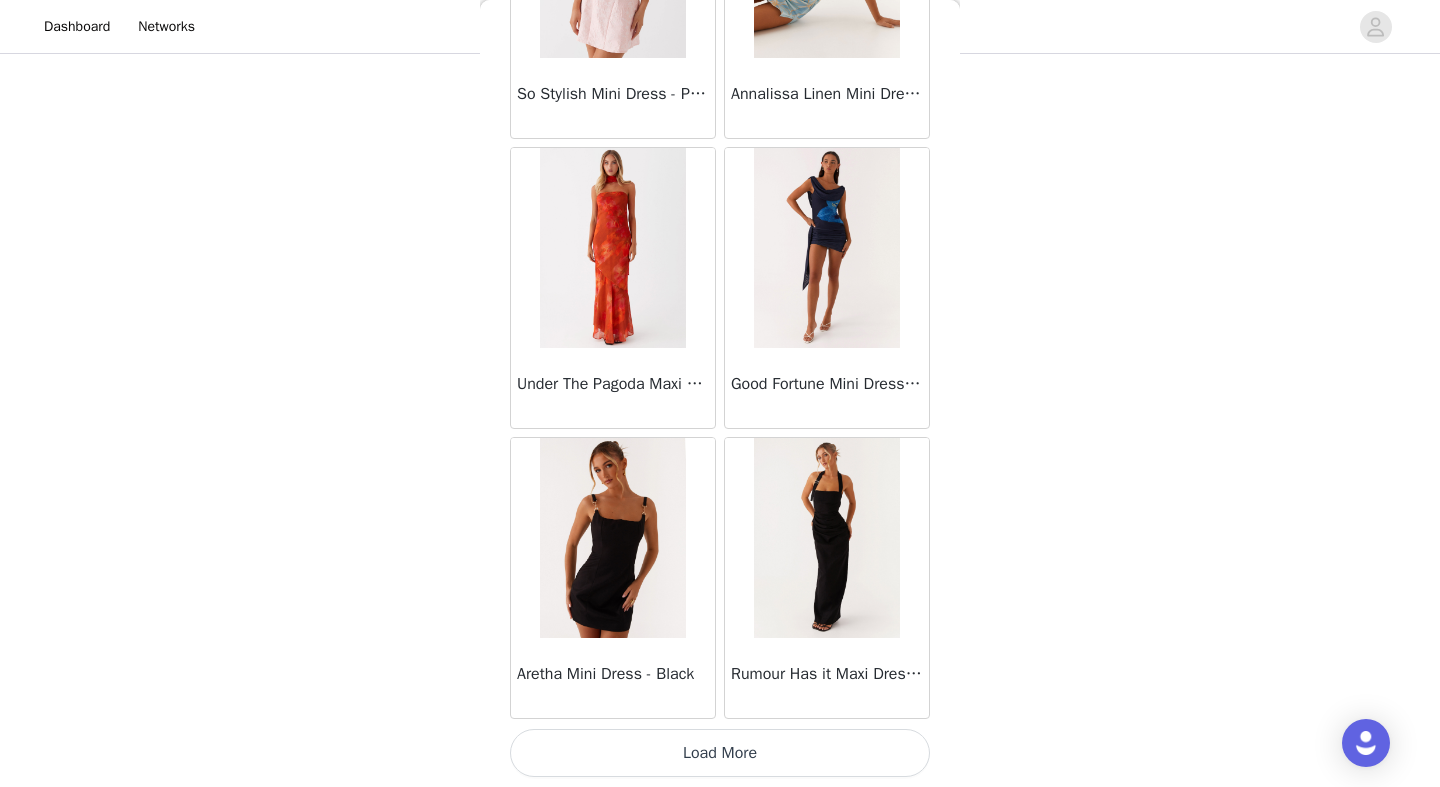 click on "Load More" at bounding box center [720, 753] 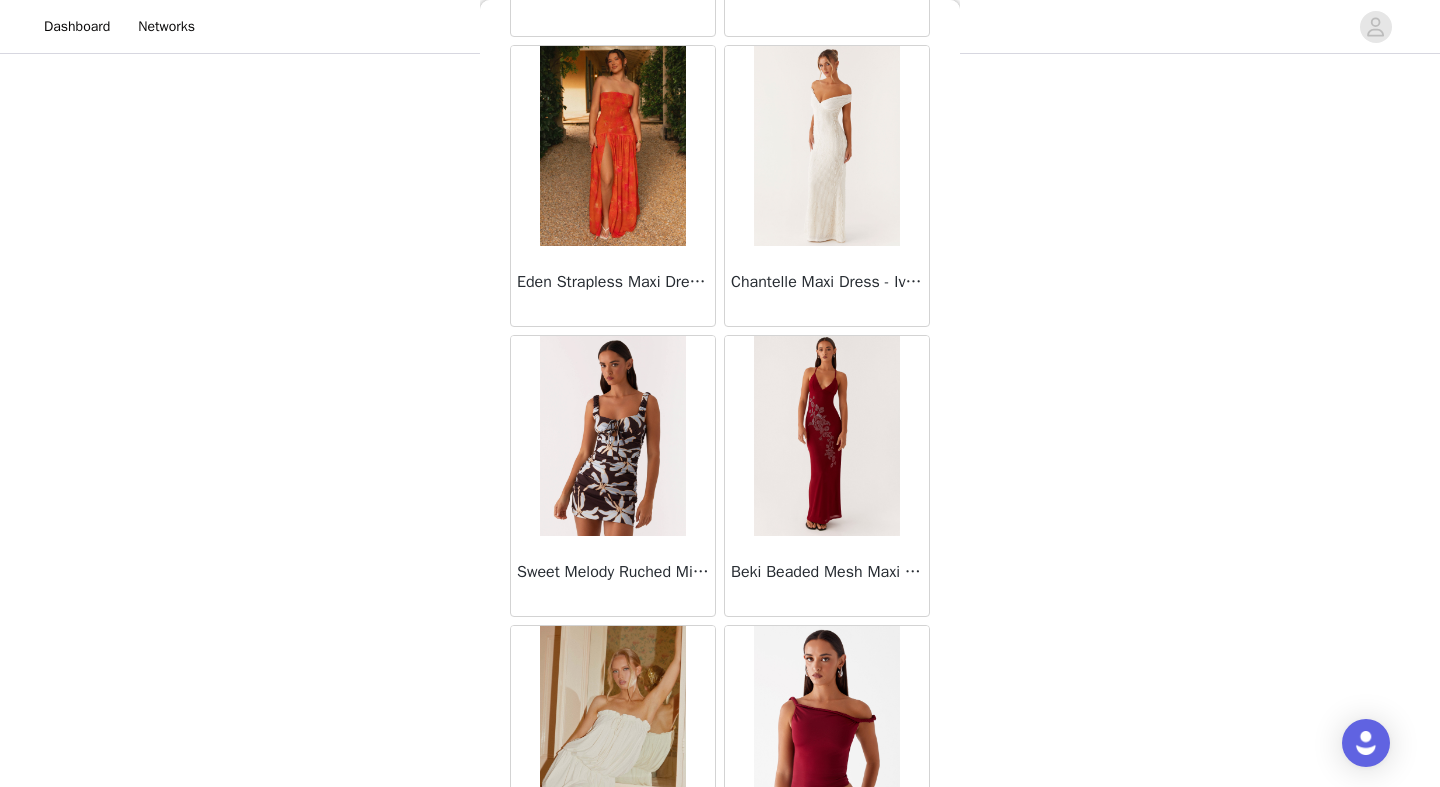 scroll, scrollTop: 8073, scrollLeft: 0, axis: vertical 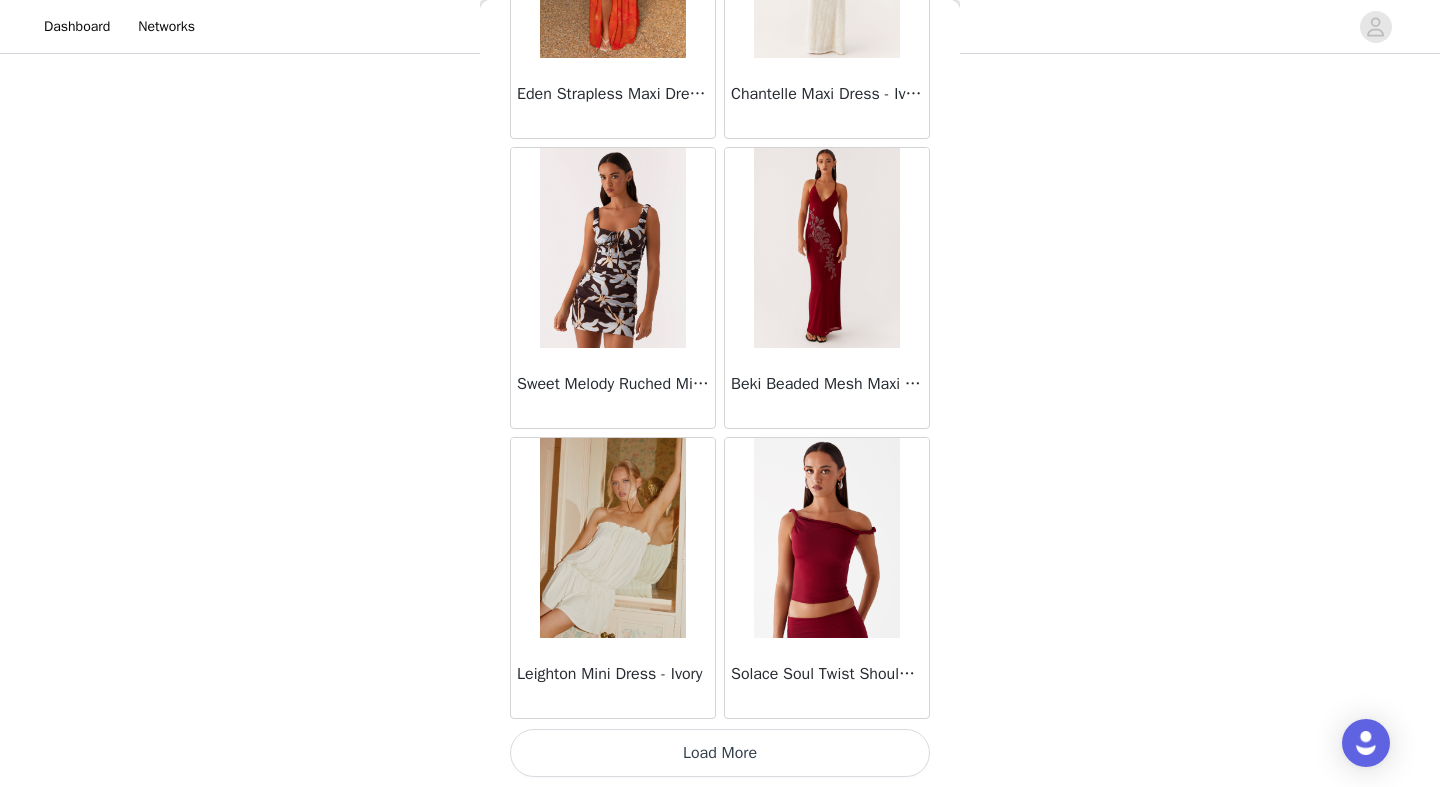 click on "Load More" at bounding box center (720, 753) 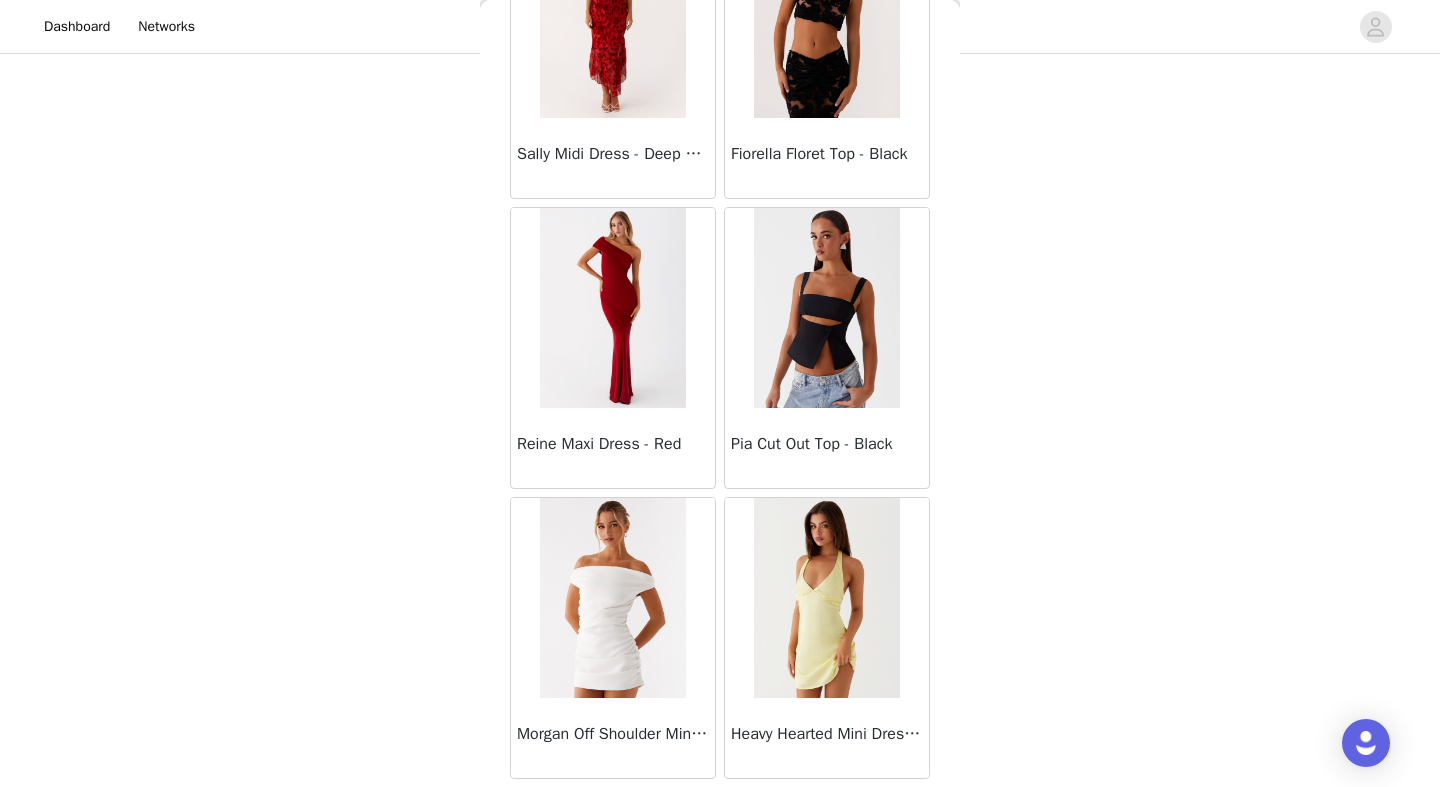 scroll, scrollTop: 10973, scrollLeft: 0, axis: vertical 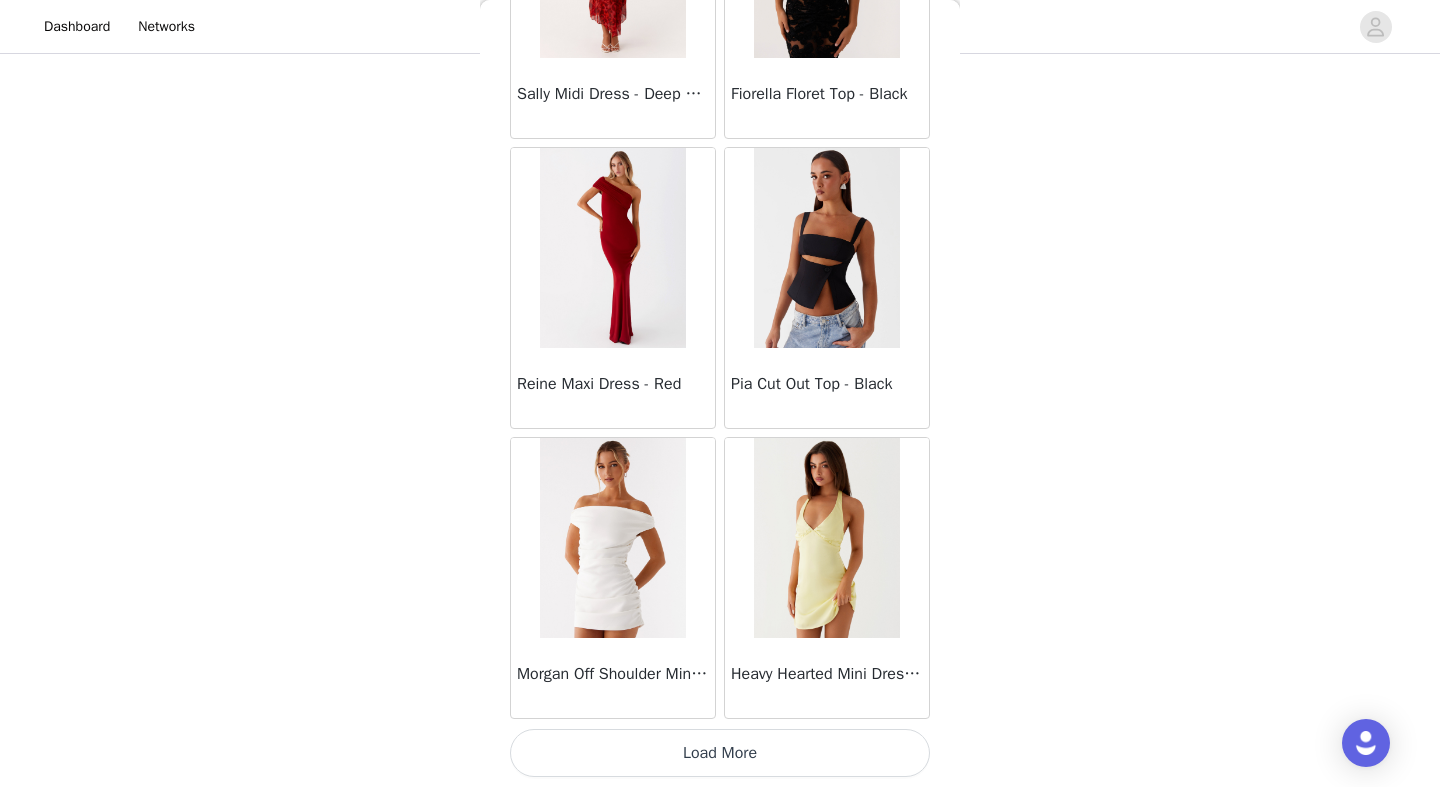 click on "Load More" at bounding box center [720, 753] 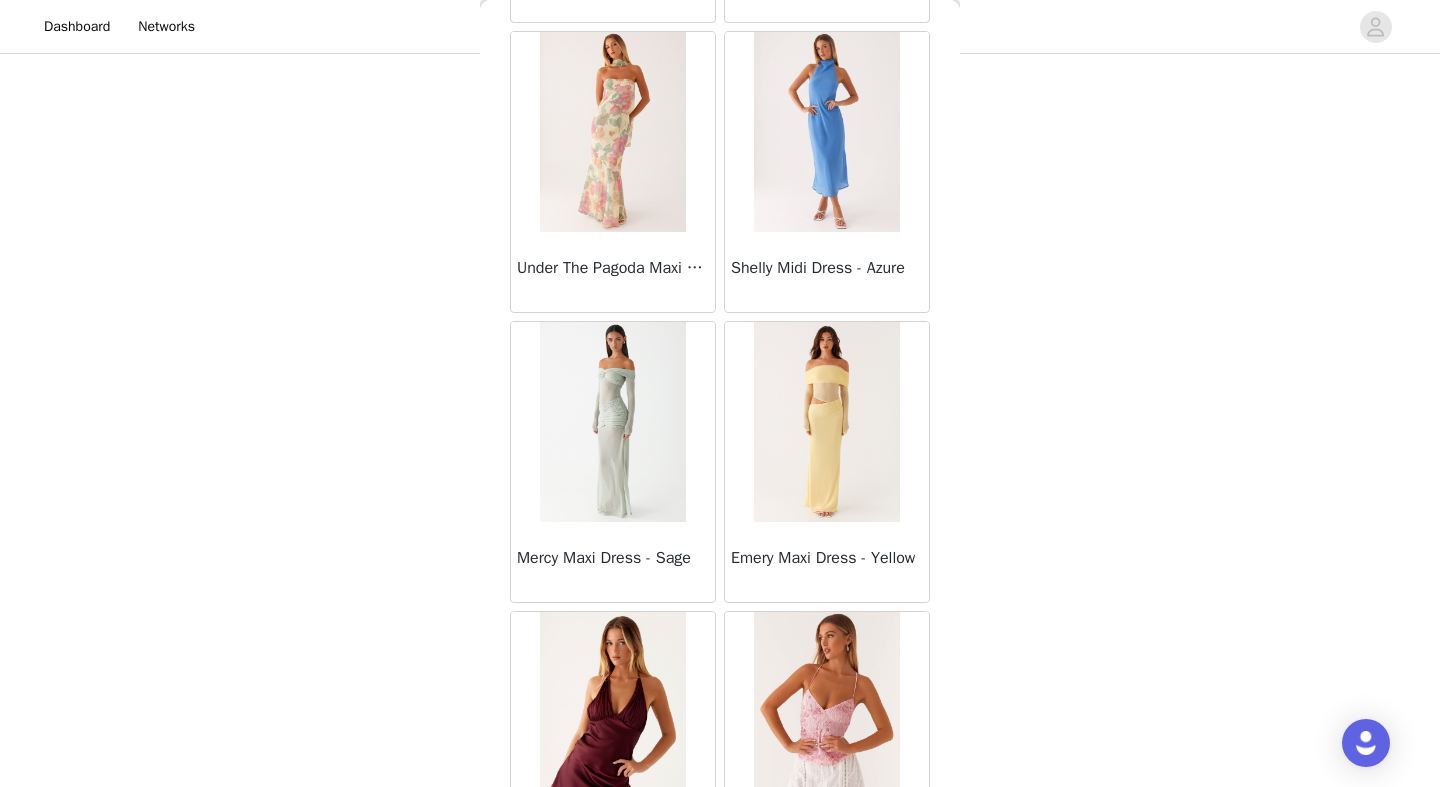 scroll, scrollTop: 13873, scrollLeft: 0, axis: vertical 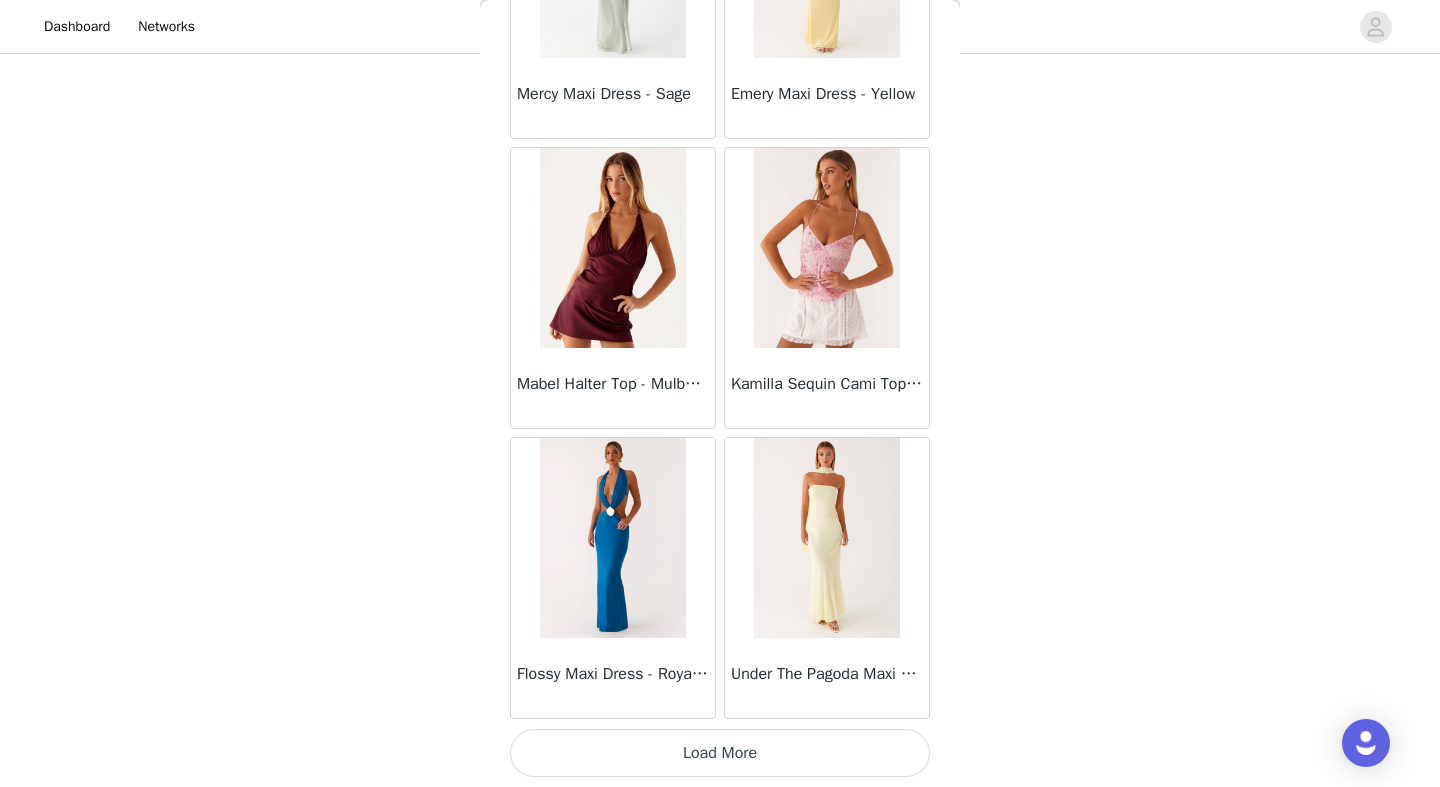 click on "Load More" at bounding box center (720, 753) 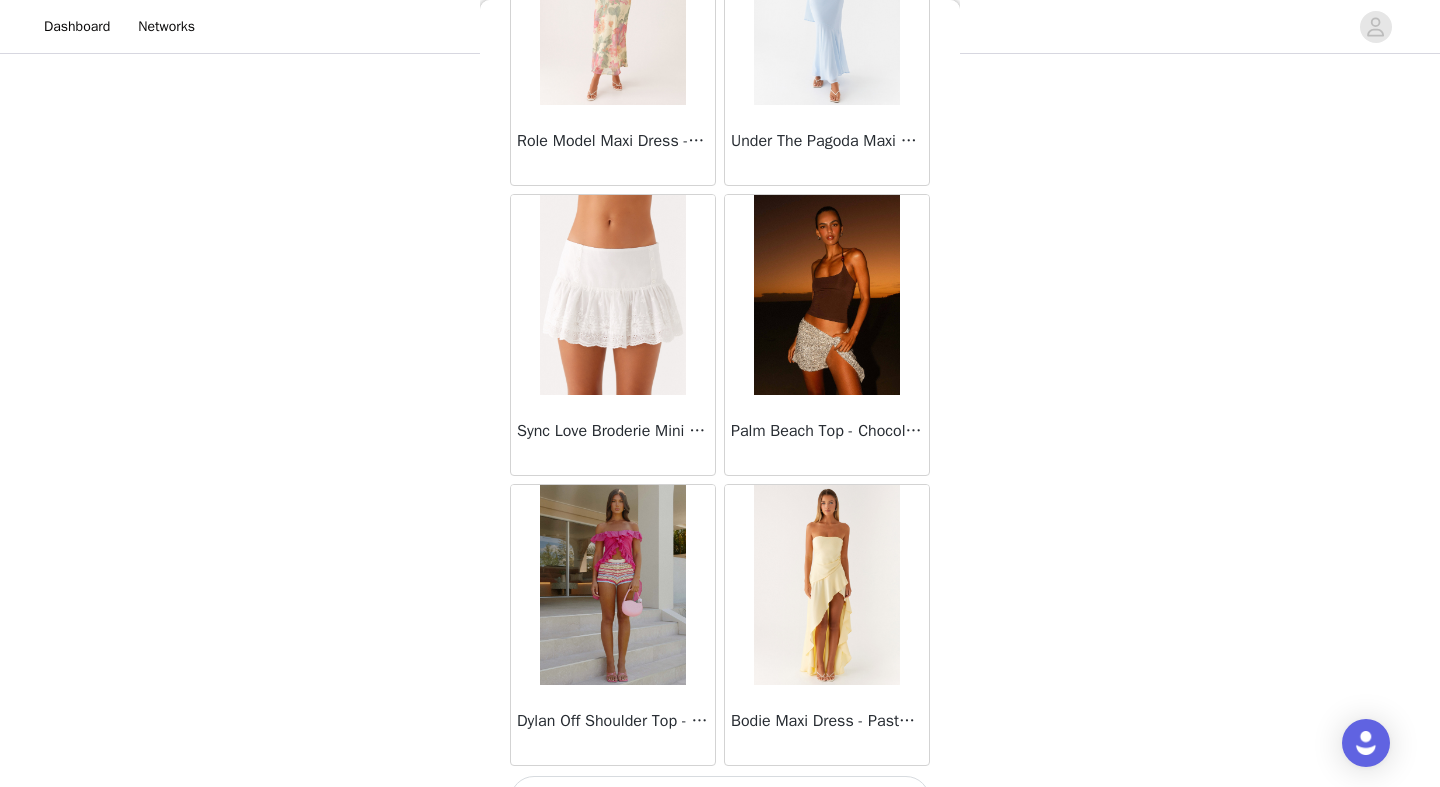 scroll, scrollTop: 16773, scrollLeft: 0, axis: vertical 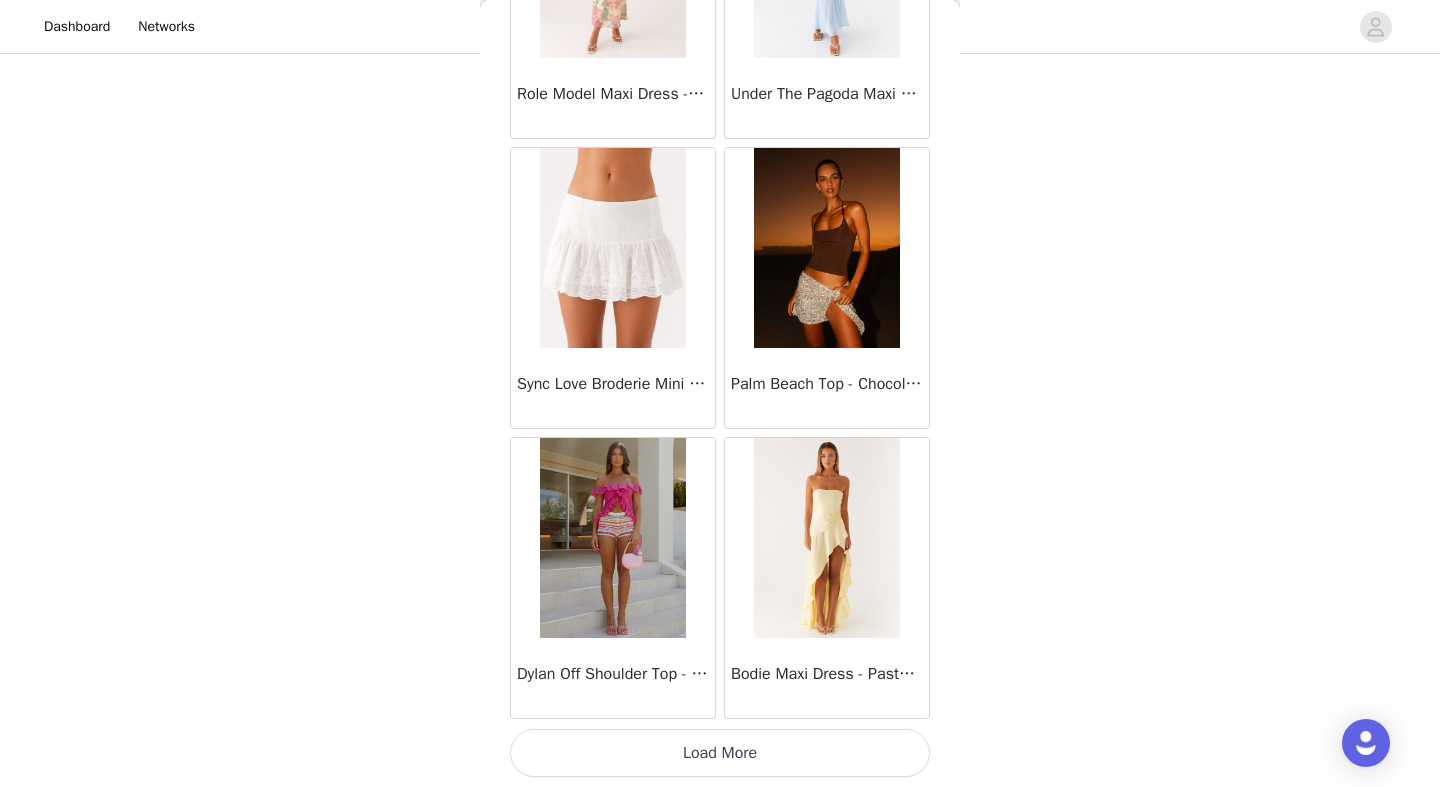 click on "Load More" at bounding box center [720, 753] 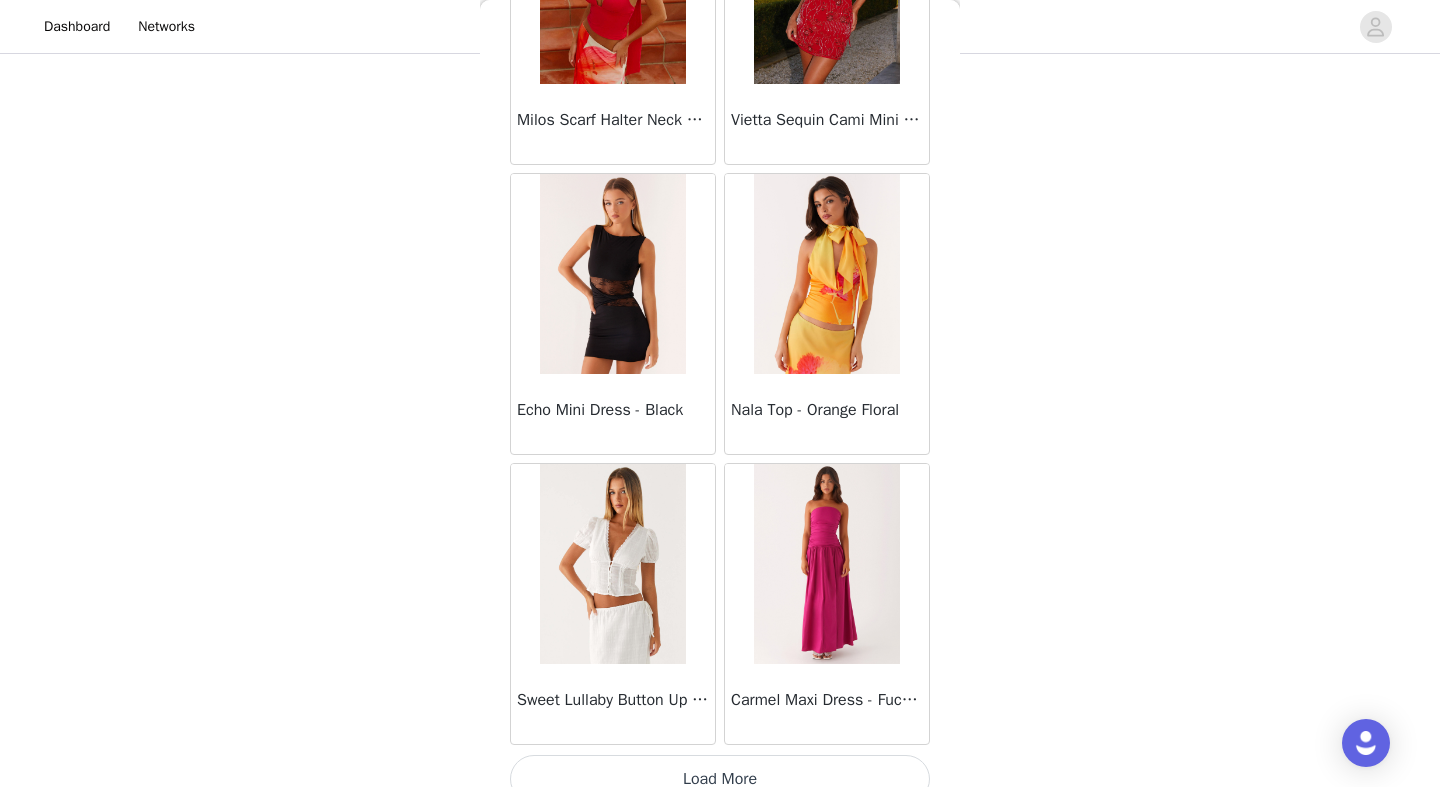 scroll, scrollTop: 19673, scrollLeft: 0, axis: vertical 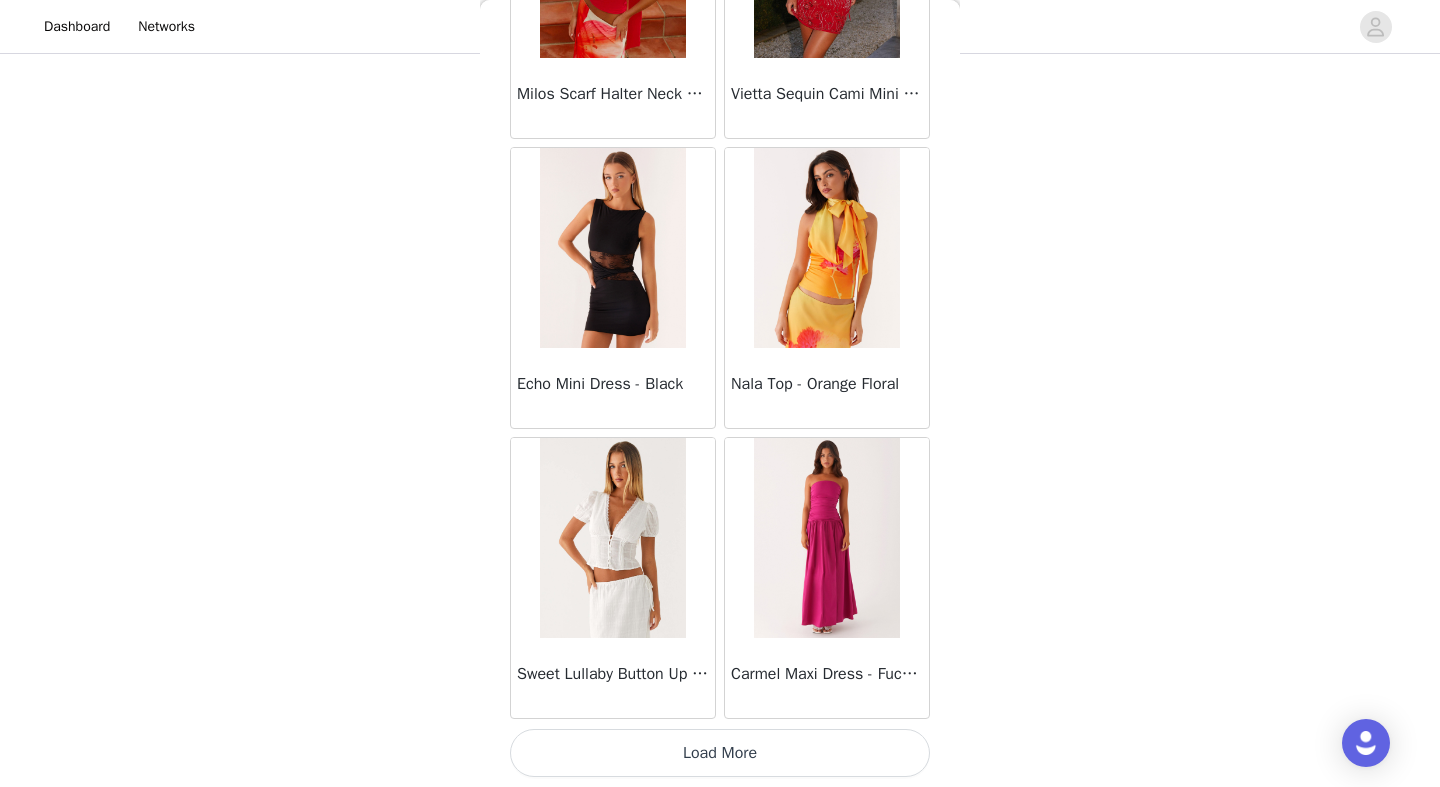 click on "Load More" at bounding box center (720, 753) 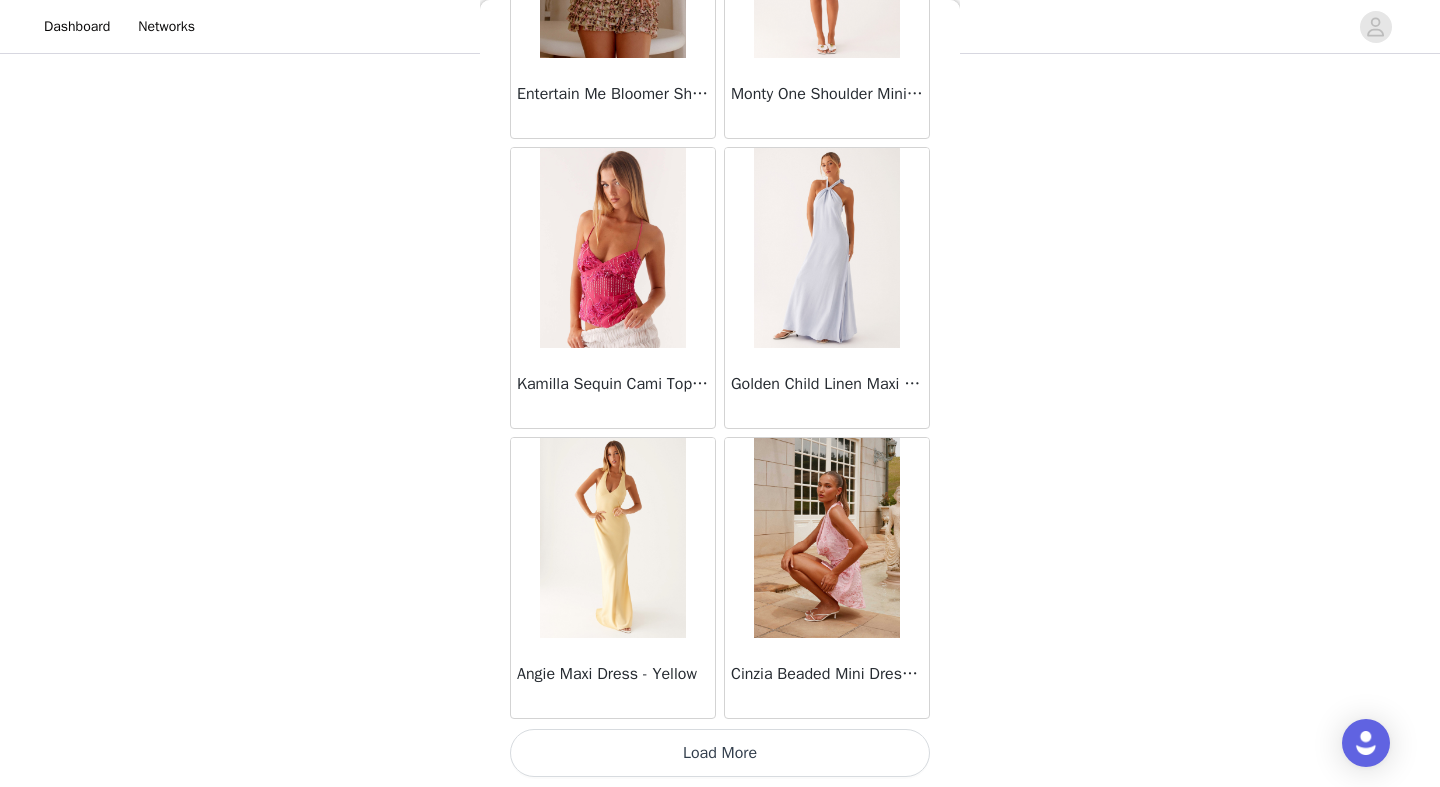 click on "Load More" at bounding box center [720, 753] 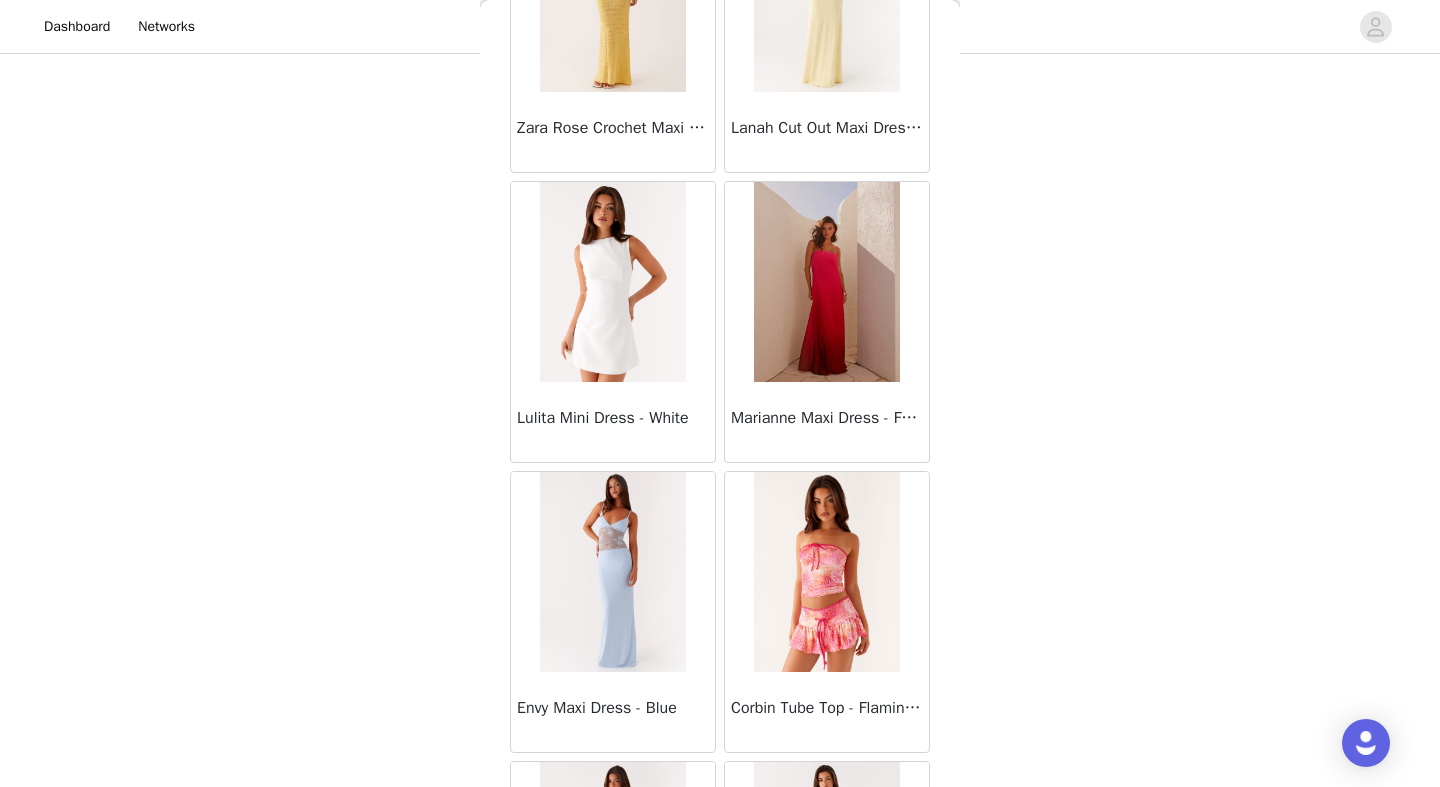 scroll, scrollTop: 25473, scrollLeft: 0, axis: vertical 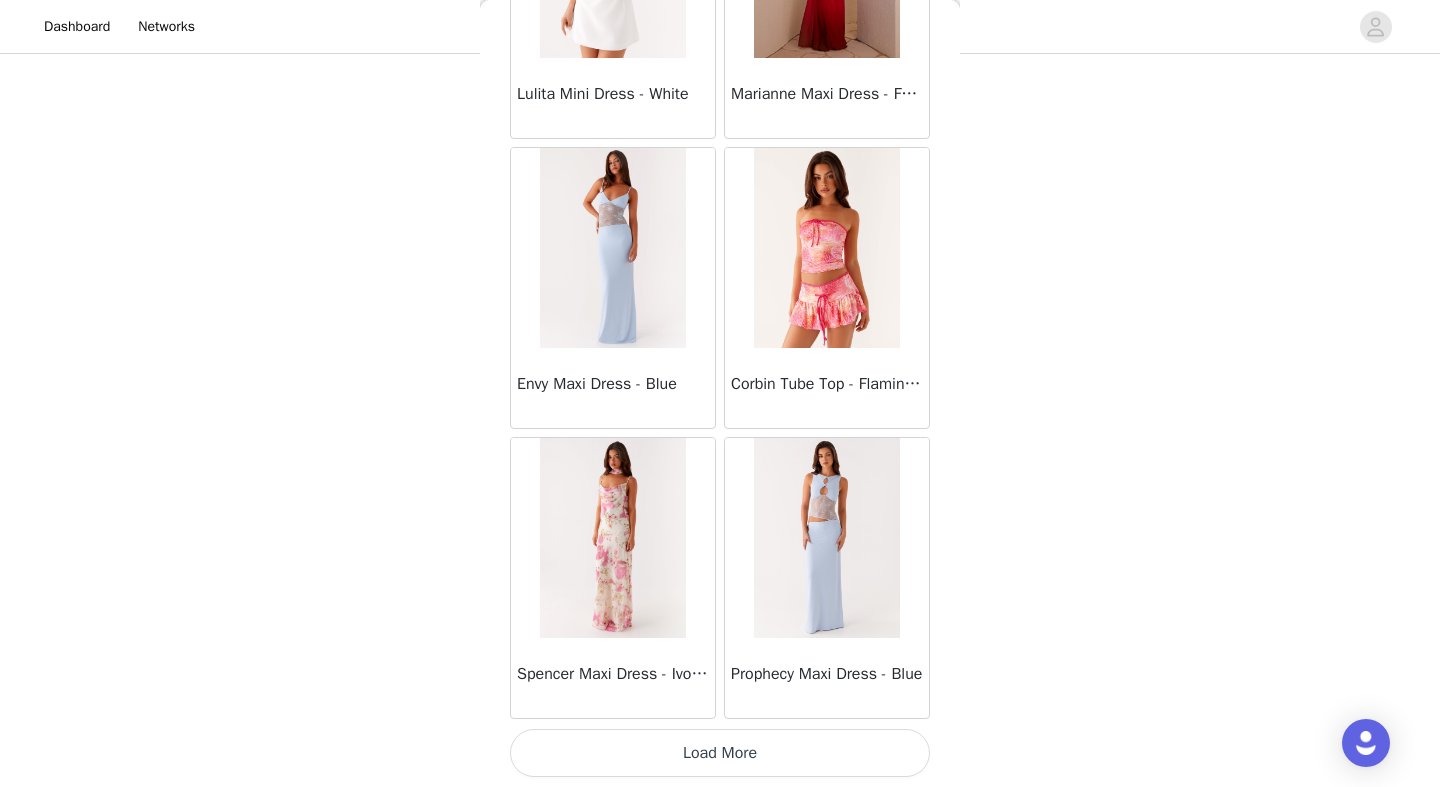 click on "Load More" at bounding box center (720, 753) 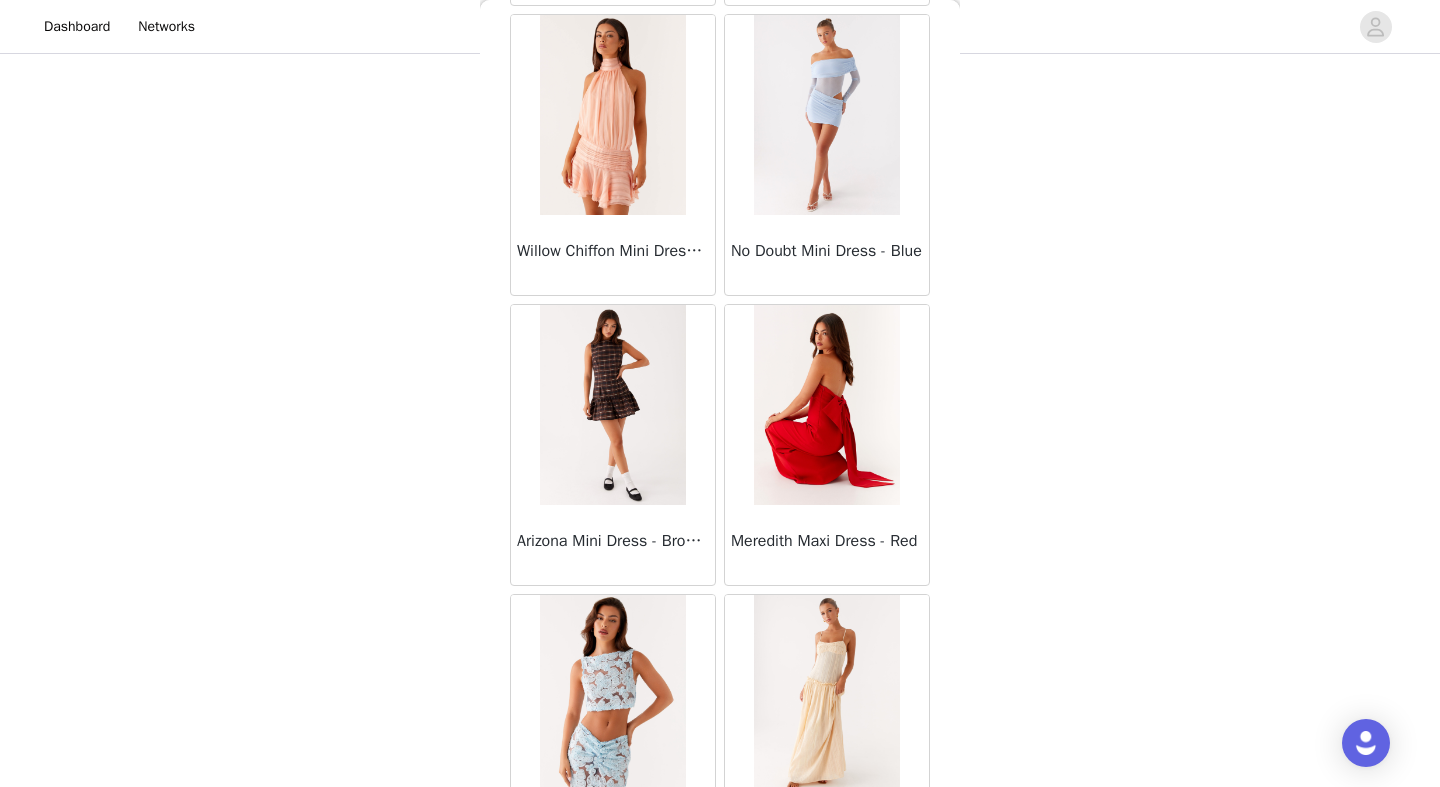 scroll, scrollTop: 28373, scrollLeft: 0, axis: vertical 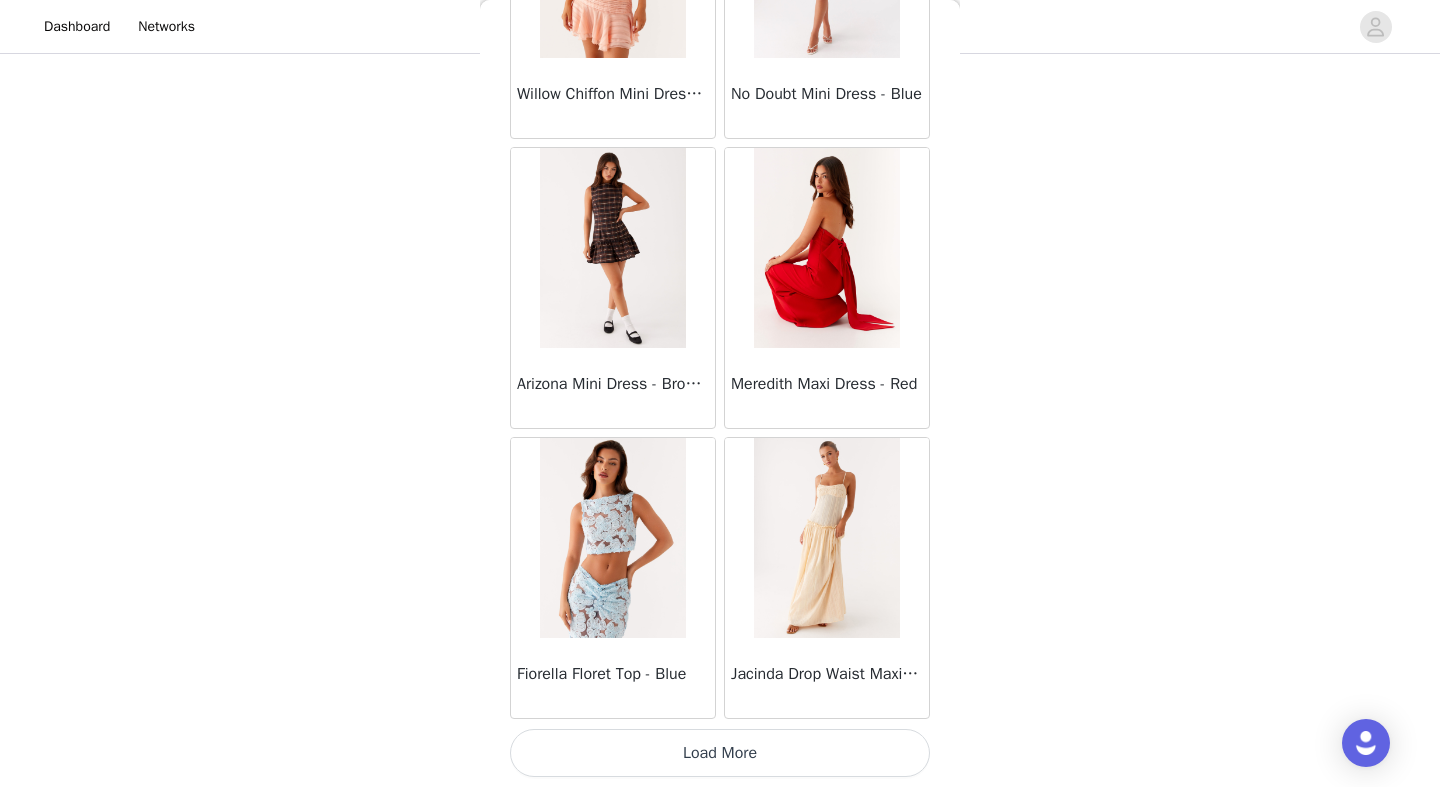 click on "Load More" at bounding box center [720, 753] 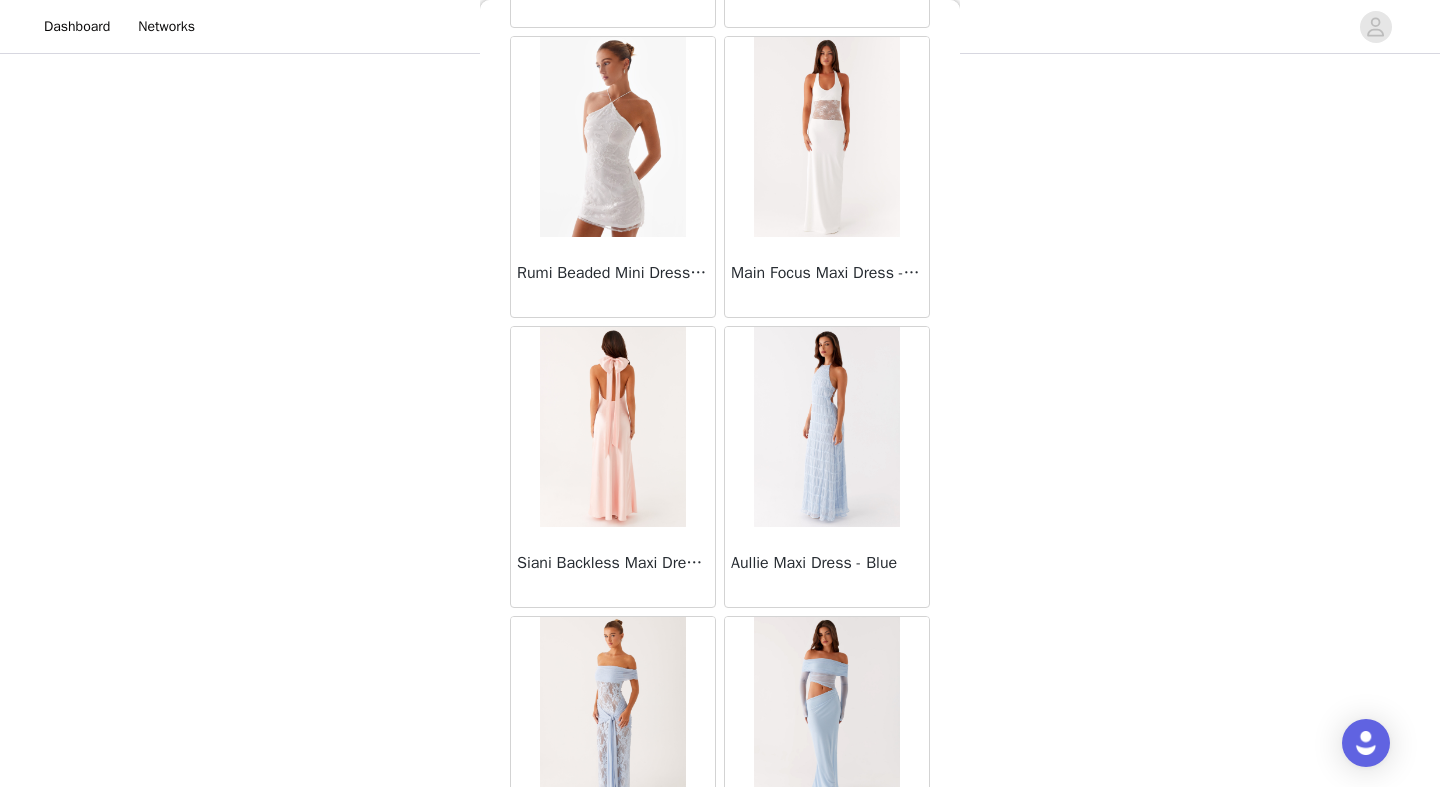 scroll, scrollTop: 31273, scrollLeft: 0, axis: vertical 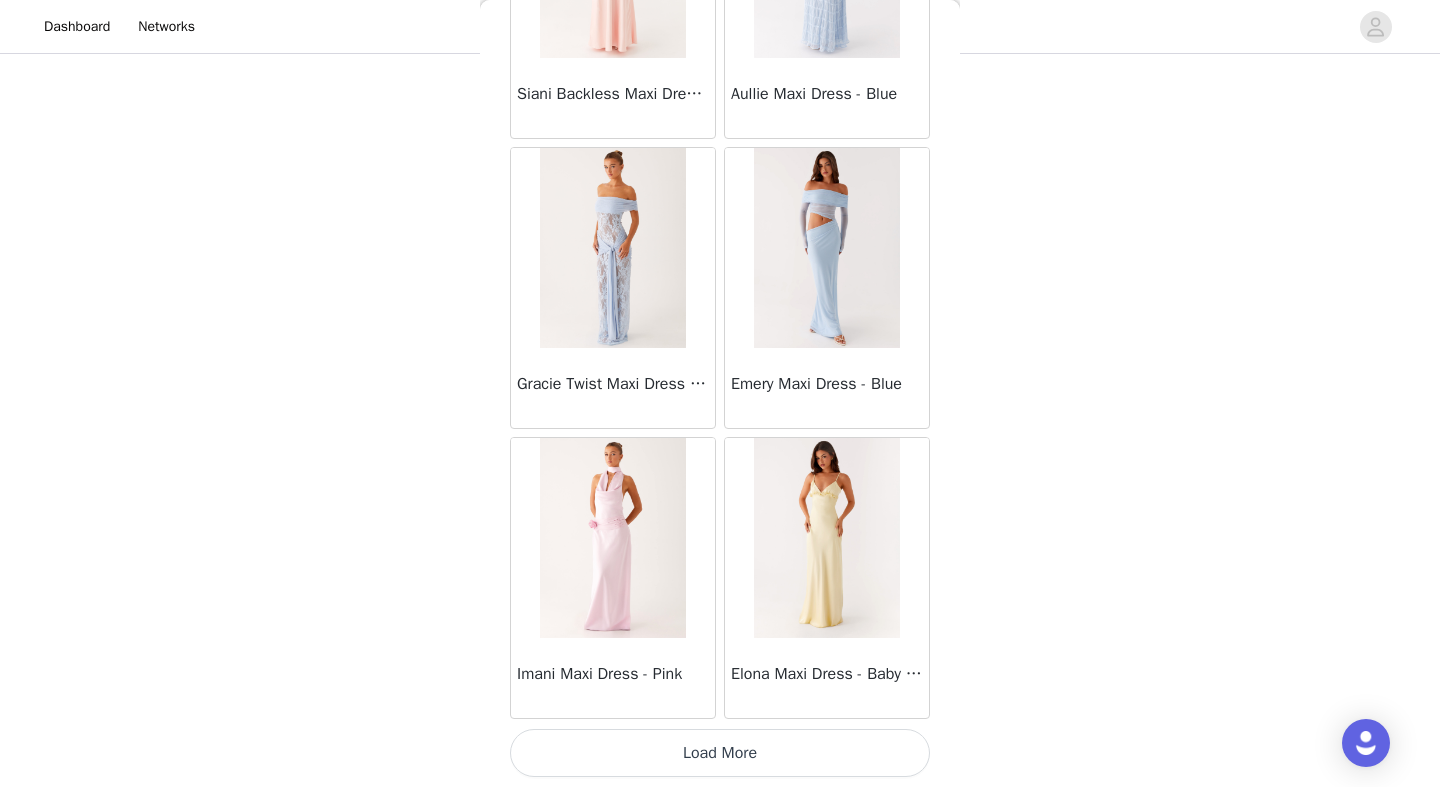 click on "Load More" at bounding box center (720, 753) 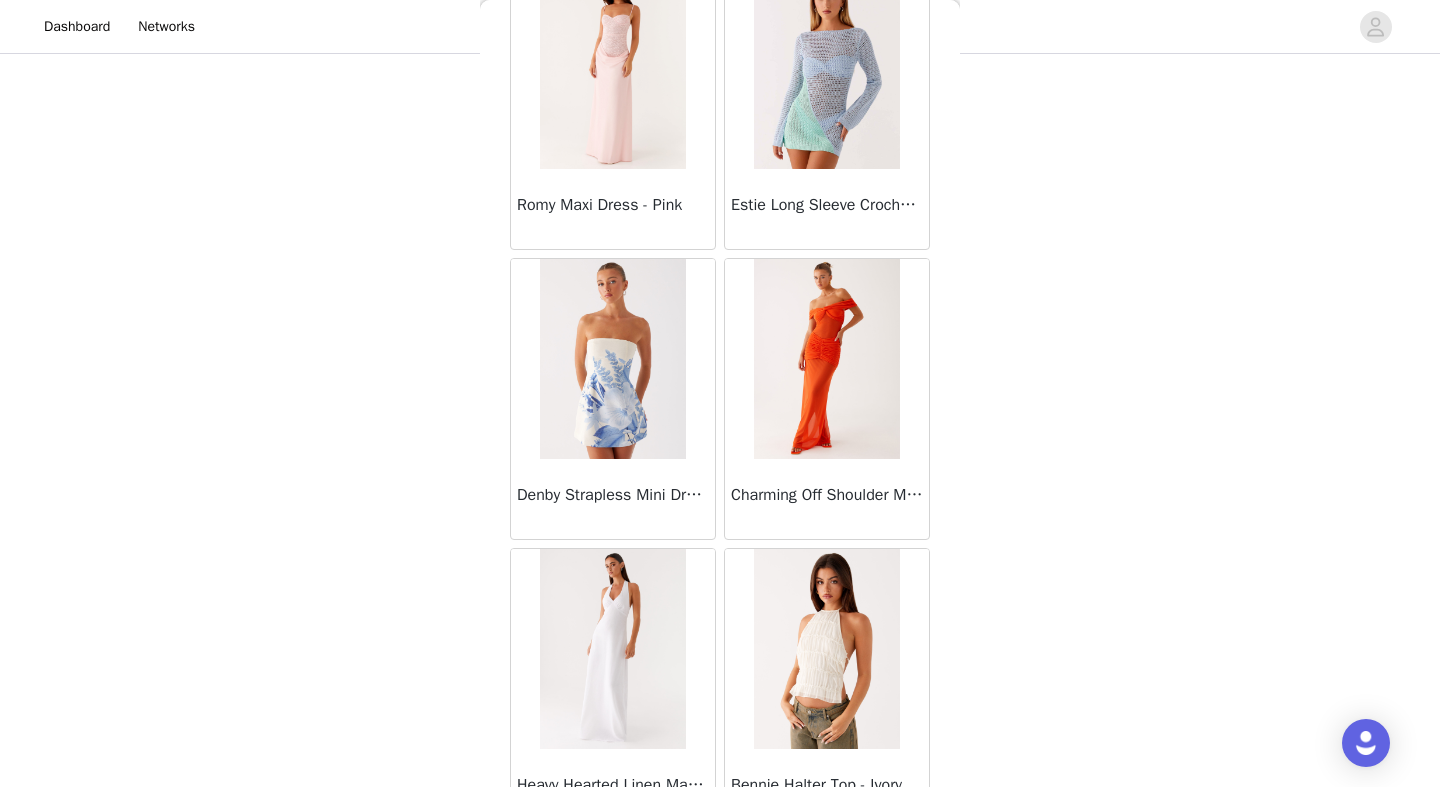 scroll, scrollTop: 34173, scrollLeft: 0, axis: vertical 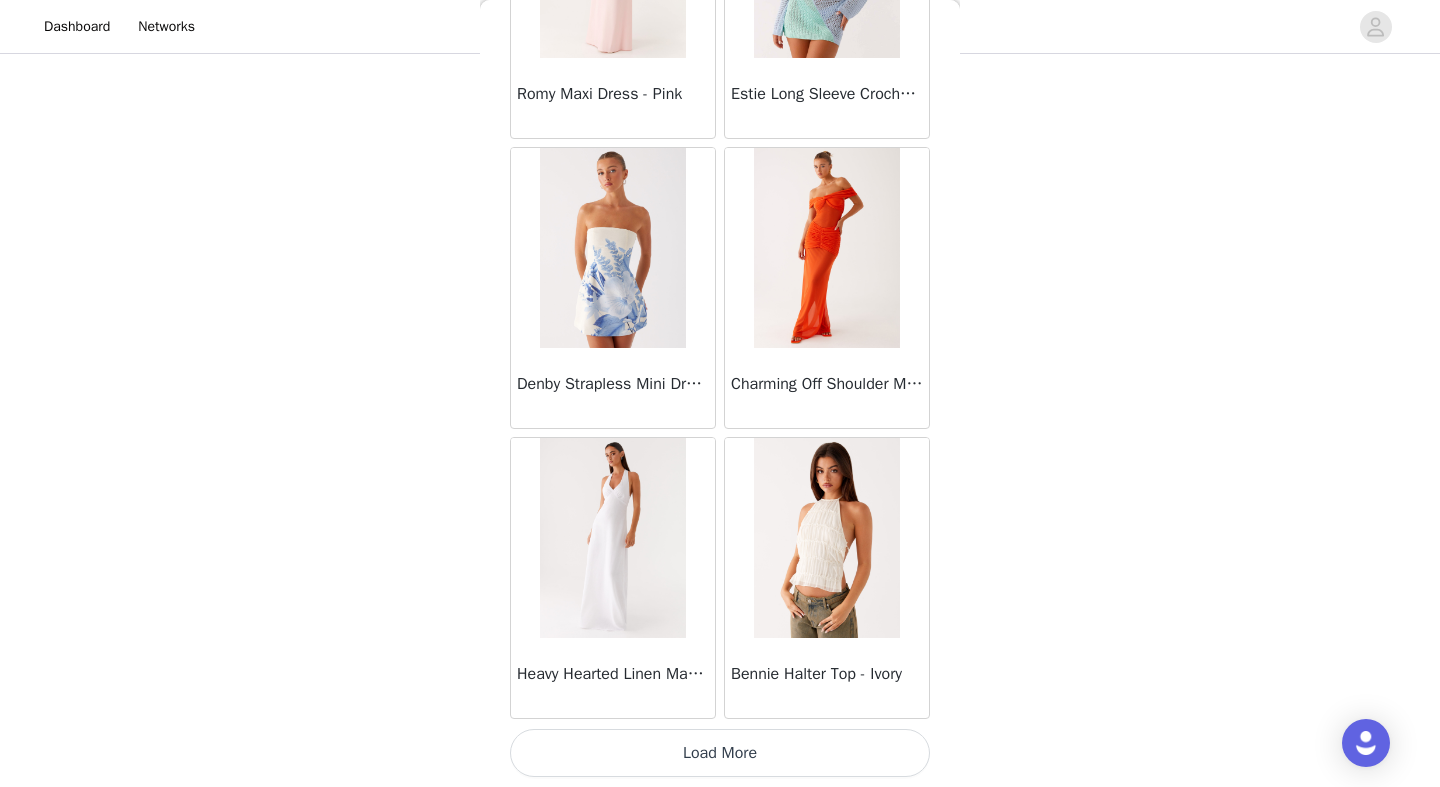 click on "Load More" at bounding box center [720, 753] 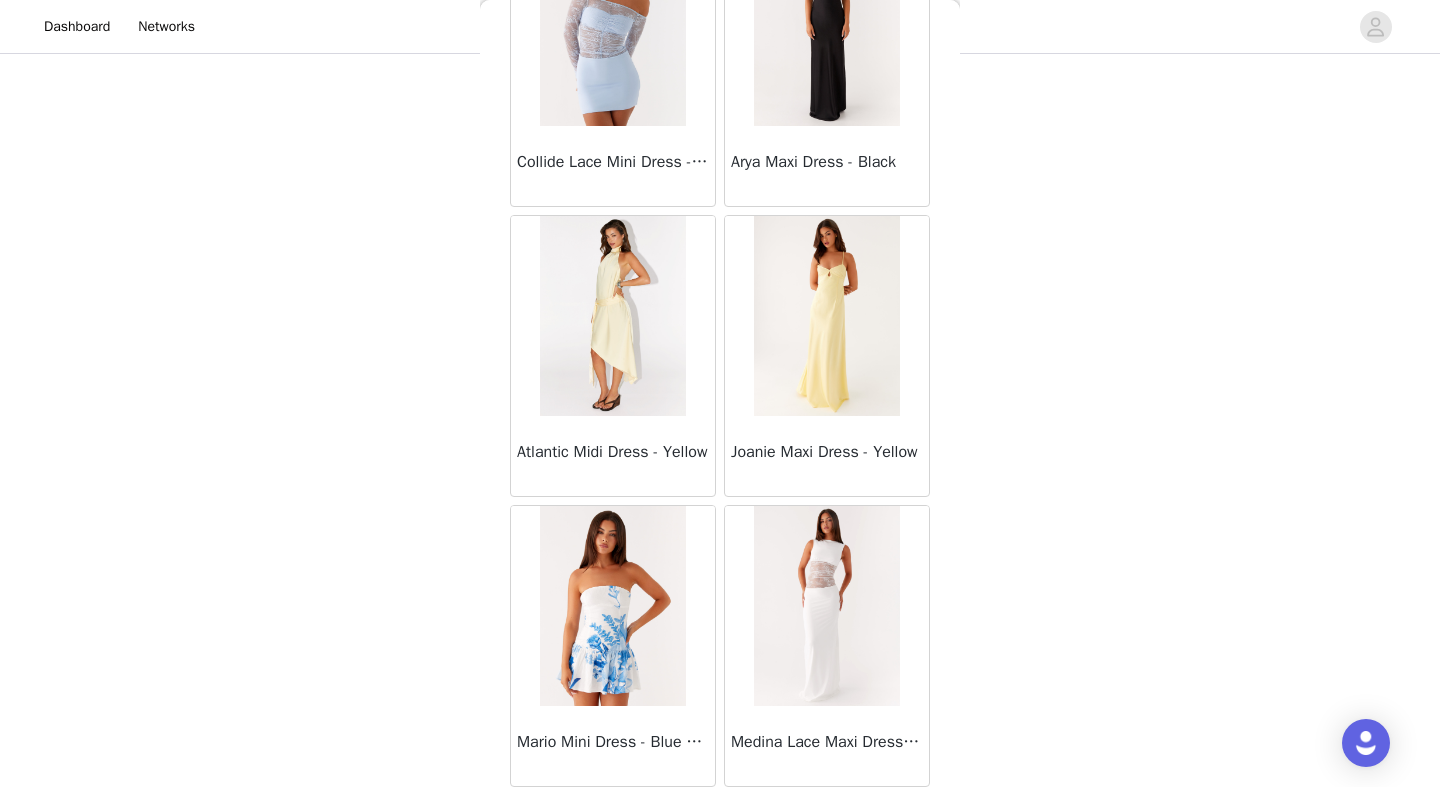 scroll, scrollTop: 37073, scrollLeft: 0, axis: vertical 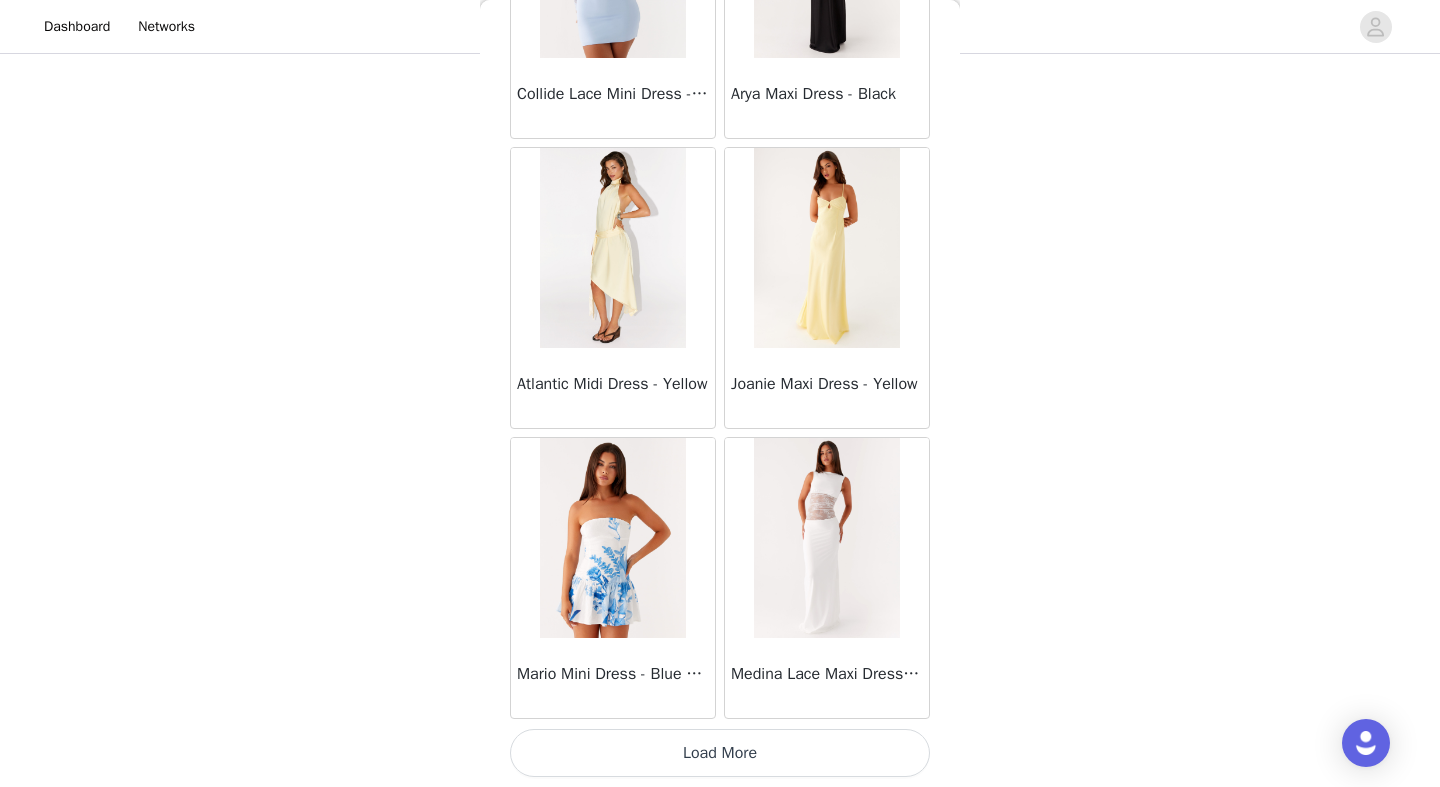 click on "Load More" at bounding box center [720, 753] 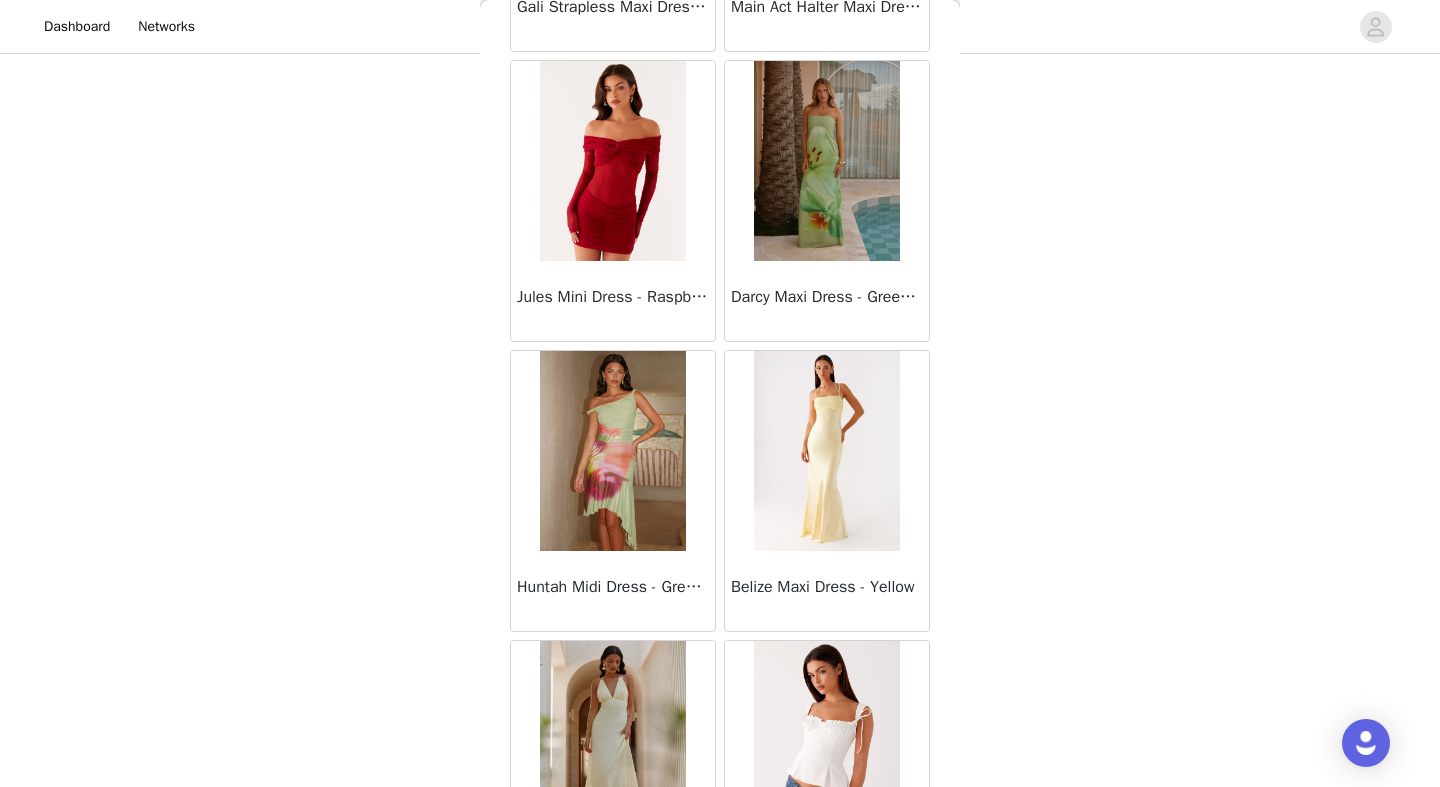 scroll, scrollTop: 39973, scrollLeft: 0, axis: vertical 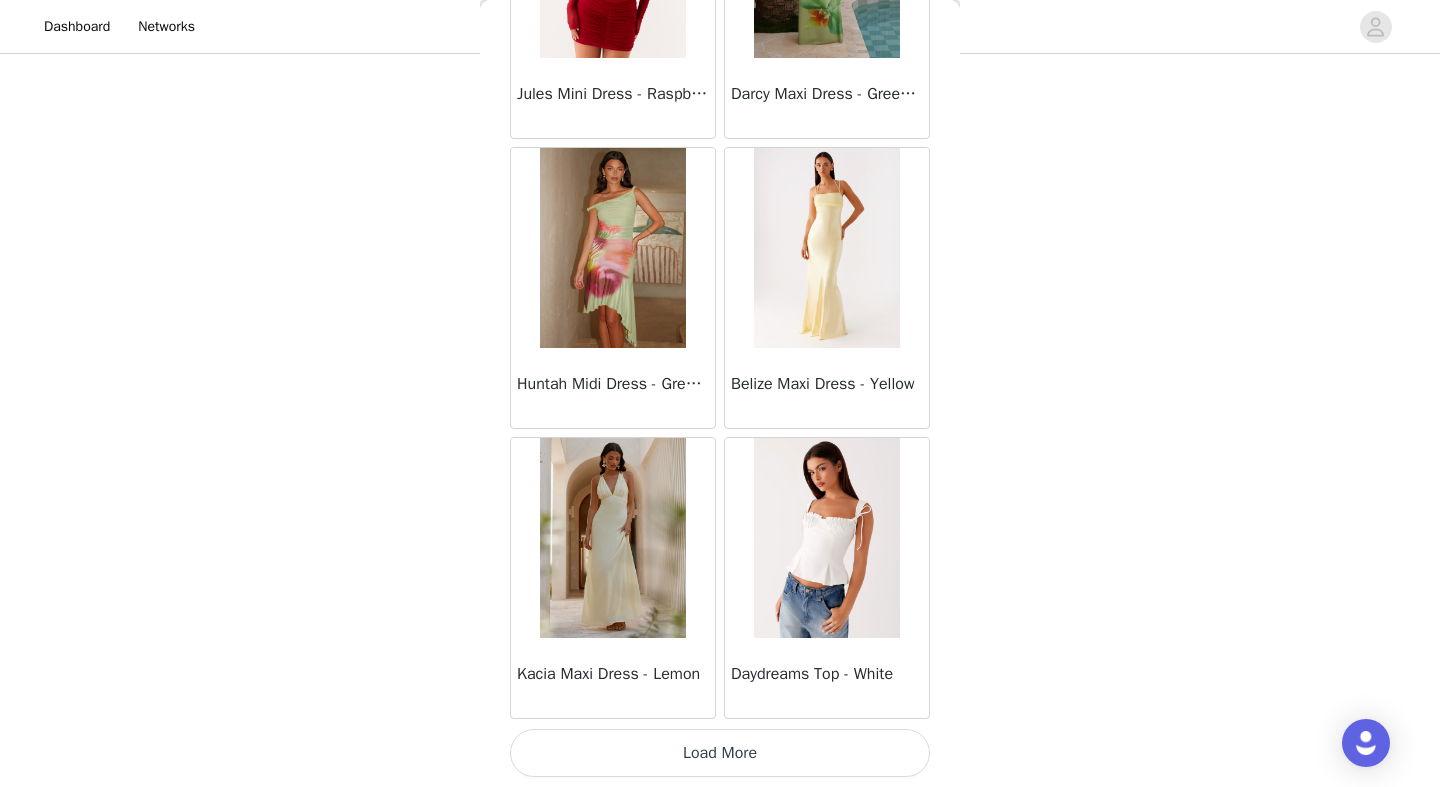 click on "Load More" at bounding box center (720, 753) 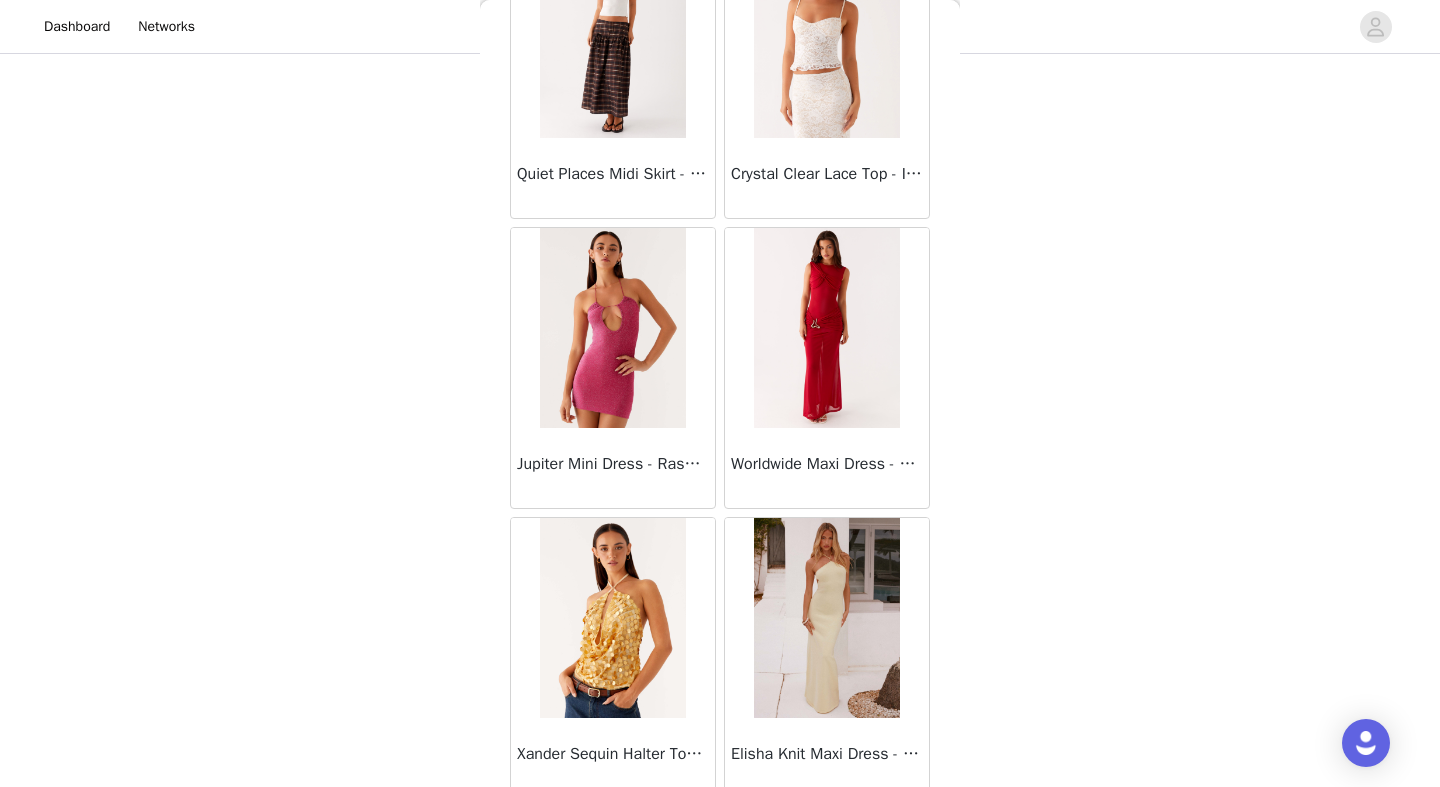 scroll, scrollTop: 42873, scrollLeft: 0, axis: vertical 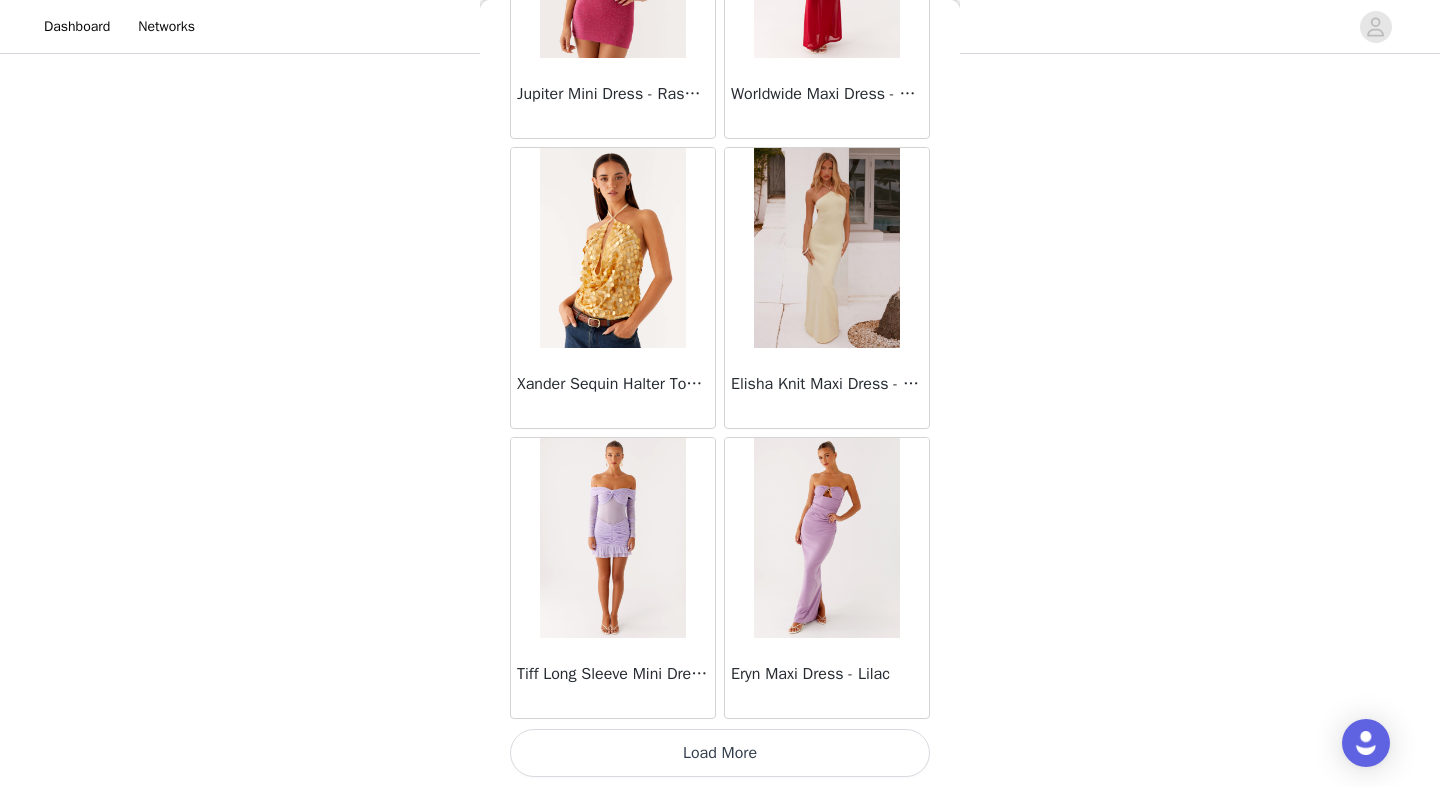 click on "Load More" at bounding box center (720, 753) 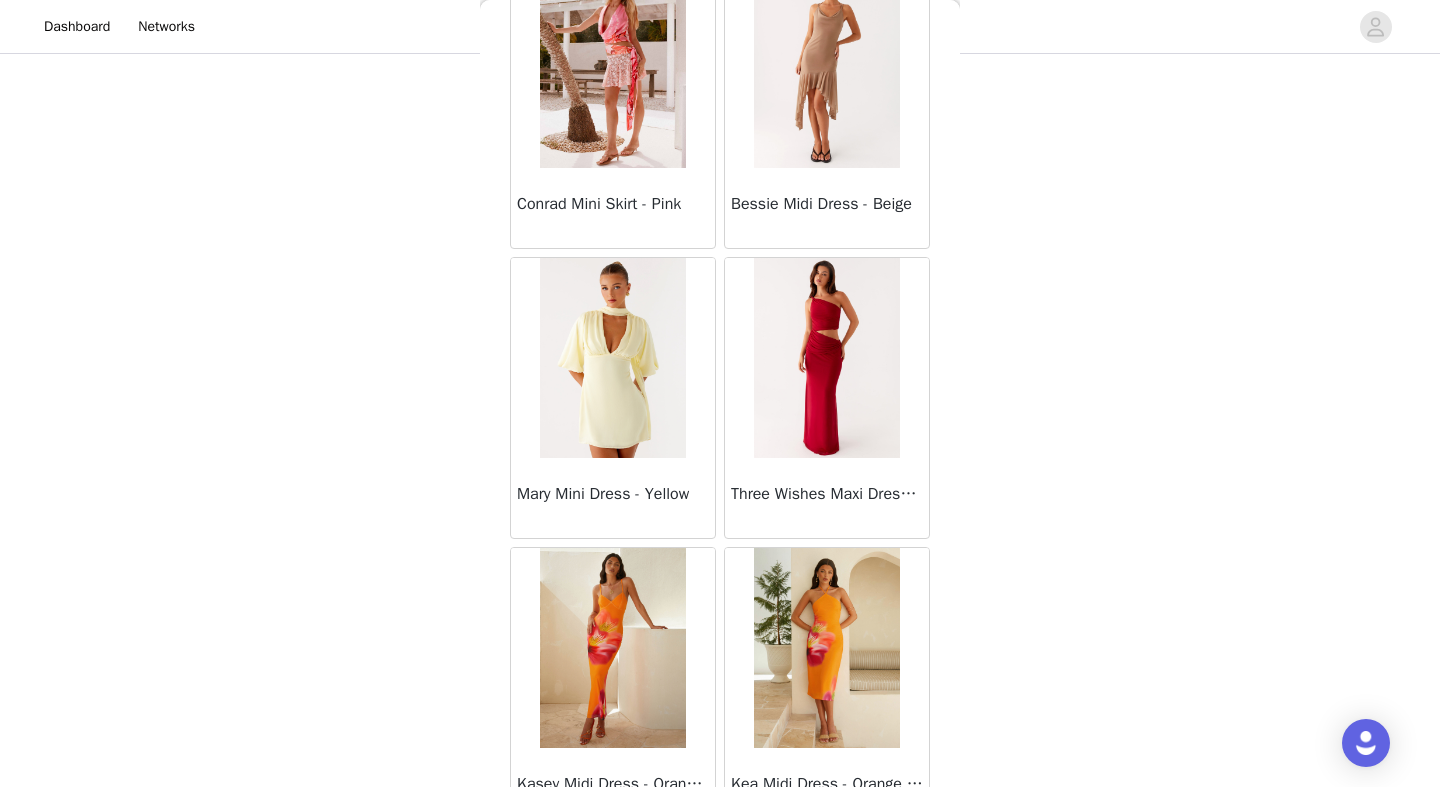 scroll, scrollTop: 45773, scrollLeft: 0, axis: vertical 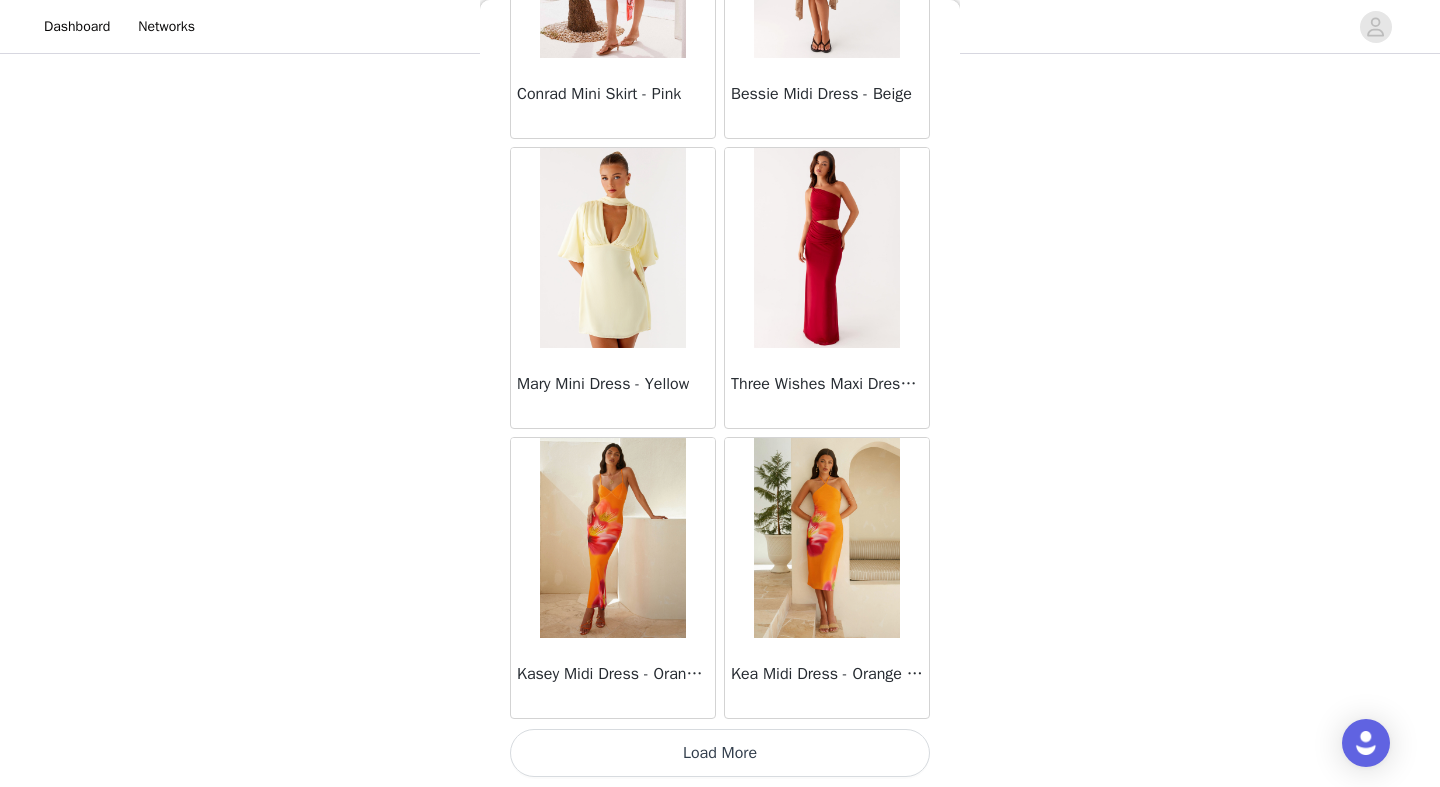 click on "Load More" at bounding box center [720, 753] 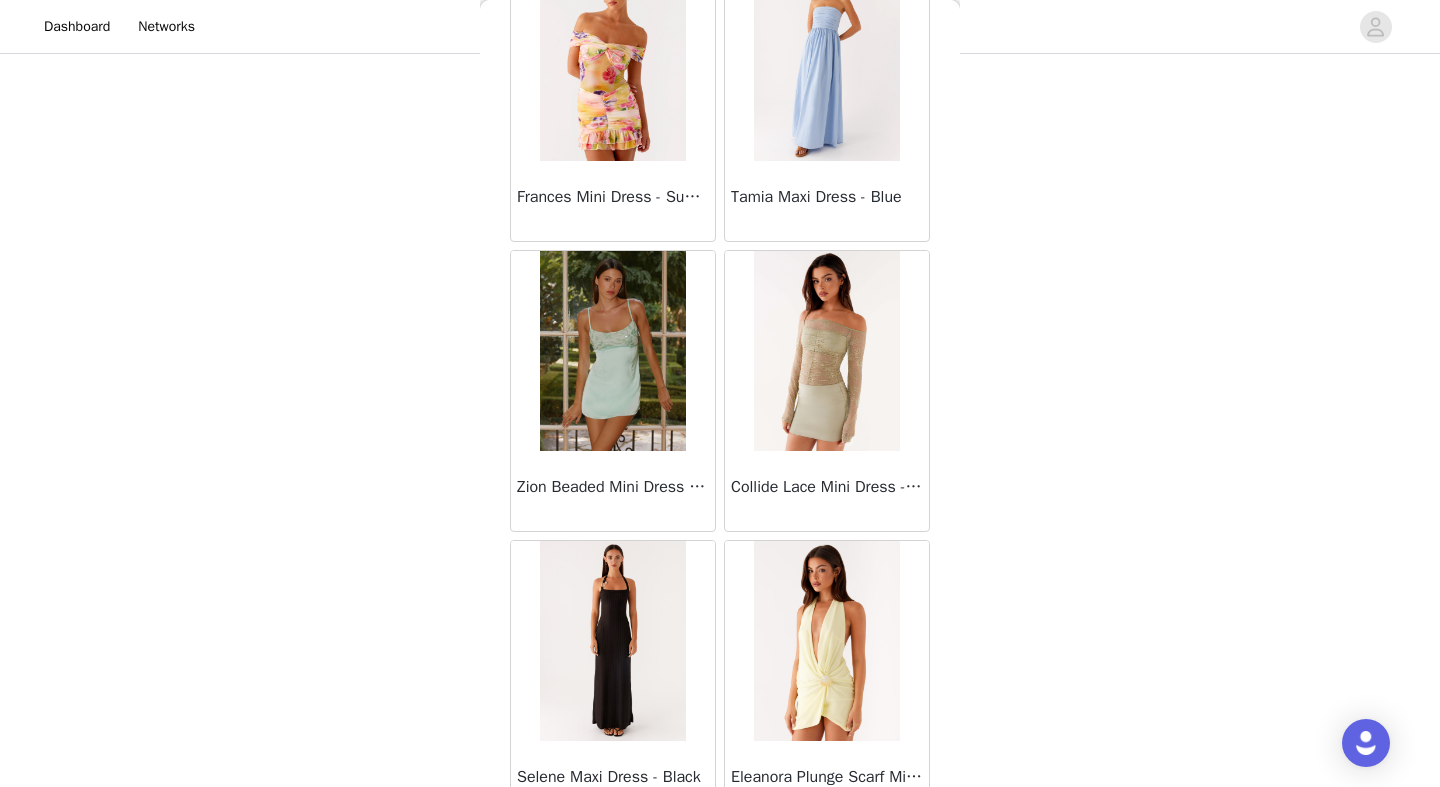 scroll, scrollTop: 48673, scrollLeft: 0, axis: vertical 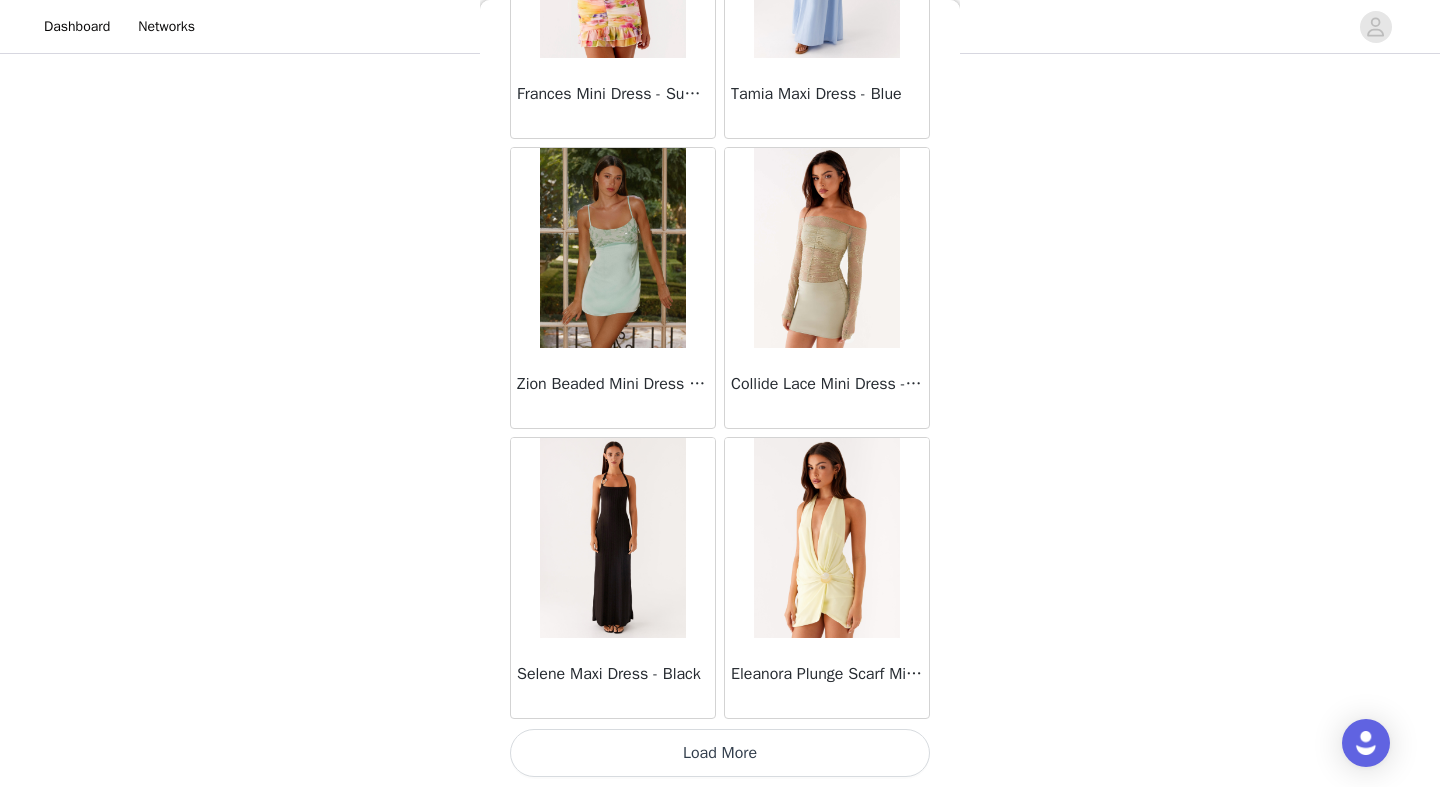 click on "Load More" at bounding box center [720, 753] 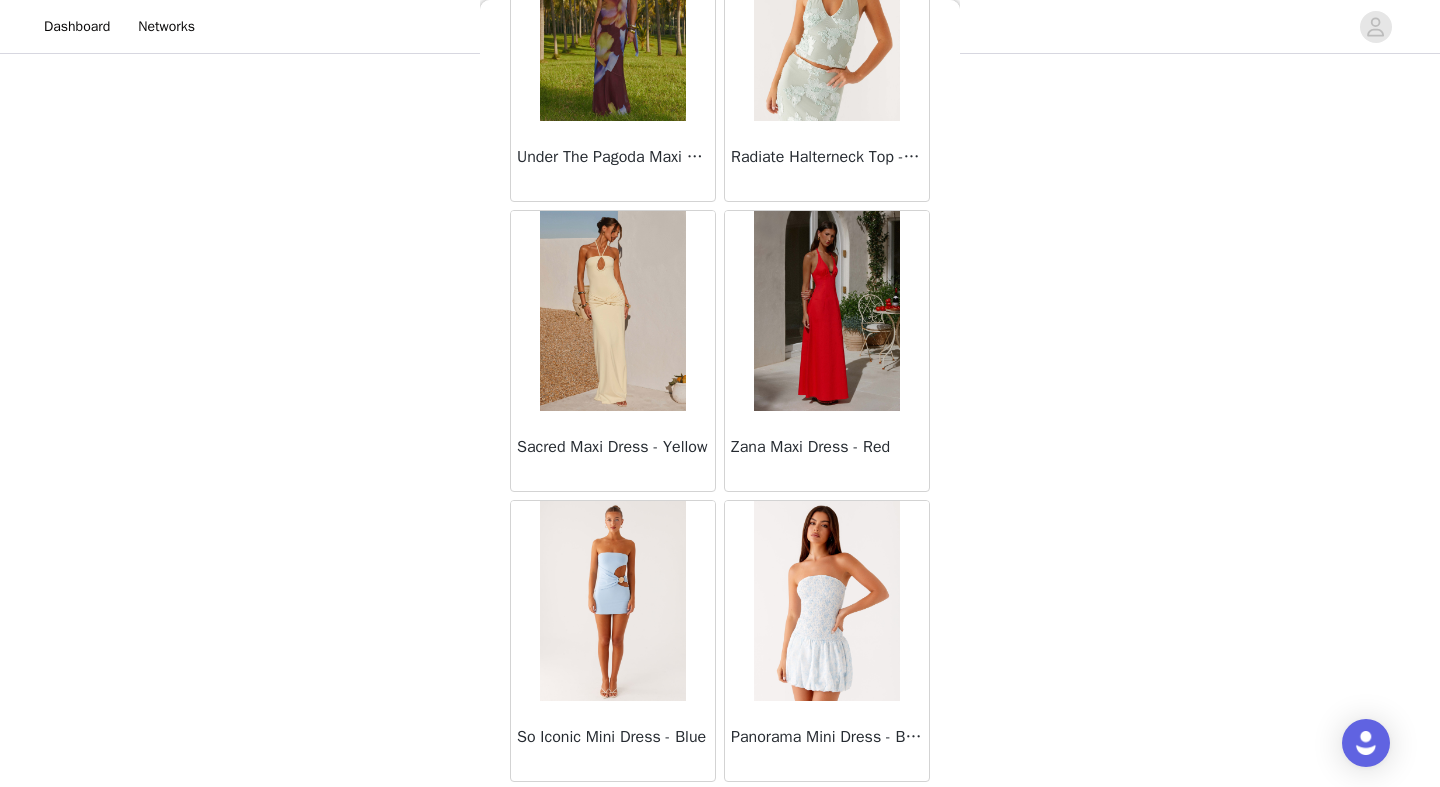 scroll, scrollTop: 51573, scrollLeft: 0, axis: vertical 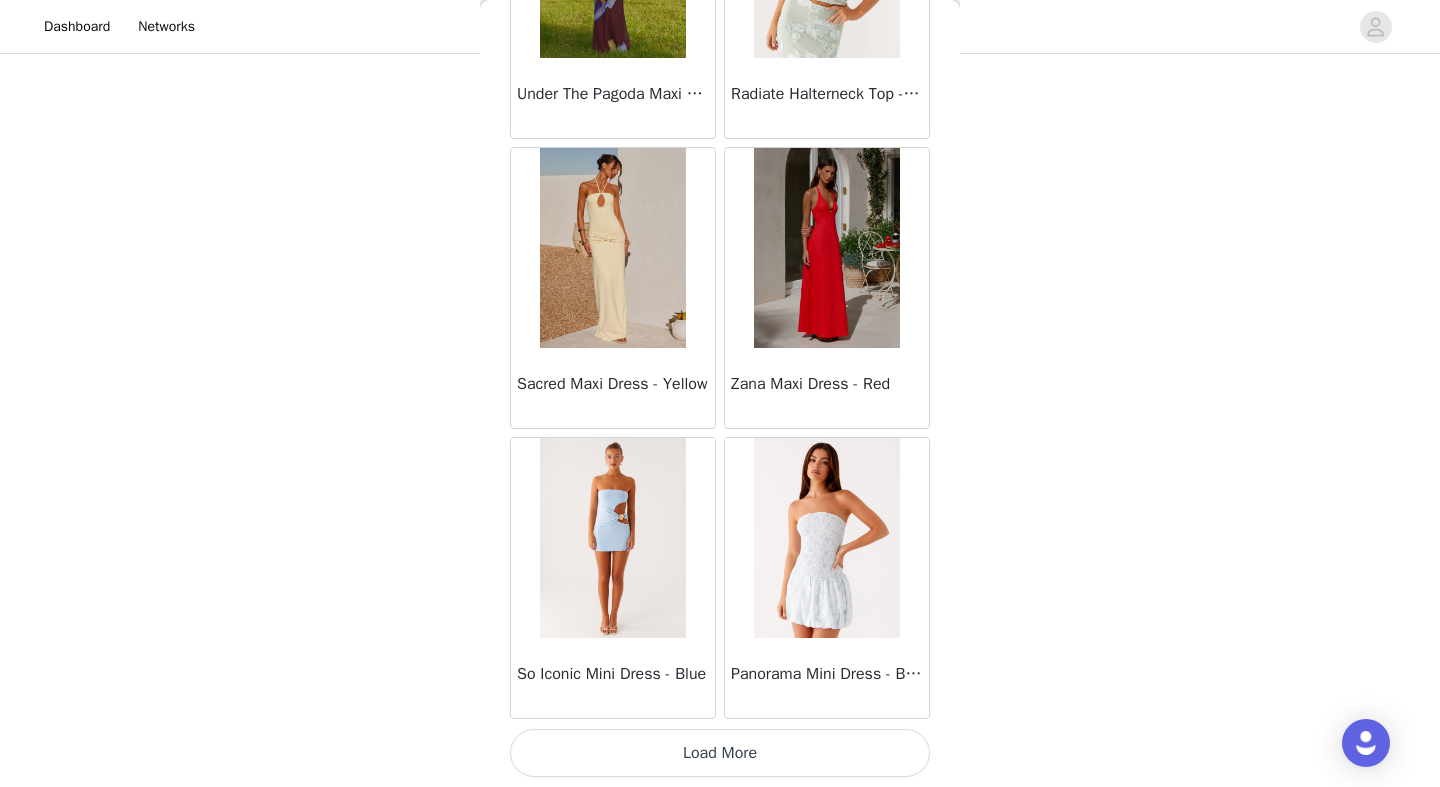 click on "Sweetpea Mini Dress - Yellow       Manifest Mini Dress - Amber       Raquel Off Shoulder Long Sleeve Top - Pink       Julianna Linen Mini Dress - Black       Radiate Halterneck Top - Pink       Arden Mesh Mini Dress - White       Cheryl Bustier Halter Top - Cherry Red       Under The Pagoda Maxi Dress - Deep Red Floral       Sweetest Pie T-Shirt - Black Gingham       That Girl Maxi Dress - Pink       Peppermayo Exclusive Heavy Hearted Mini - Black       Songbird Maxi Dress - Blue Black Floral       Viviana Mini Dress - Lavender       Eden Strapless Maxi Dress - Navy       Claudie Mesh Top - White Pink Lilly       Nia Micro Short - Black       Luciana Crochet Halterneck Mini Dress - Pink       Happy Hour Mini Dress - Yellow       Aullie Maxi Dress - Ivory       Bella Lou Tube Top - Blue       Odette Satin Mini Dress - Blue       Talk About Us Maxi Dress - Blue       Odette Satin Mini Dress - Lilac       Bellamy Top - Red Gingham       Field Of Dreams Maxi Dress - Blue Black Floral" at bounding box center [720, -25345] 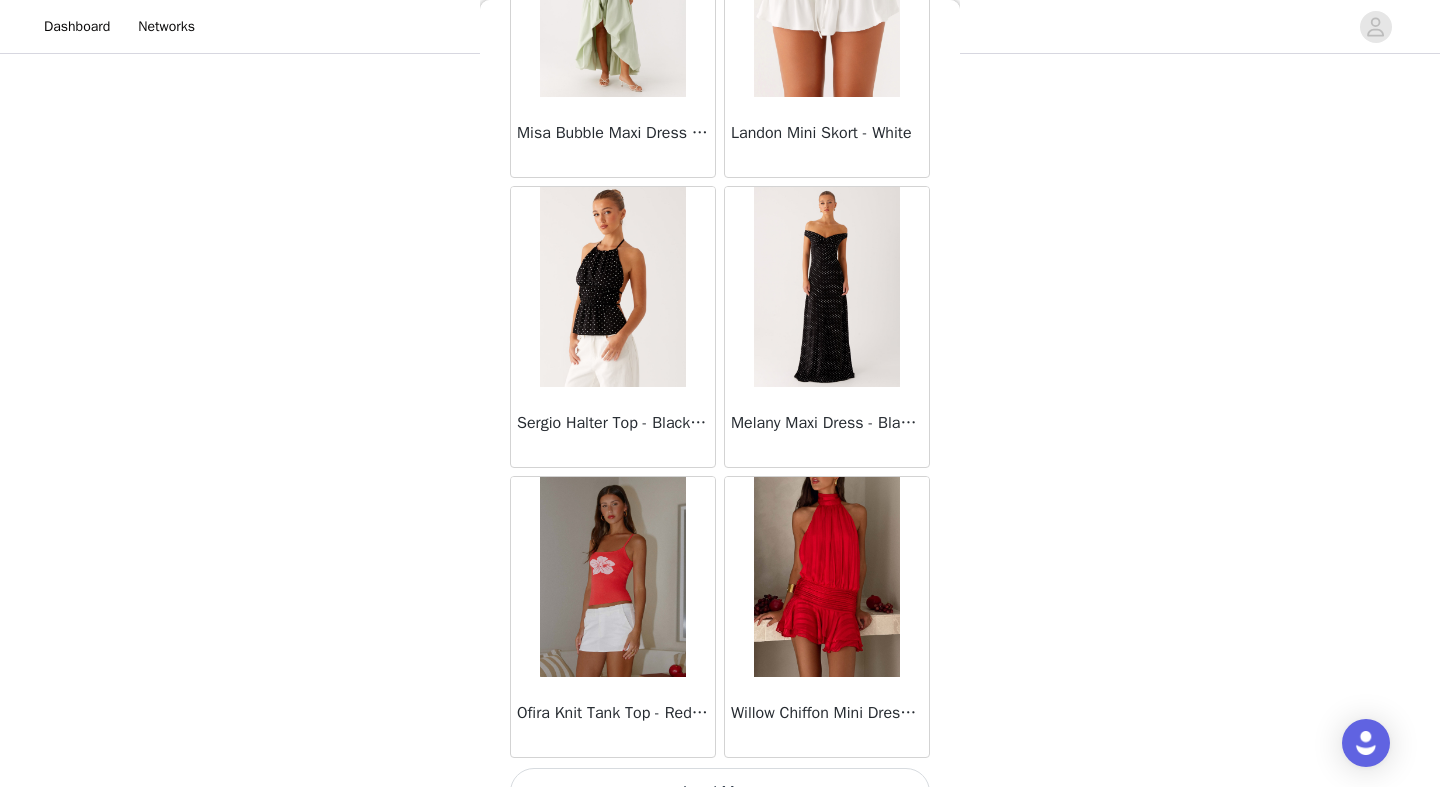 scroll, scrollTop: 54473, scrollLeft: 0, axis: vertical 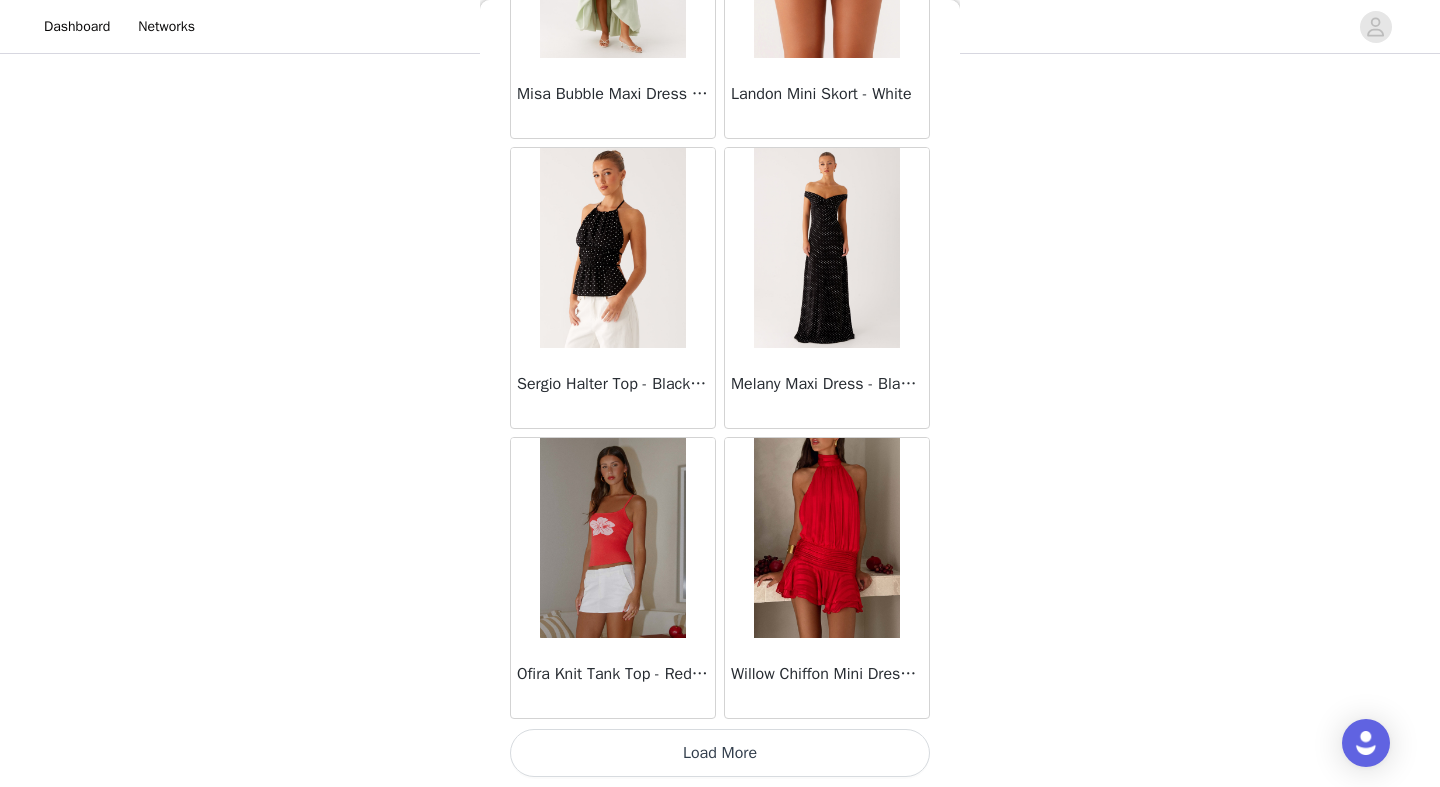click on "Load More" at bounding box center (720, 753) 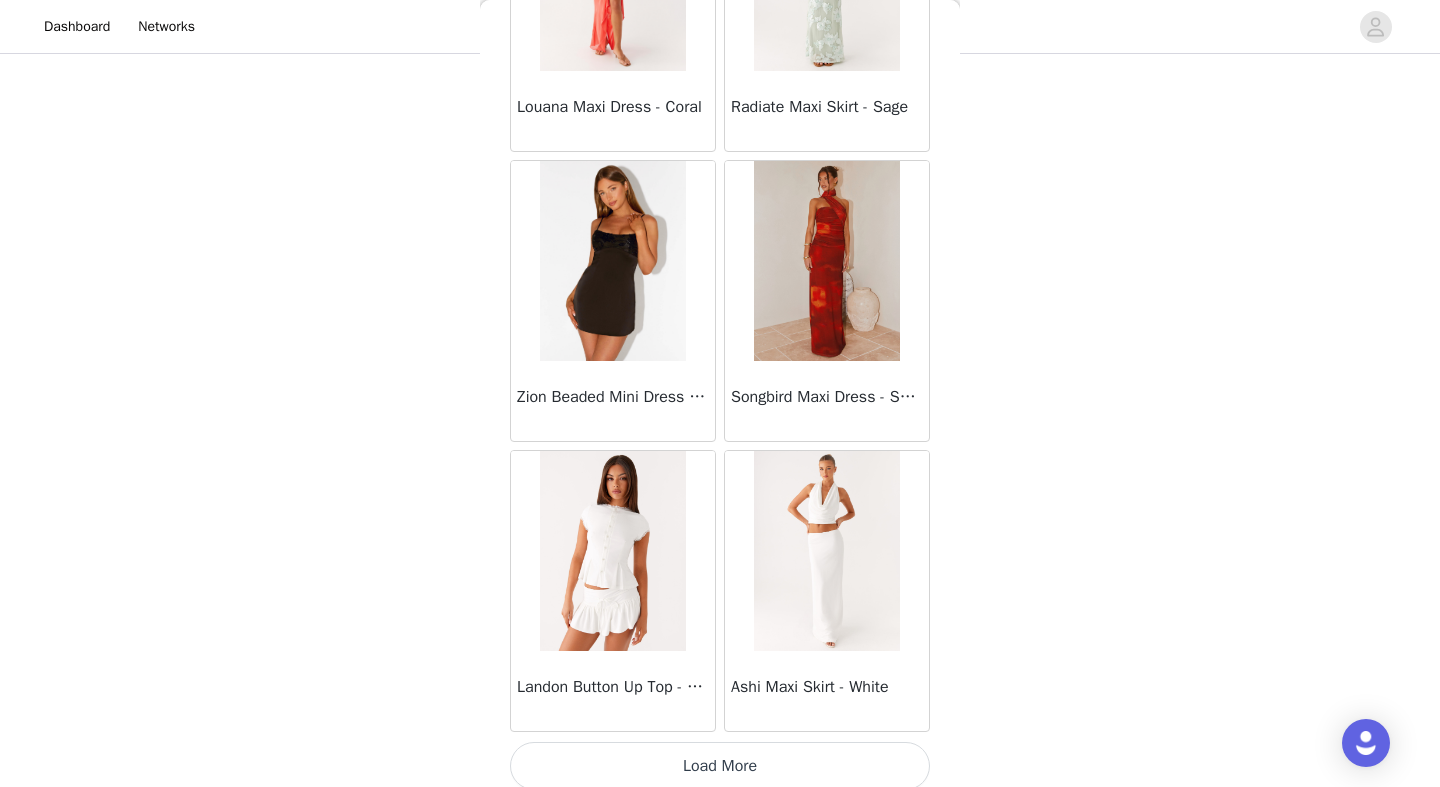 scroll, scrollTop: 57373, scrollLeft: 0, axis: vertical 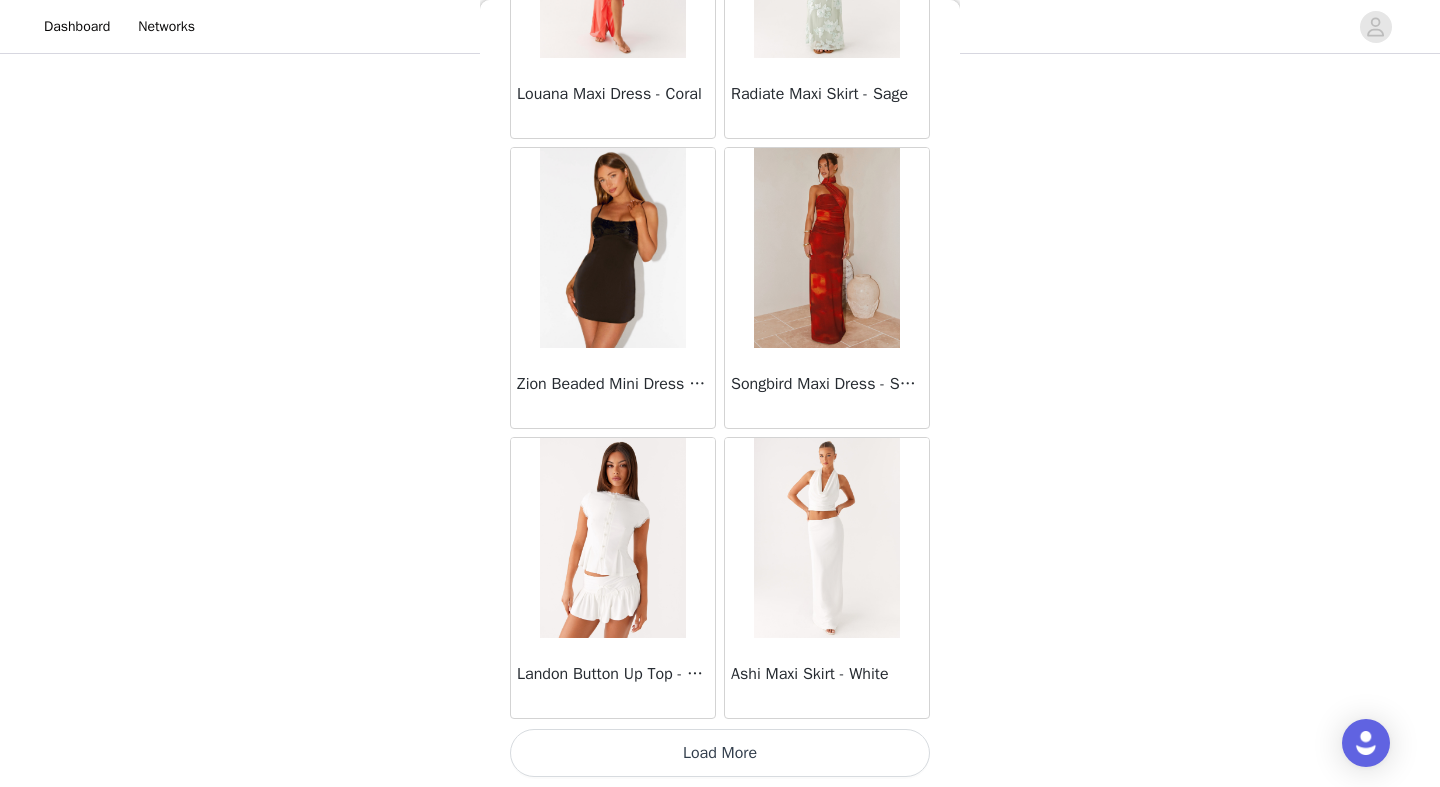 click on "Load More" at bounding box center (720, 753) 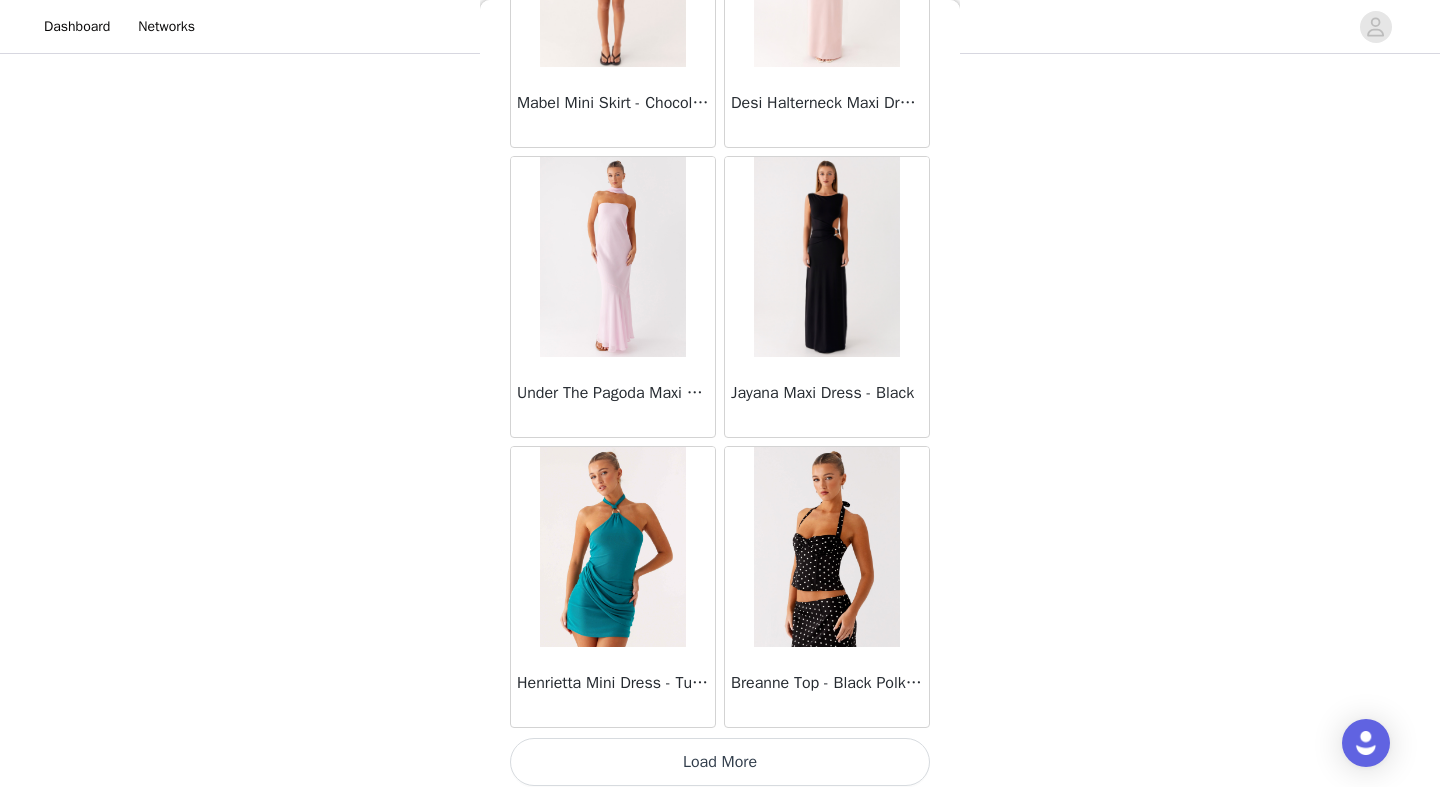 scroll, scrollTop: 60273, scrollLeft: 0, axis: vertical 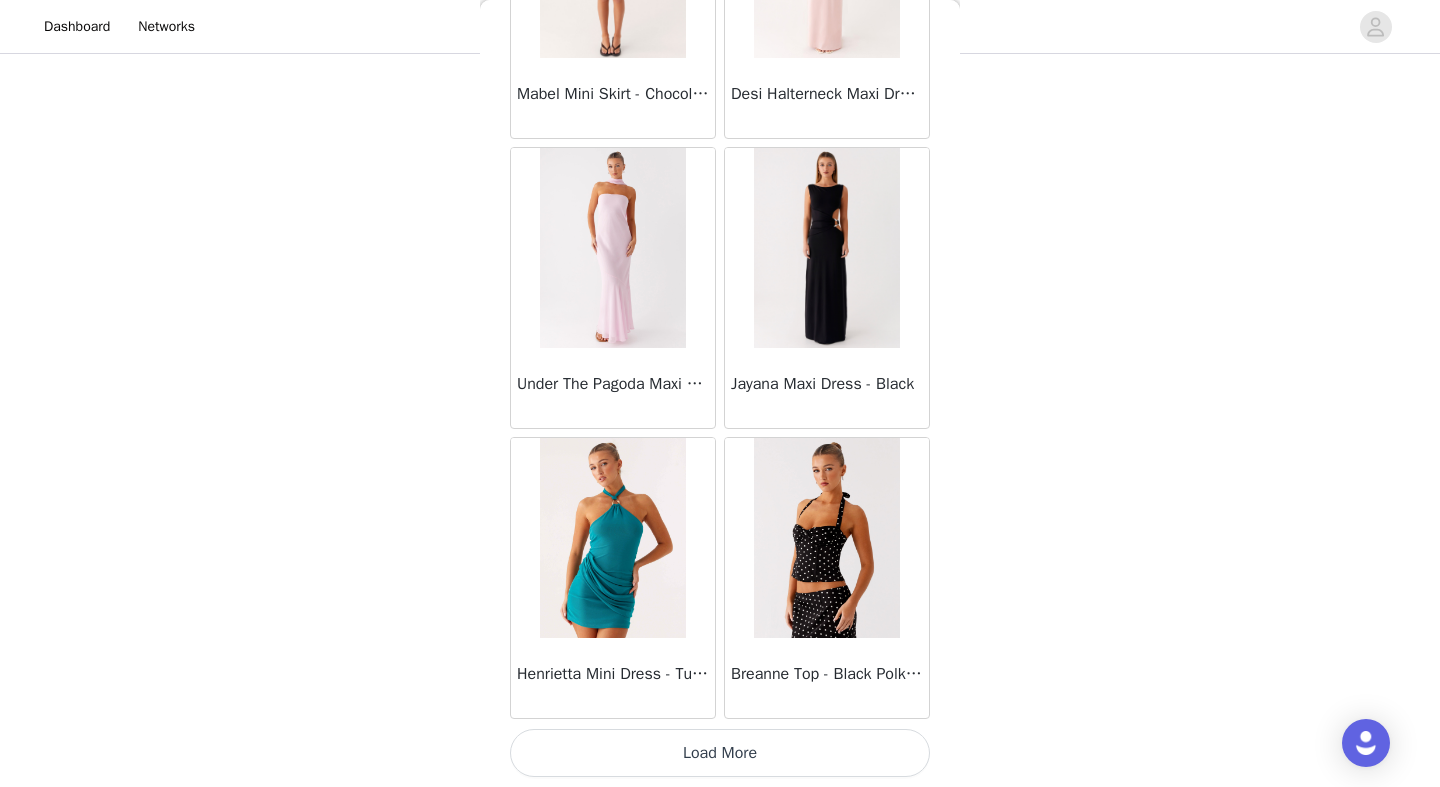 click on "Load More" at bounding box center (720, 753) 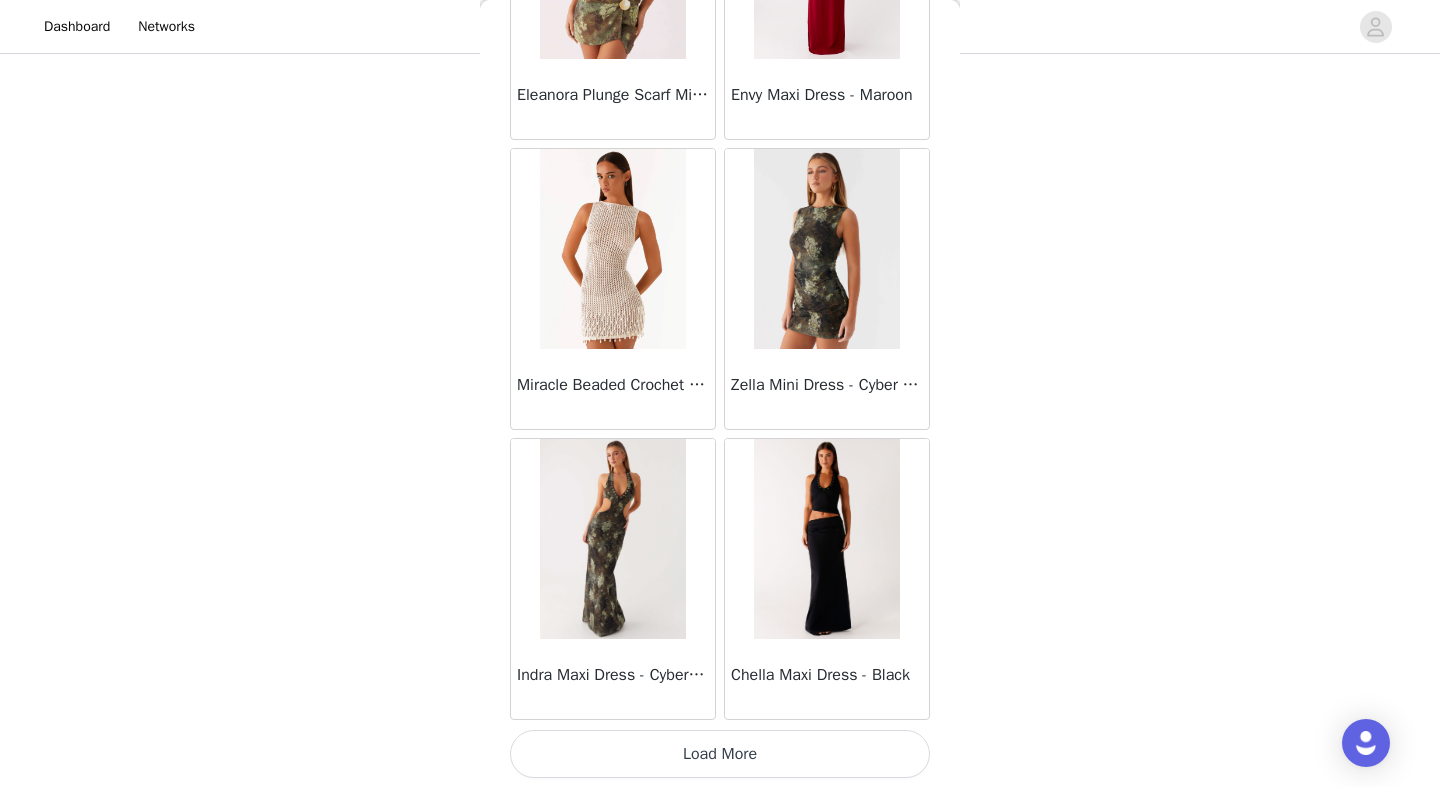 scroll, scrollTop: 63173, scrollLeft: 0, axis: vertical 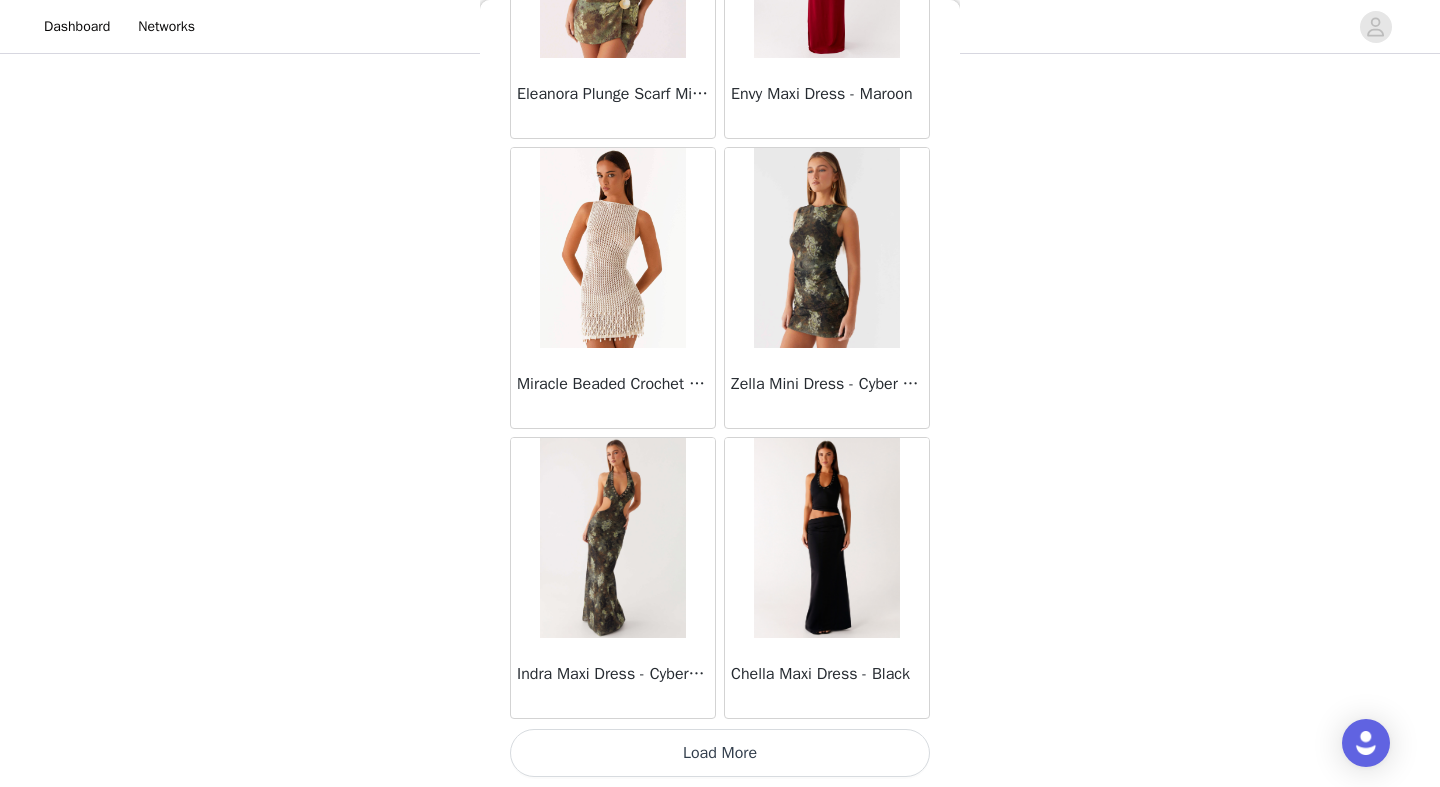click on "Load More" at bounding box center (720, 753) 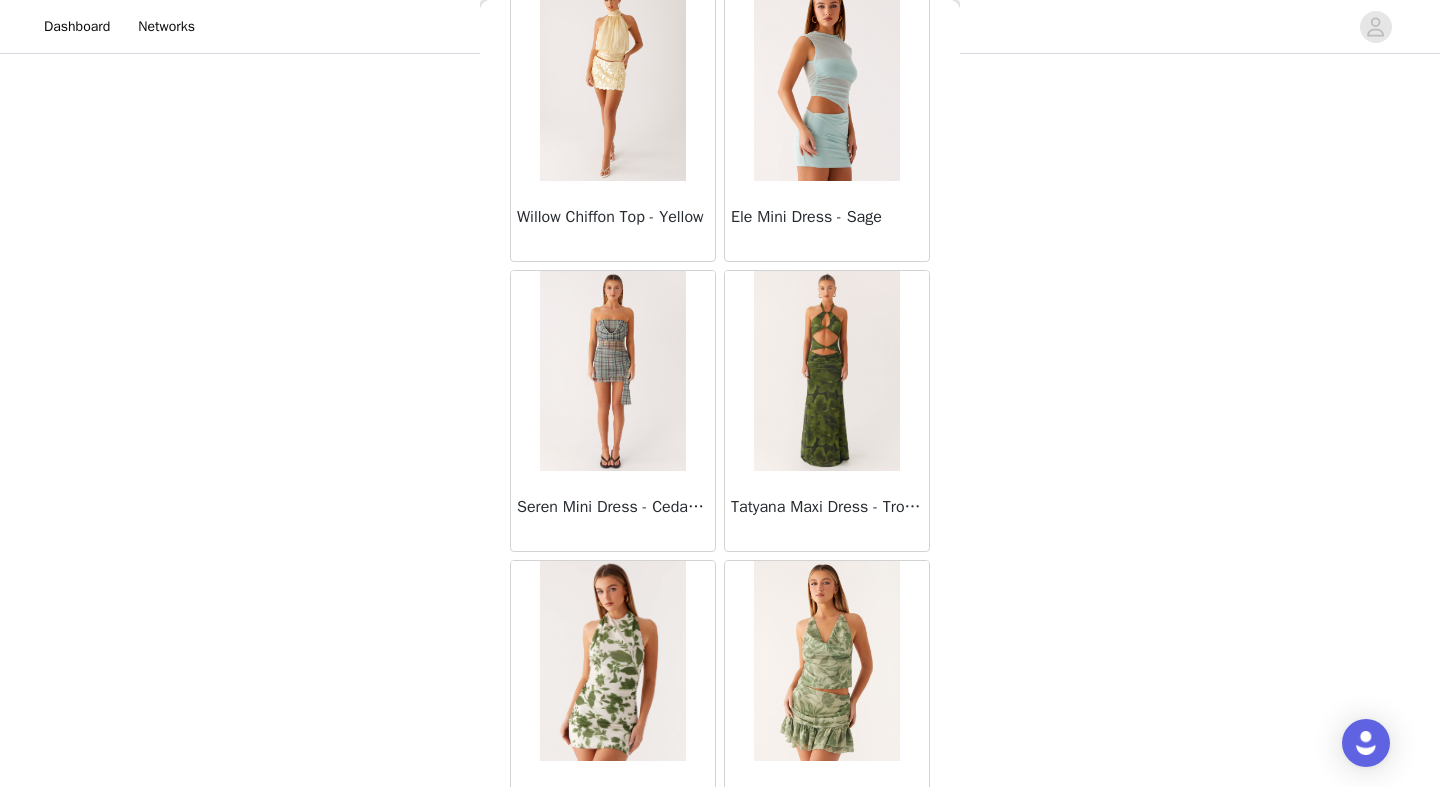 scroll, scrollTop: 66073, scrollLeft: 0, axis: vertical 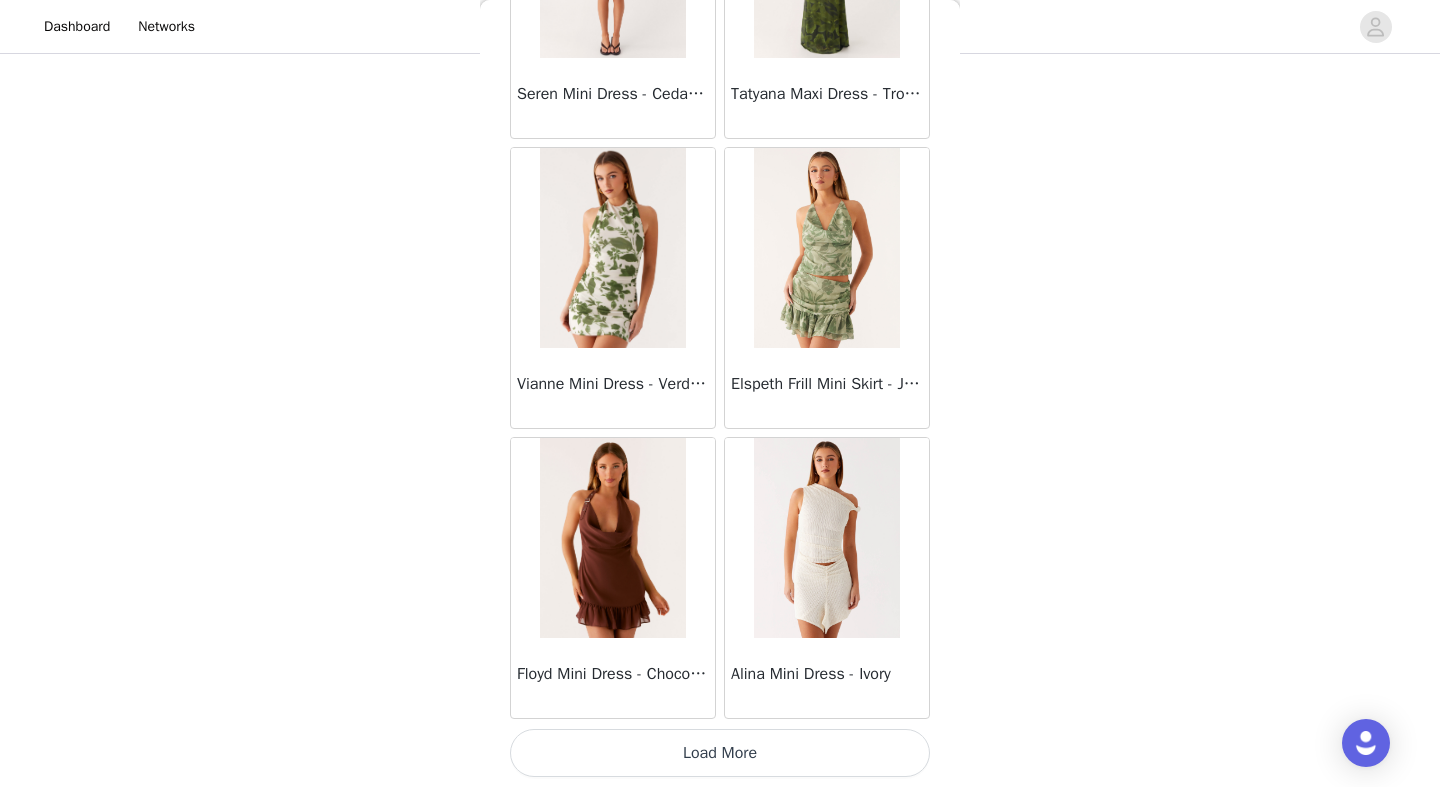 click on "Load More" at bounding box center [720, 753] 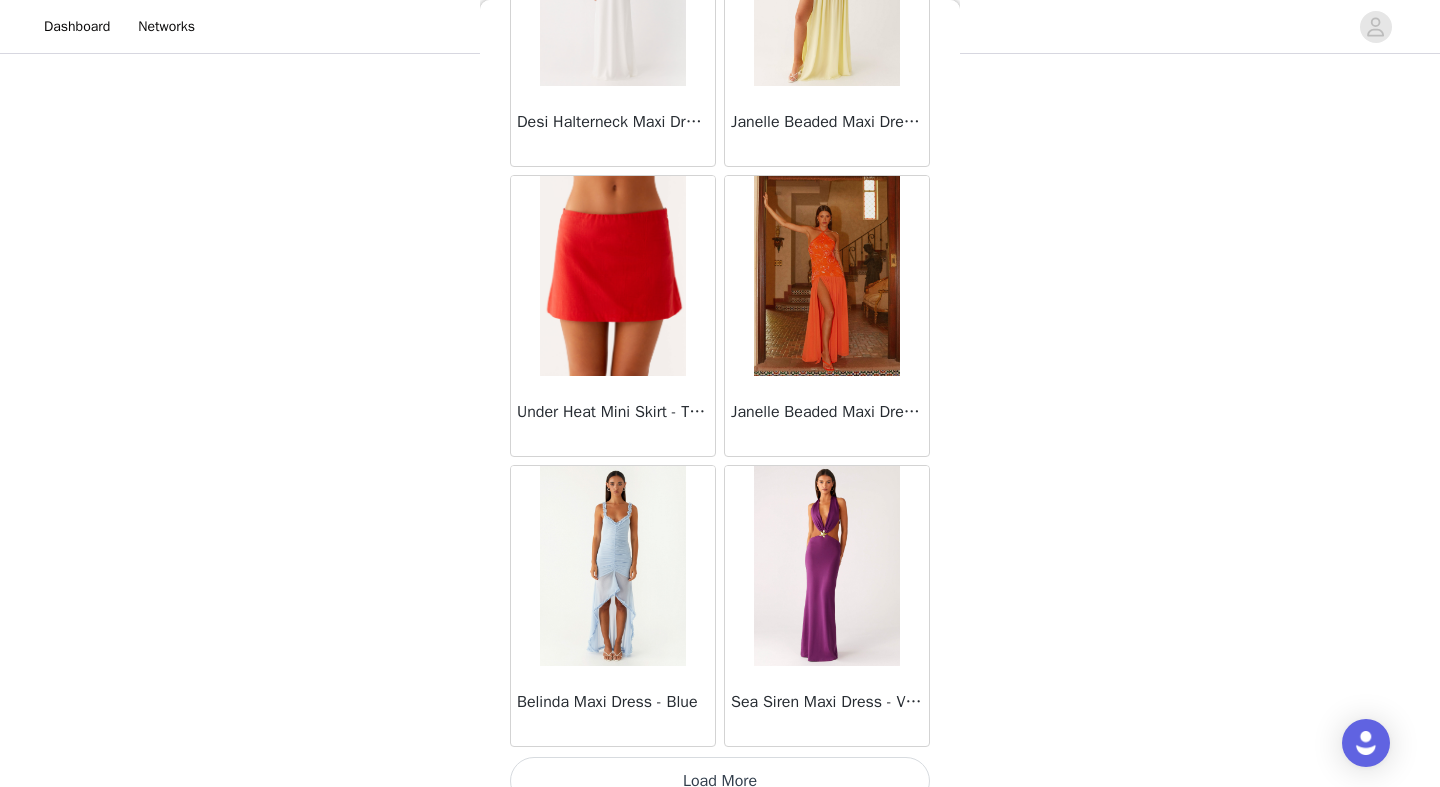 scroll, scrollTop: 68973, scrollLeft: 0, axis: vertical 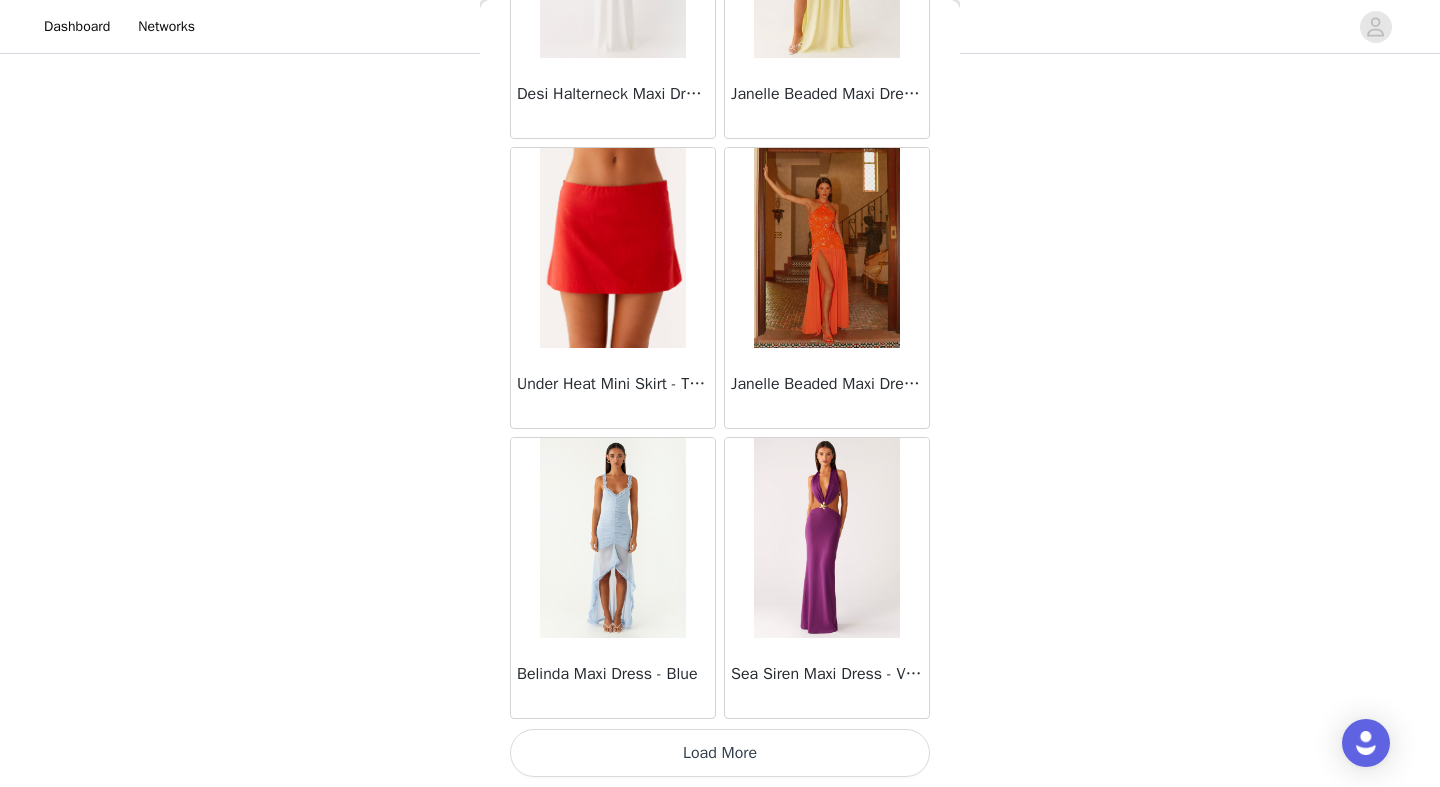click on "Load More" at bounding box center [720, 753] 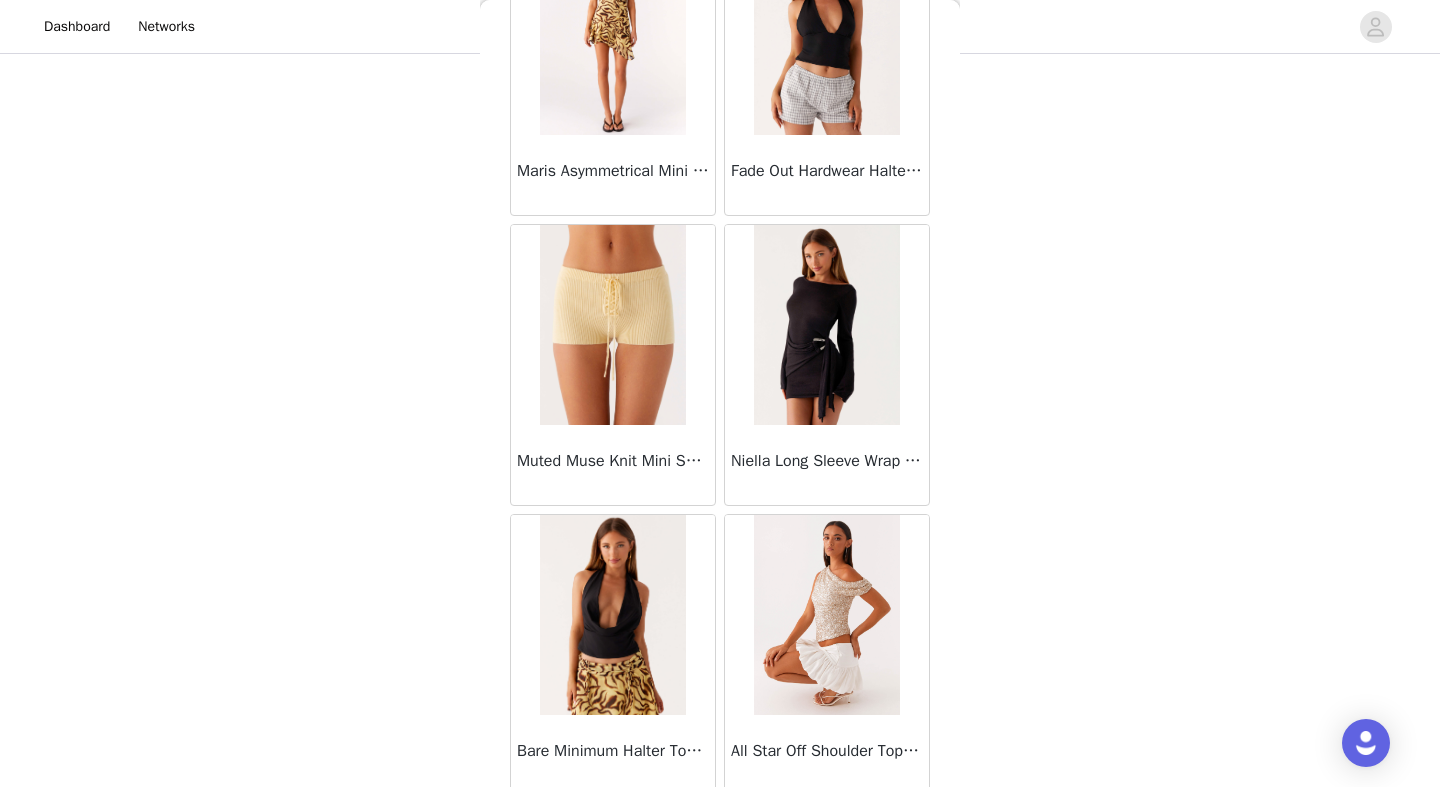 scroll, scrollTop: 71873, scrollLeft: 0, axis: vertical 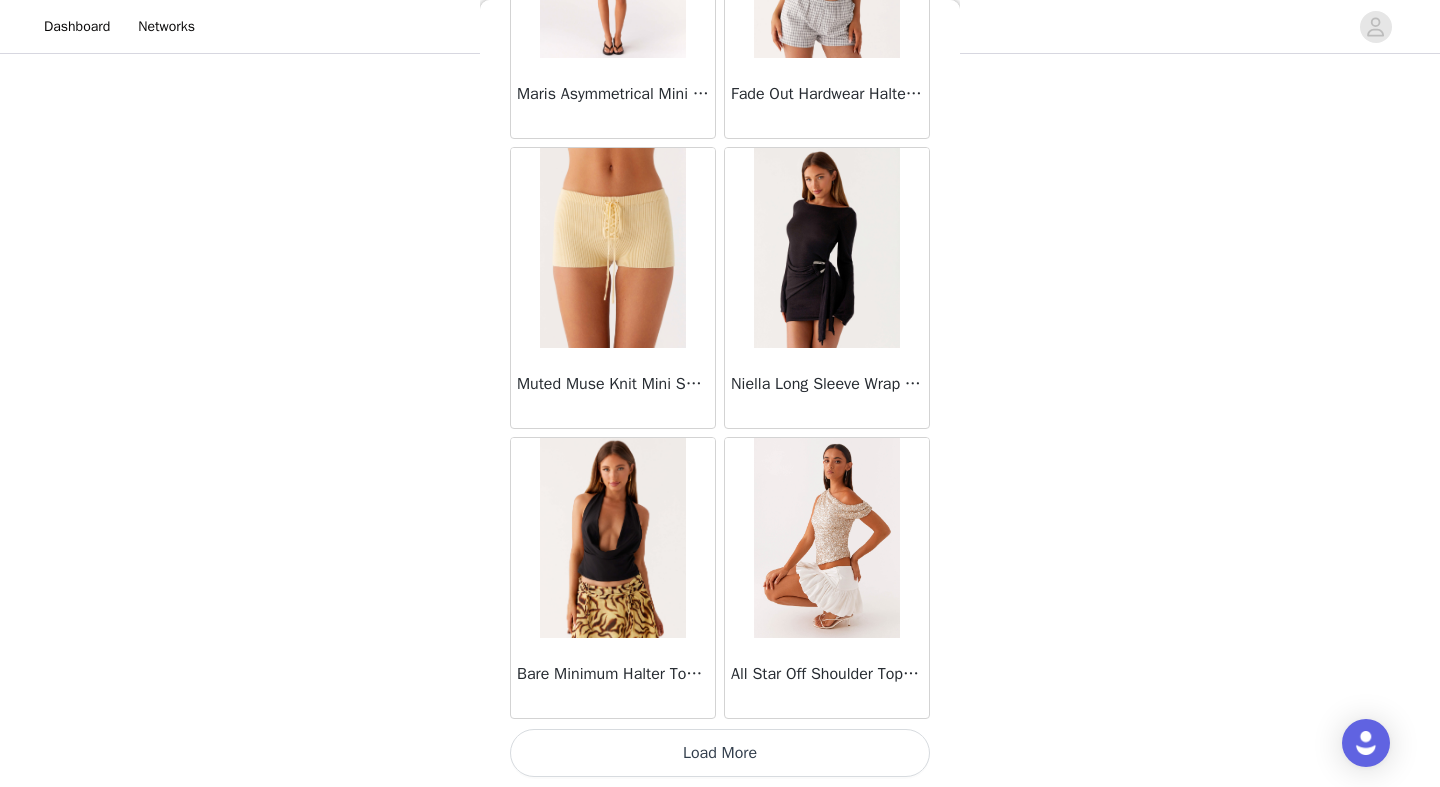 click on "Load More" at bounding box center (720, 753) 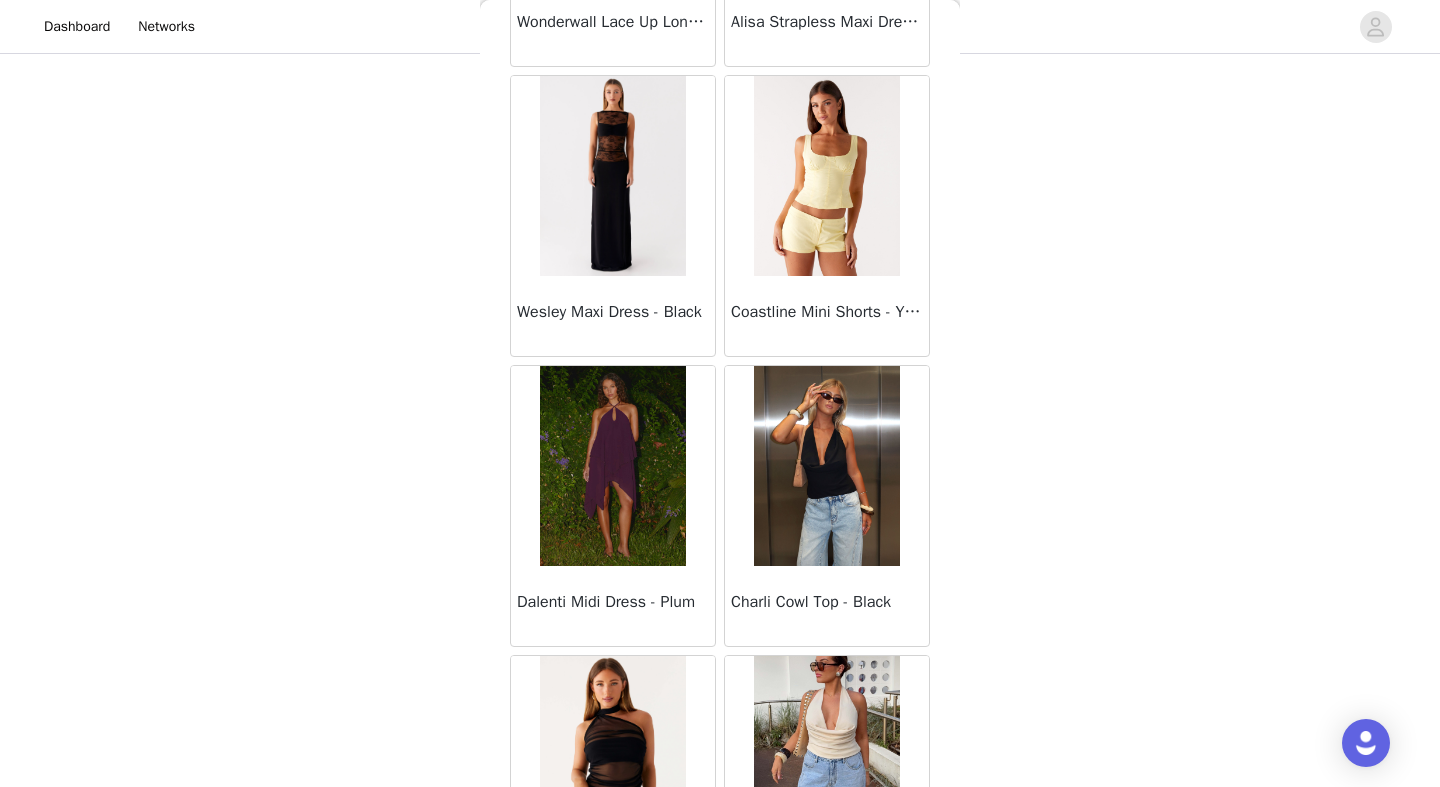 scroll, scrollTop: 74773, scrollLeft: 0, axis: vertical 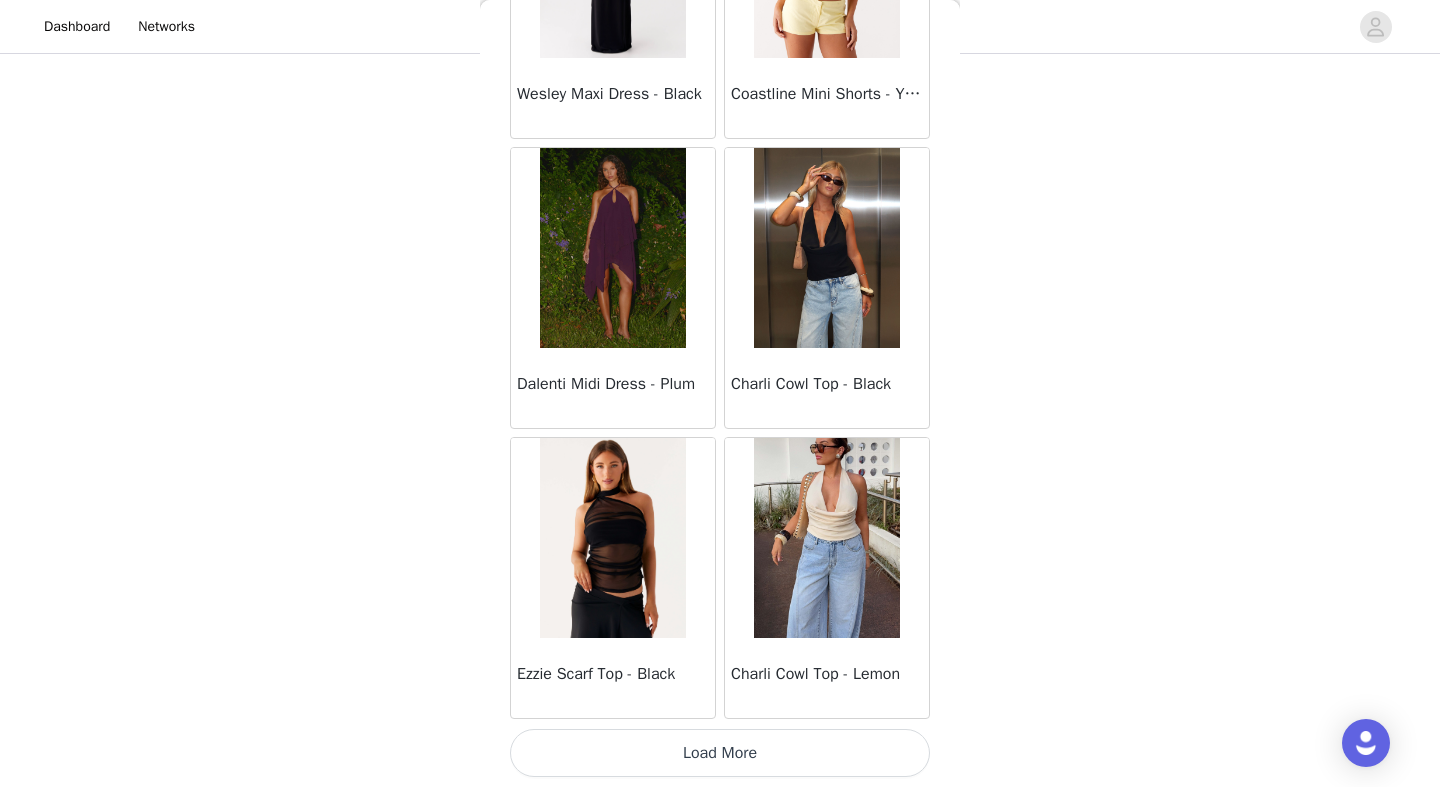click on "Load More" at bounding box center (720, 753) 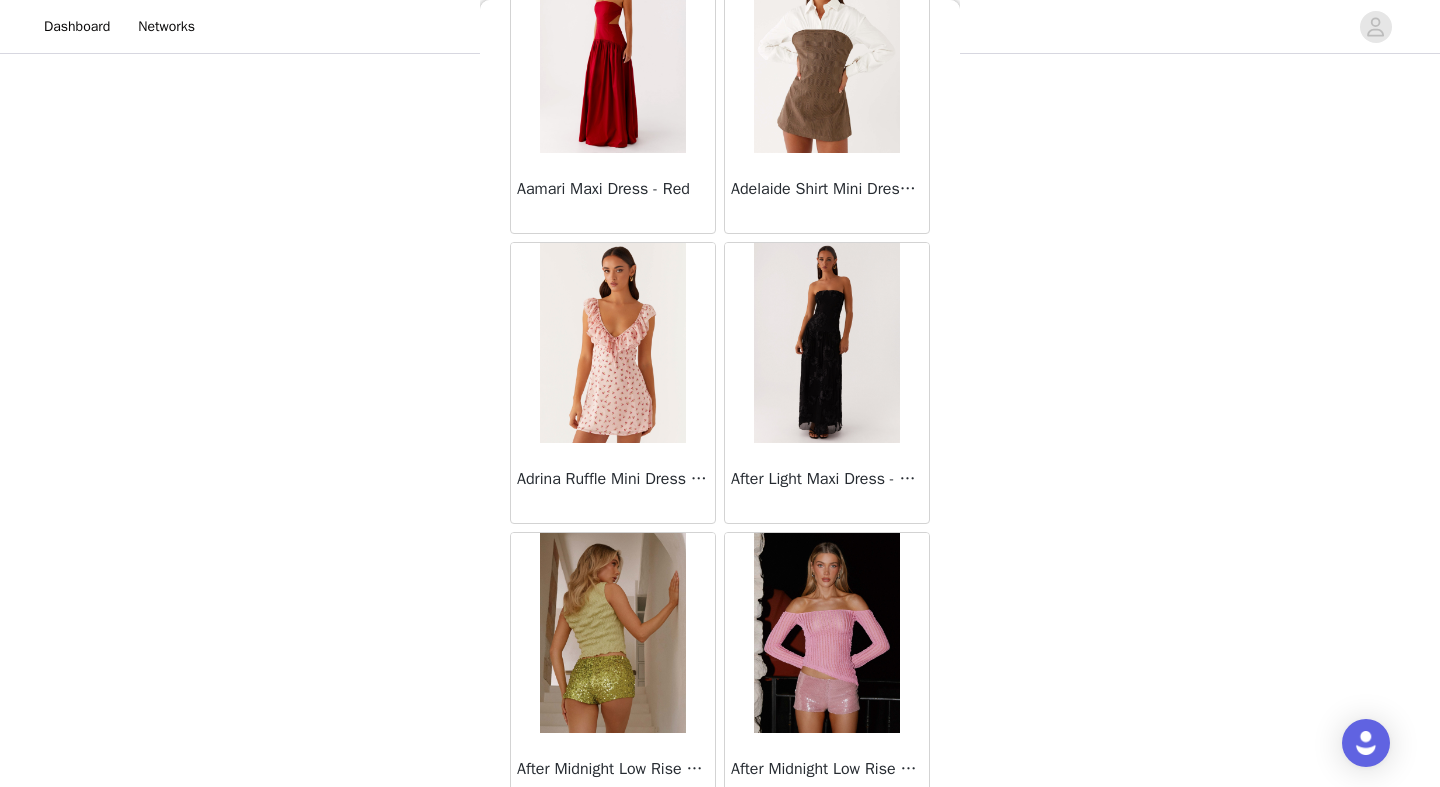 scroll, scrollTop: 77673, scrollLeft: 0, axis: vertical 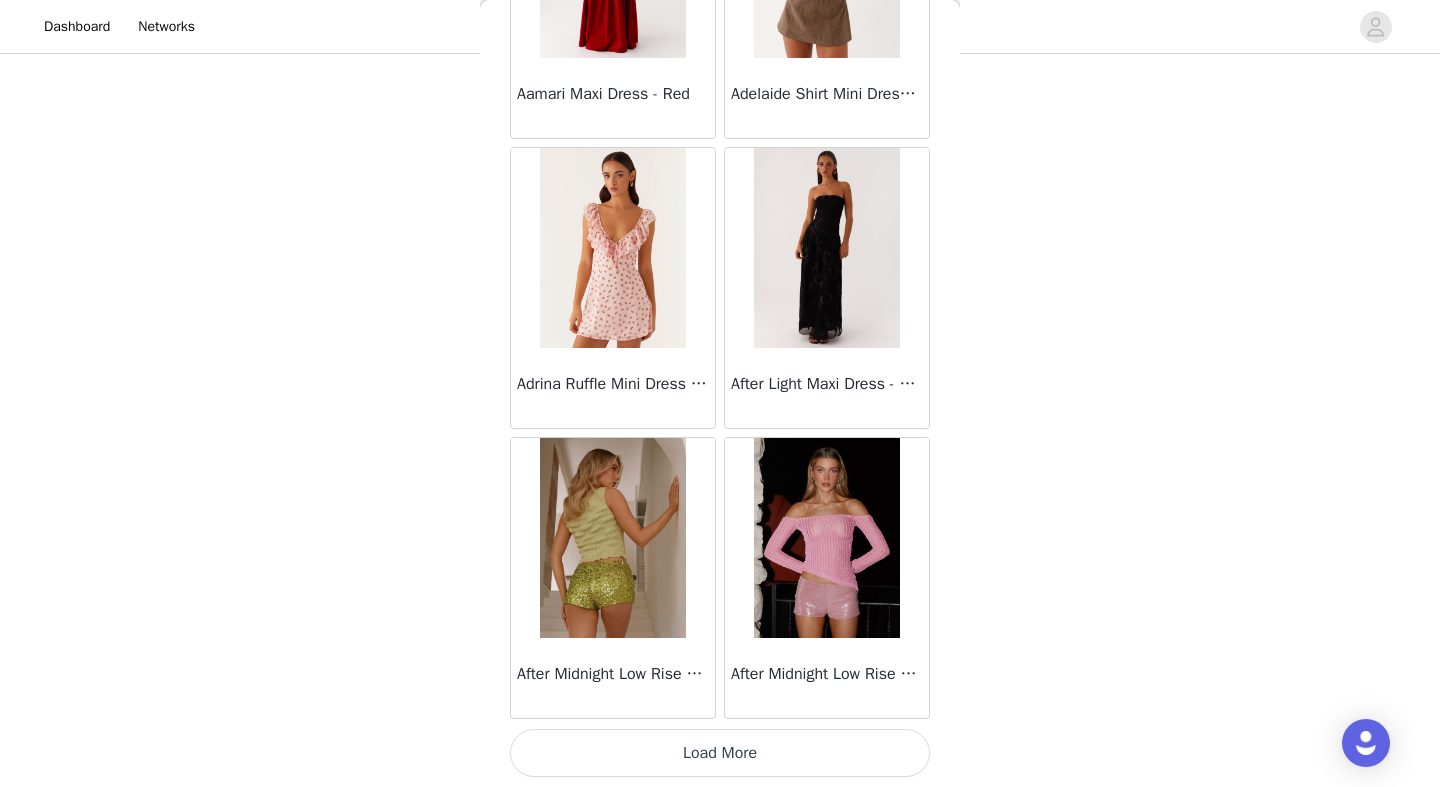 click on "Load More" at bounding box center (720, 753) 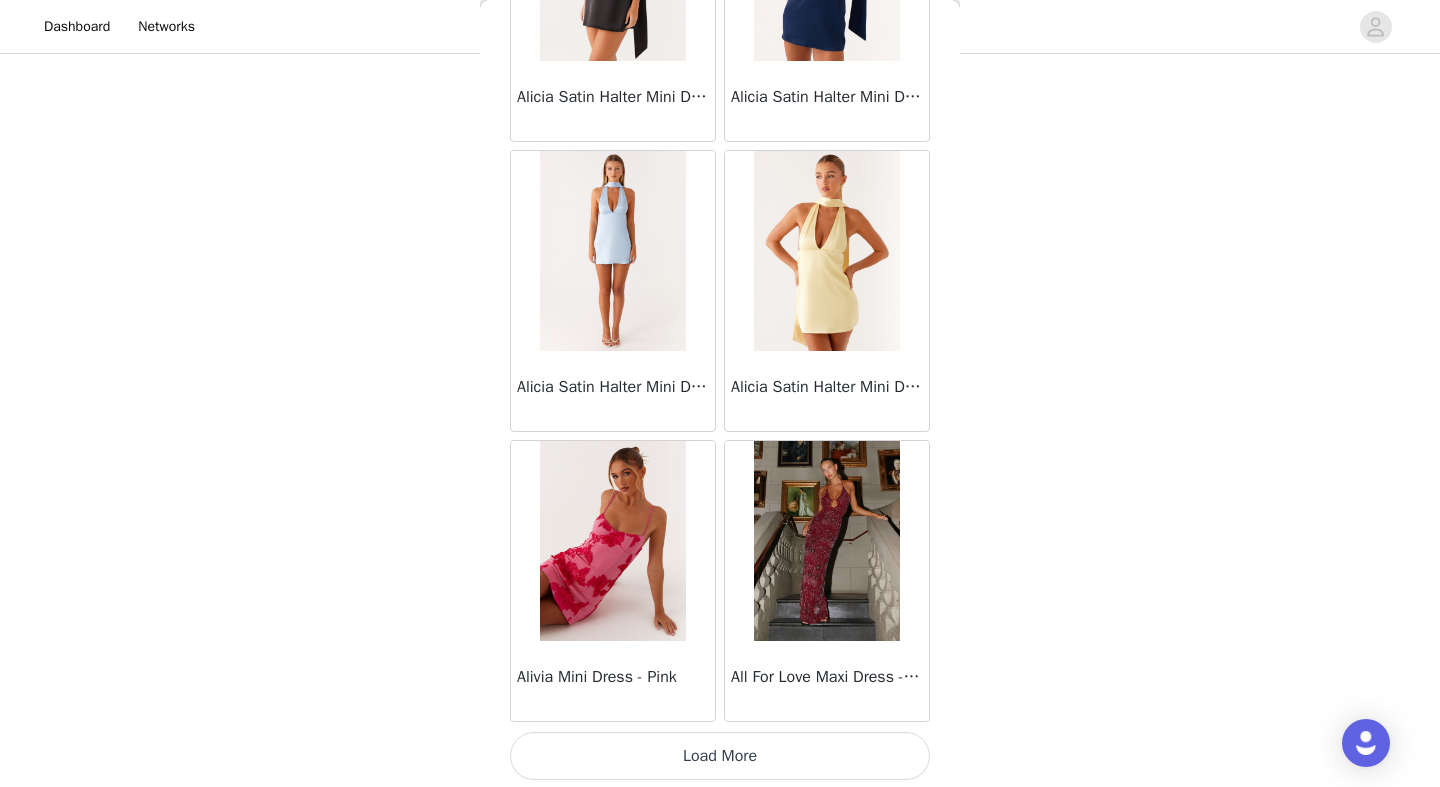 scroll, scrollTop: 80573, scrollLeft: 0, axis: vertical 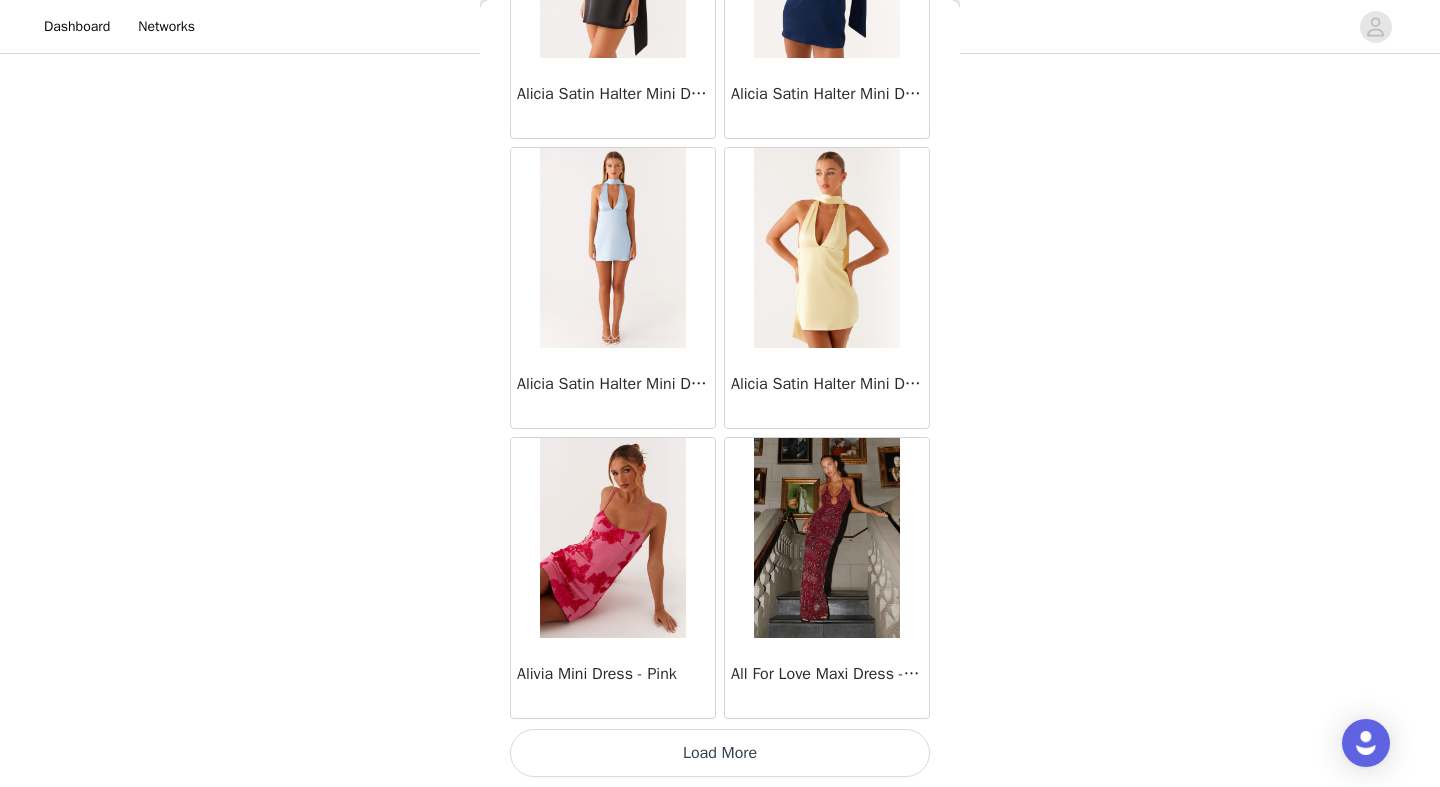 click on "Load More" at bounding box center [720, 753] 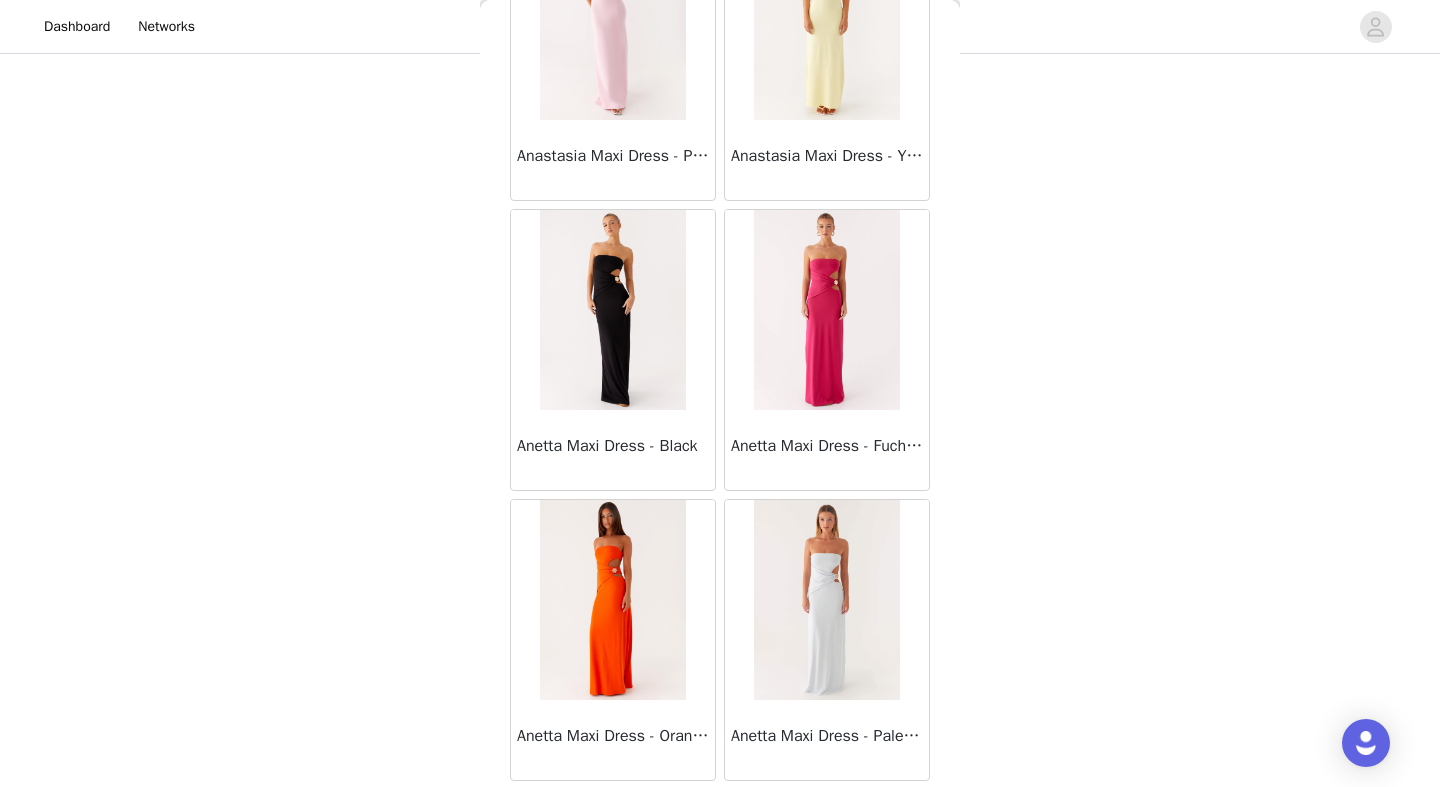 scroll, scrollTop: 83473, scrollLeft: 0, axis: vertical 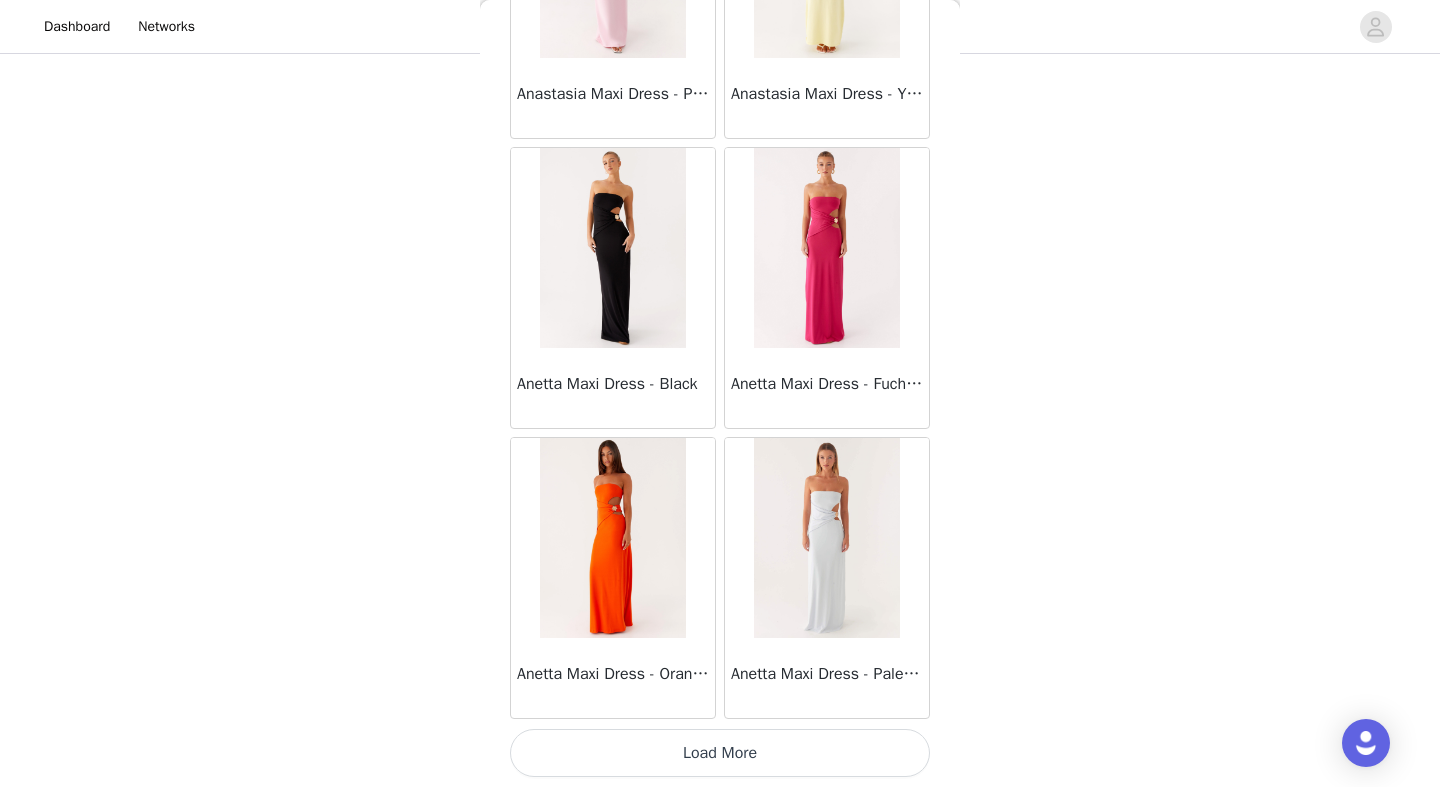 click on "Load More" at bounding box center (720, 753) 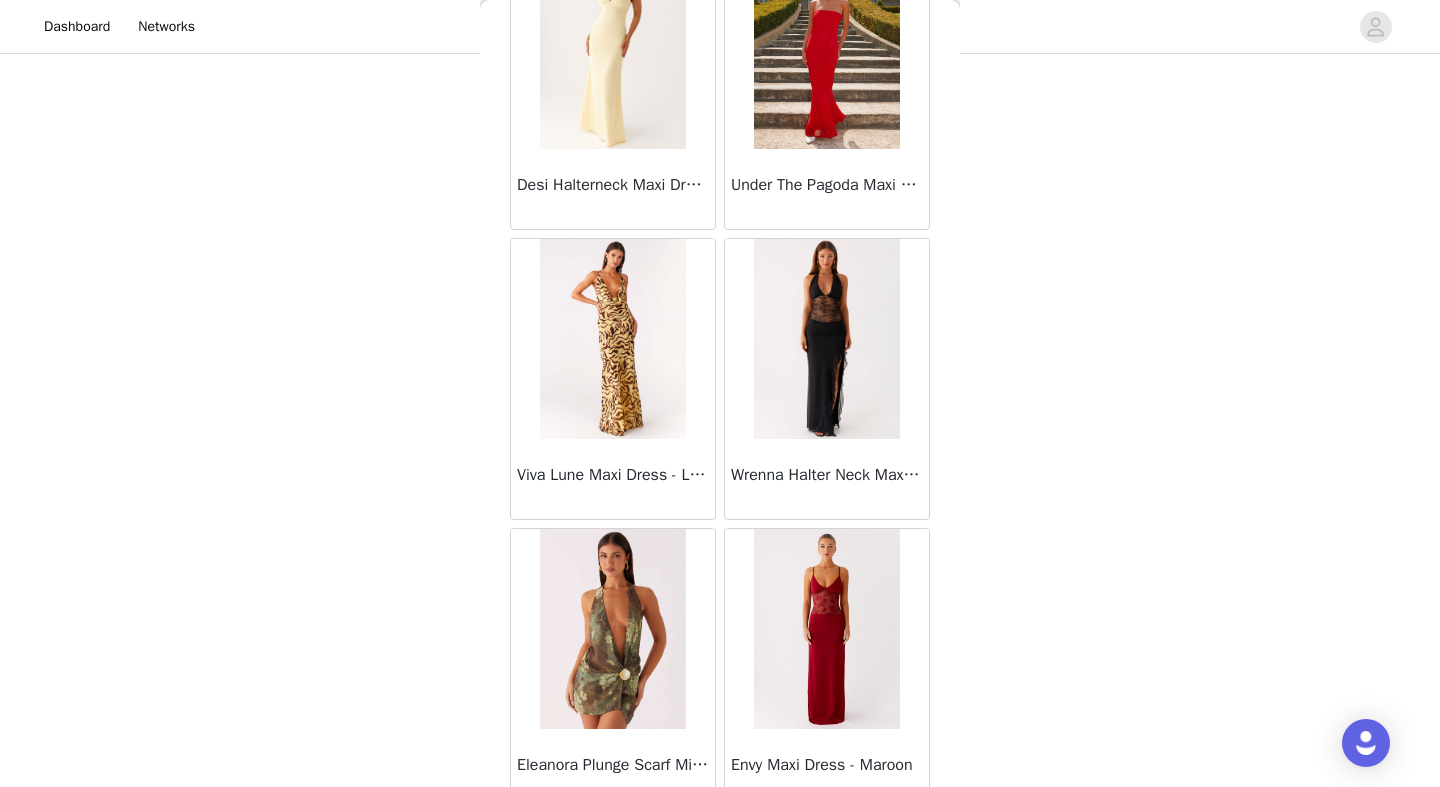 scroll, scrollTop: 62474, scrollLeft: 0, axis: vertical 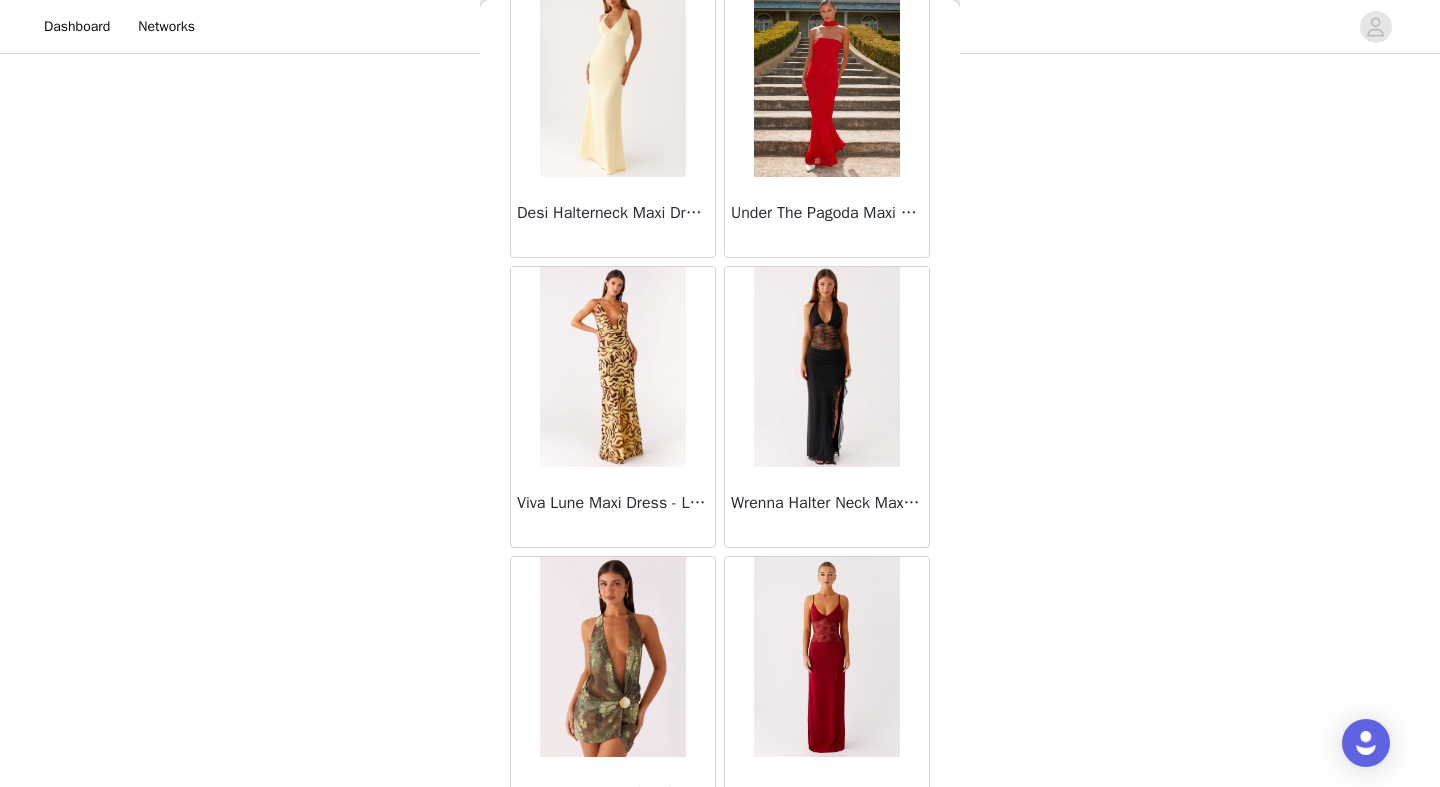 click at bounding box center (612, 367) 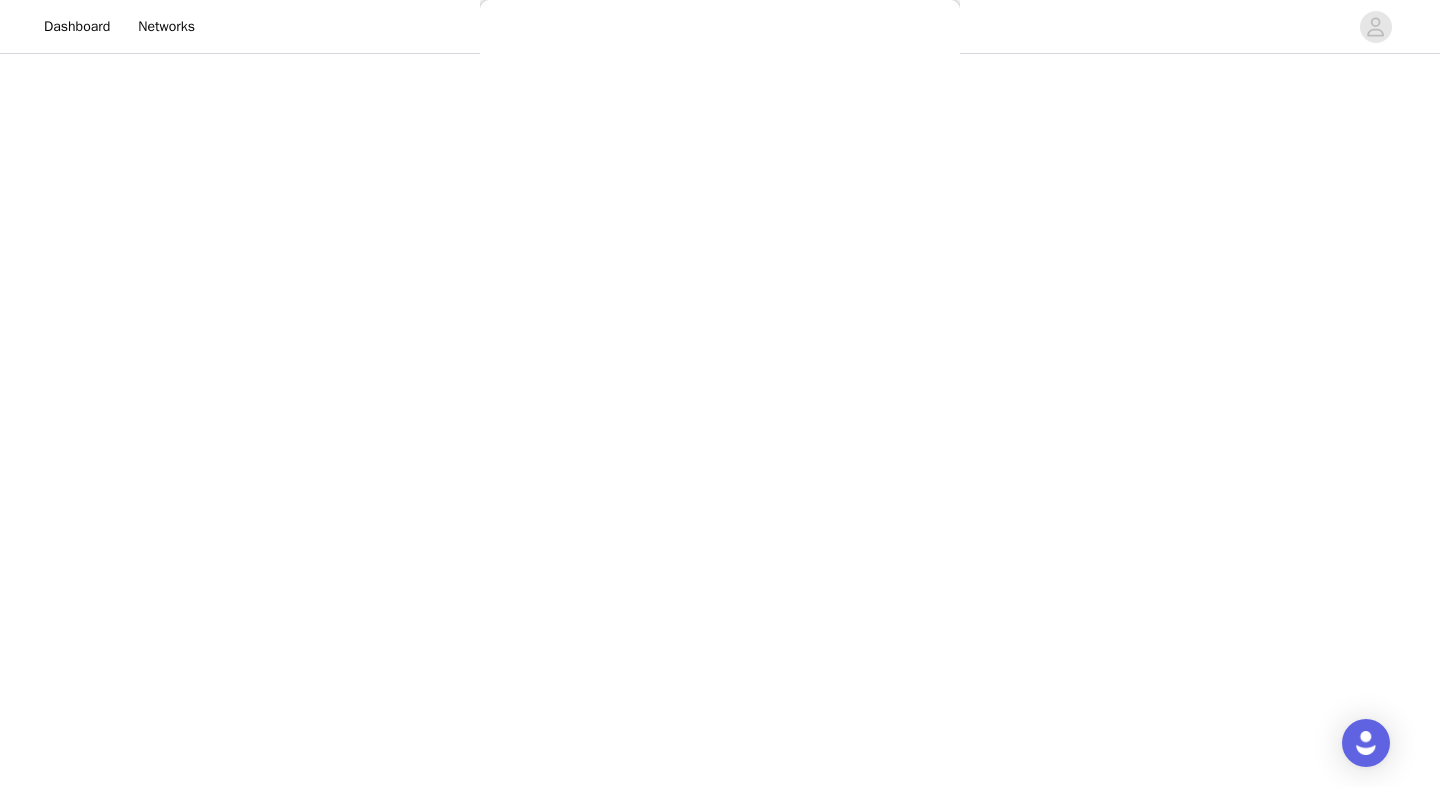 scroll, scrollTop: 0, scrollLeft: 0, axis: both 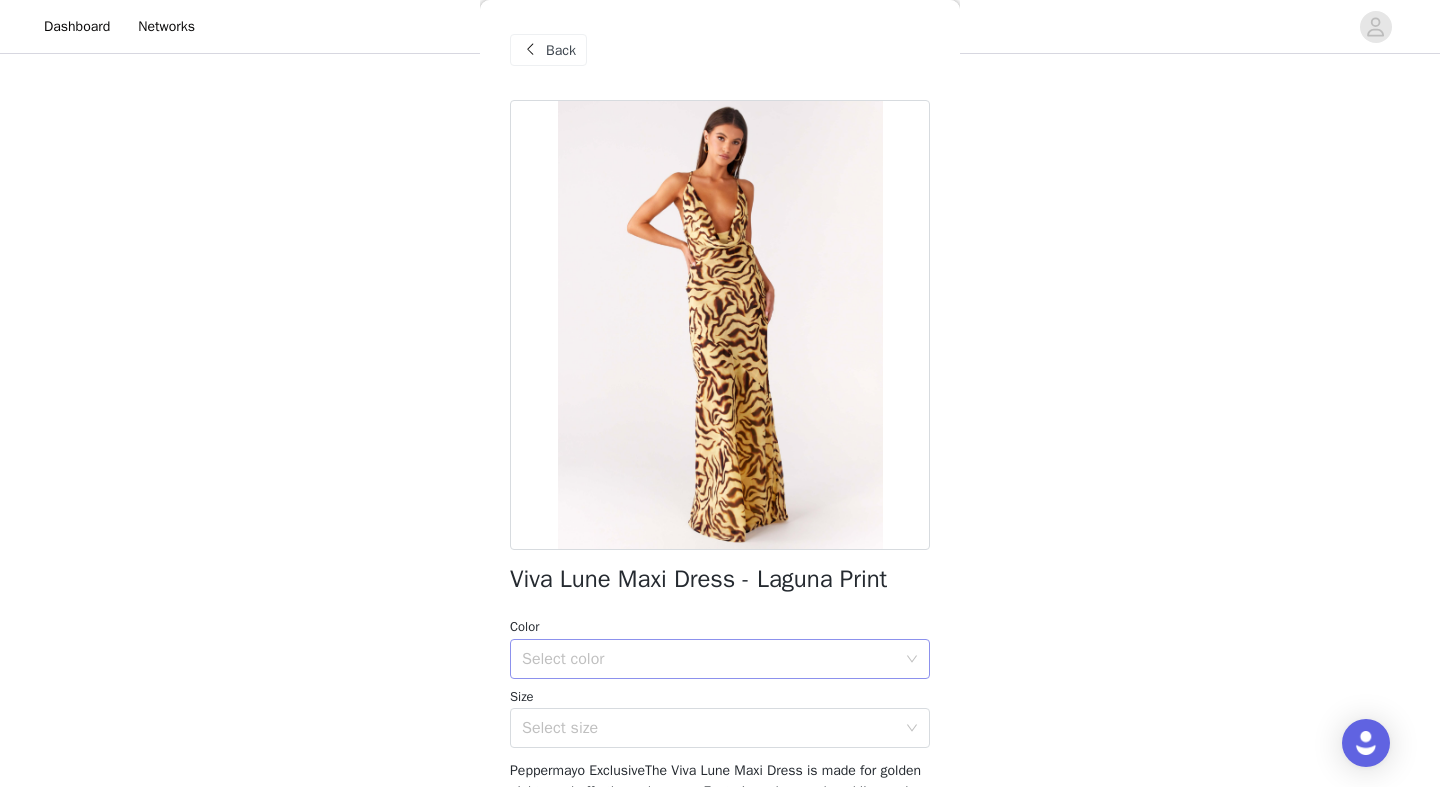 click on "Select color" at bounding box center (709, 659) 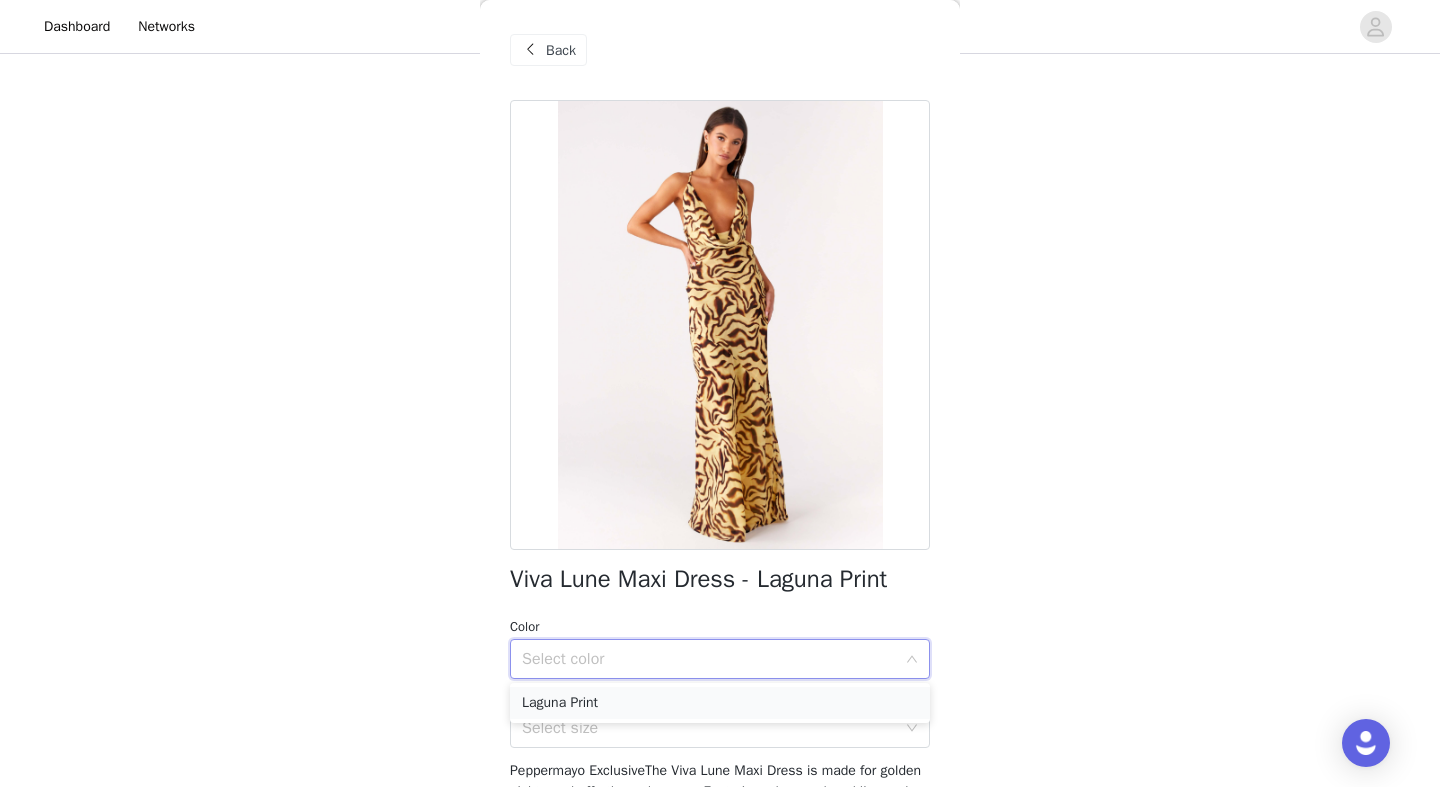 click on "Laguna Print" at bounding box center [720, 703] 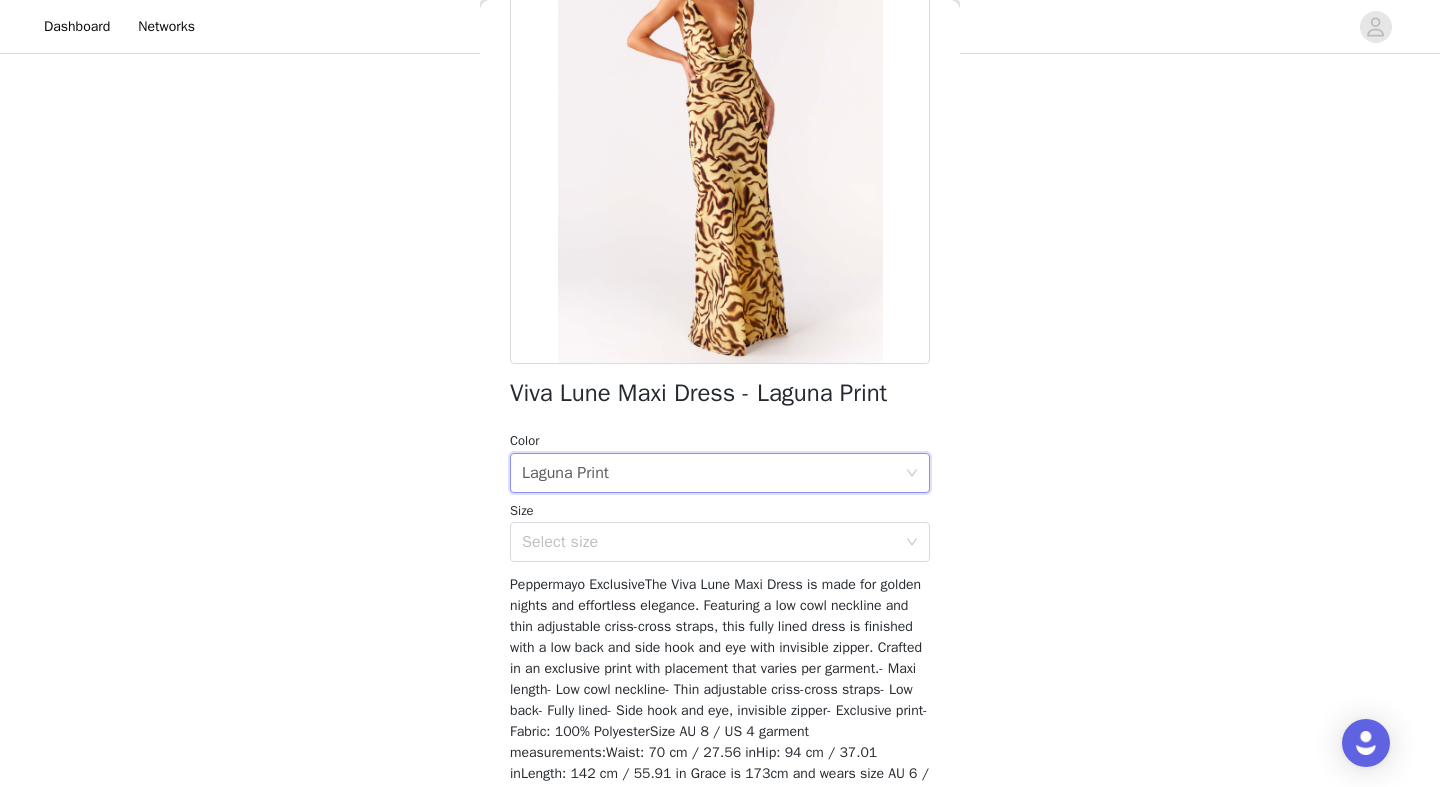 scroll, scrollTop: 197, scrollLeft: 0, axis: vertical 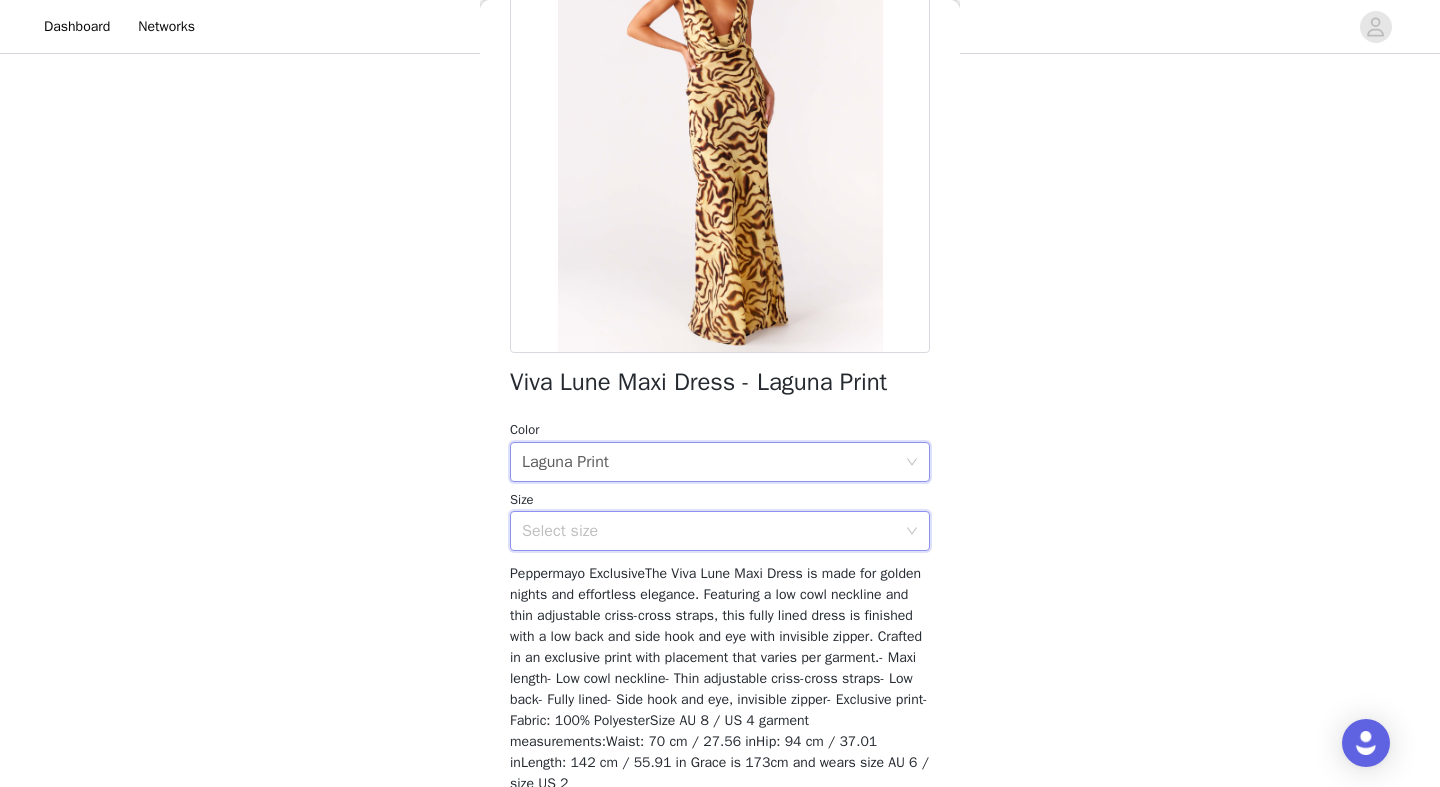 click on "Select size" at bounding box center (713, 531) 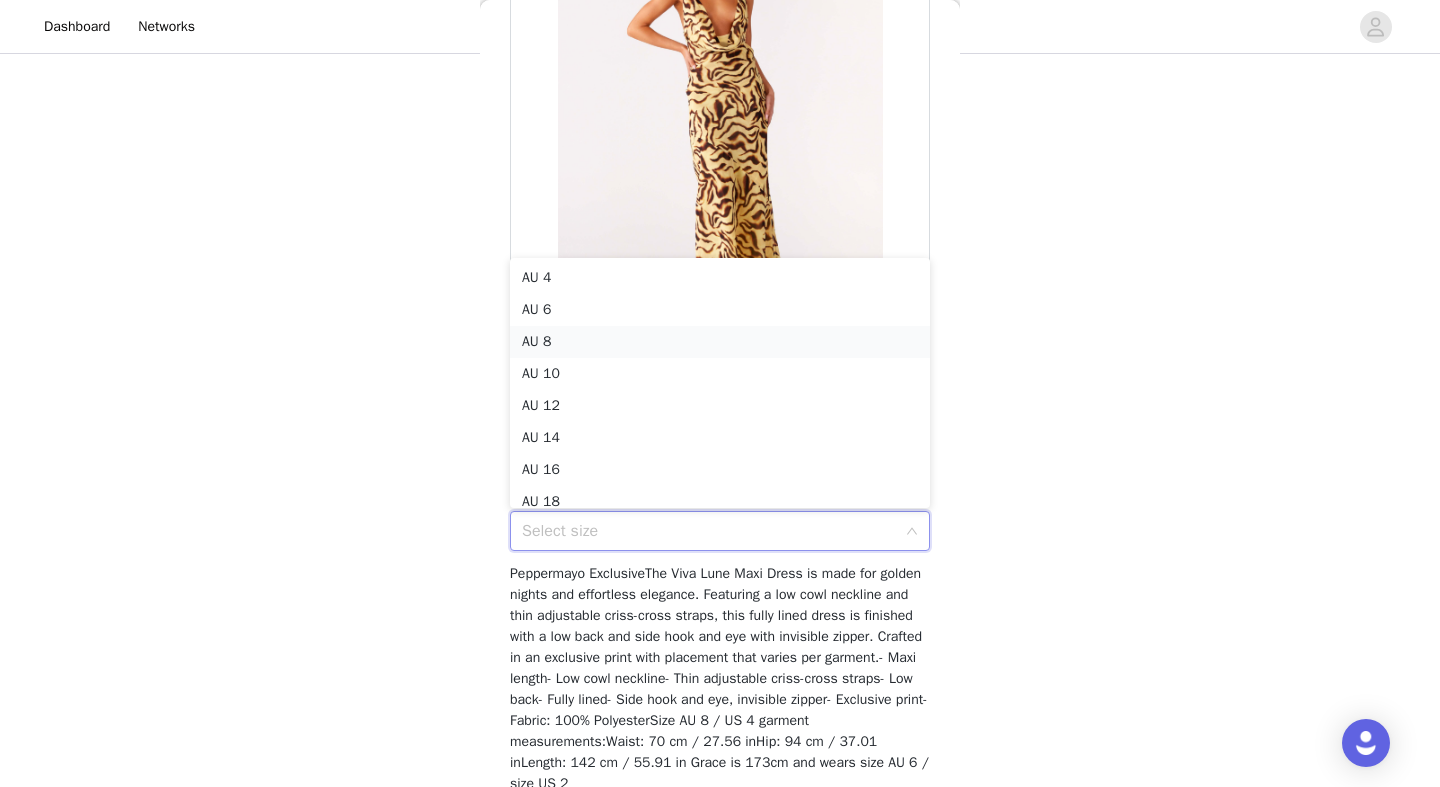 click on "AU 8" at bounding box center (720, 342) 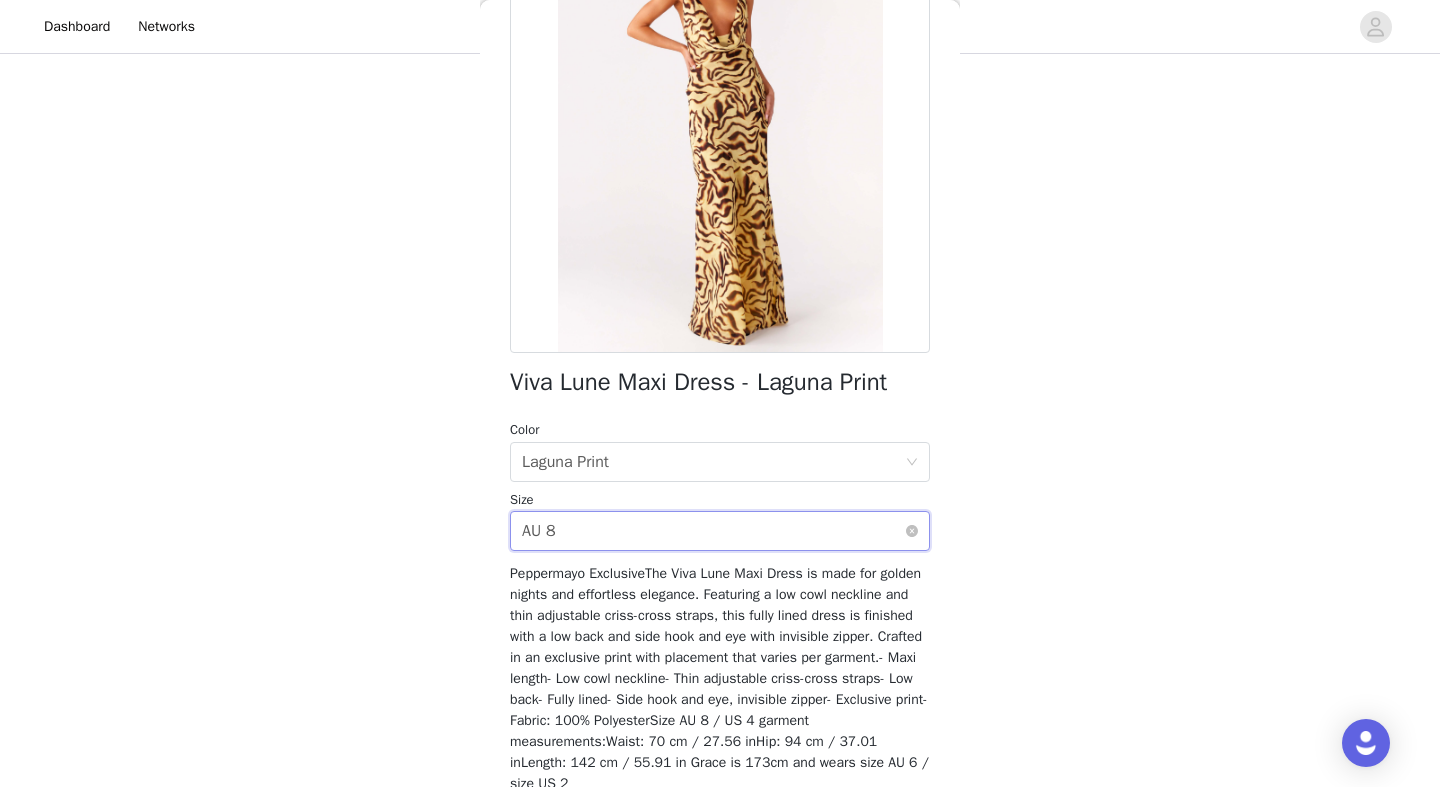 scroll, scrollTop: 288, scrollLeft: 0, axis: vertical 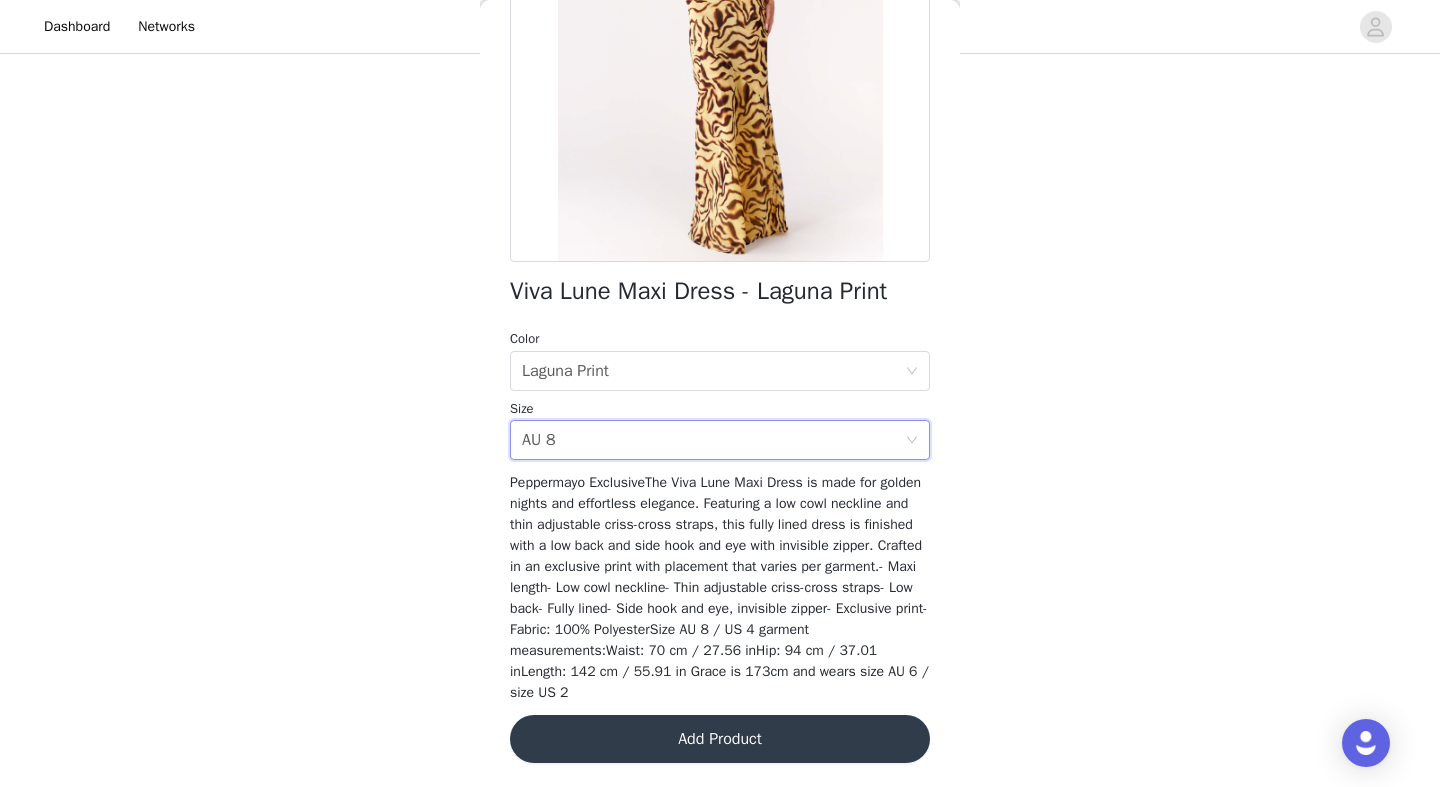 click on "Add Product" at bounding box center [720, 739] 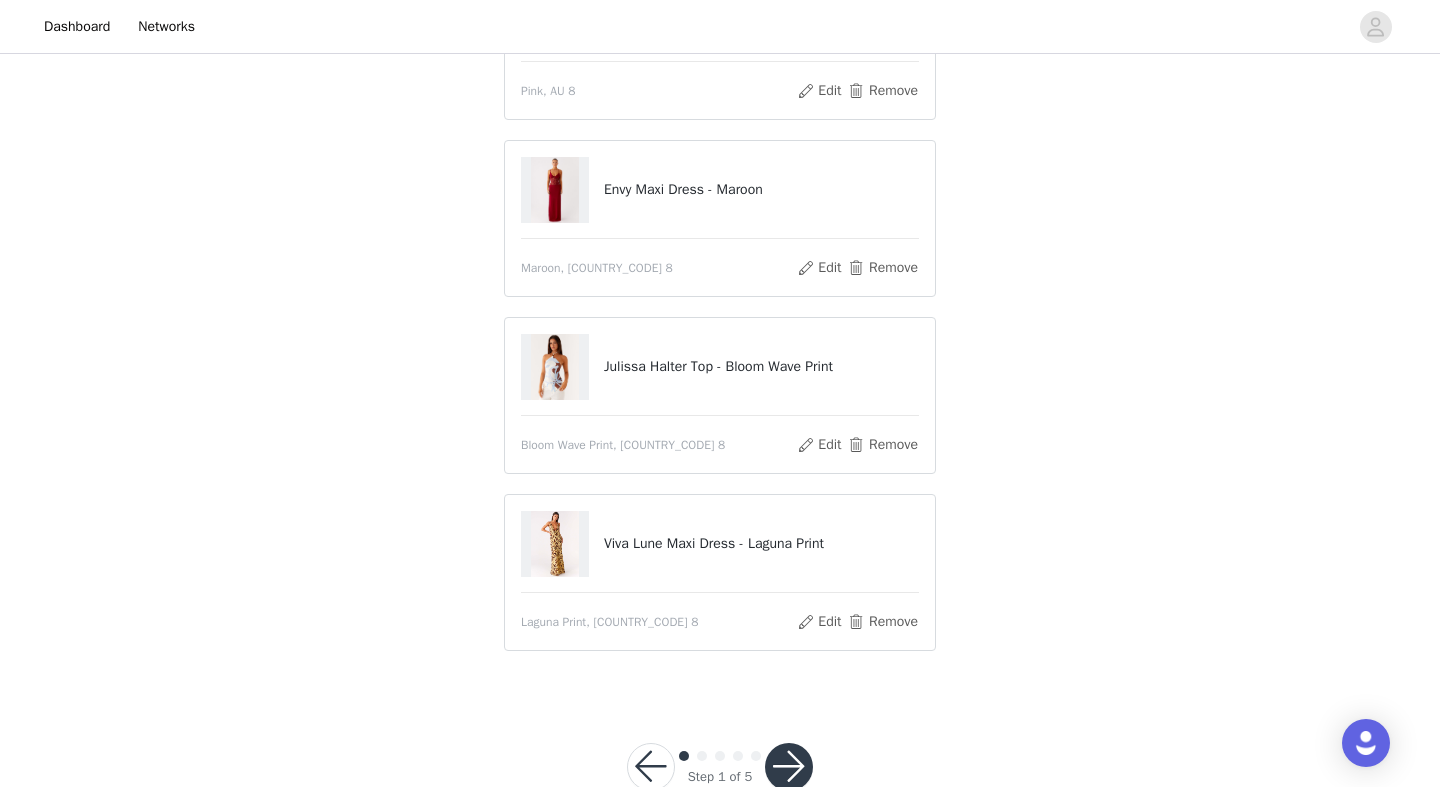 scroll, scrollTop: 273, scrollLeft: 0, axis: vertical 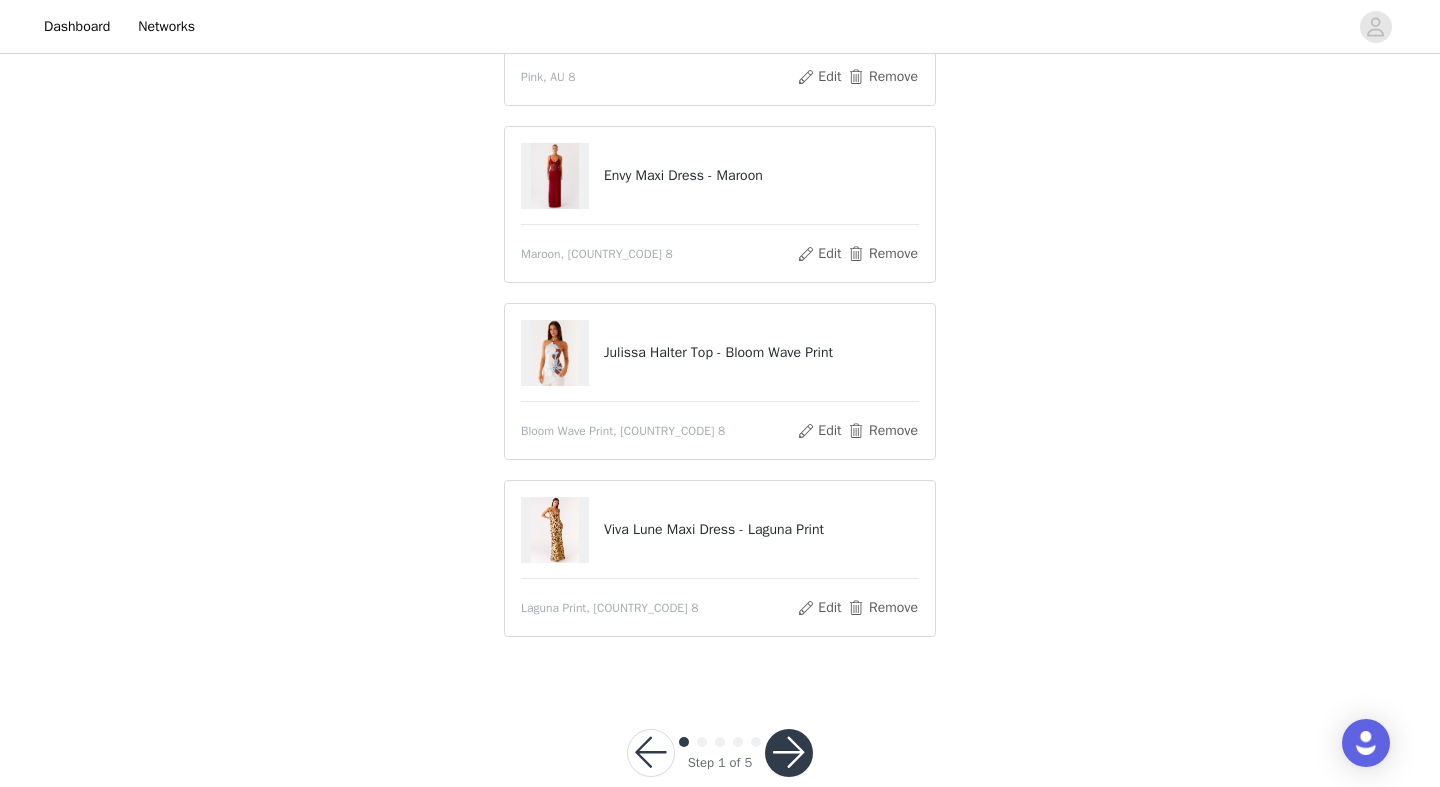 click at bounding box center [789, 753] 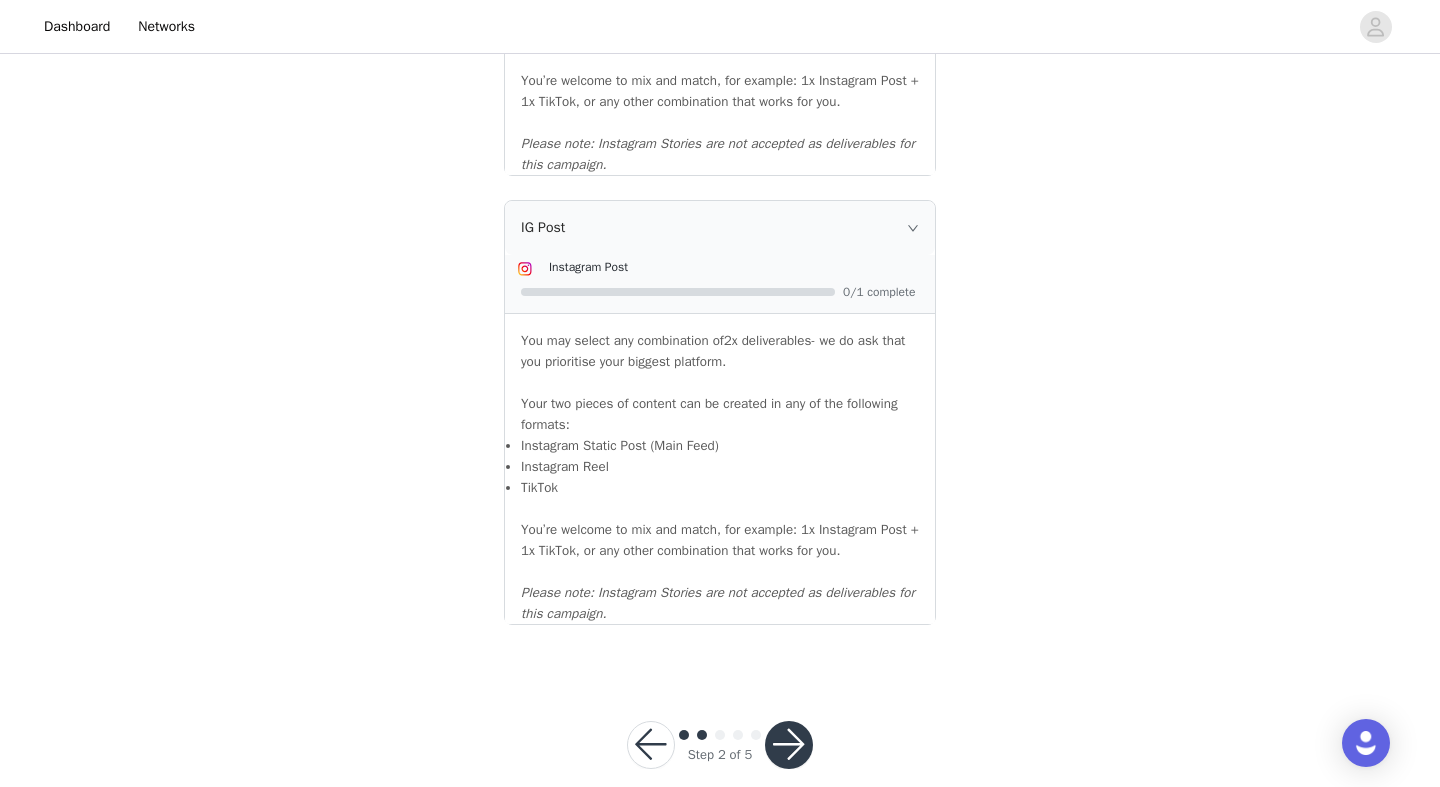 scroll, scrollTop: 2169, scrollLeft: 0, axis: vertical 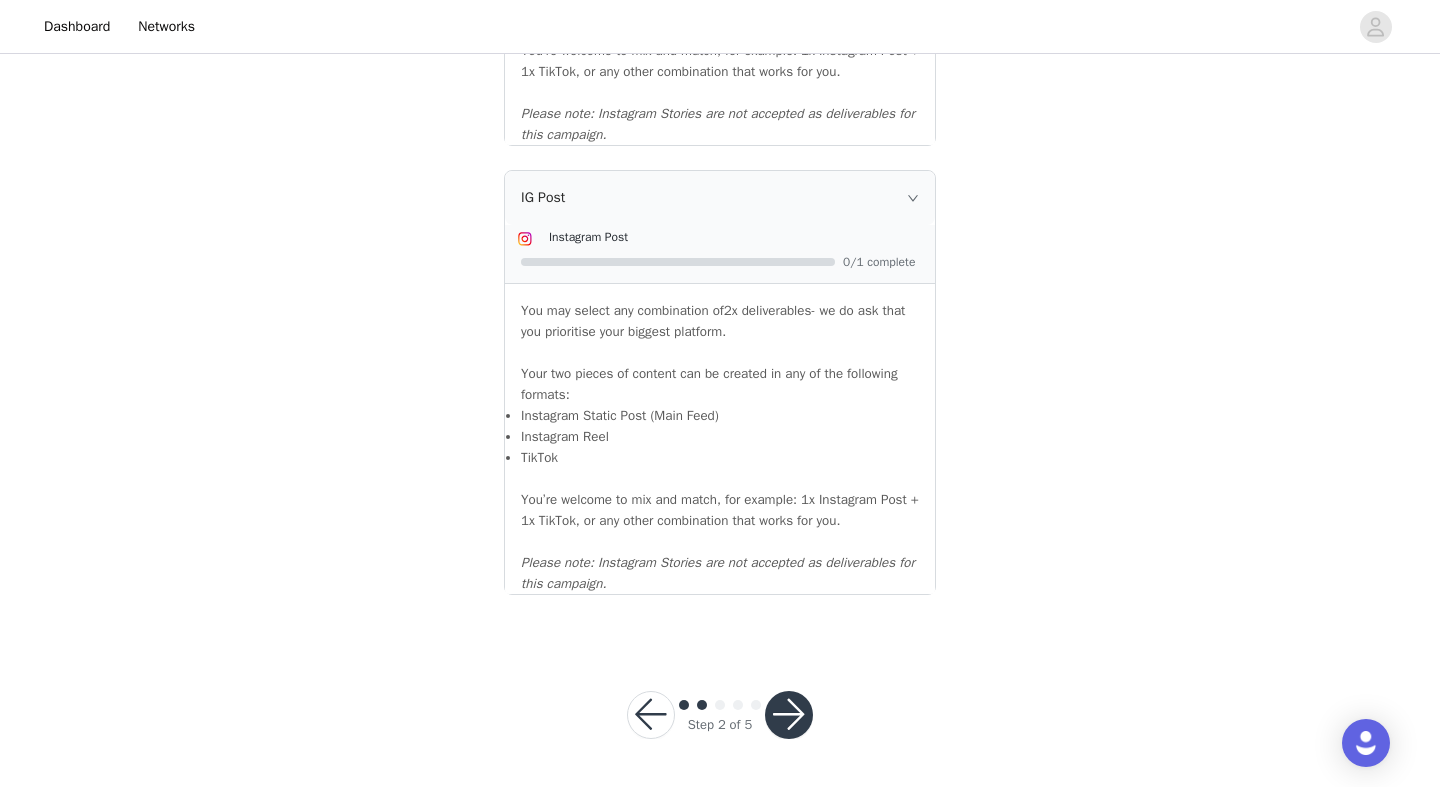 click at bounding box center (789, 715) 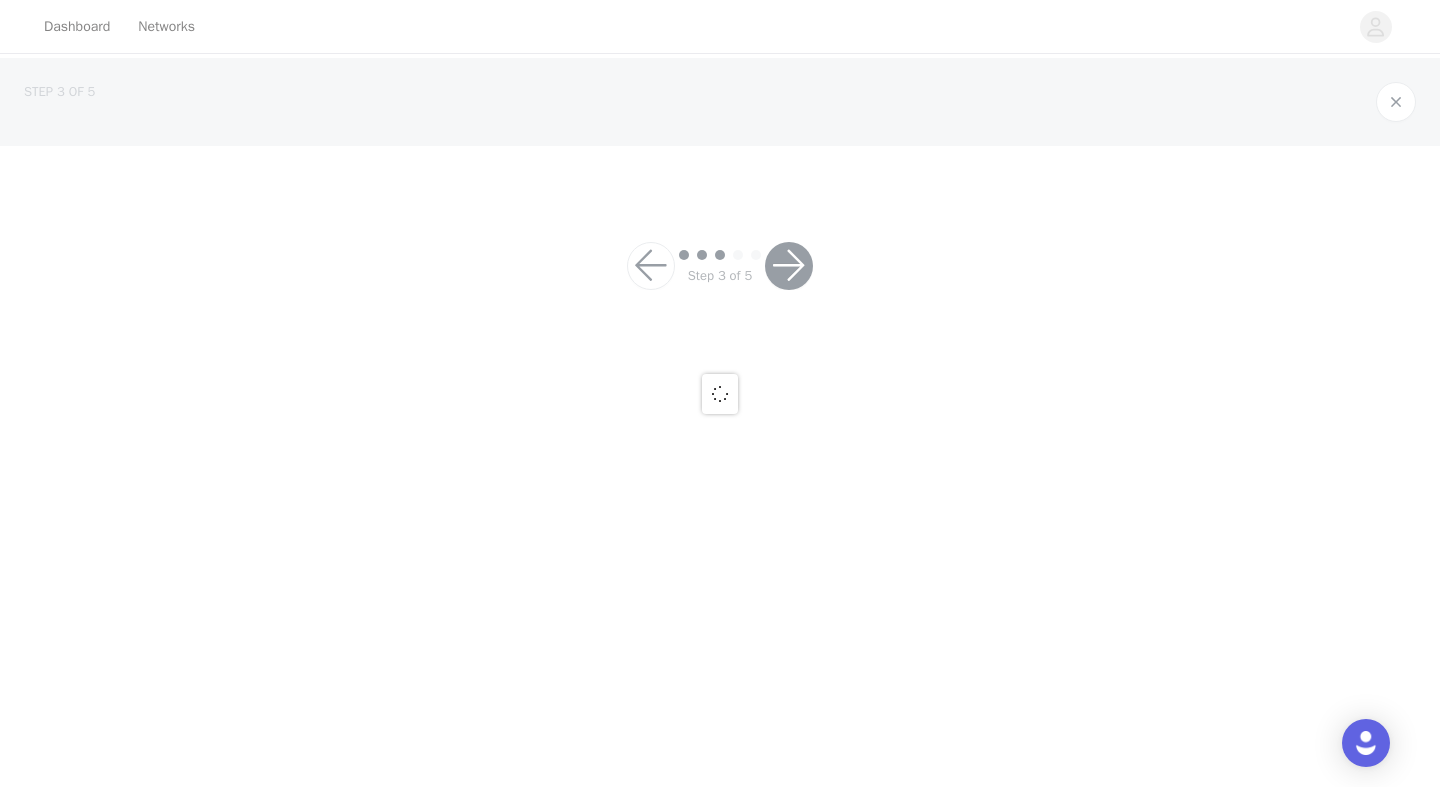 scroll, scrollTop: 0, scrollLeft: 0, axis: both 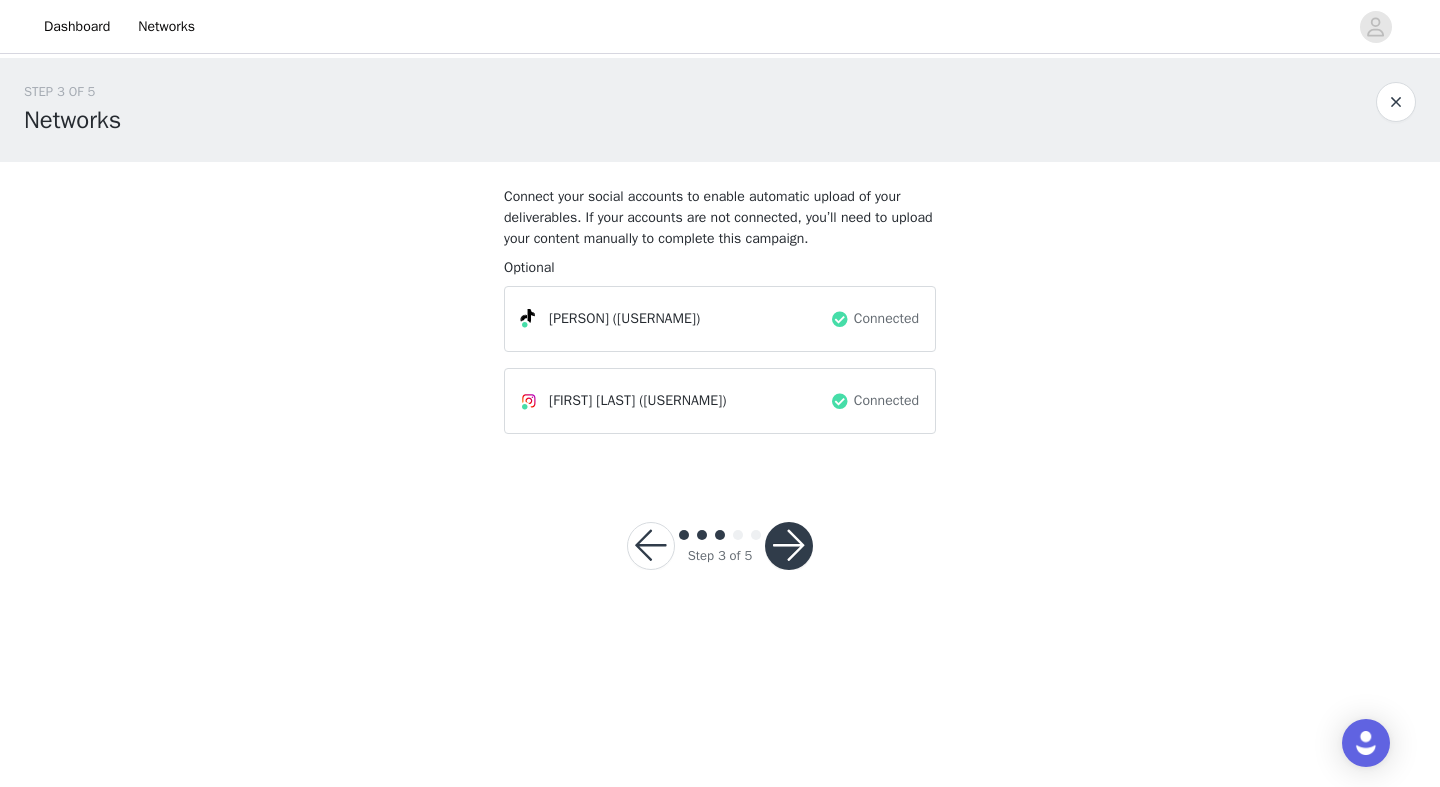 click at bounding box center (789, 546) 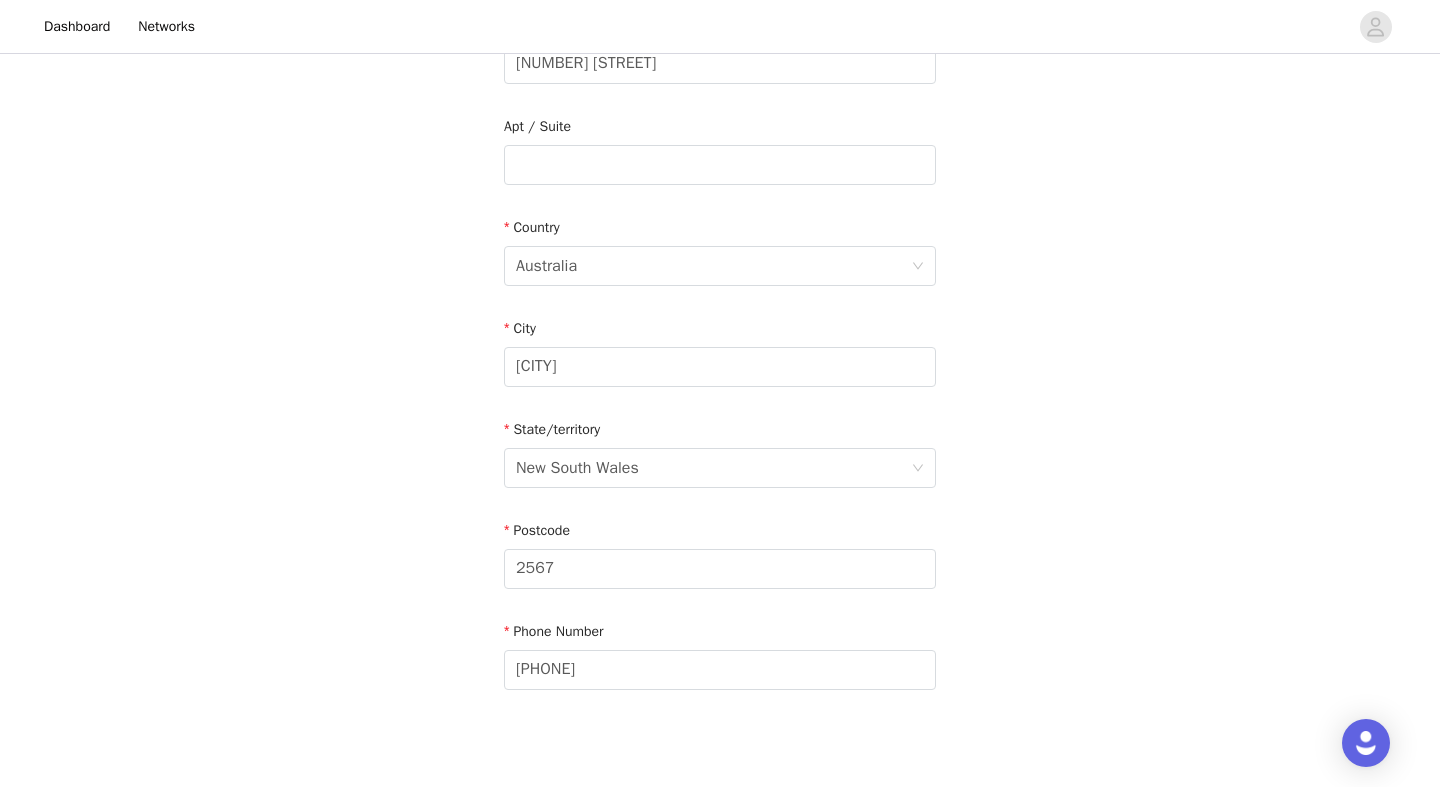 scroll, scrollTop: 618, scrollLeft: 0, axis: vertical 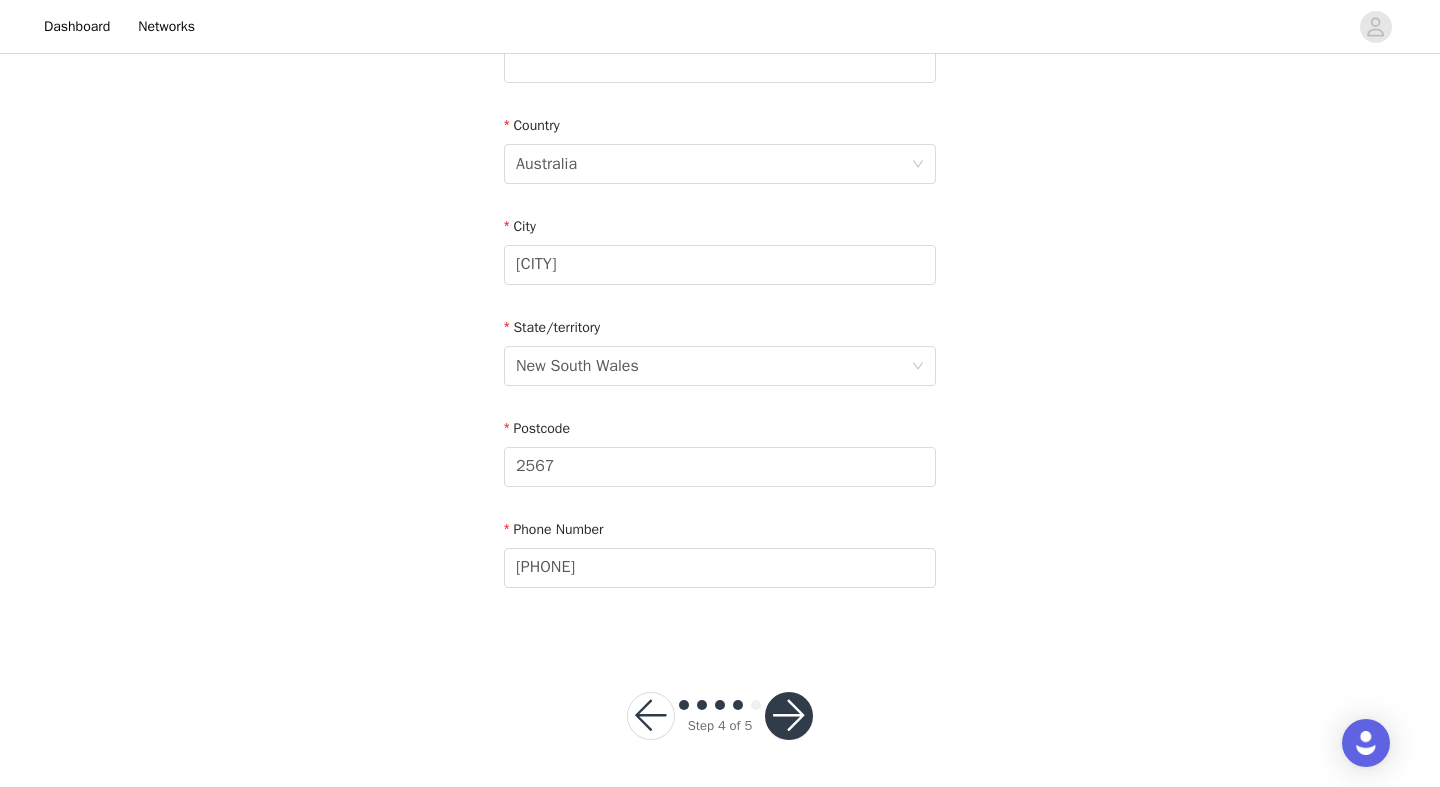 click at bounding box center (789, 716) 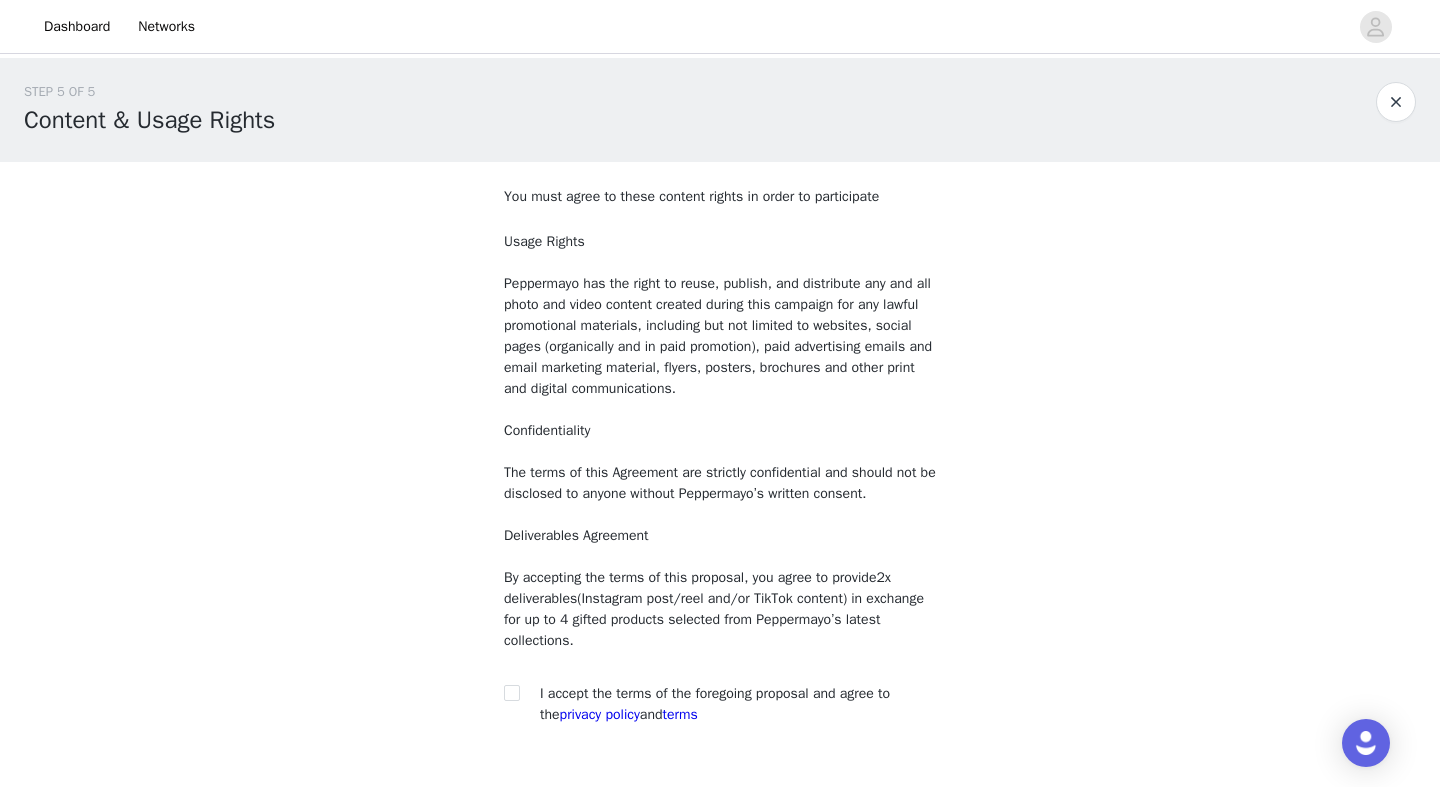 scroll, scrollTop: 137, scrollLeft: 0, axis: vertical 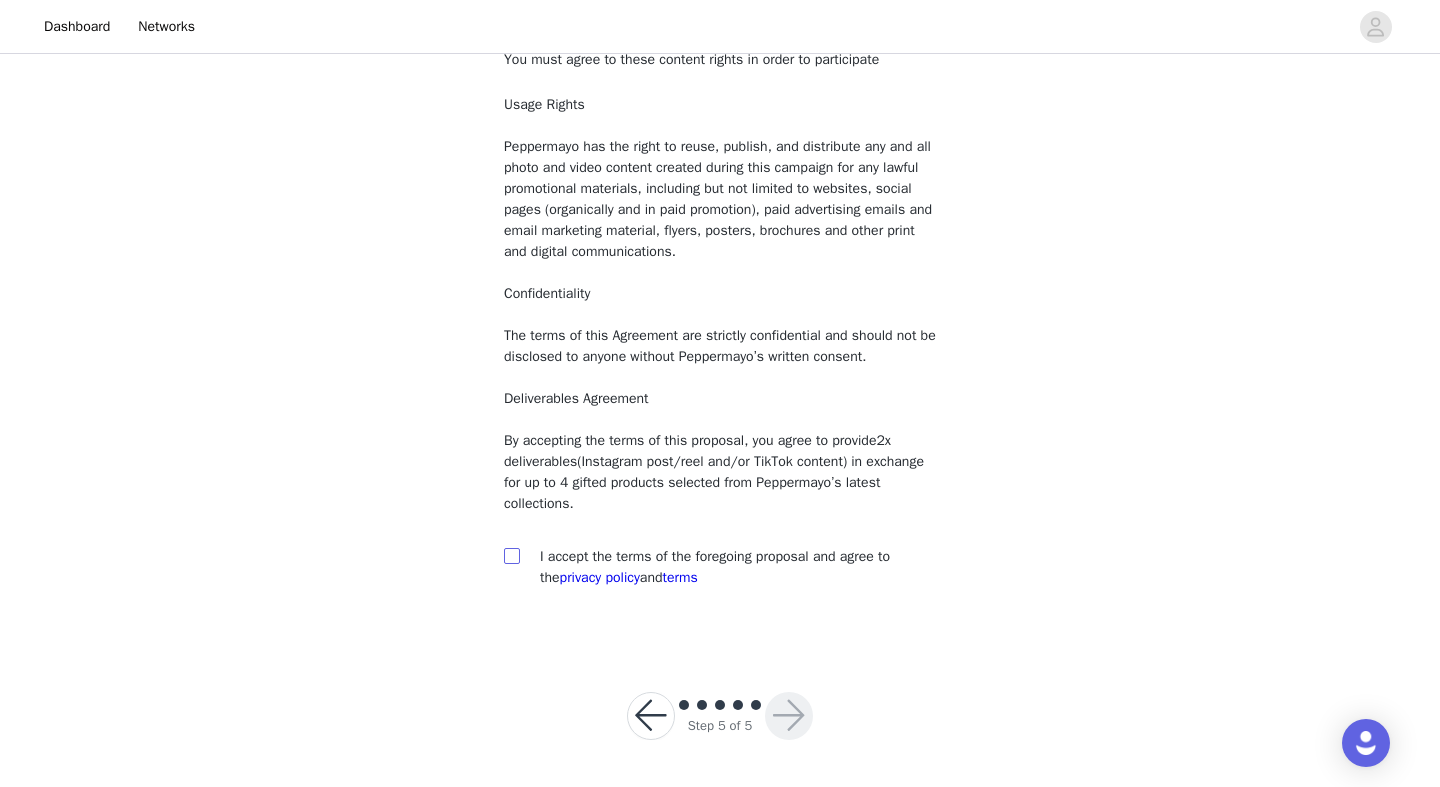 click at bounding box center [511, 555] 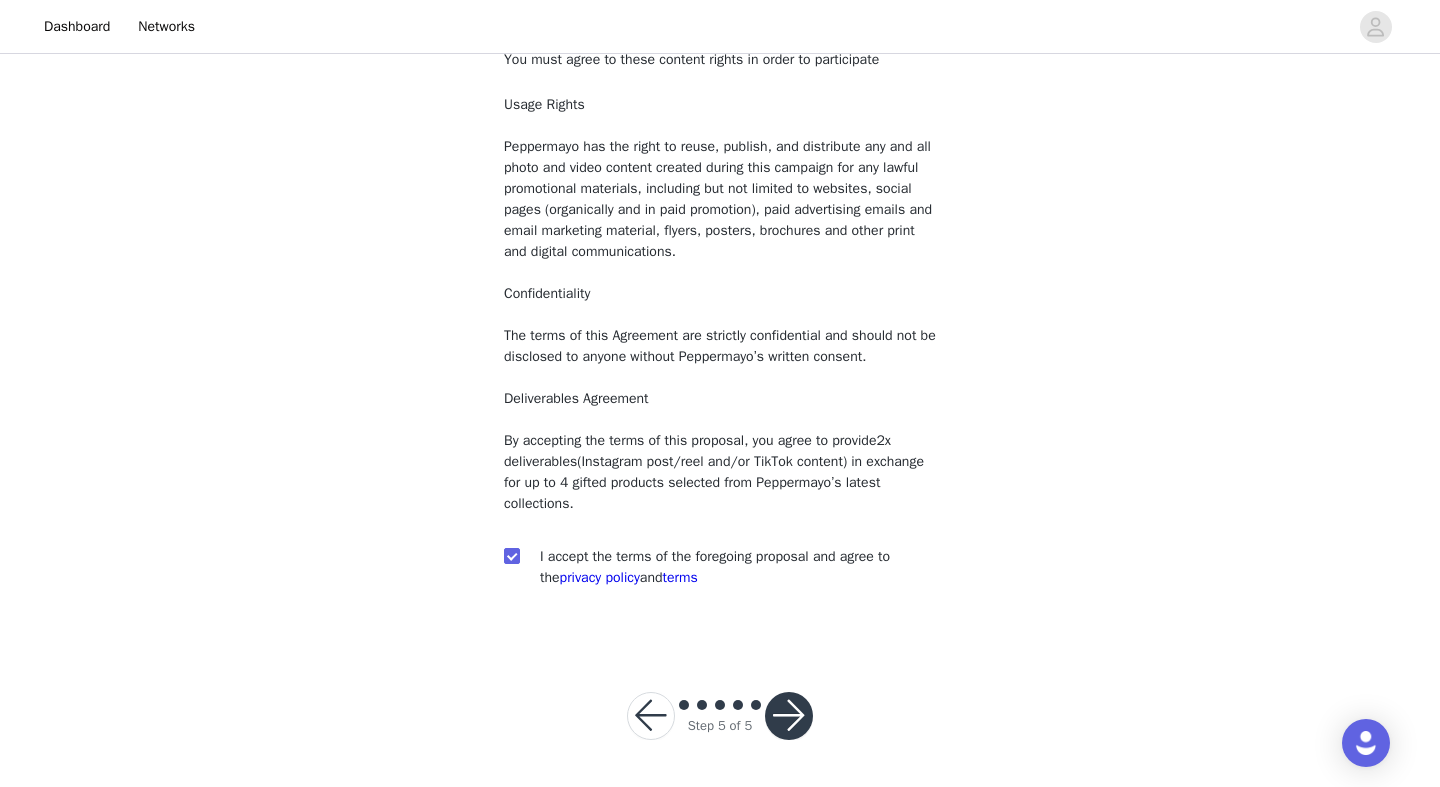 click at bounding box center [789, 716] 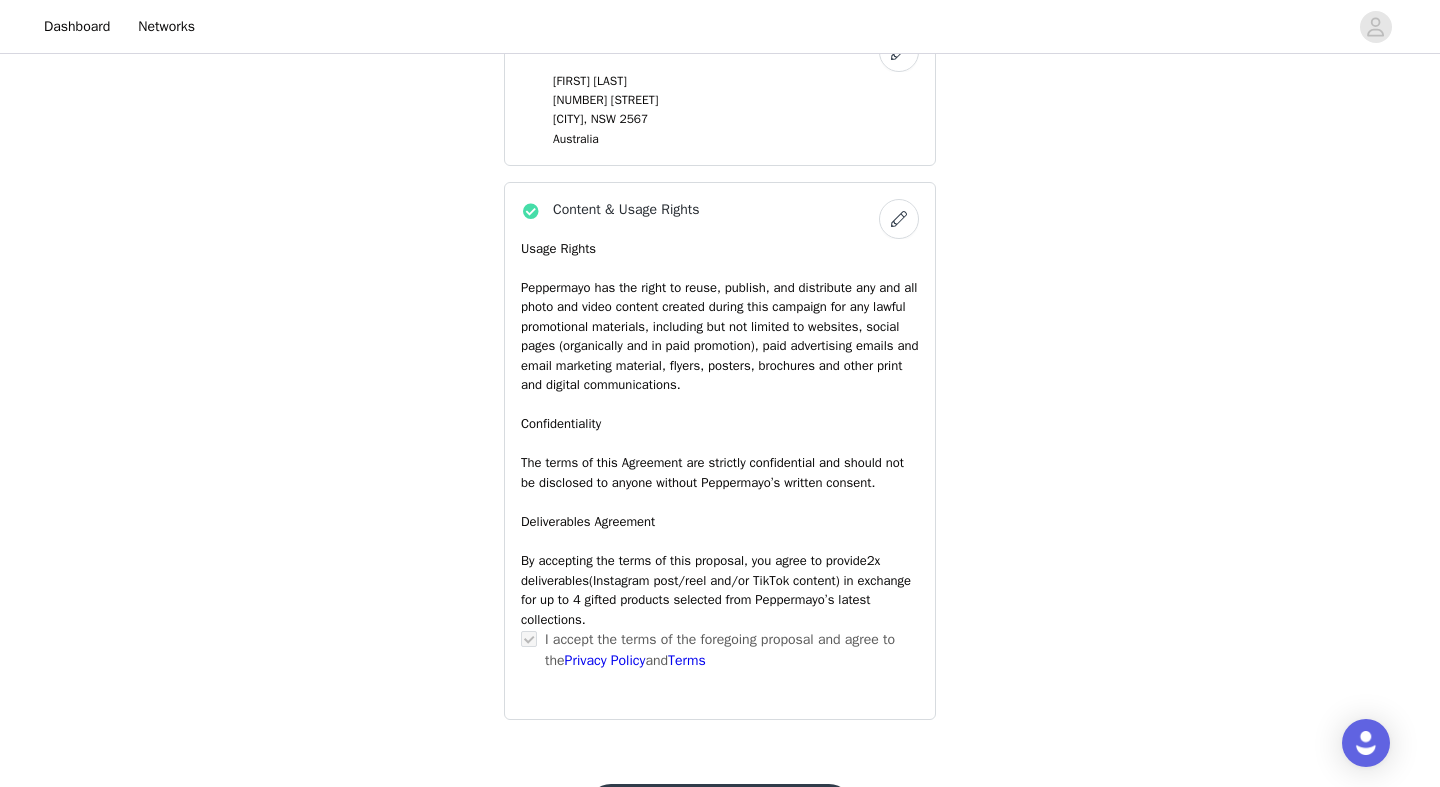 scroll, scrollTop: 1381, scrollLeft: 0, axis: vertical 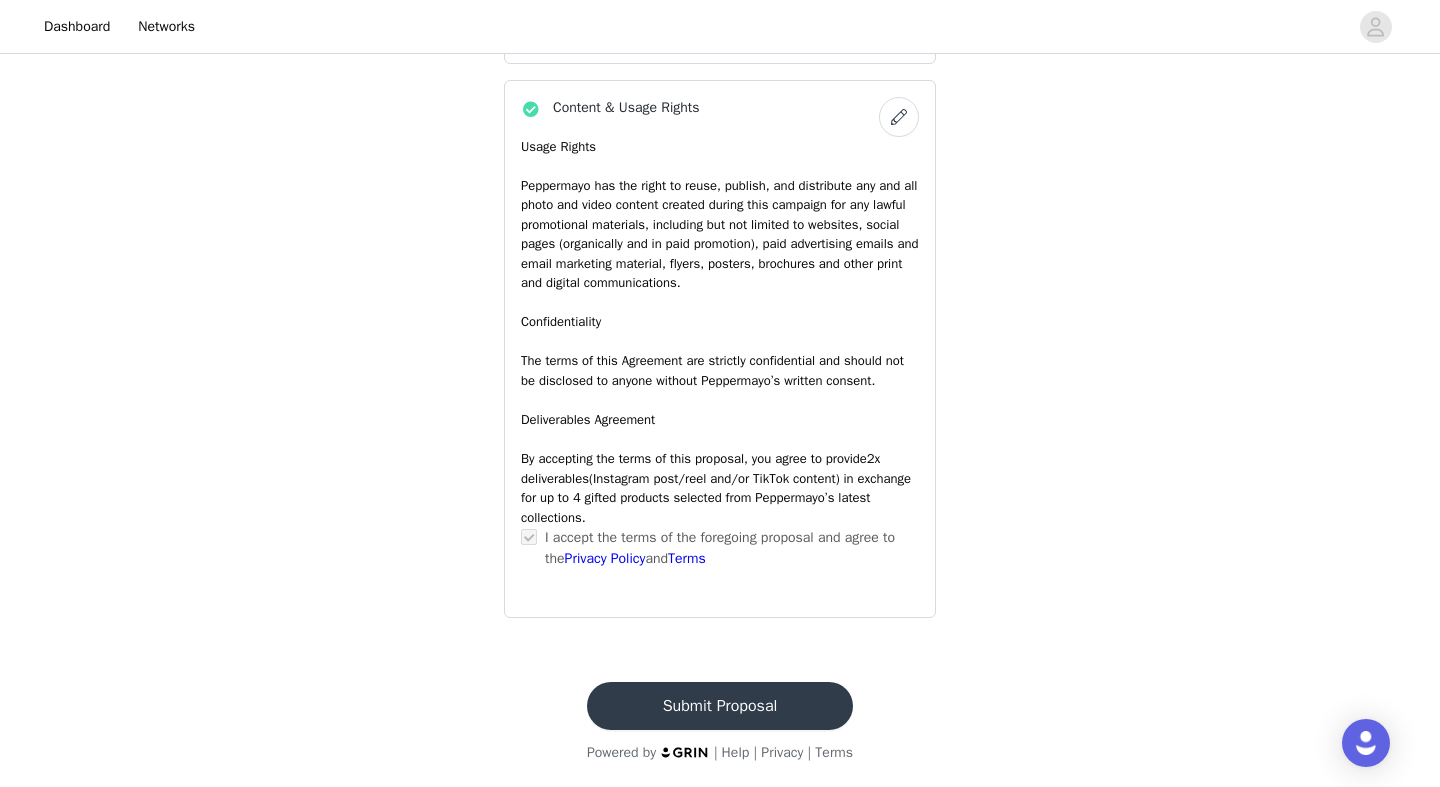 click on "Submit Proposal" at bounding box center (720, 706) 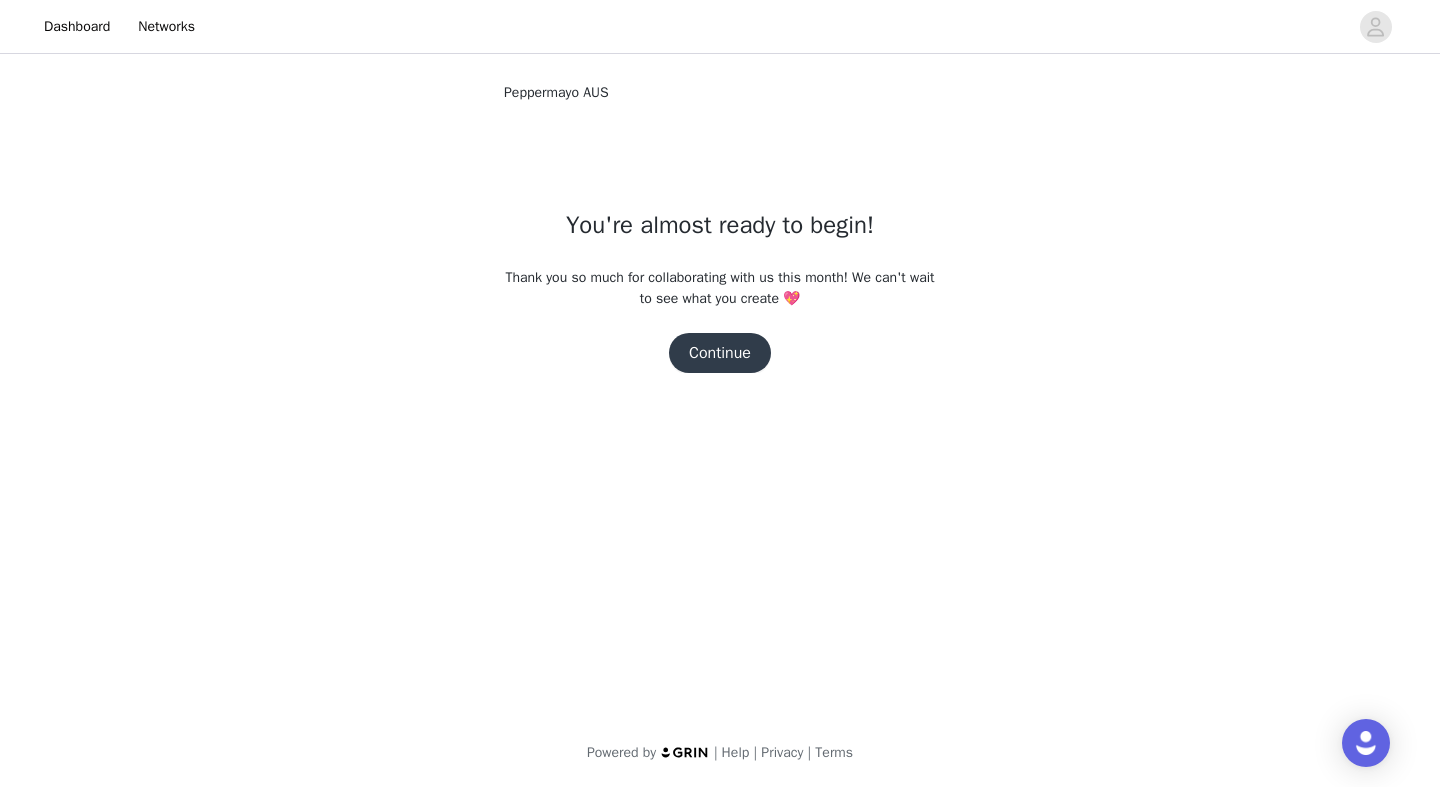 scroll, scrollTop: 0, scrollLeft: 0, axis: both 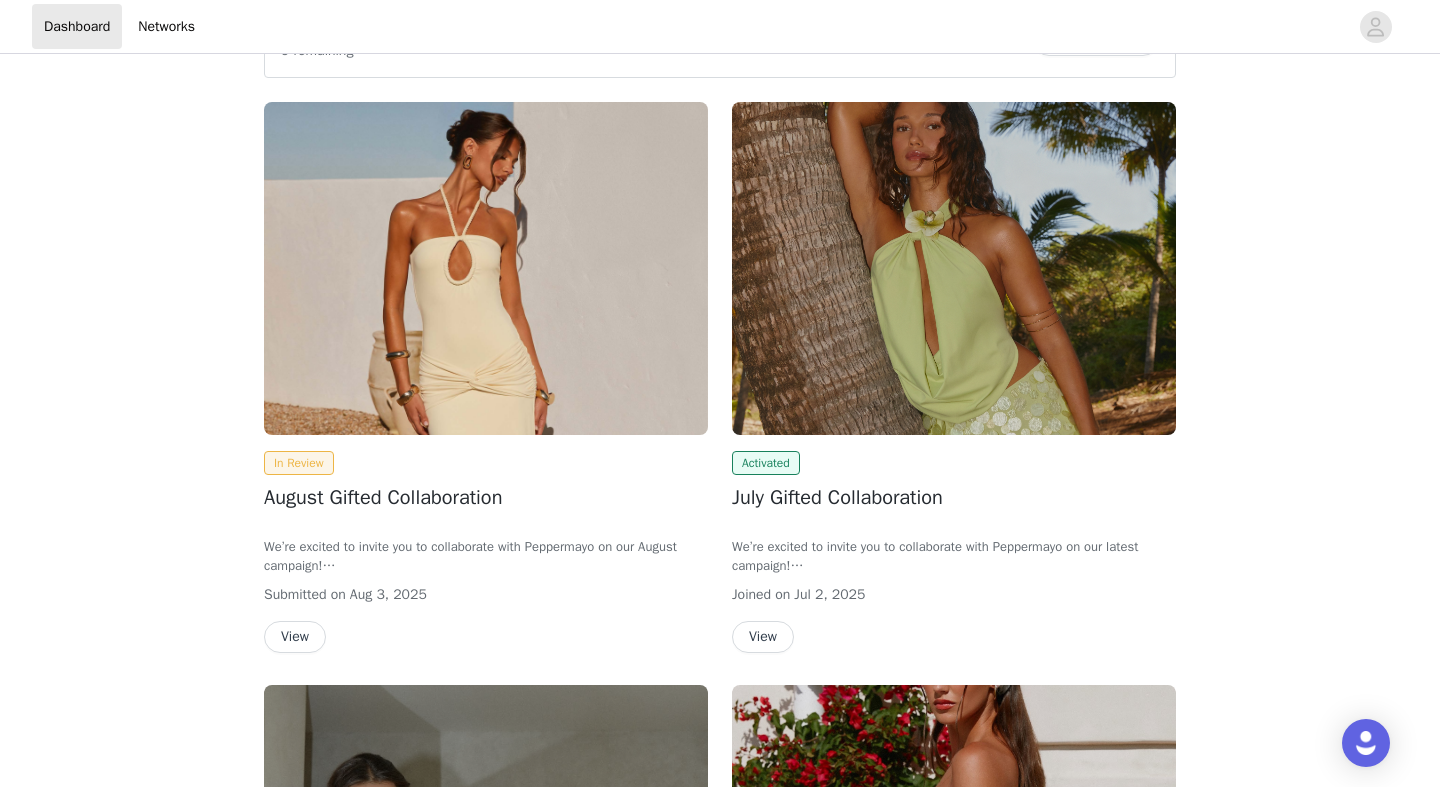 click on "View" at bounding box center (763, 637) 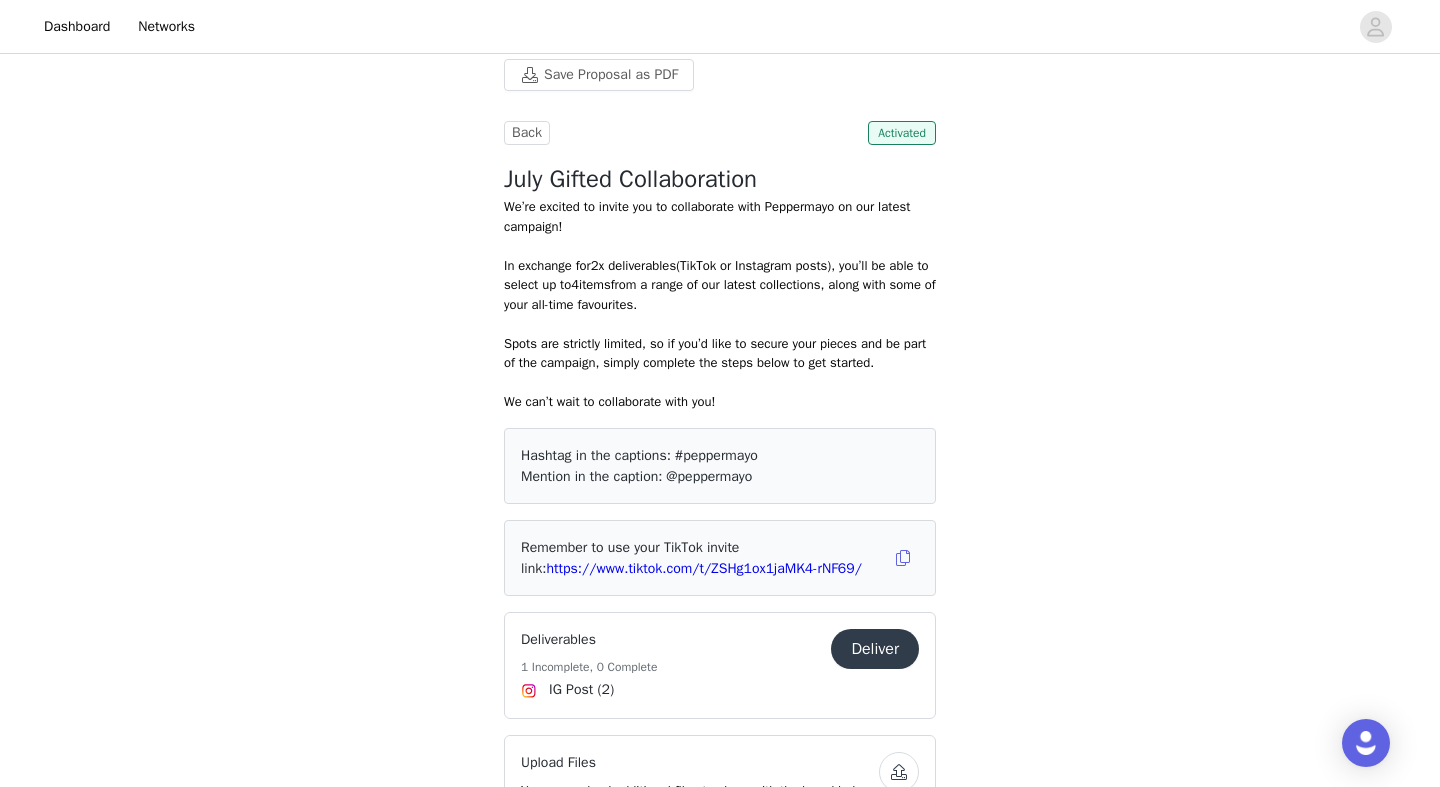scroll, scrollTop: 854, scrollLeft: 0, axis: vertical 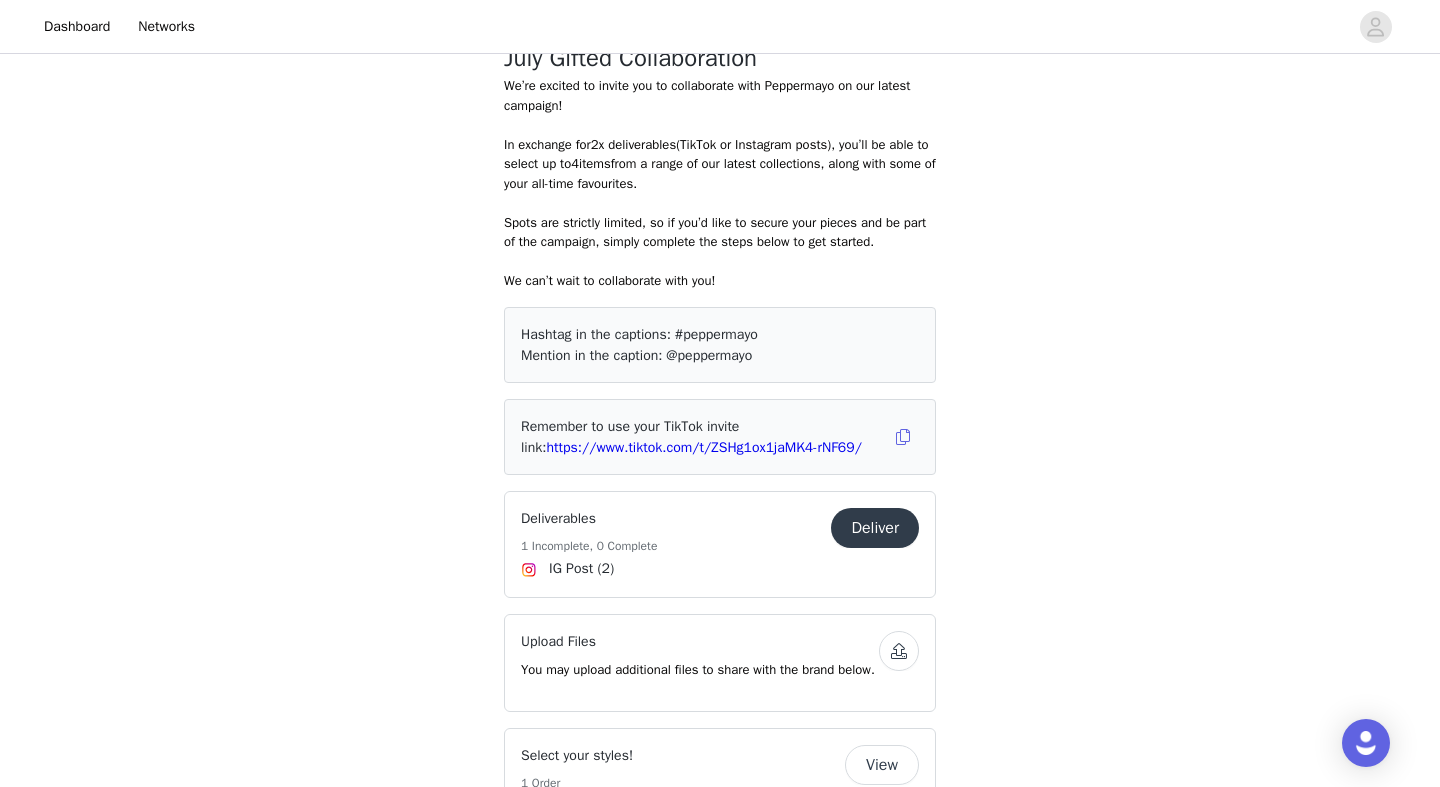 click on "Deliver" at bounding box center [875, 528] 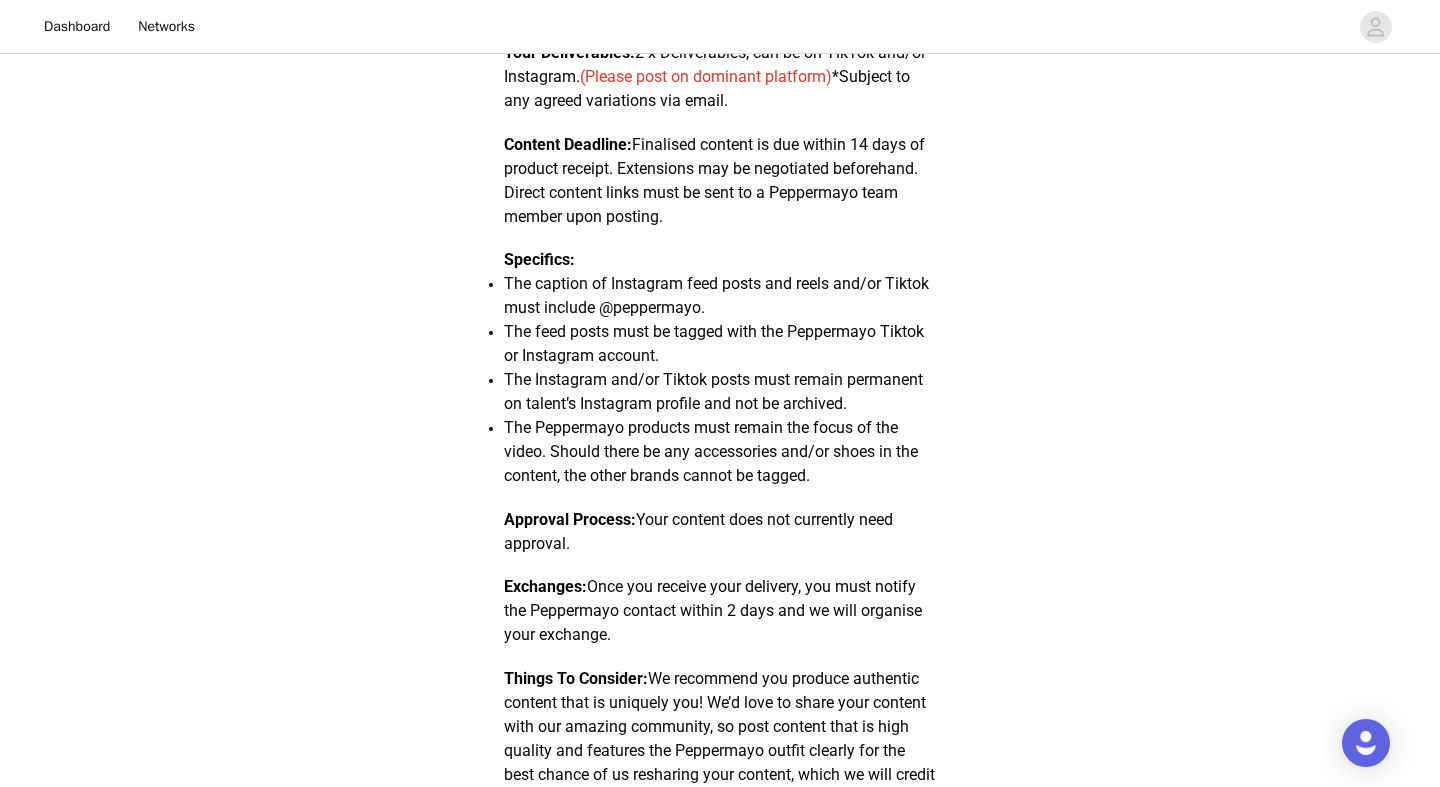 scroll, scrollTop: 0, scrollLeft: 0, axis: both 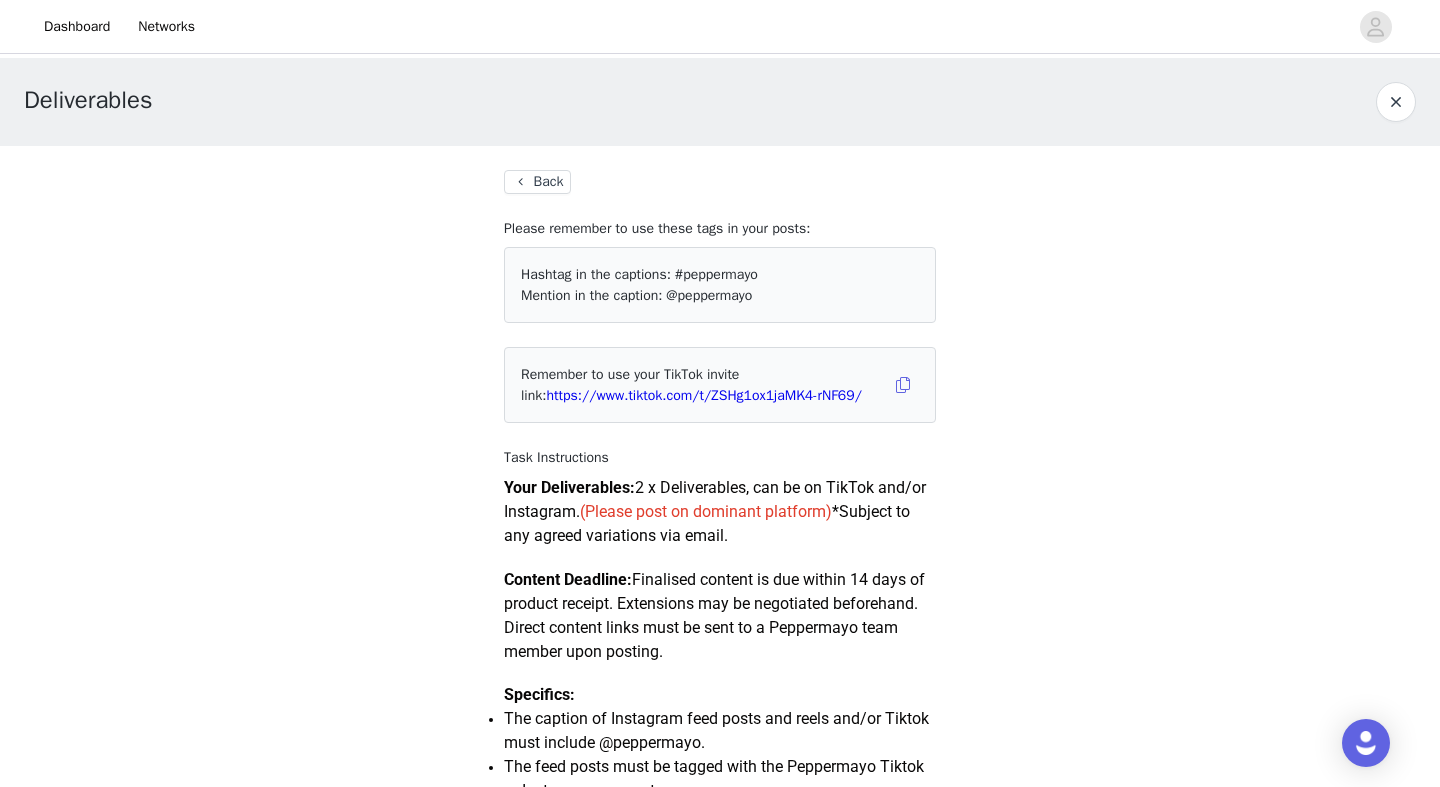 click on "Back" at bounding box center [537, 182] 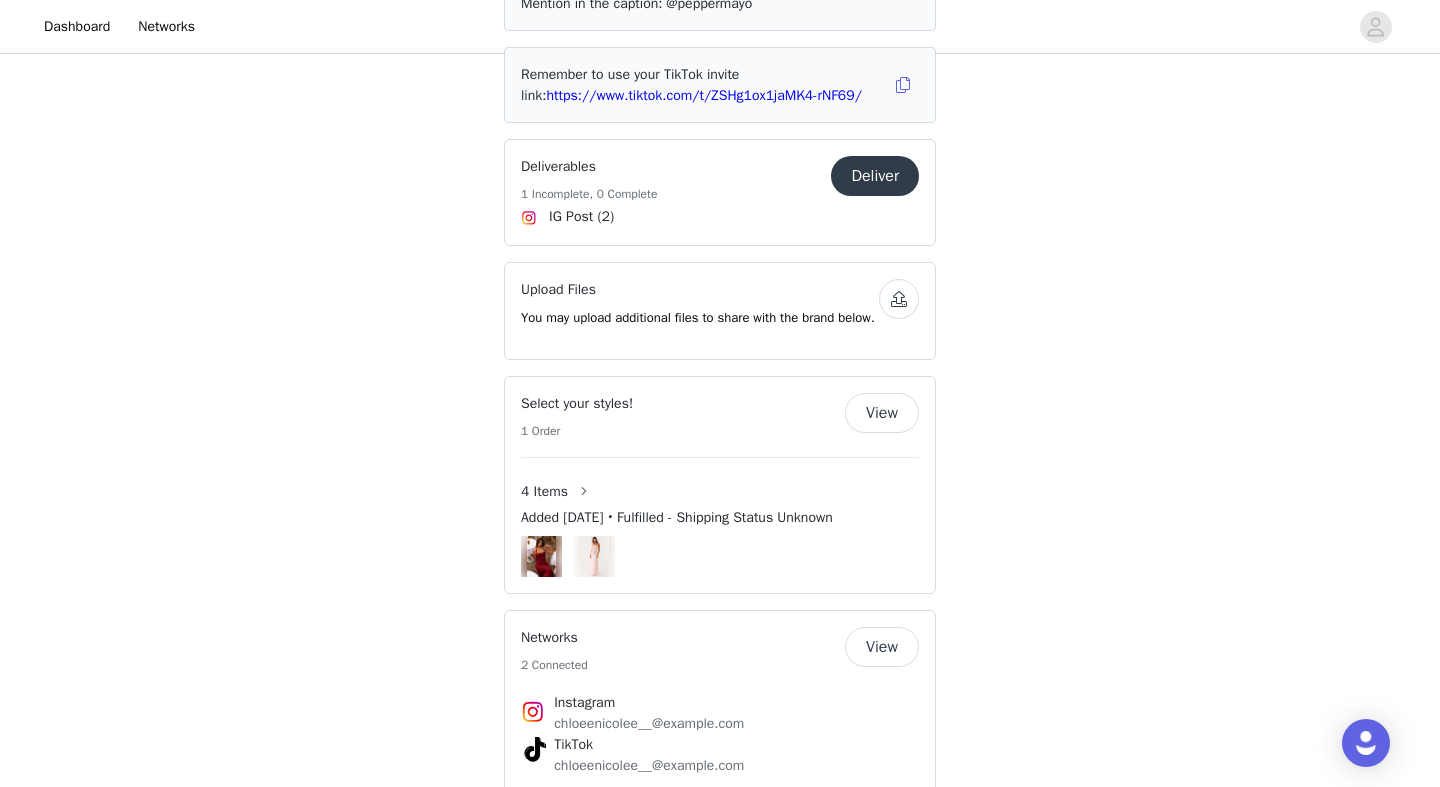 scroll, scrollTop: 1233, scrollLeft: 0, axis: vertical 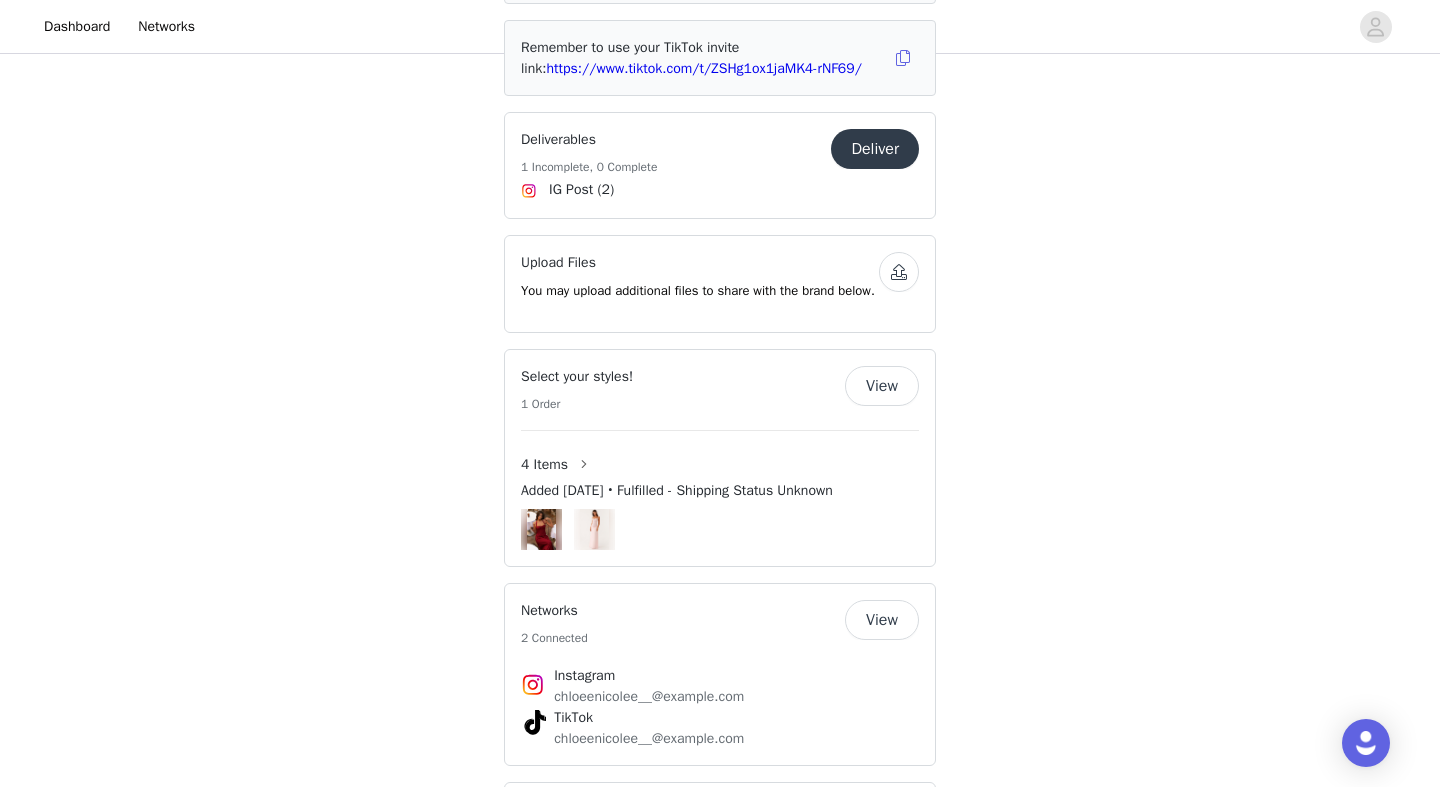 click at bounding box center (595, 529) 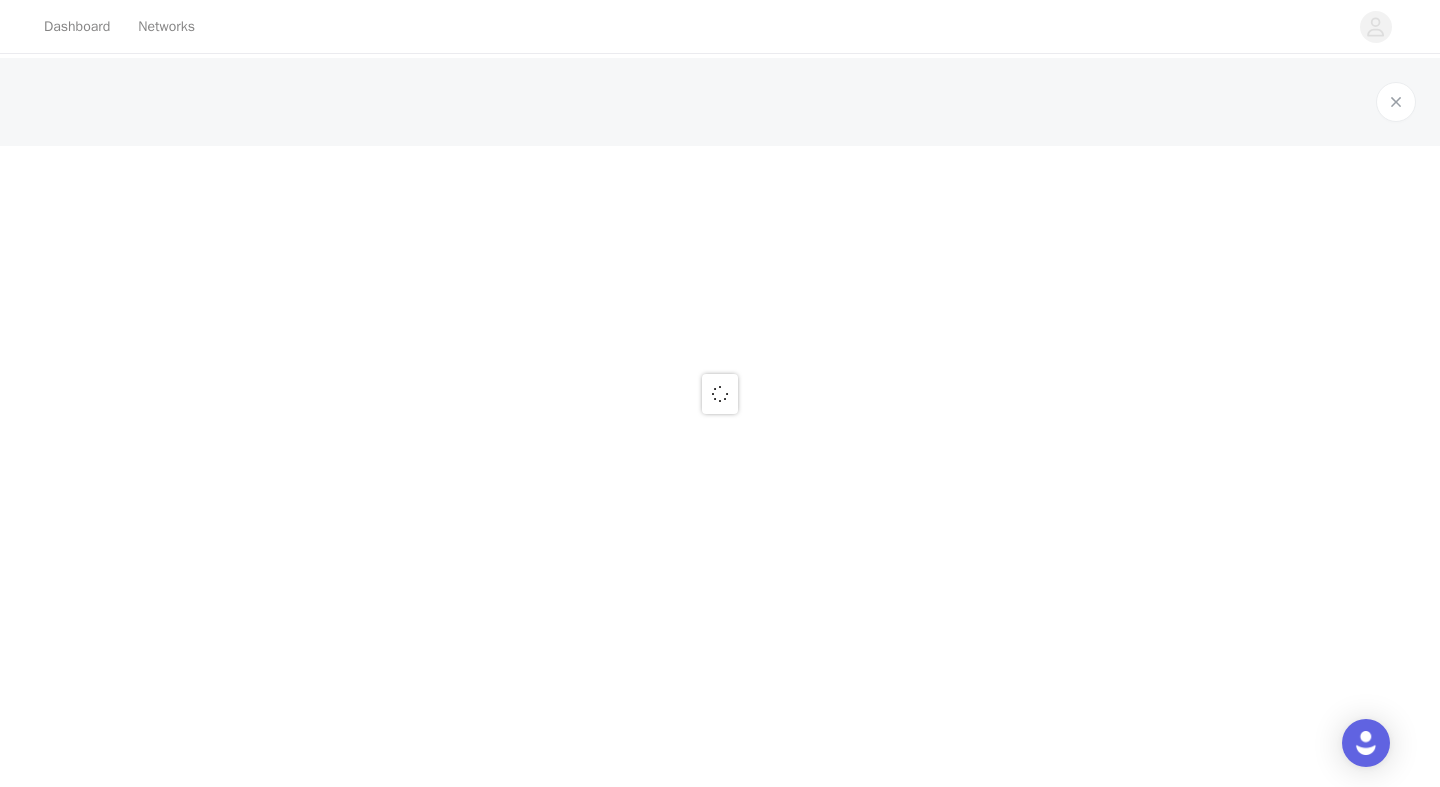 scroll, scrollTop: 0, scrollLeft: 0, axis: both 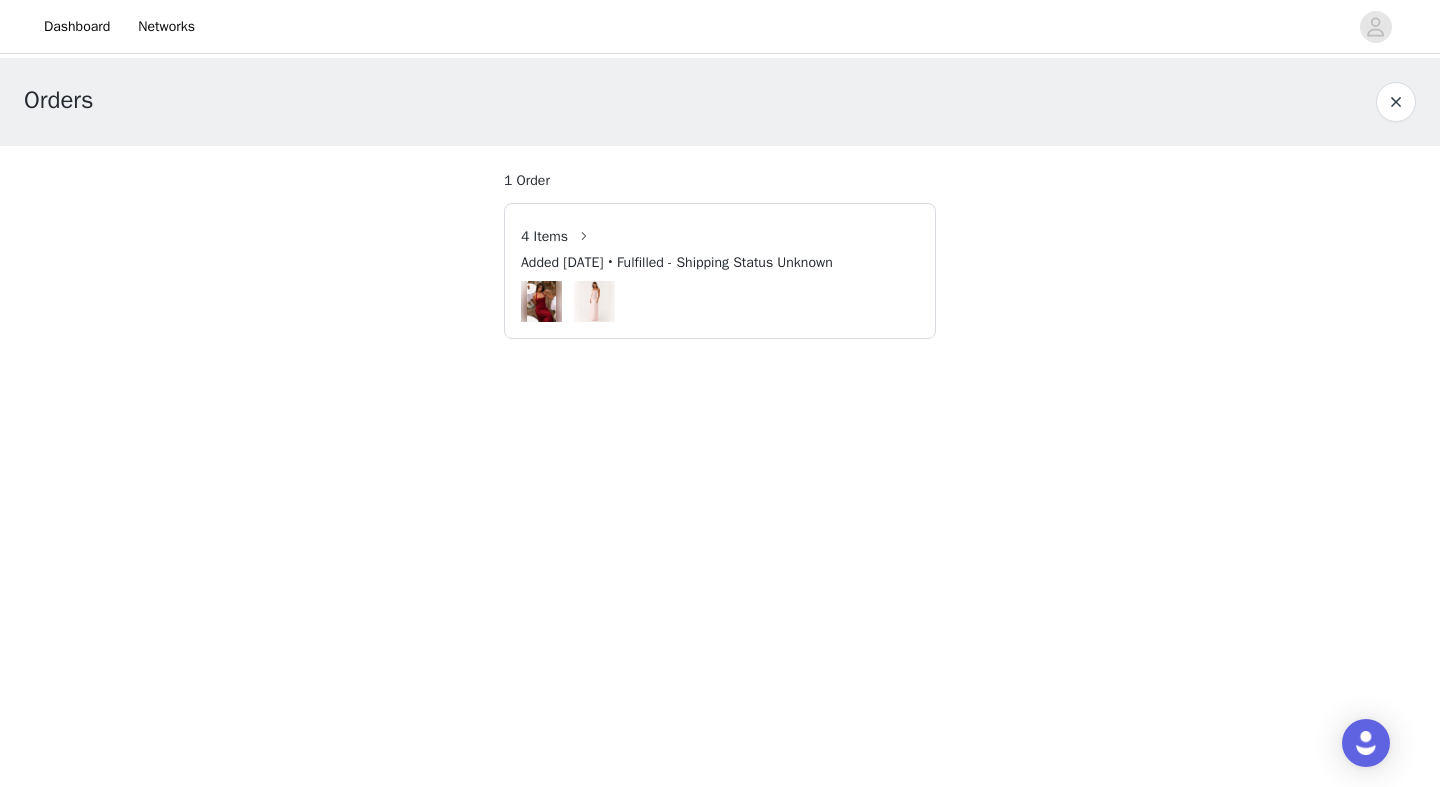 click on "4 Items" at bounding box center [544, 236] 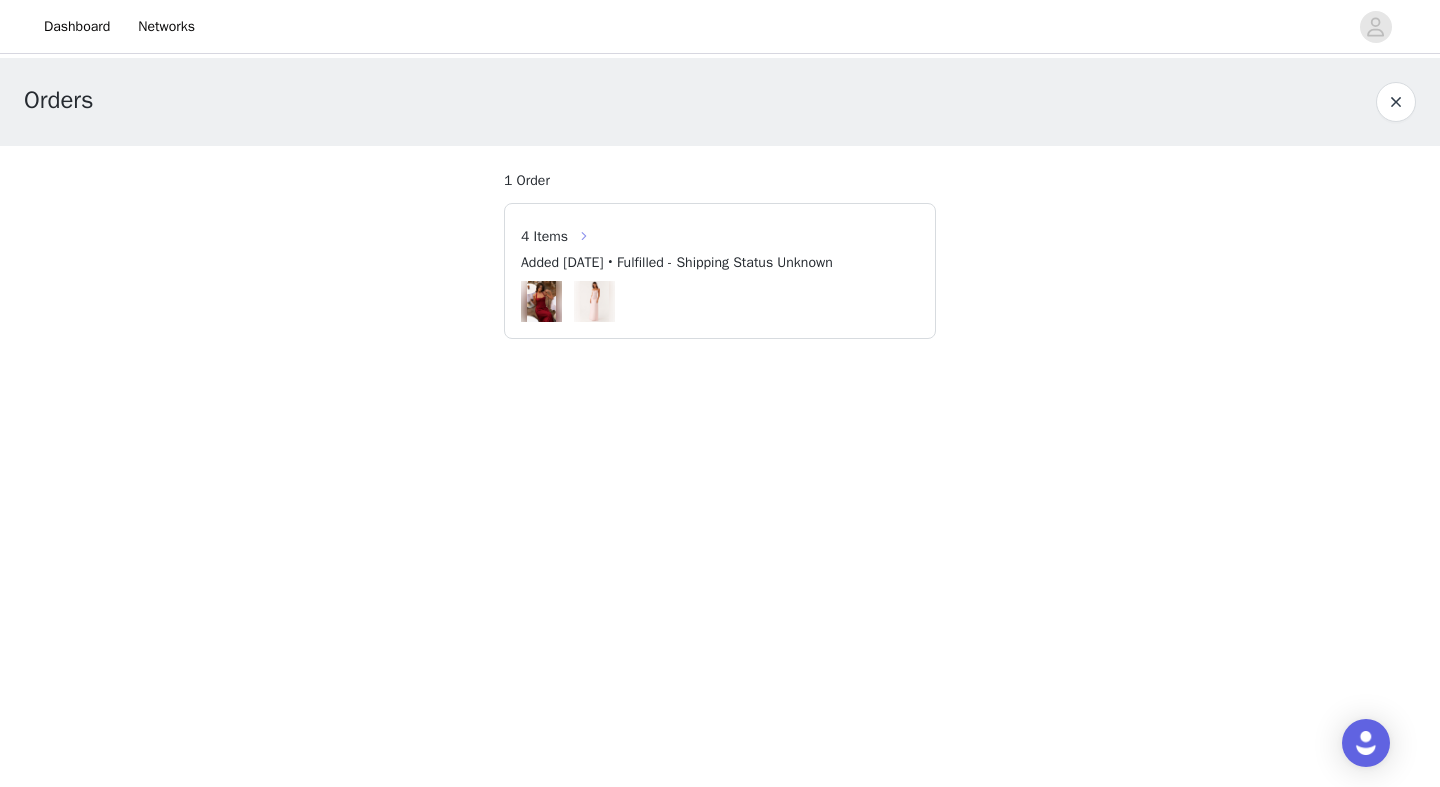 click at bounding box center [584, 236] 